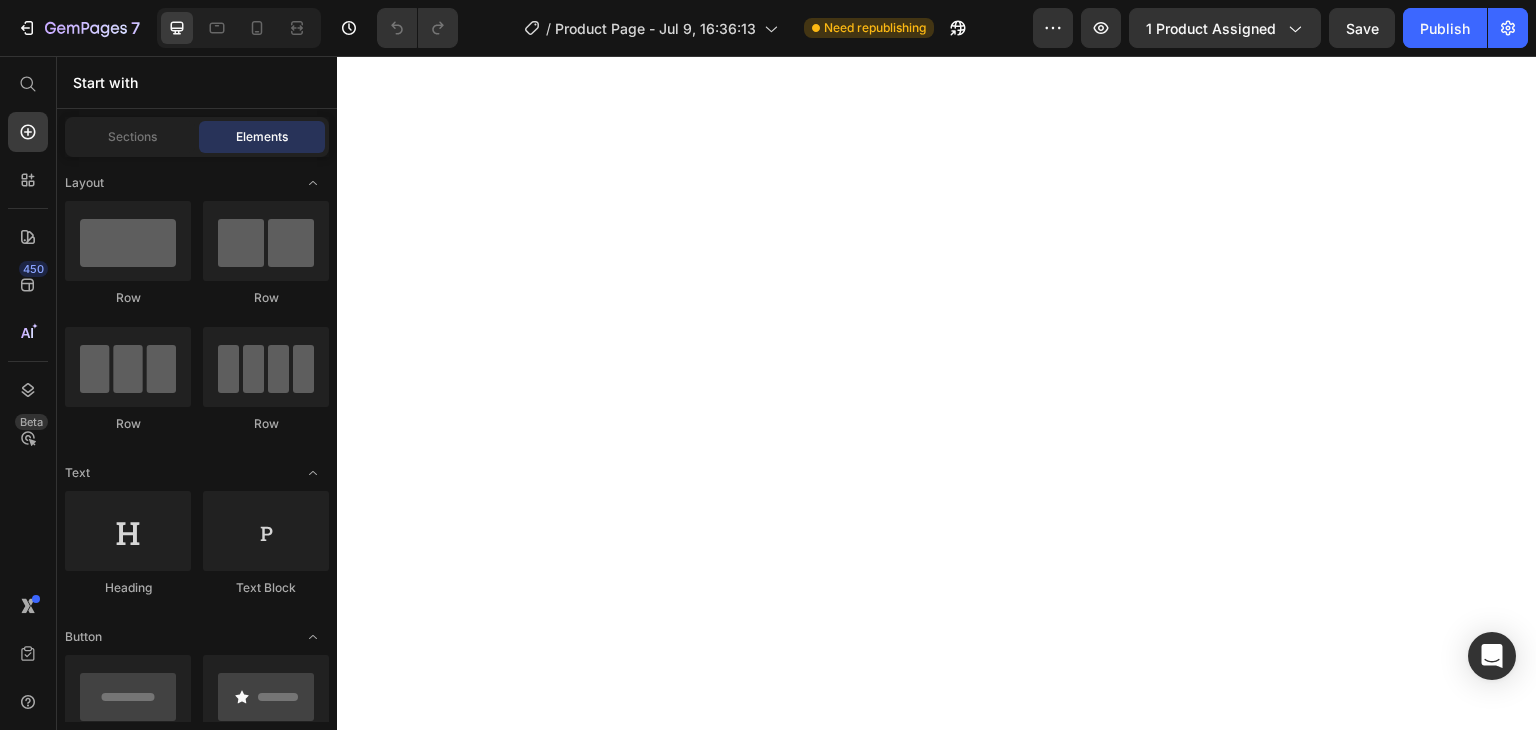 scroll, scrollTop: 0, scrollLeft: 0, axis: both 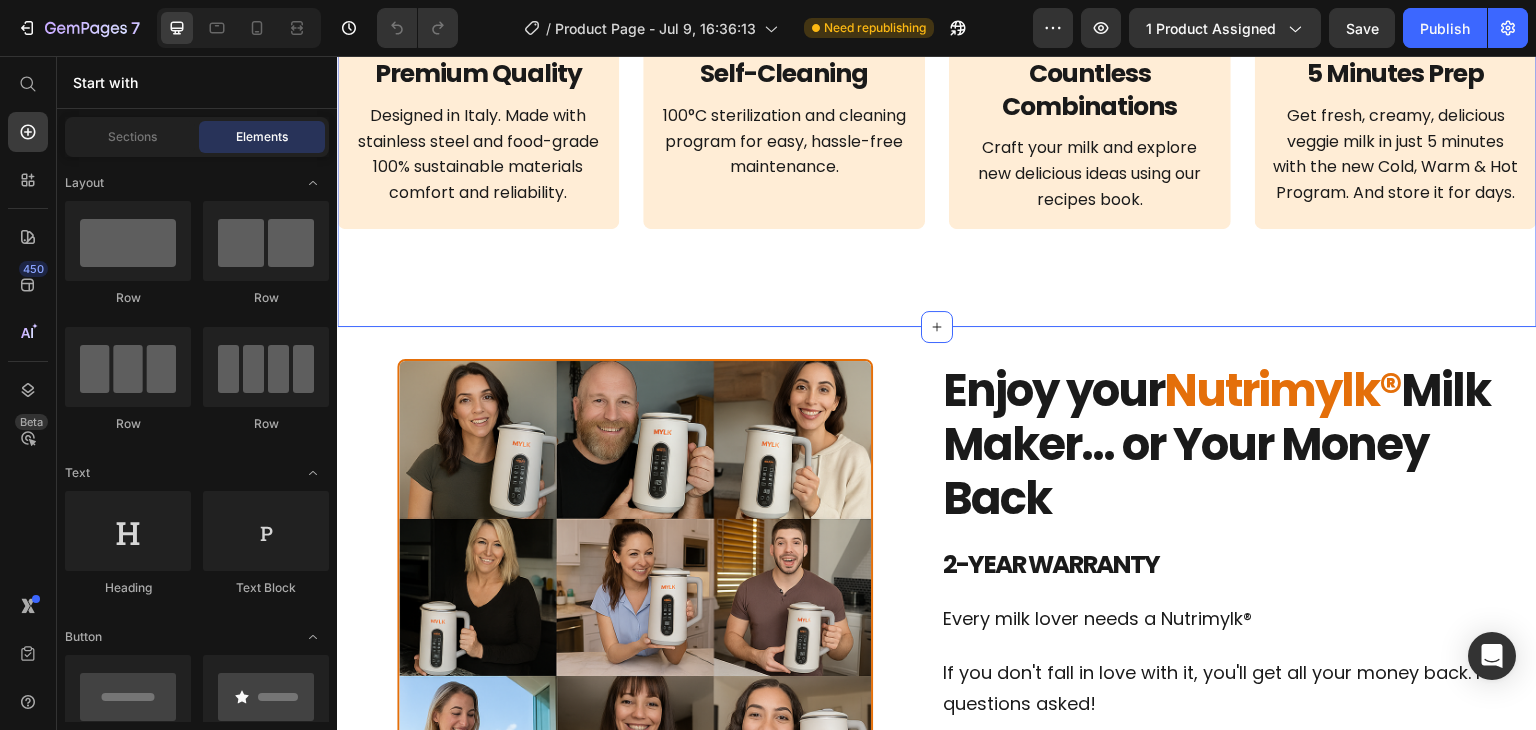 click on "Save up to $[AMOUNT] a year" at bounding box center [937, -15] 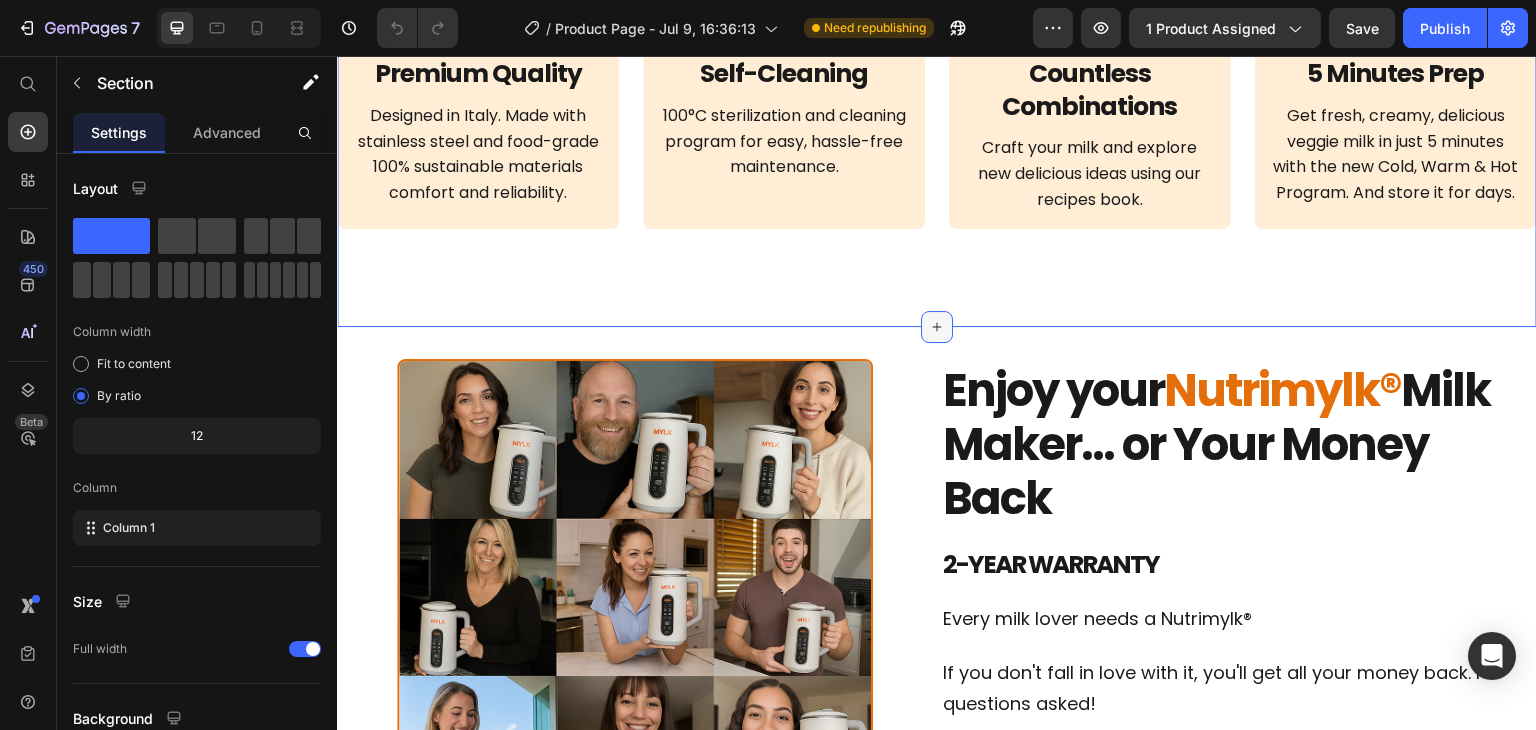 click at bounding box center [937, 327] 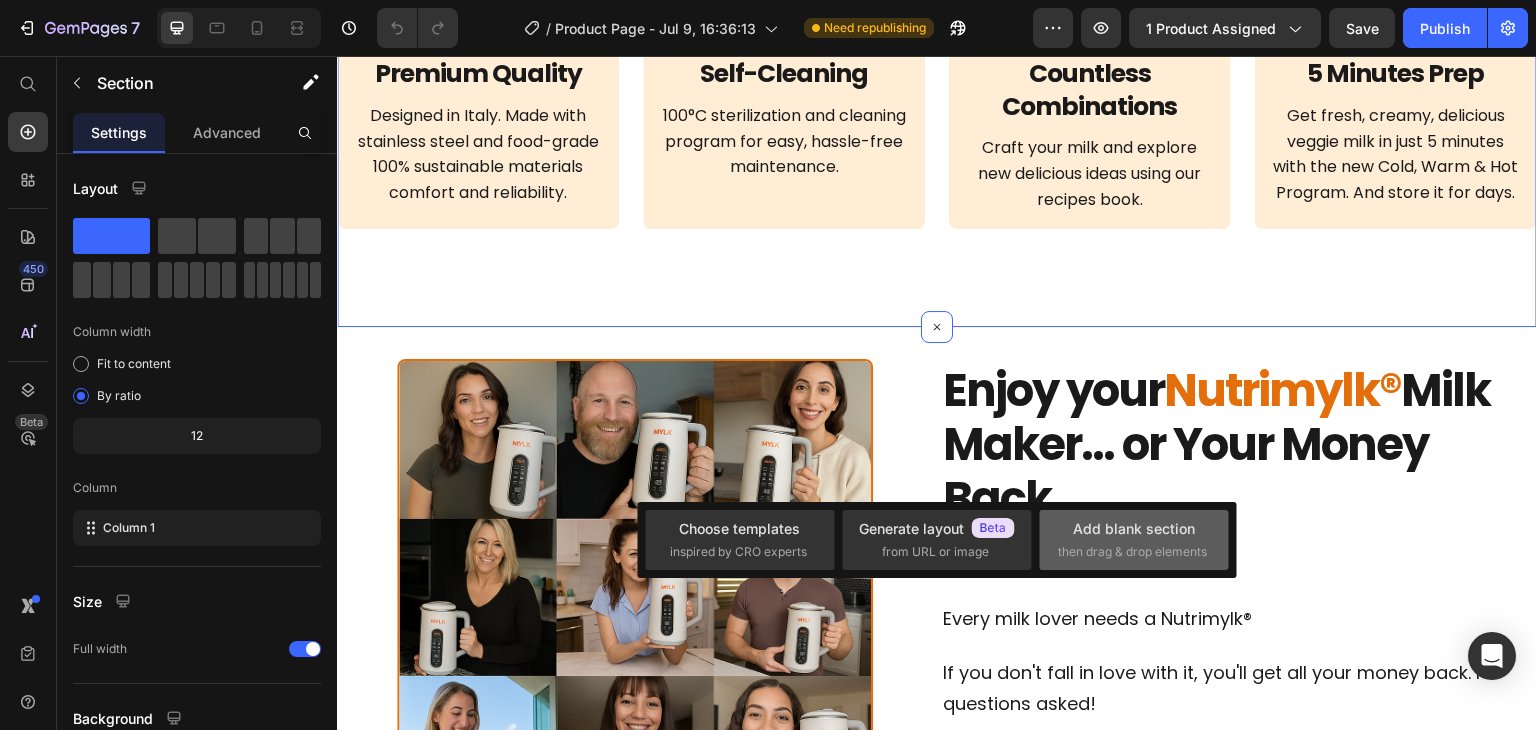 click on "then drag & drop elements" at bounding box center [1132, 552] 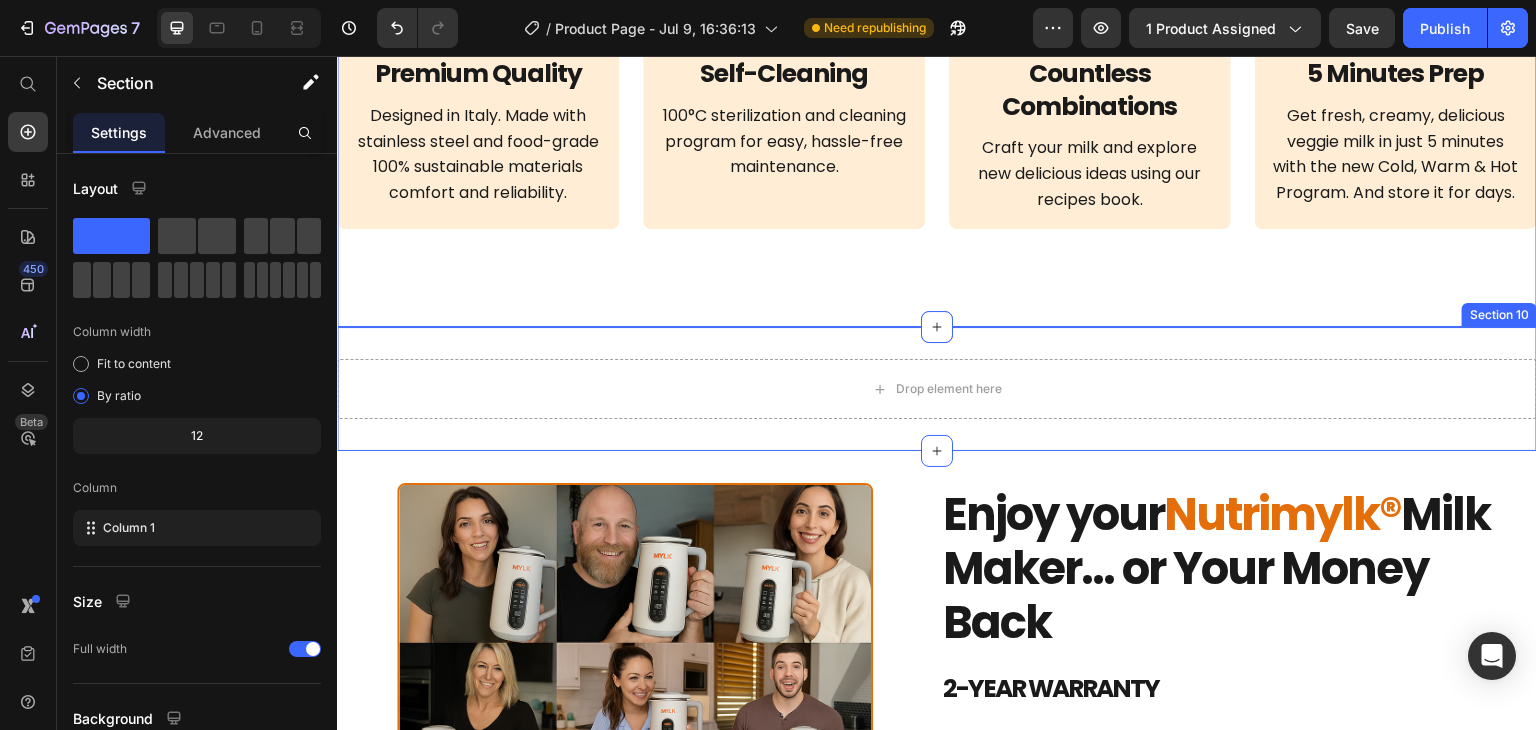 click on "Drop element here Section 10" at bounding box center (937, 389) 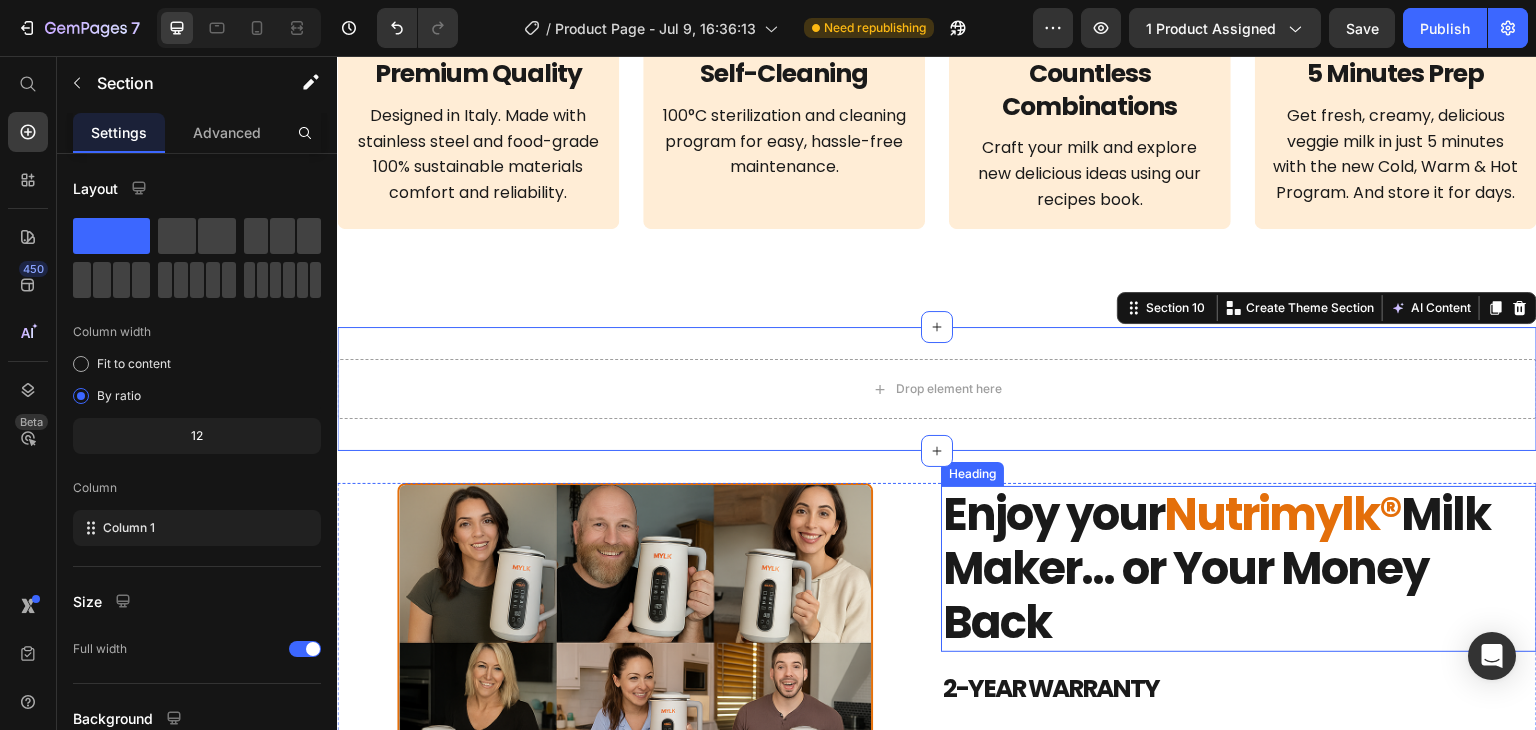 click on "Enjoy your Nutrimylk® Milk Maker... or Your Money Back" at bounding box center (1239, 569) 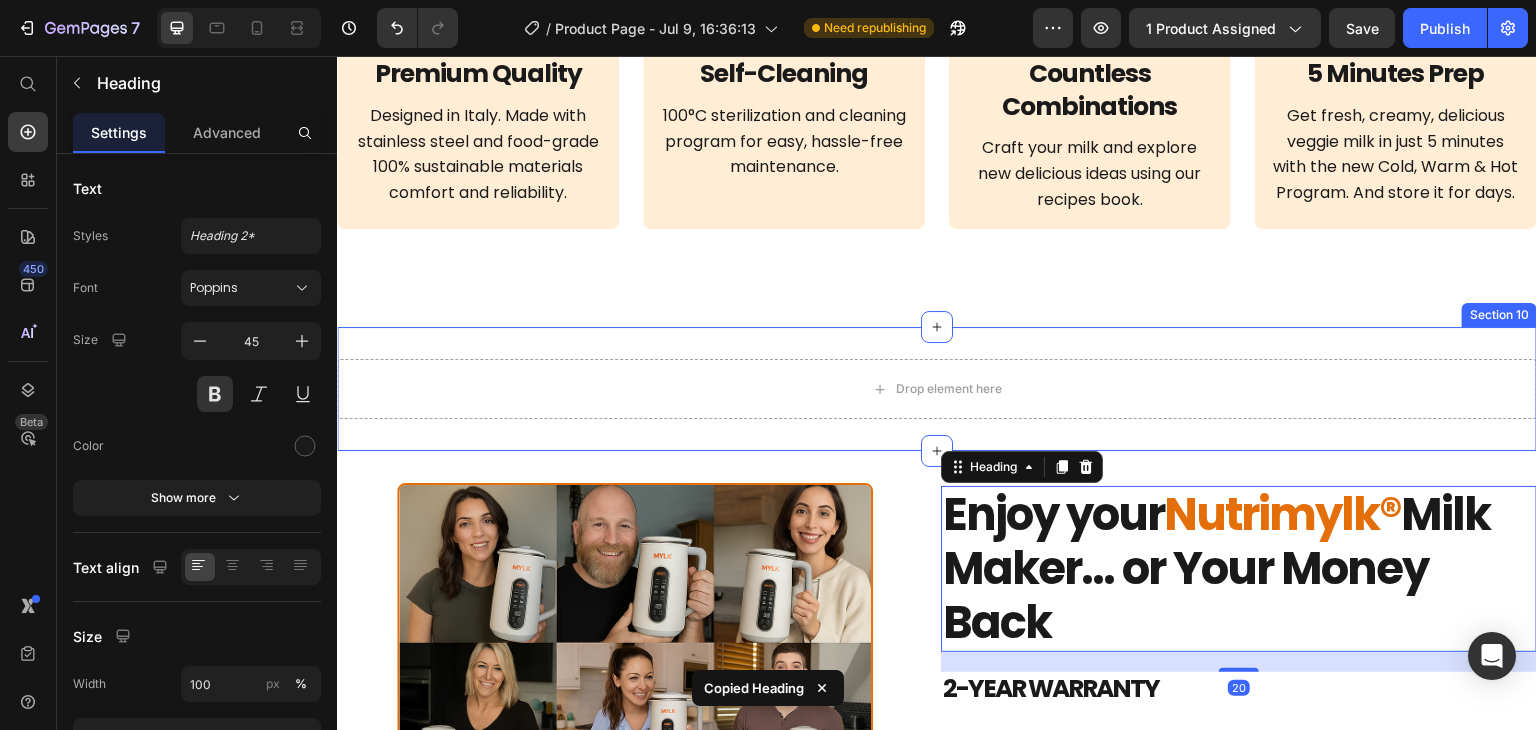 click on "Drop element here Section 10" at bounding box center [937, 389] 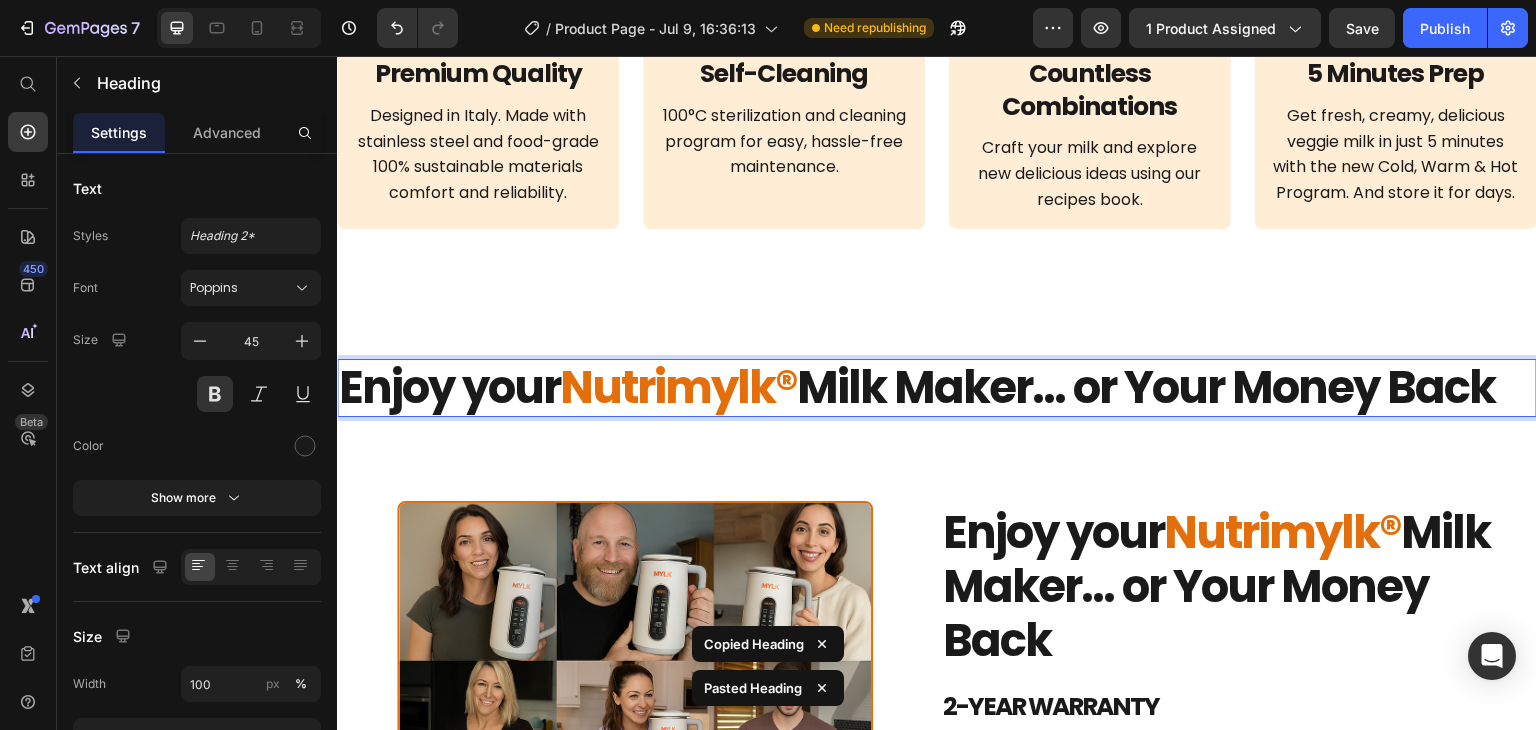 click on "Enjoy your Nutrimylk® Milk Maker... or Your Money Back" at bounding box center (937, 388) 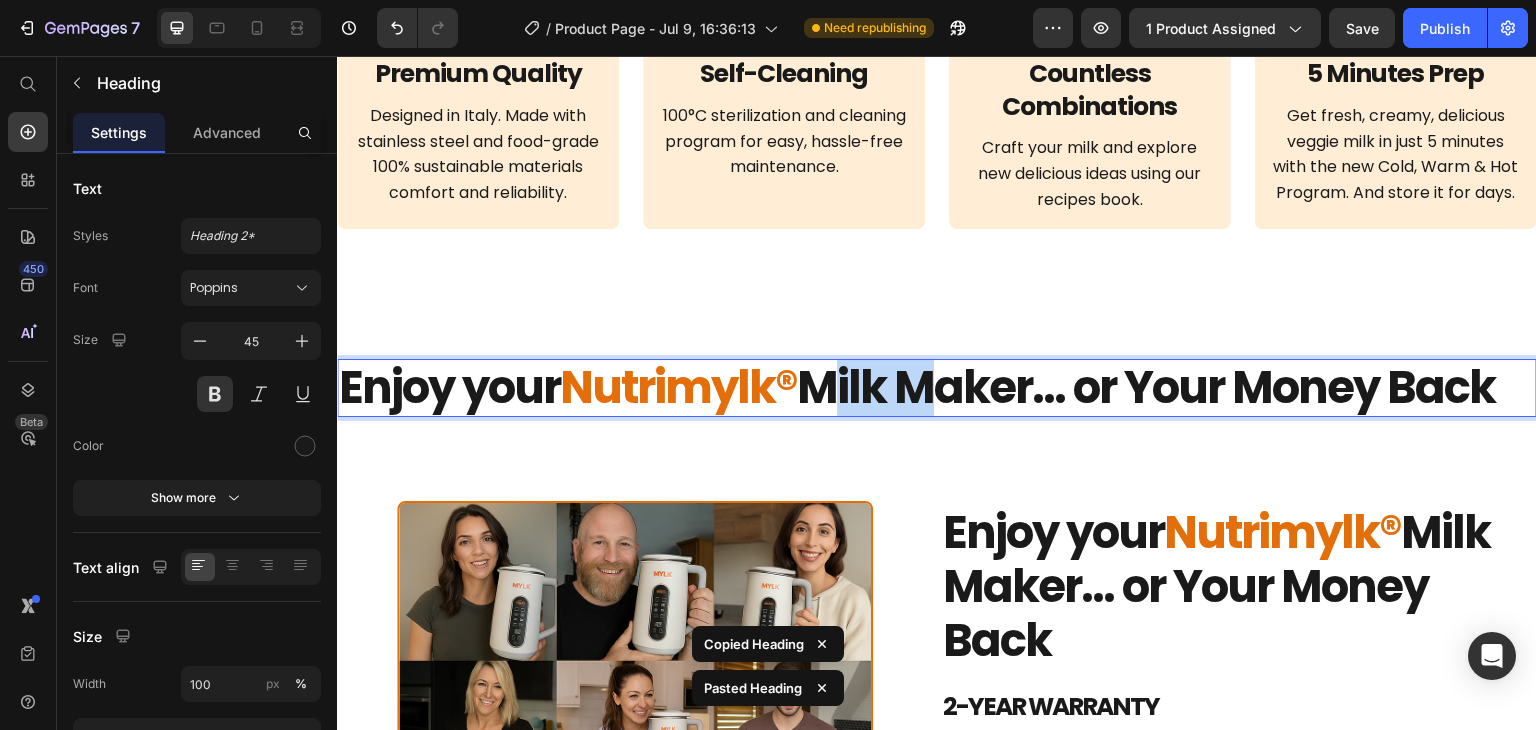 click on "Enjoy your Nutrimylk® Milk Maker... or Your Money Back" at bounding box center [937, 388] 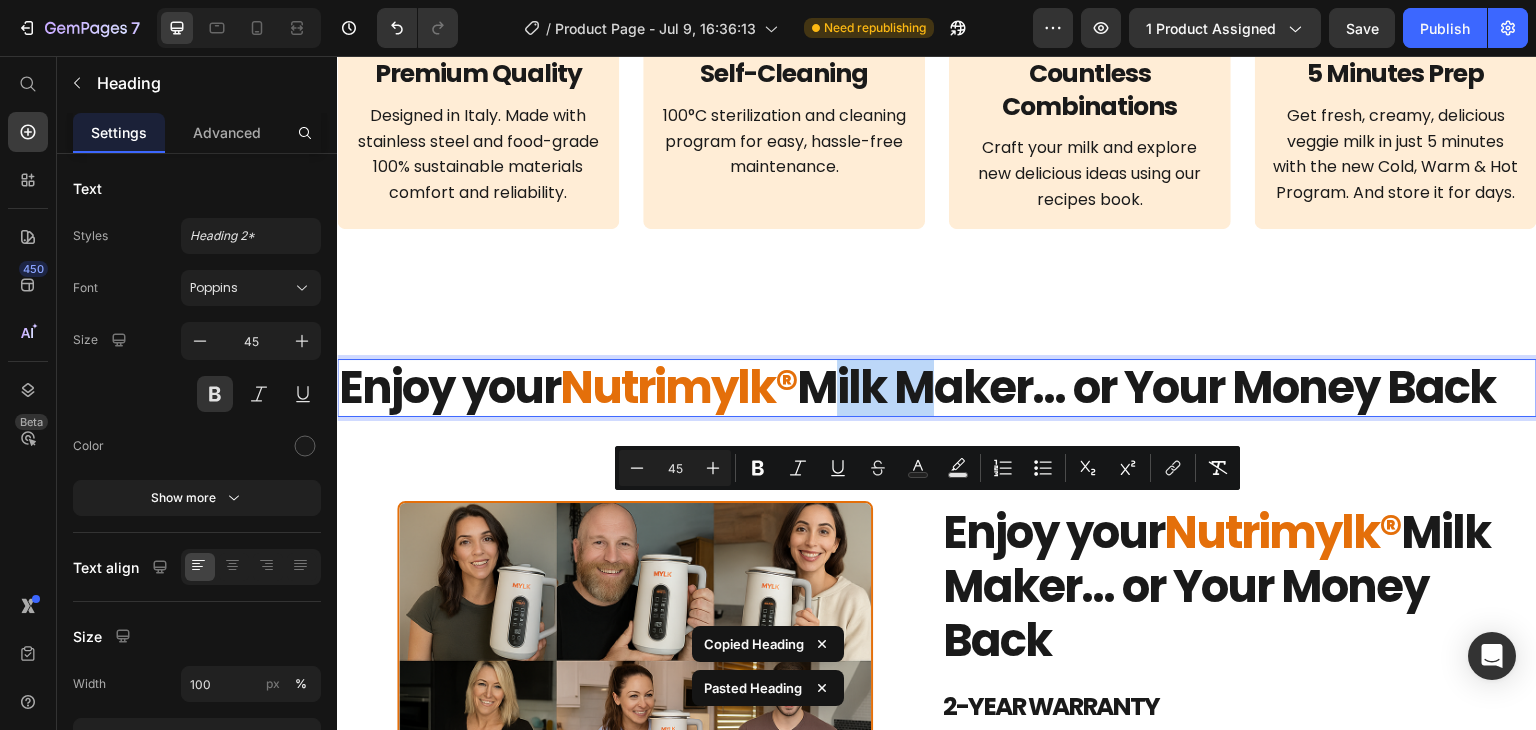 click on "Enjoy your Nutrimylk® Milk Maker... or Your Money Back" at bounding box center [937, 388] 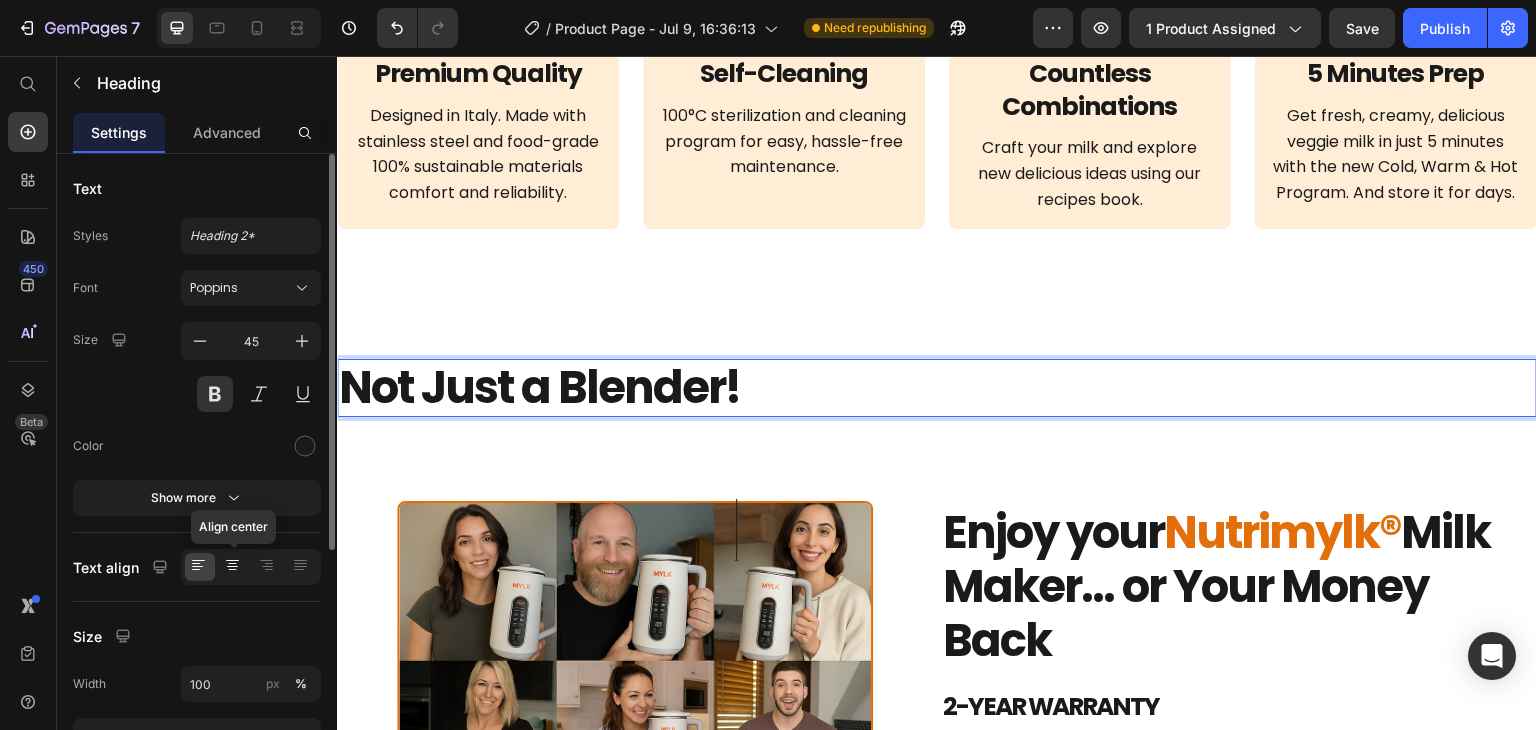 click 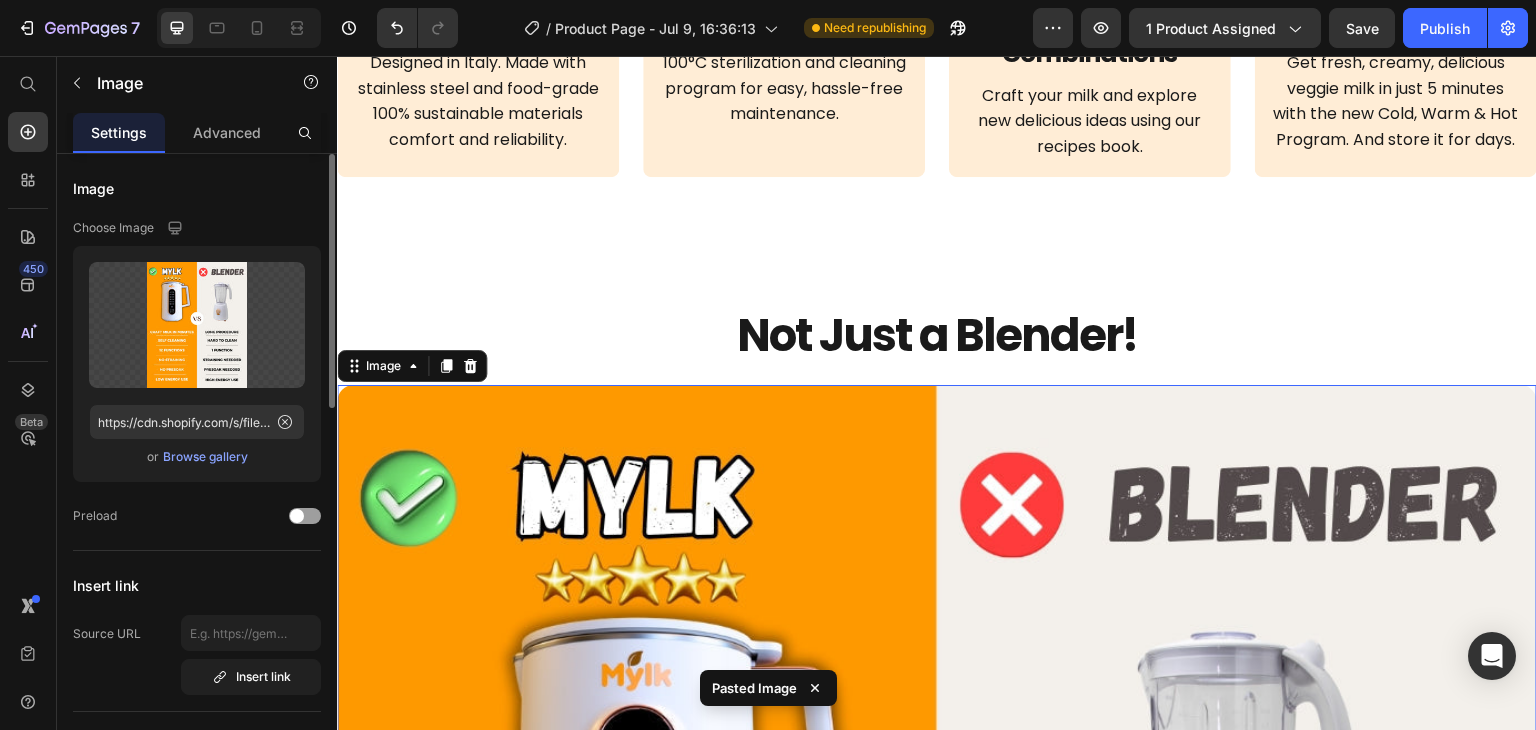 scroll, scrollTop: 5940, scrollLeft: 0, axis: vertical 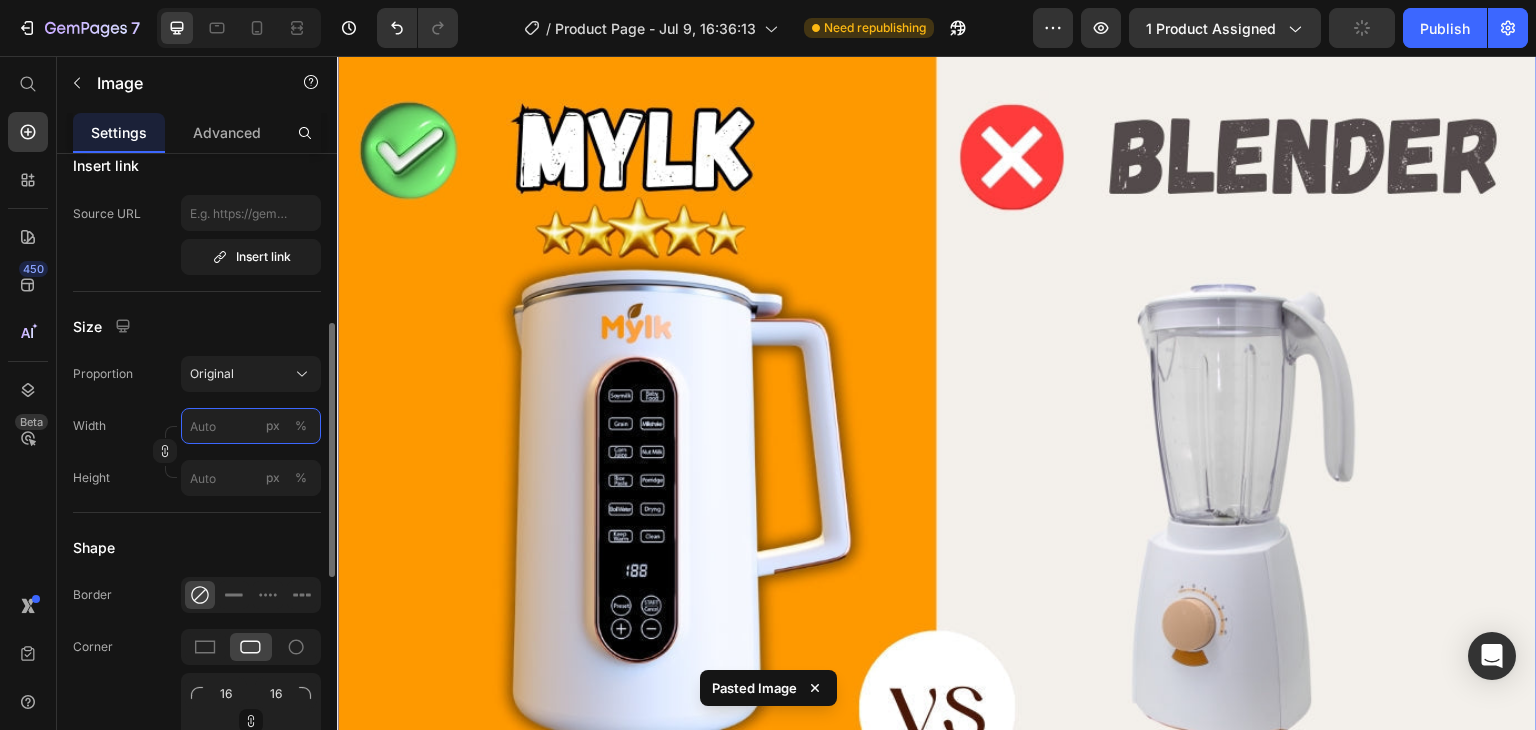 click on "px %" at bounding box center [251, 426] 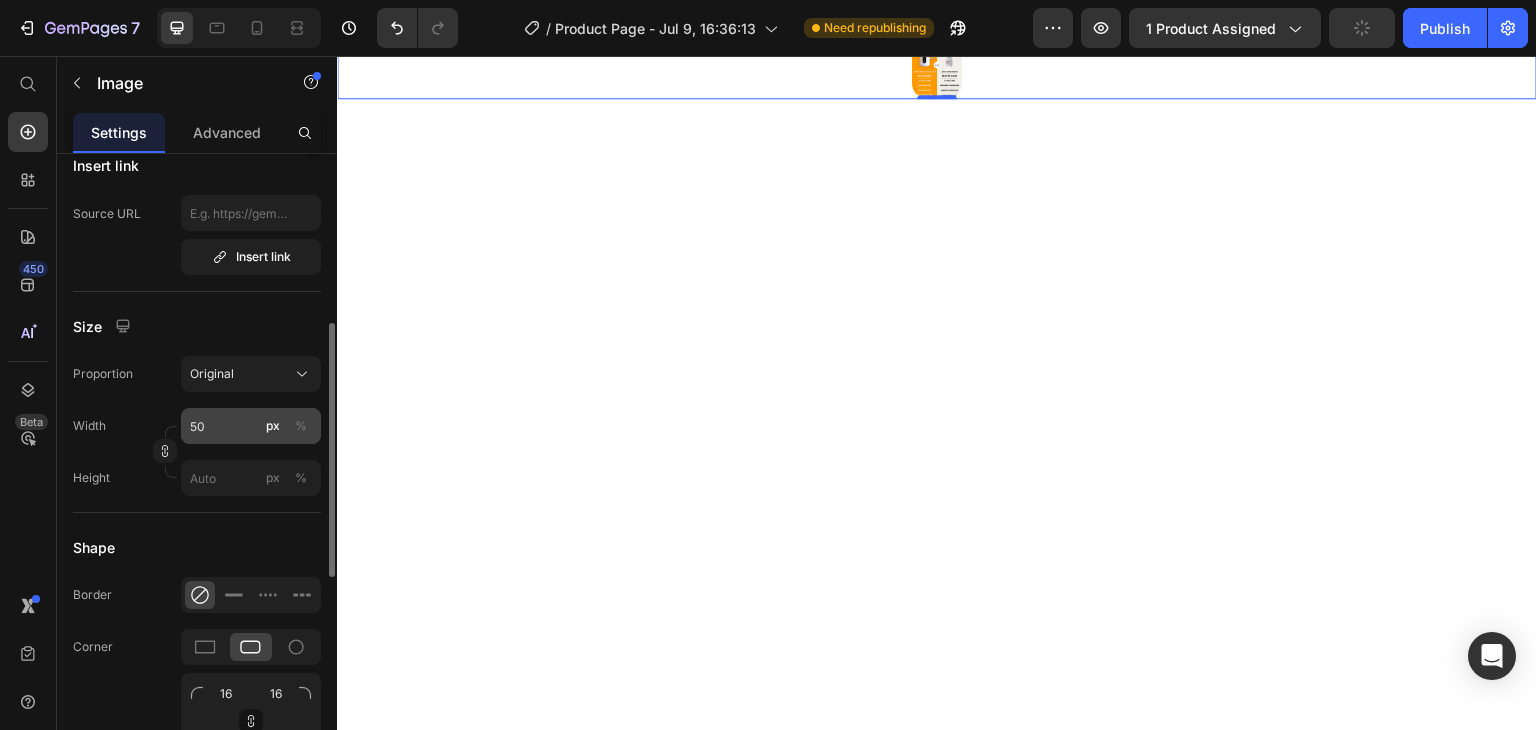 click on "%" 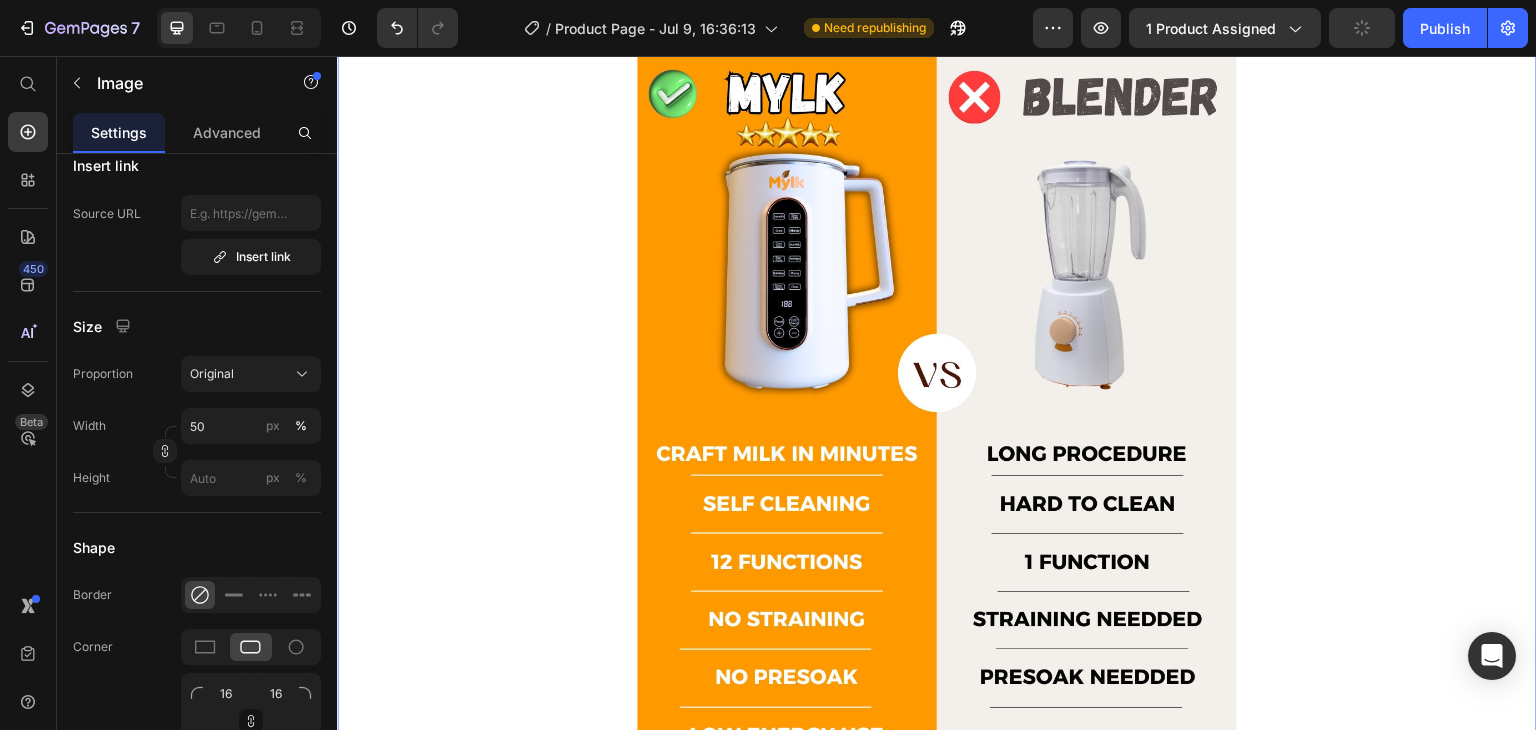 click at bounding box center (937, 412) 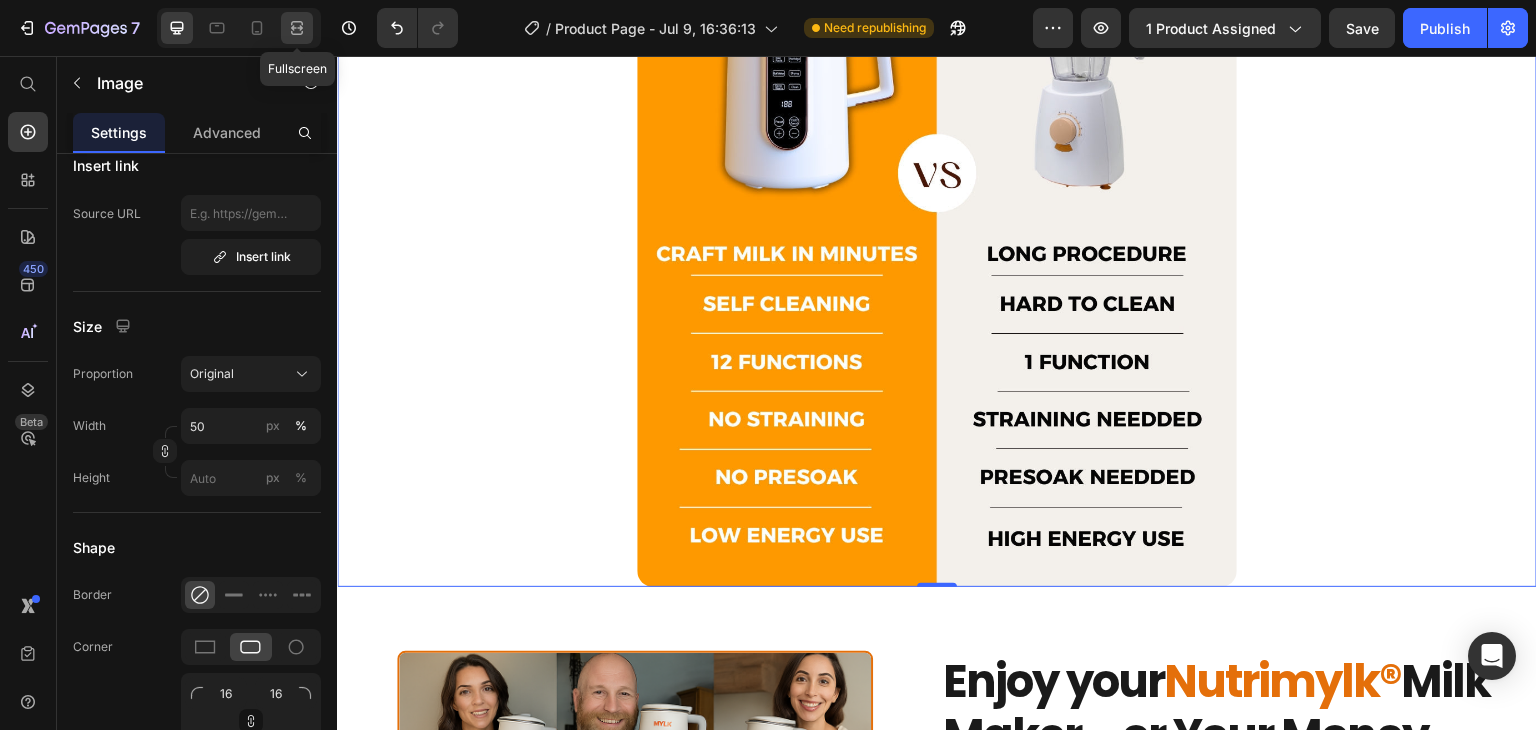 click 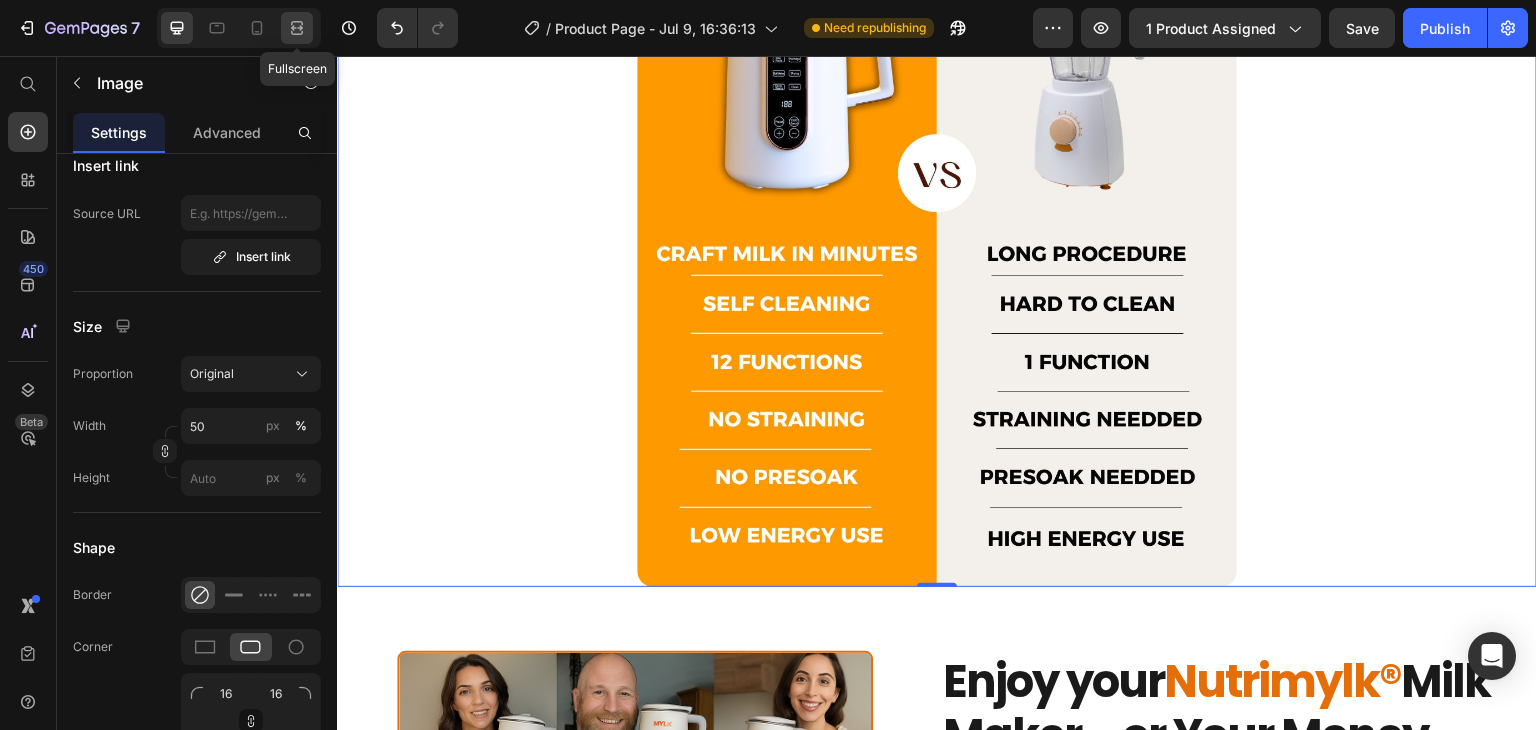 scroll, scrollTop: 6096, scrollLeft: 0, axis: vertical 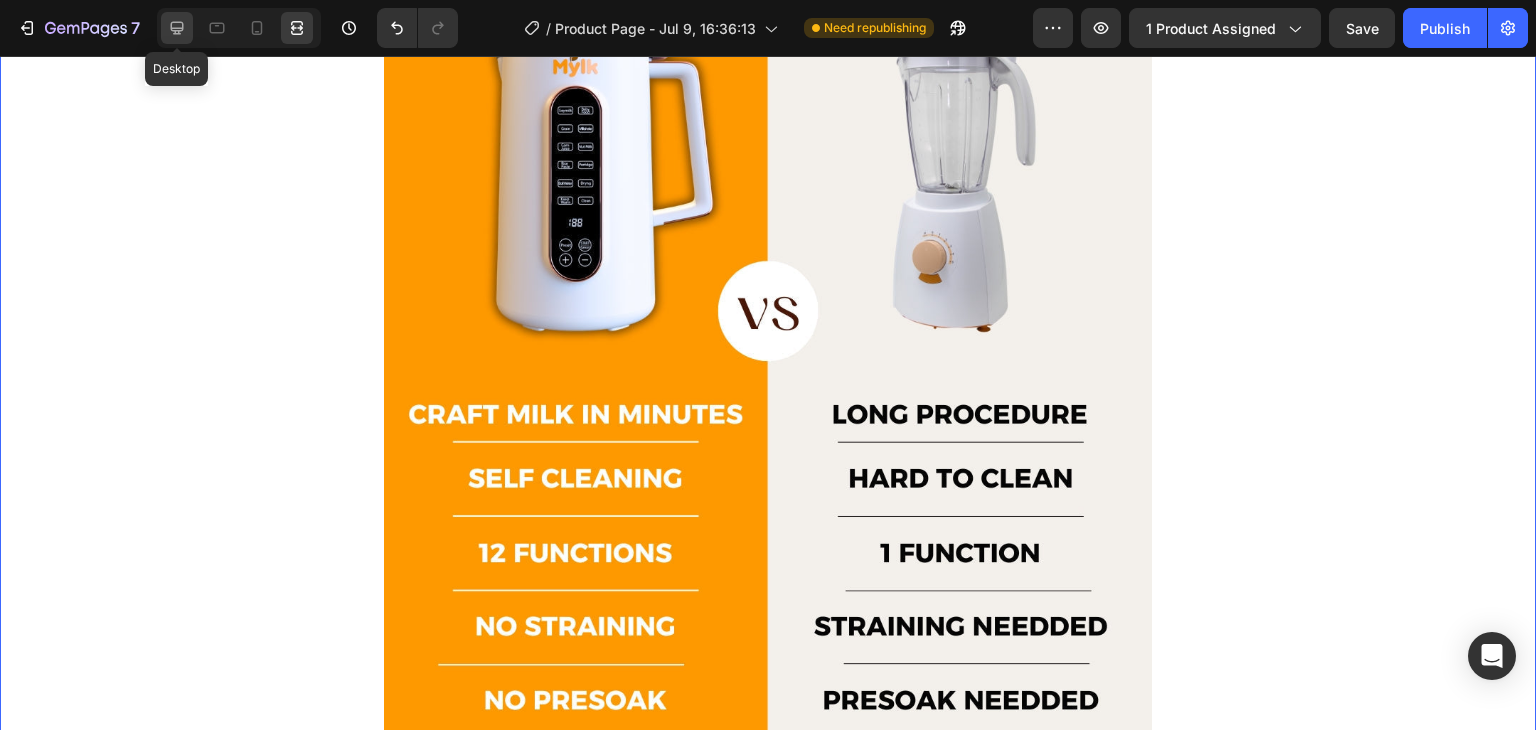 click 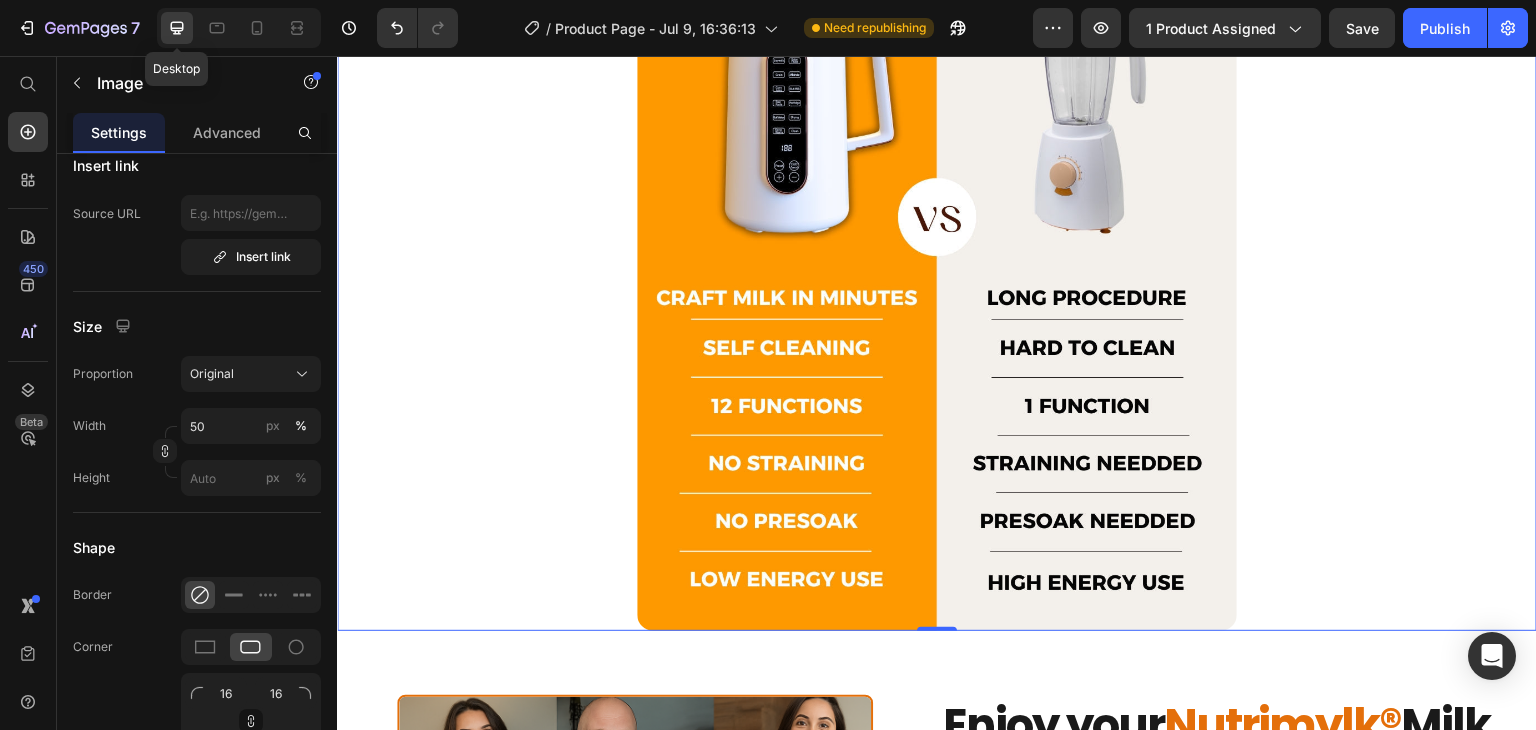scroll, scrollTop: 6140, scrollLeft: 0, axis: vertical 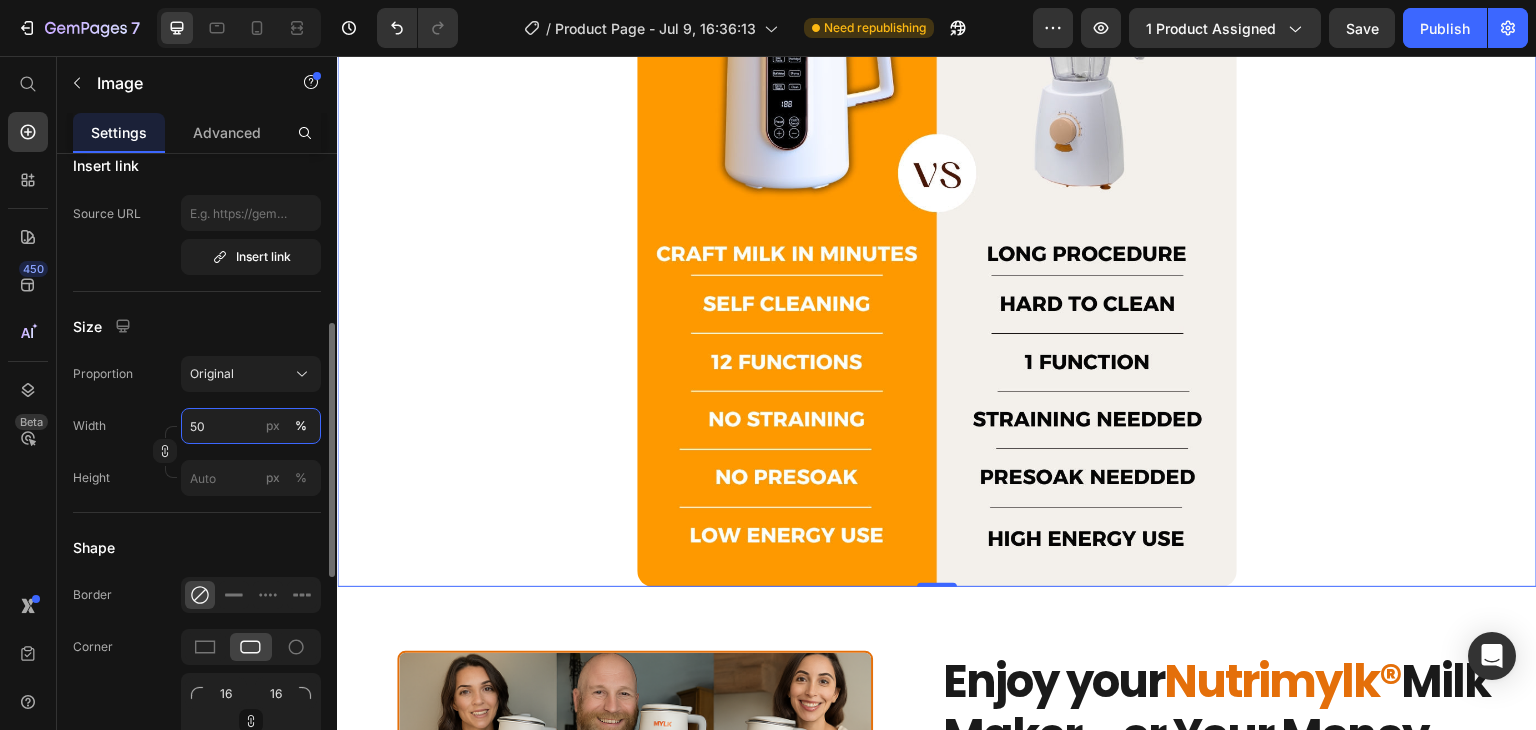 click on "50" at bounding box center (251, 426) 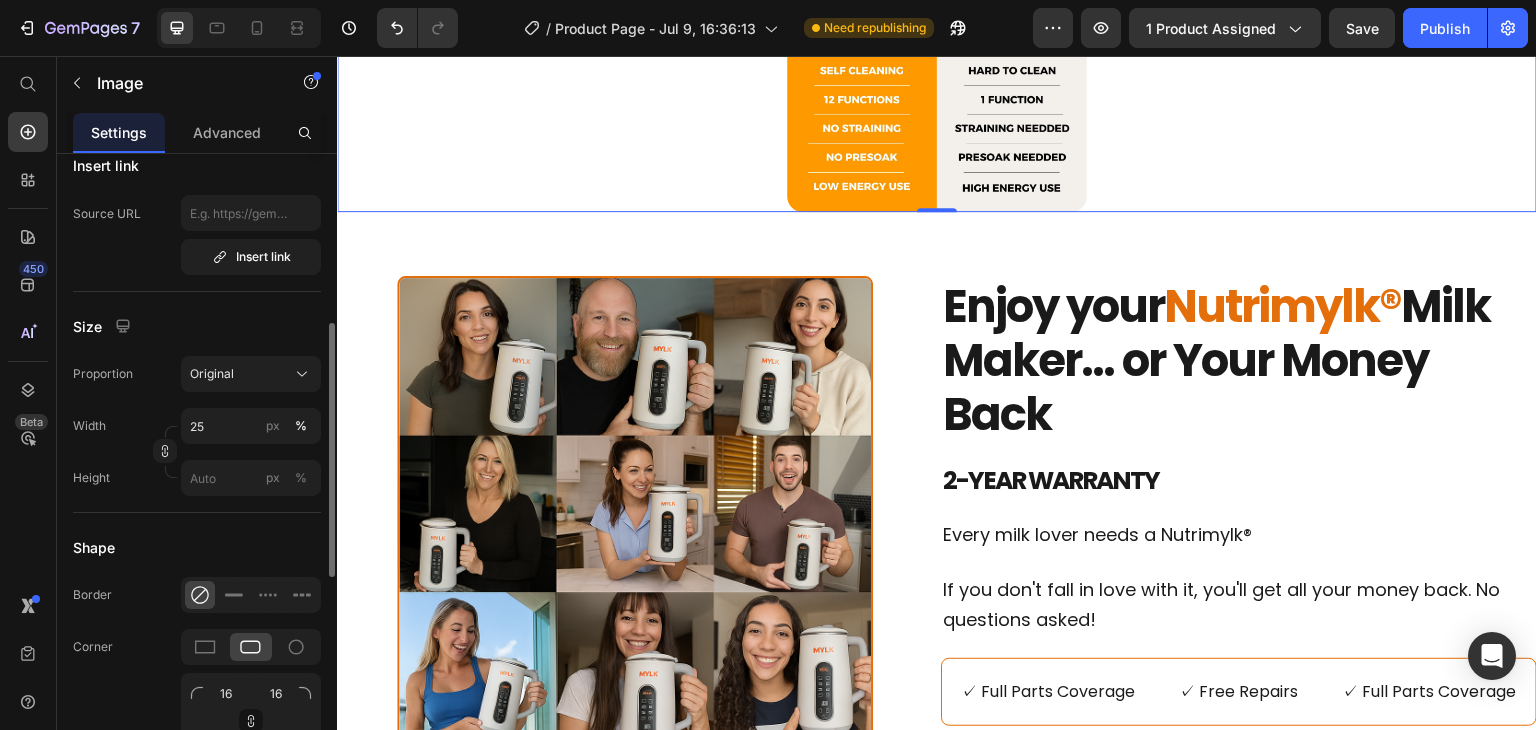 click on "Insert link Source URL  Insert link" 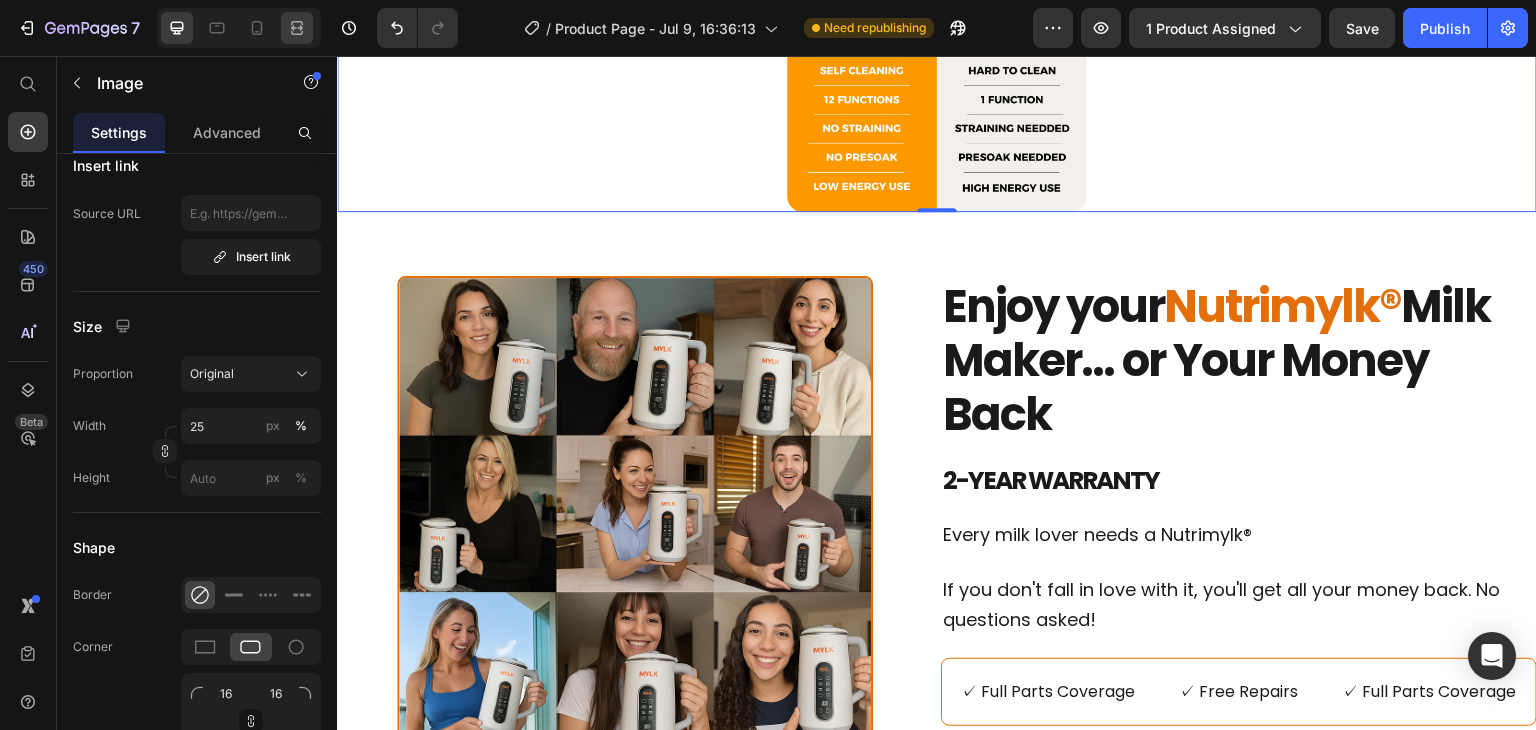 click 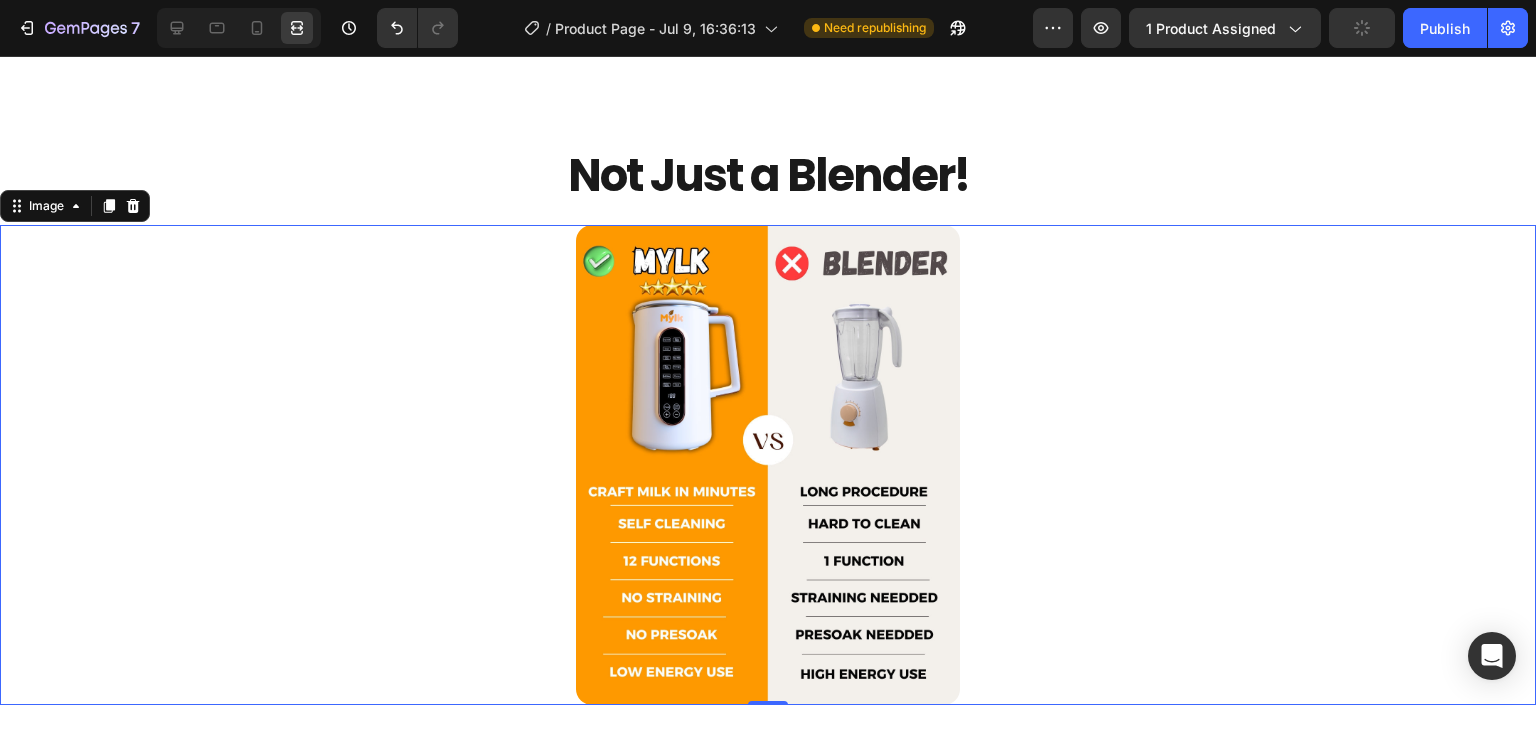 scroll, scrollTop: 5752, scrollLeft: 0, axis: vertical 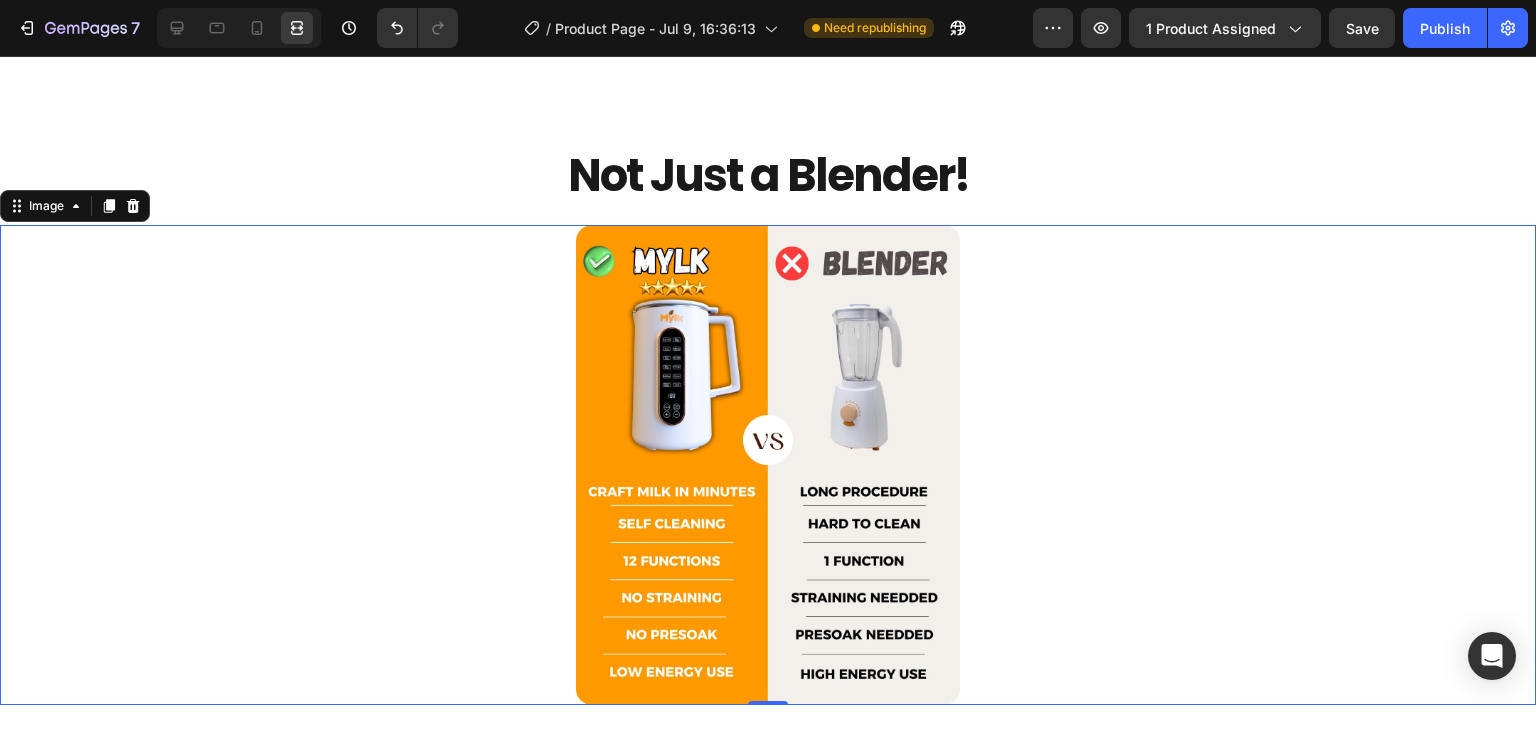 click at bounding box center [768, 465] 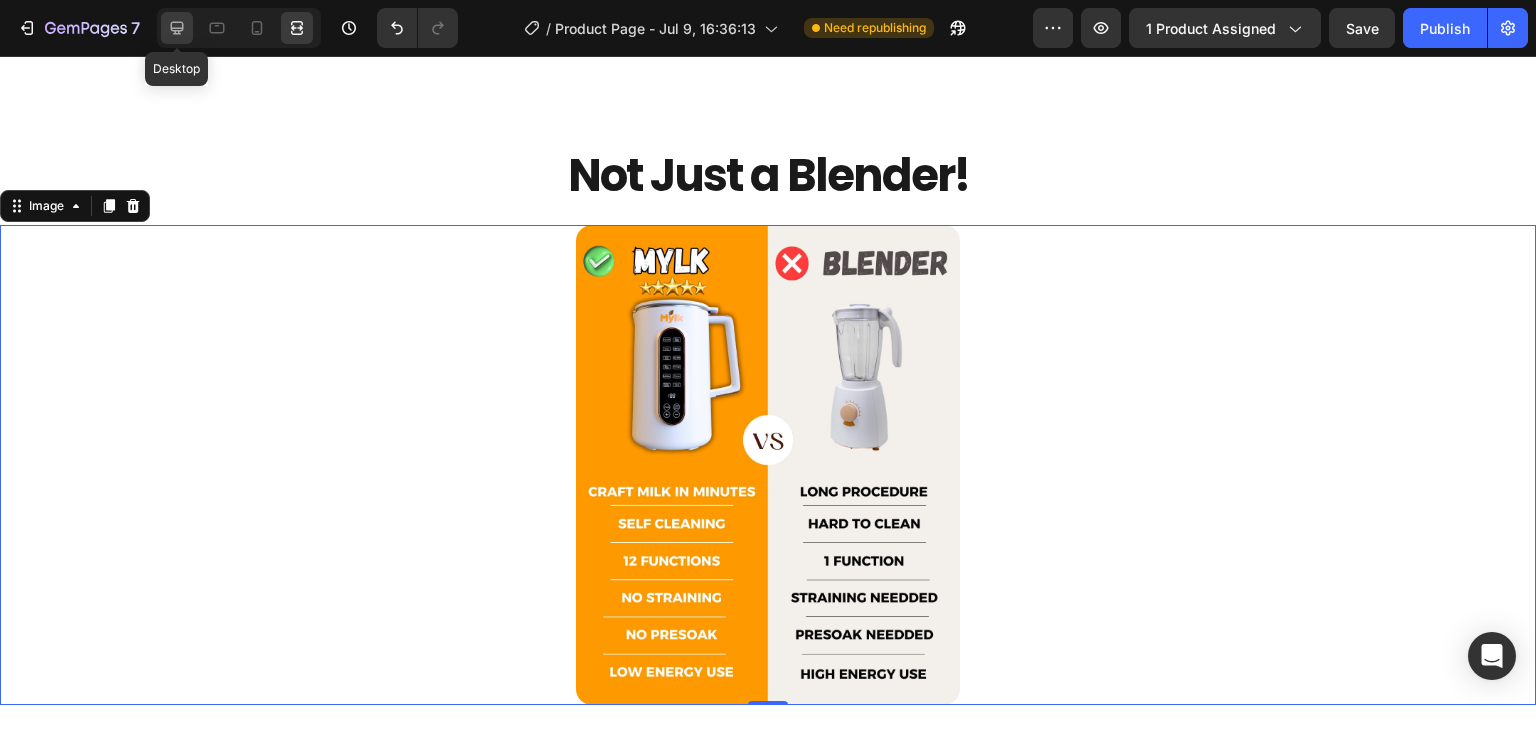 click 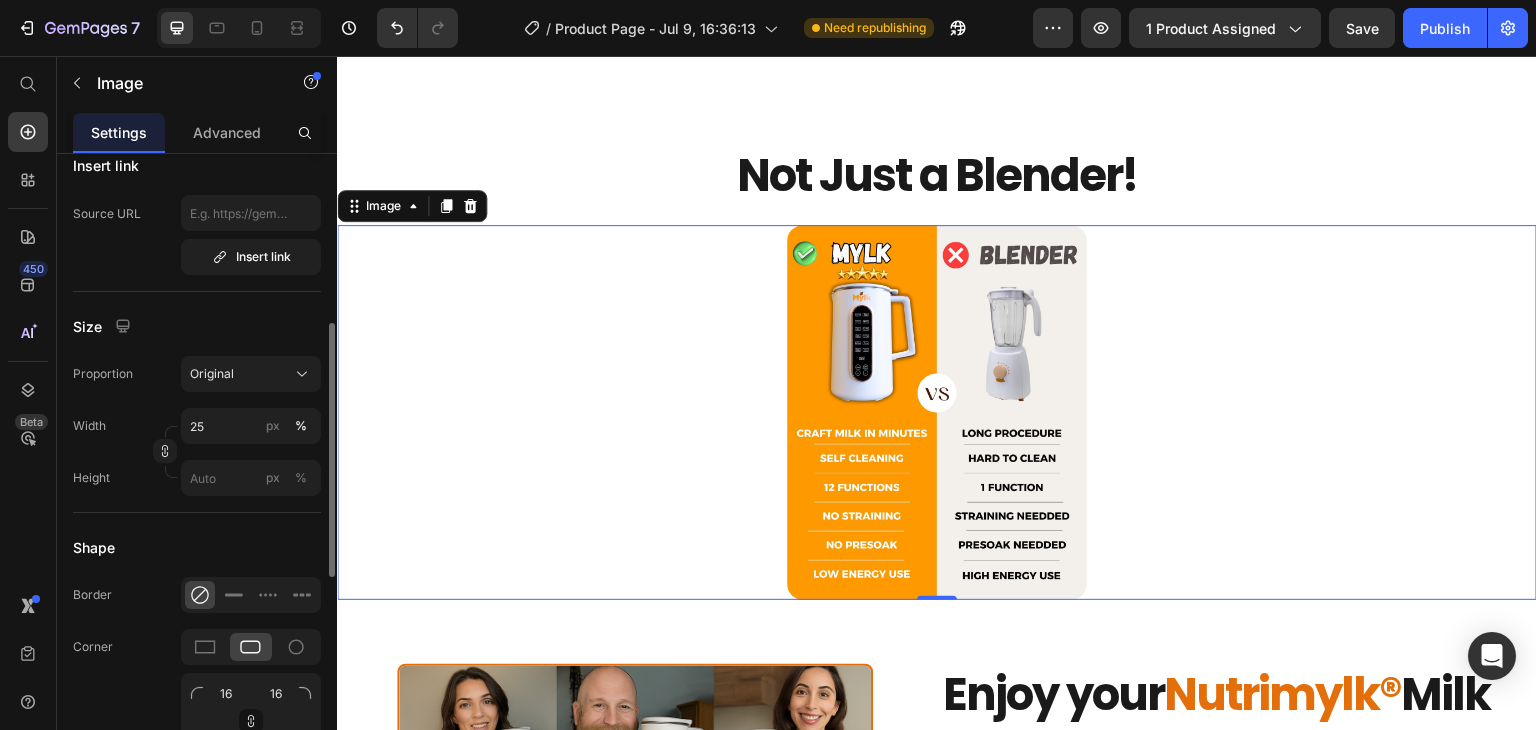 scroll, scrollTop: 5777, scrollLeft: 0, axis: vertical 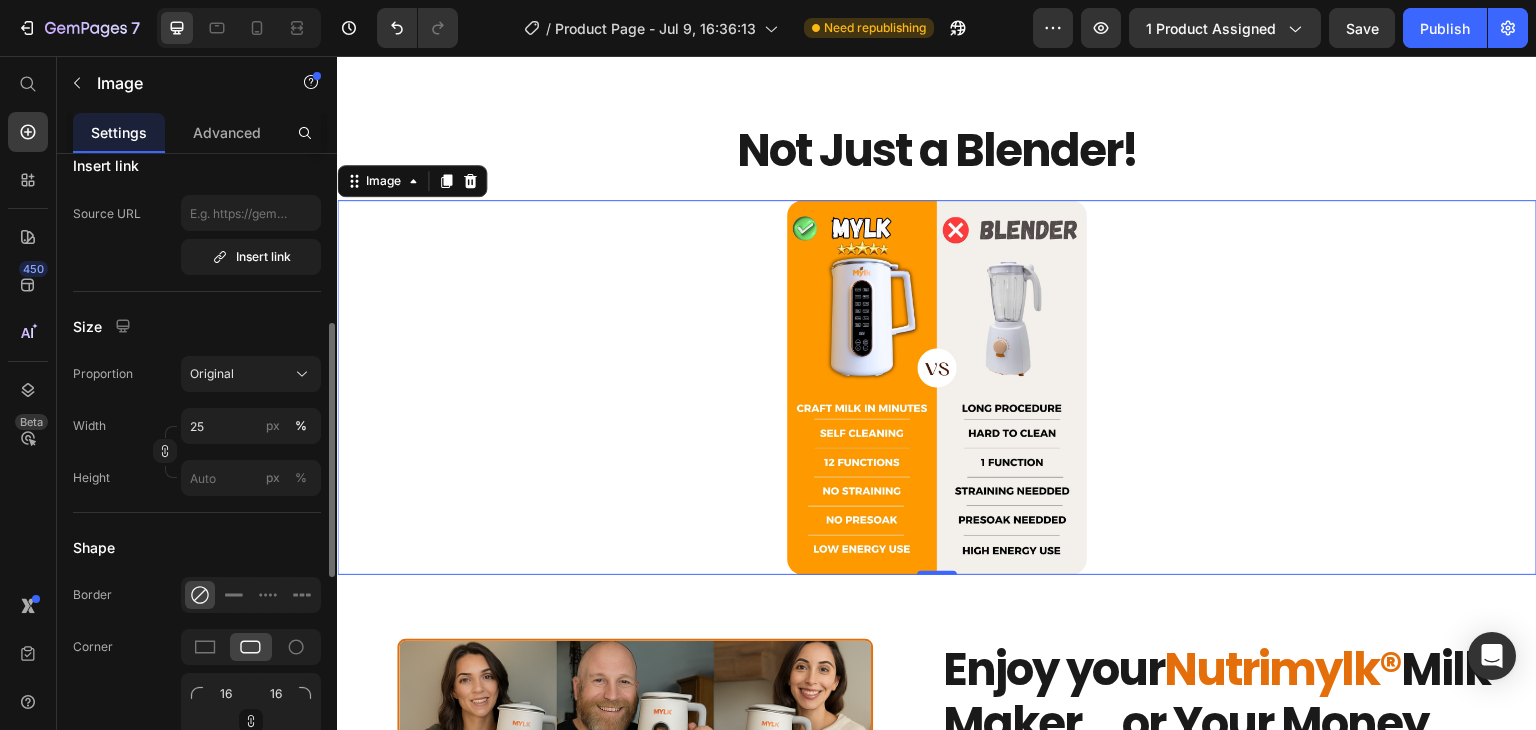 click on "Proportion Original Width 25 px % Height px %" at bounding box center (197, 426) 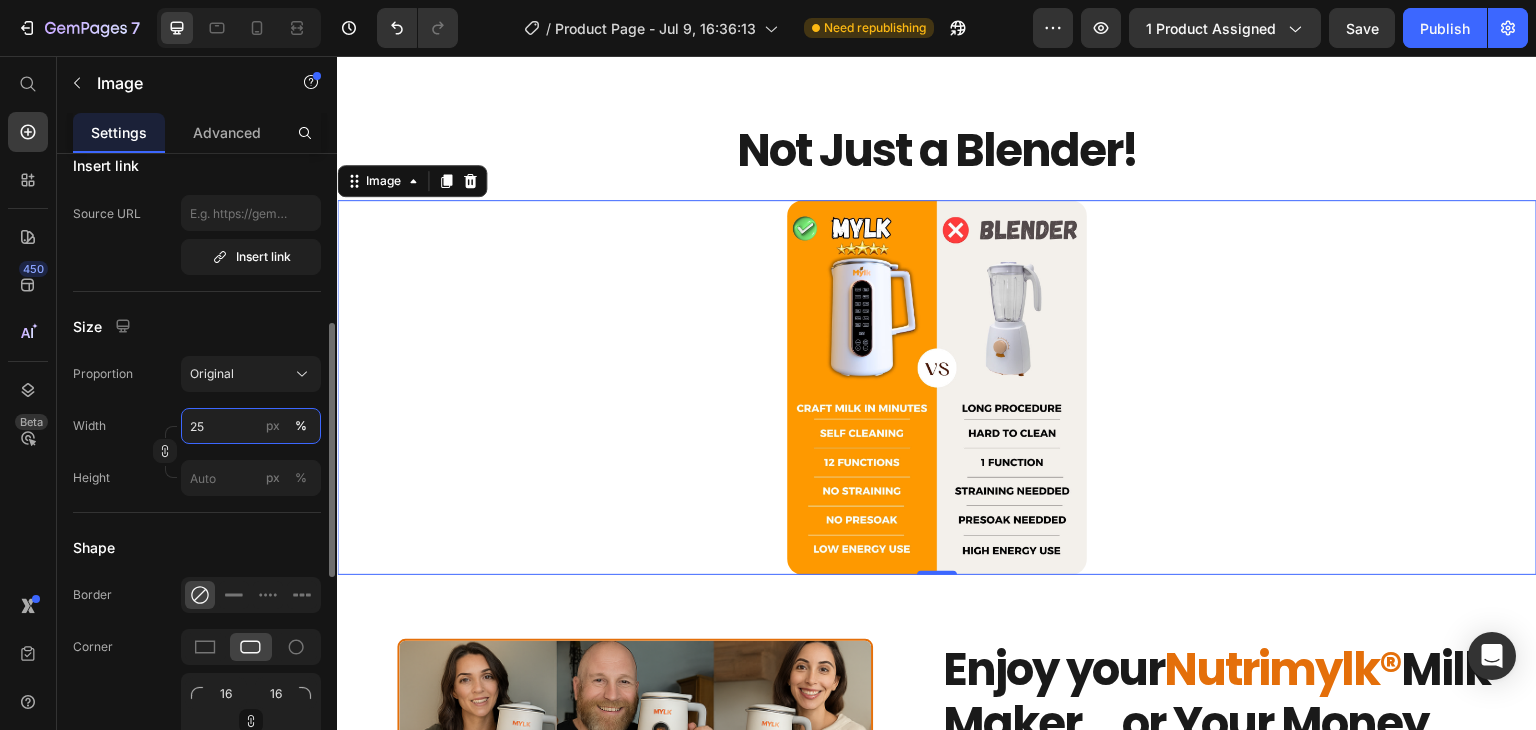 click on "25" at bounding box center [251, 426] 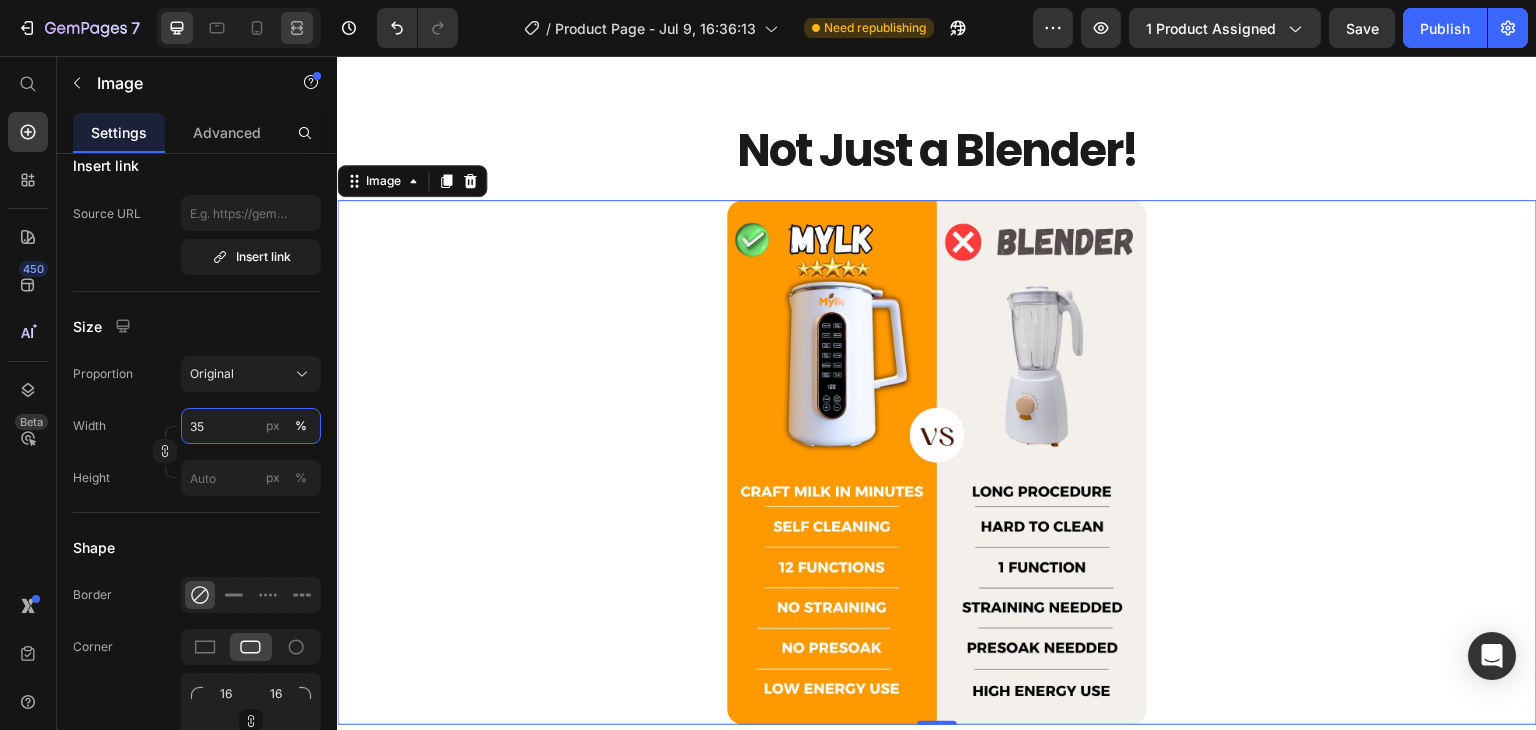 type on "35" 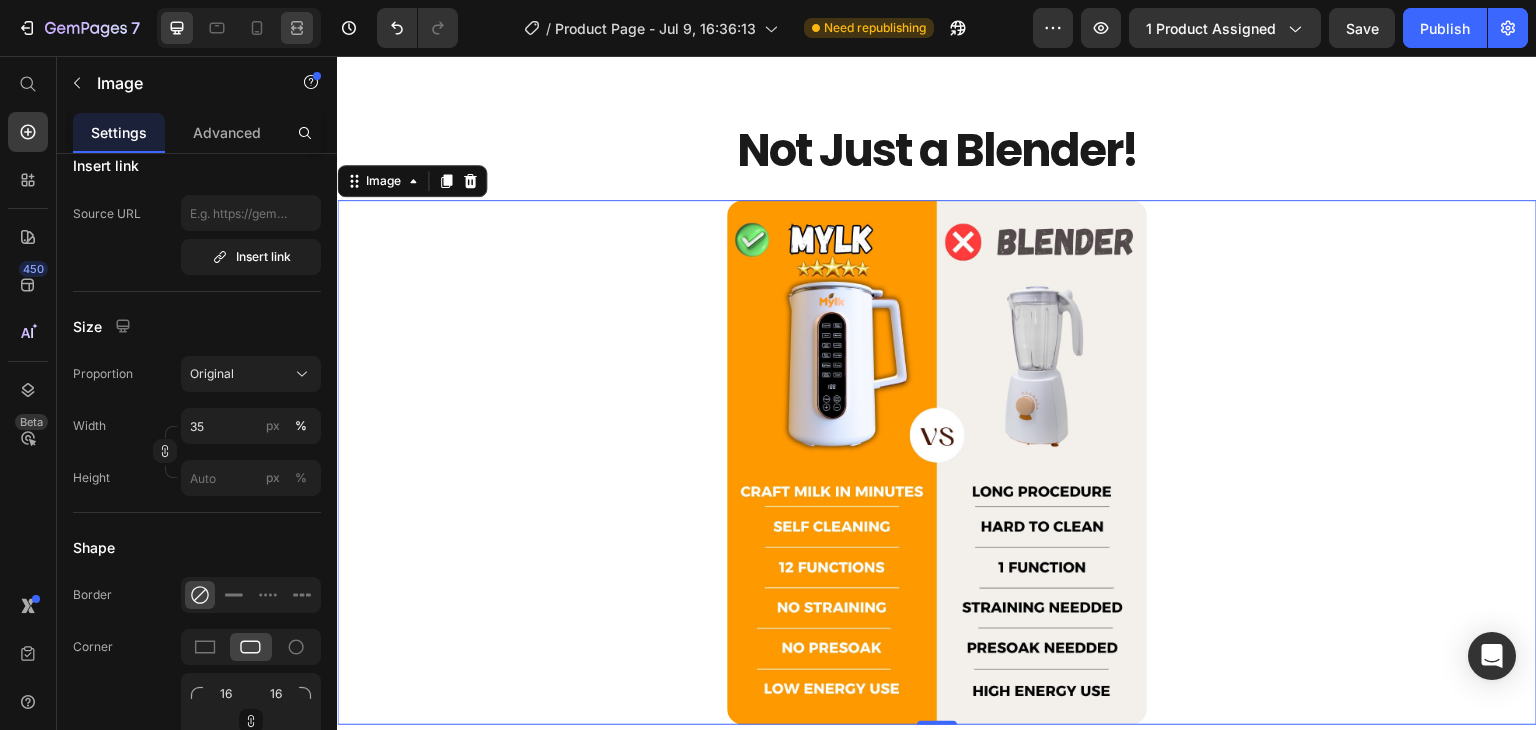 click 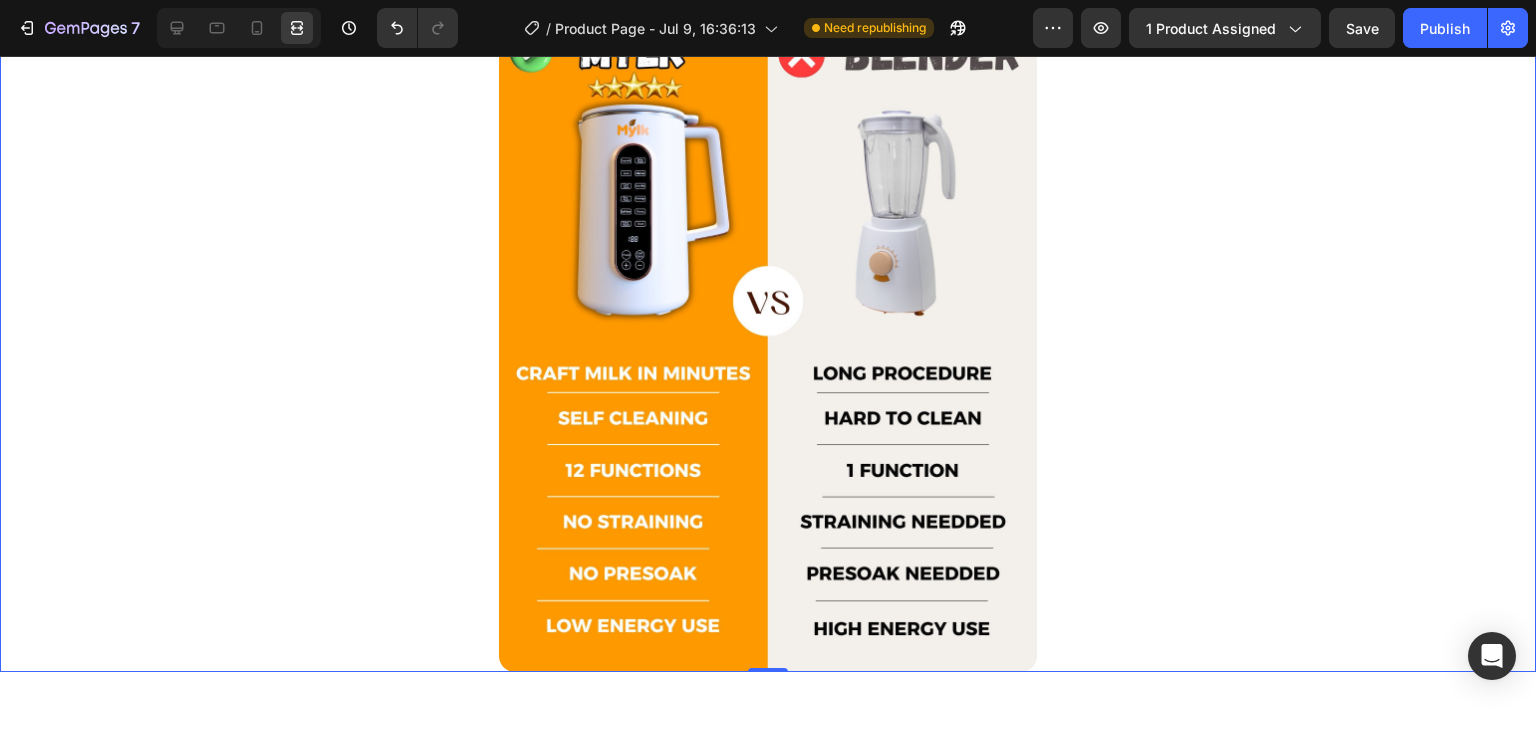 scroll, scrollTop: 5976, scrollLeft: 0, axis: vertical 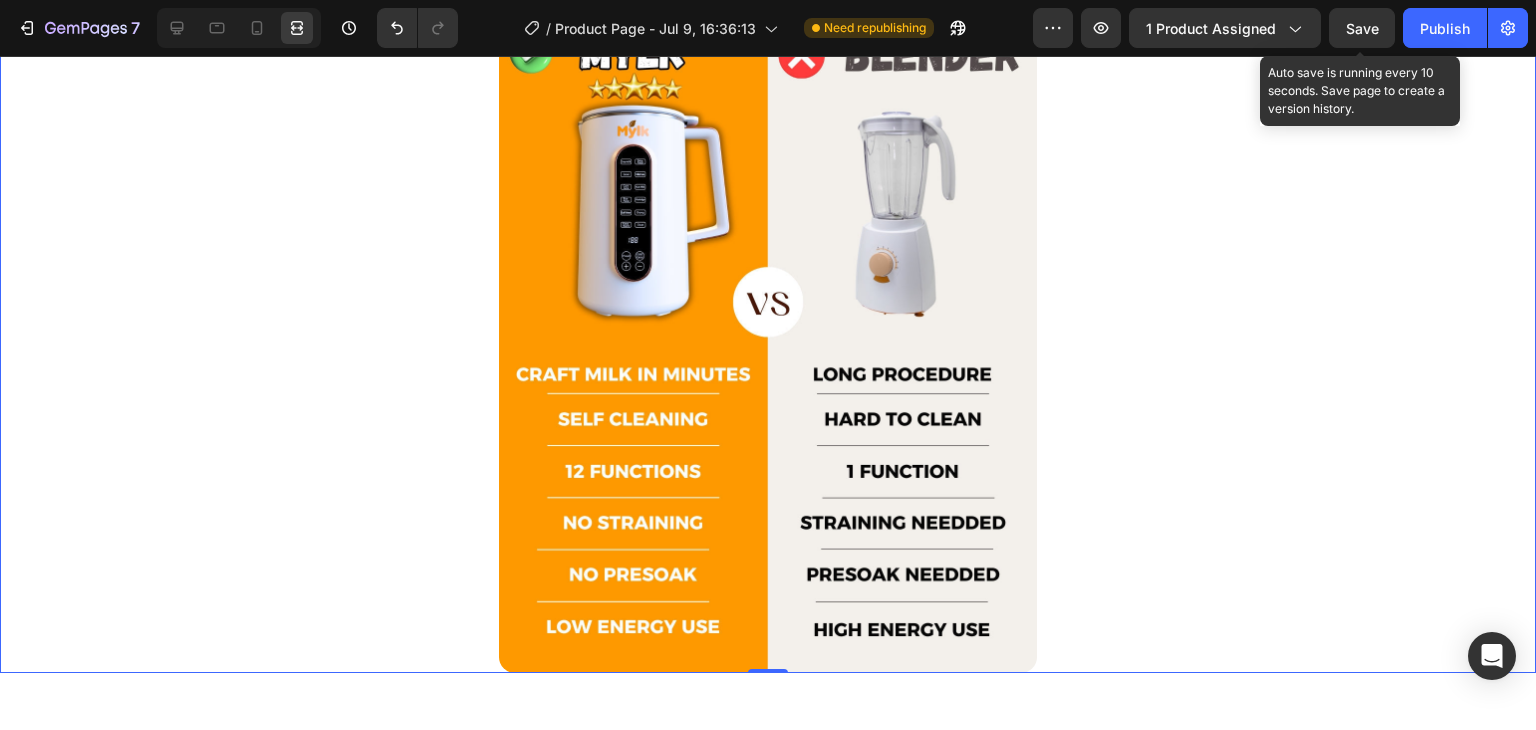 click on "Save" 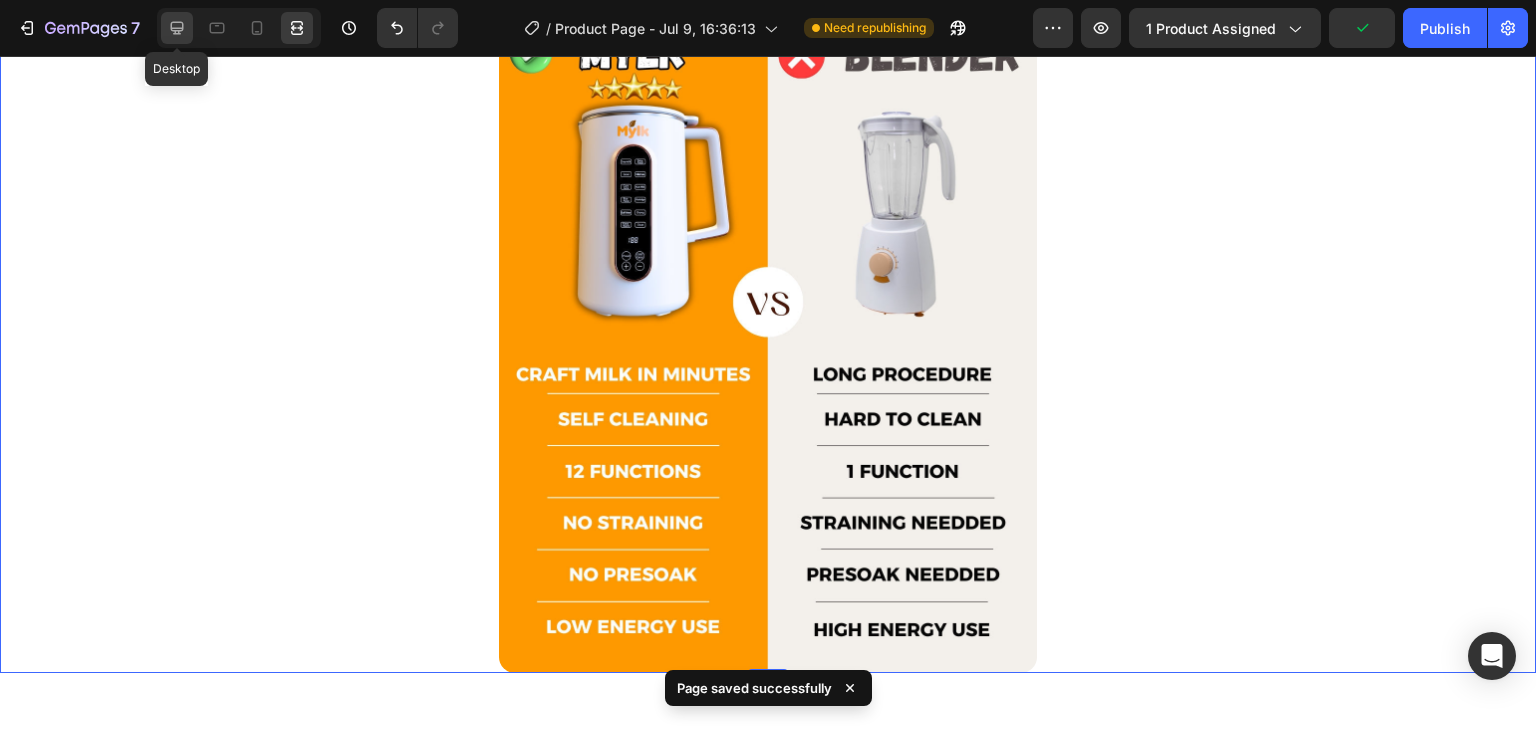 click 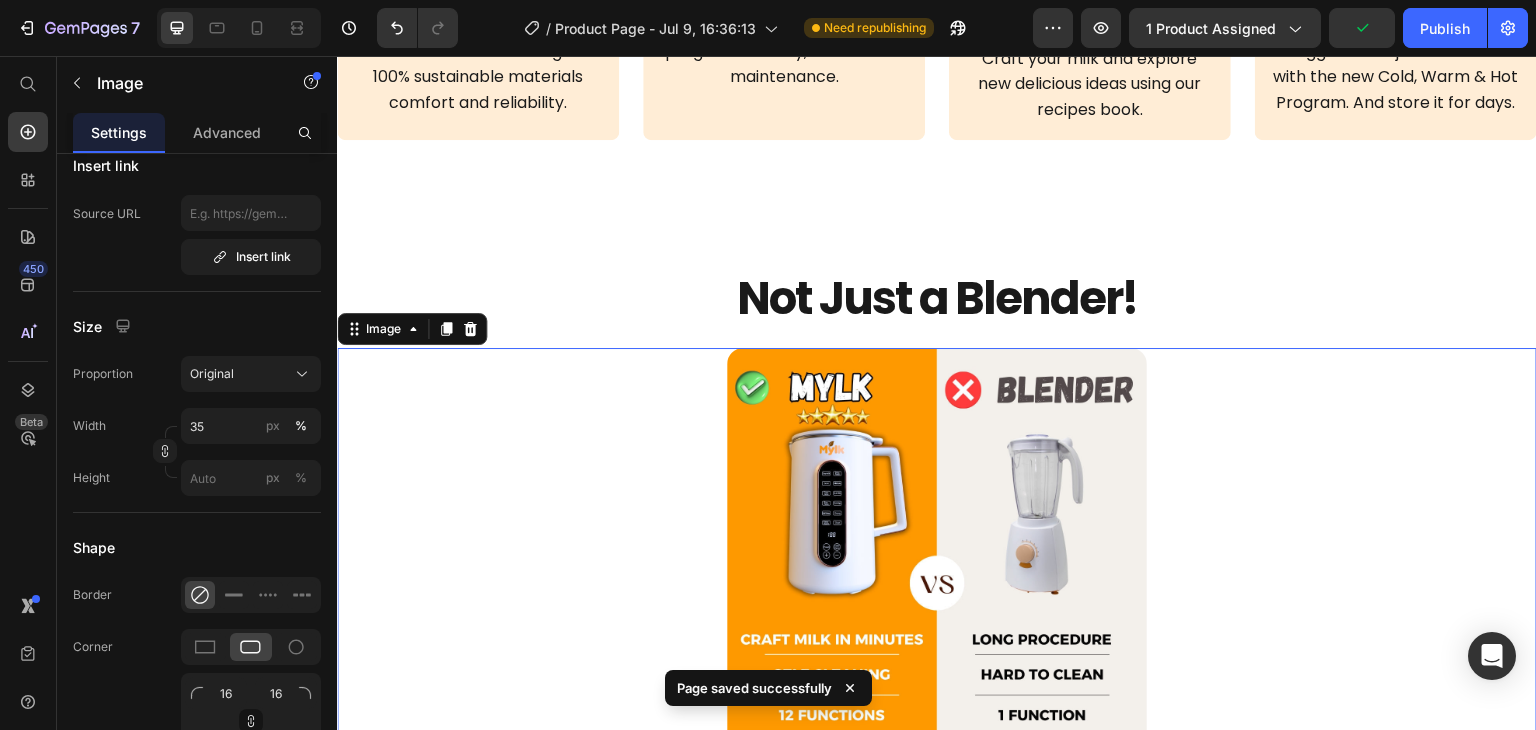 scroll, scrollTop: 5628, scrollLeft: 0, axis: vertical 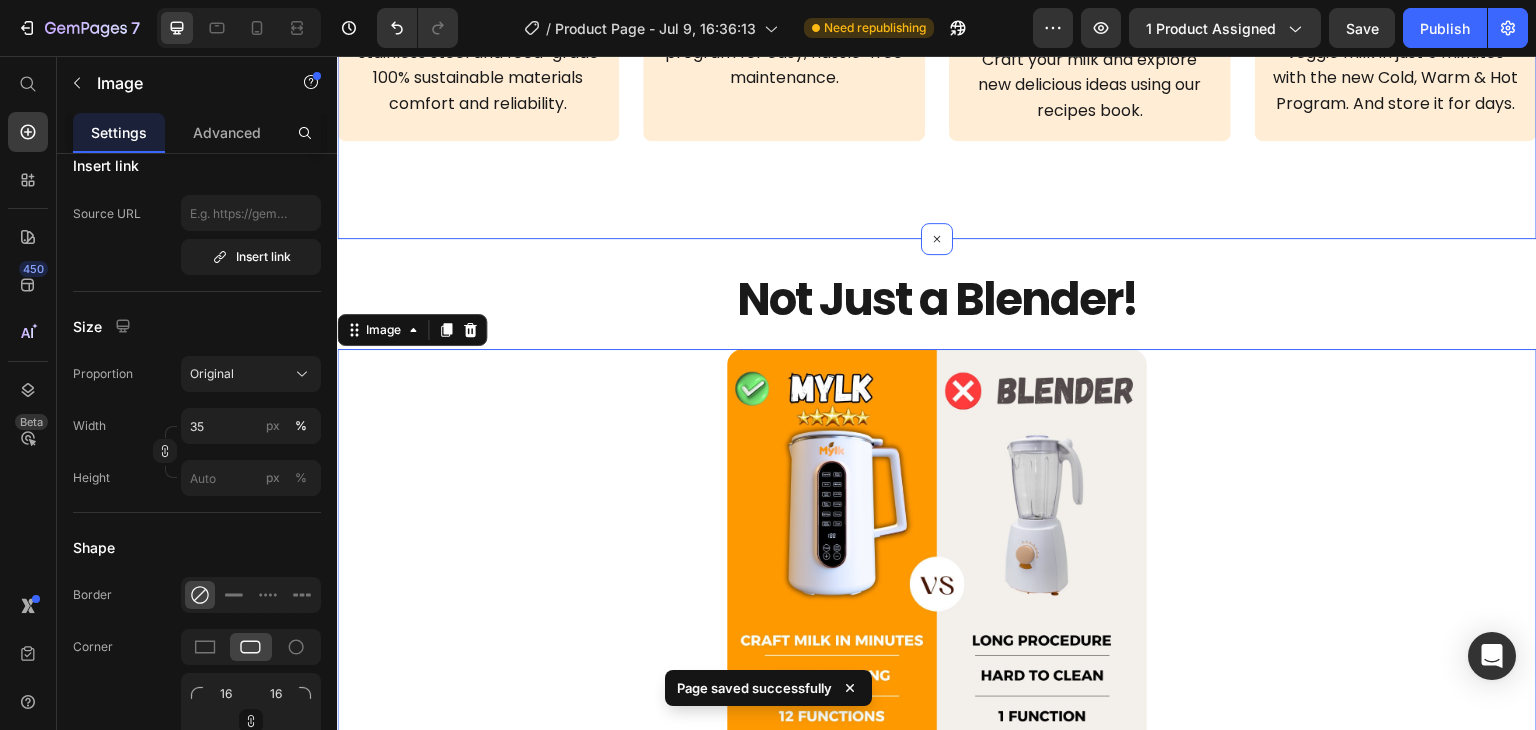 click on "Save up to $[AMOUNT] a year" at bounding box center [937, -104] 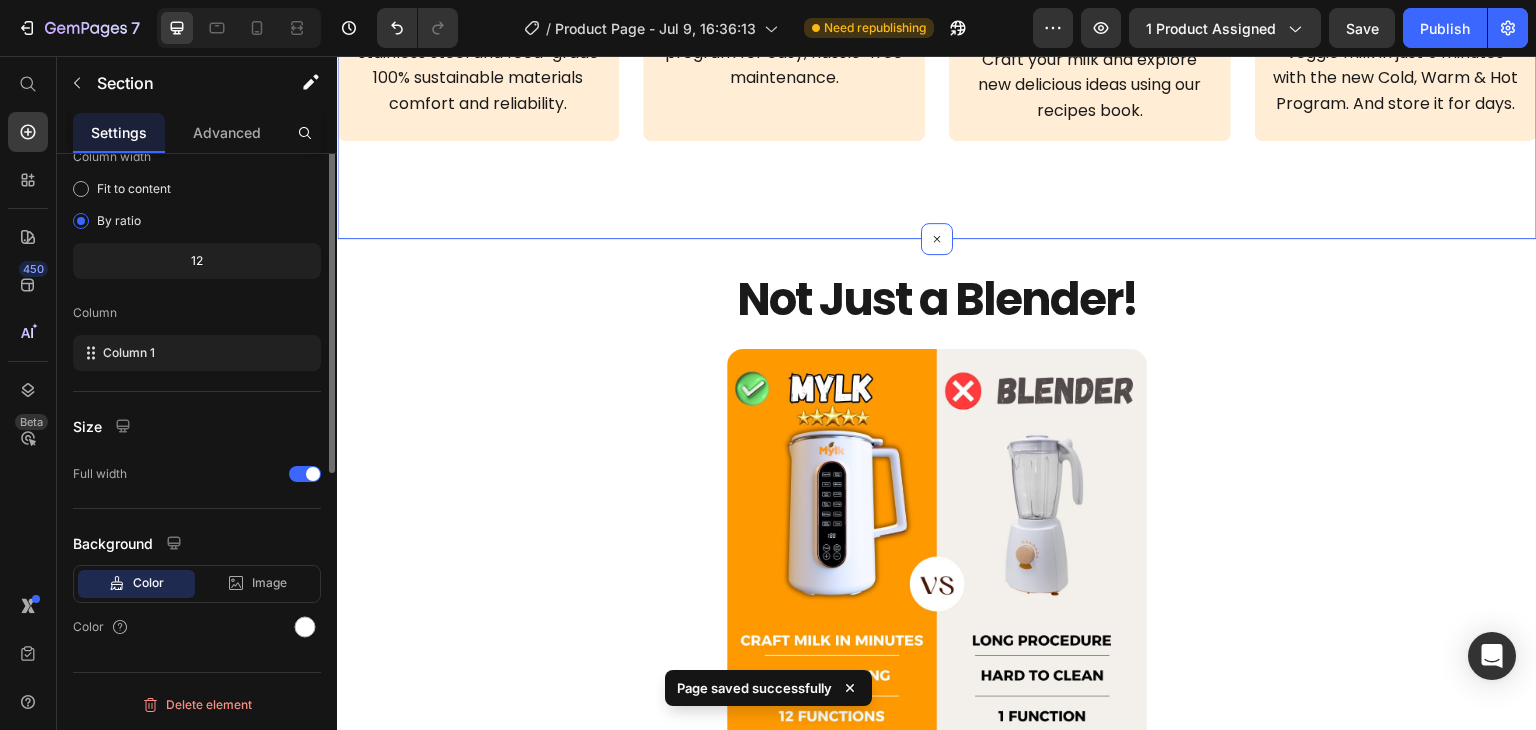 scroll, scrollTop: 0, scrollLeft: 0, axis: both 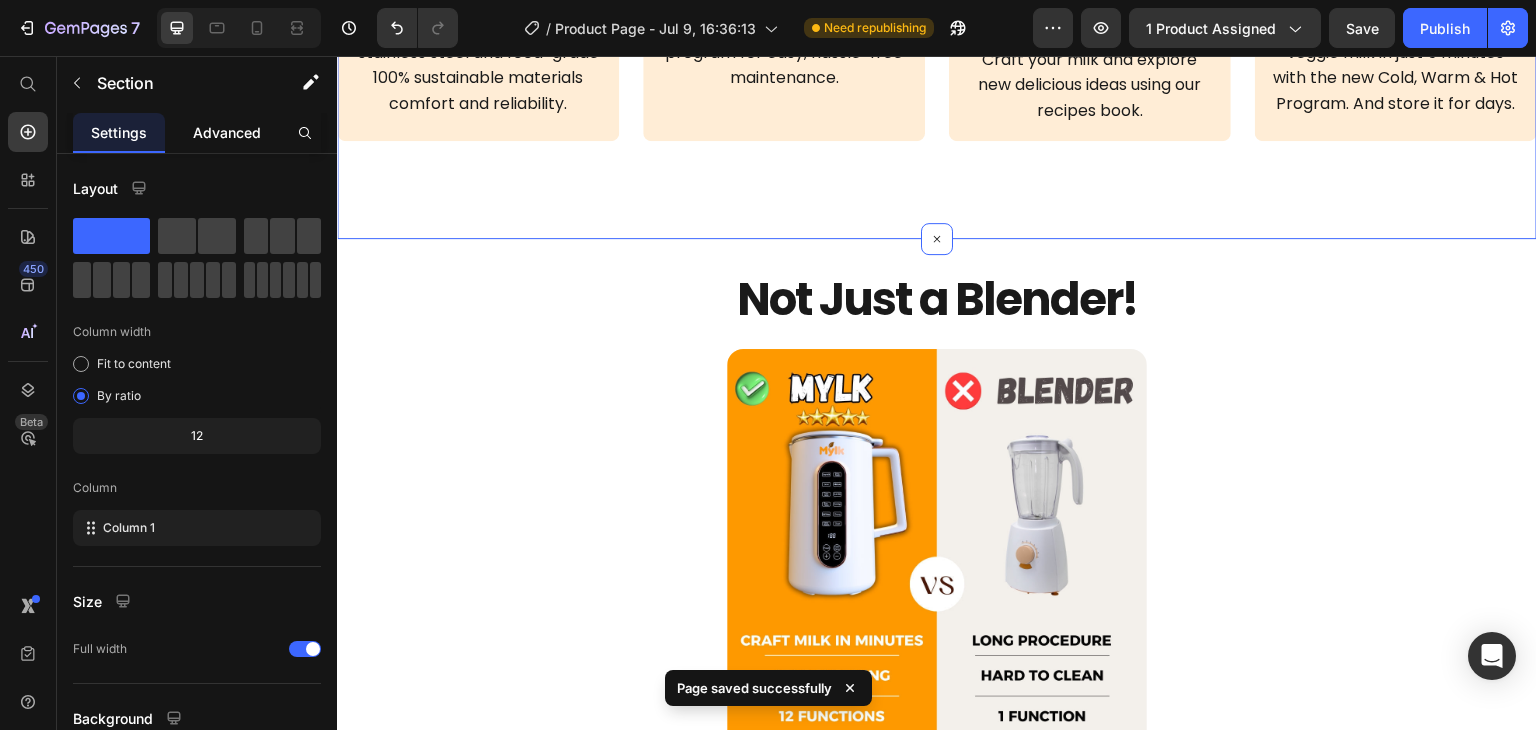 click on "Advanced" 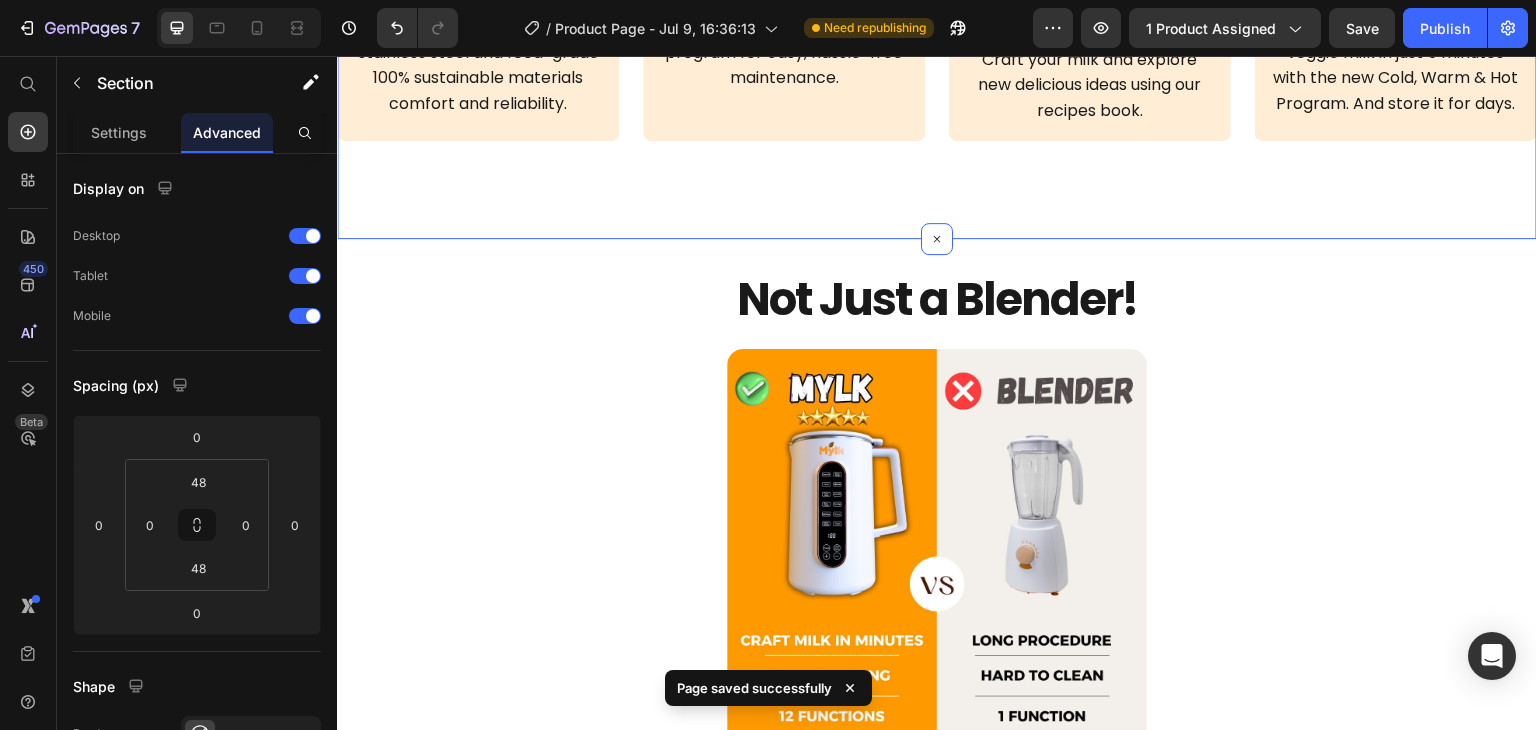 click on "Advanced" at bounding box center [227, 132] 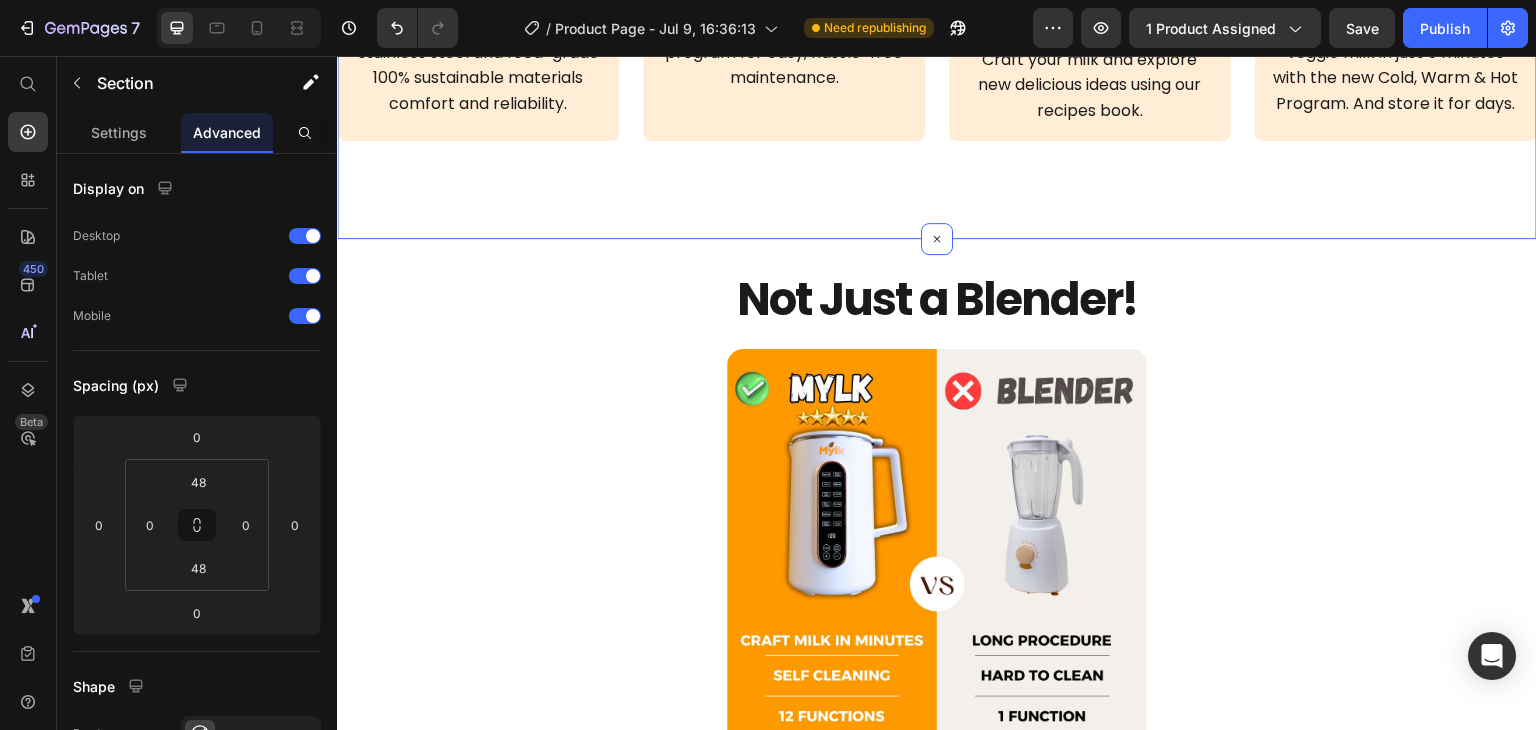 click on "Advanced" 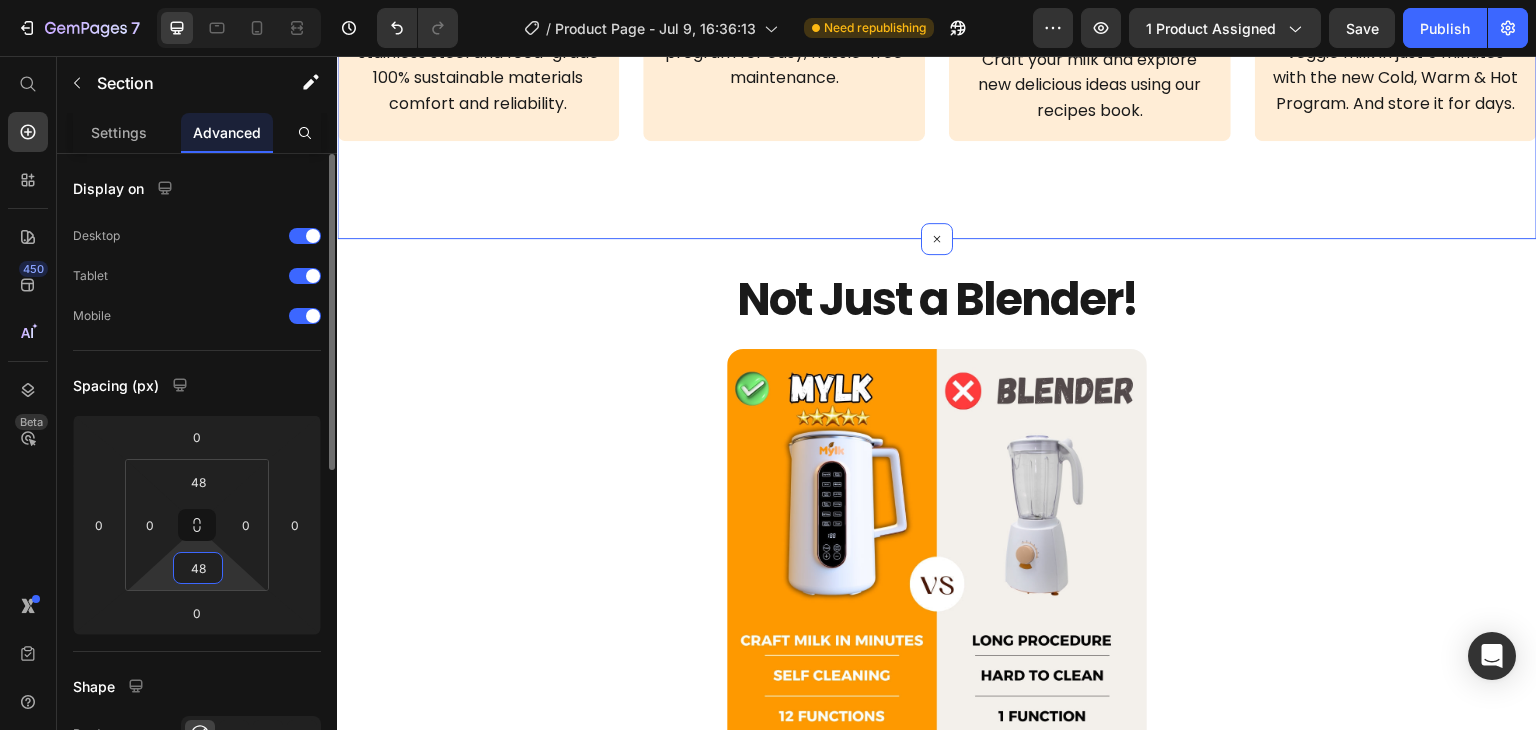 click on "48" at bounding box center [198, 568] 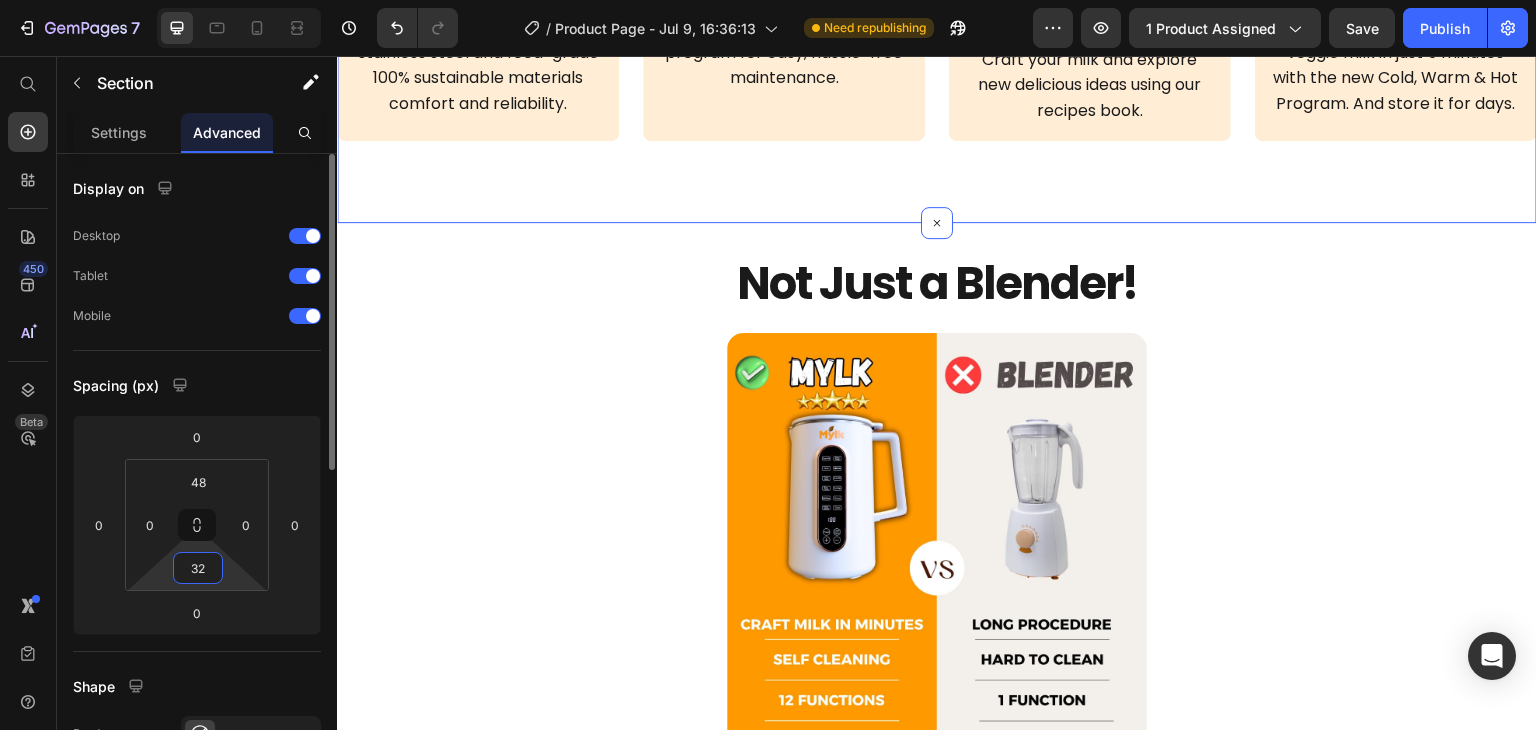 type on "3" 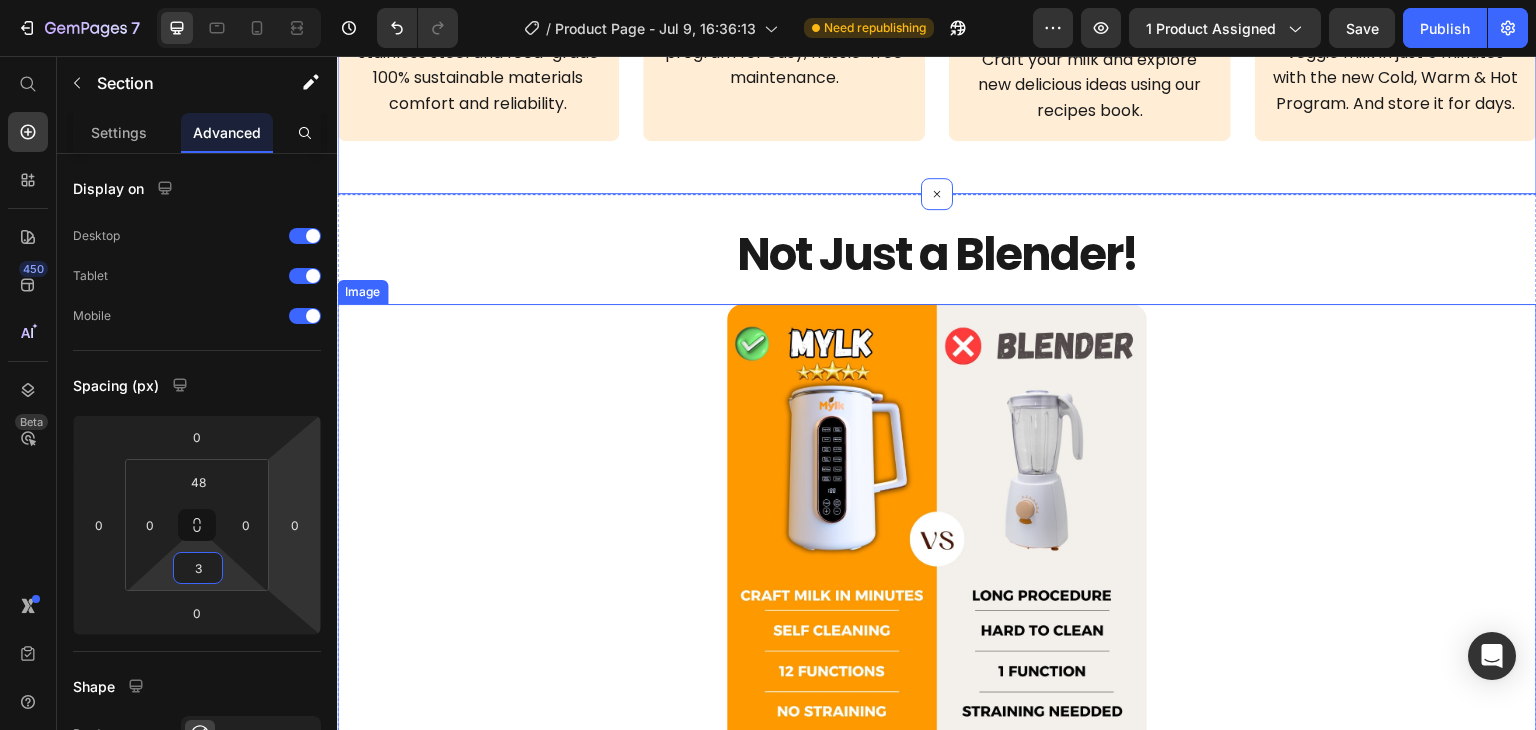 click at bounding box center (937, 566) 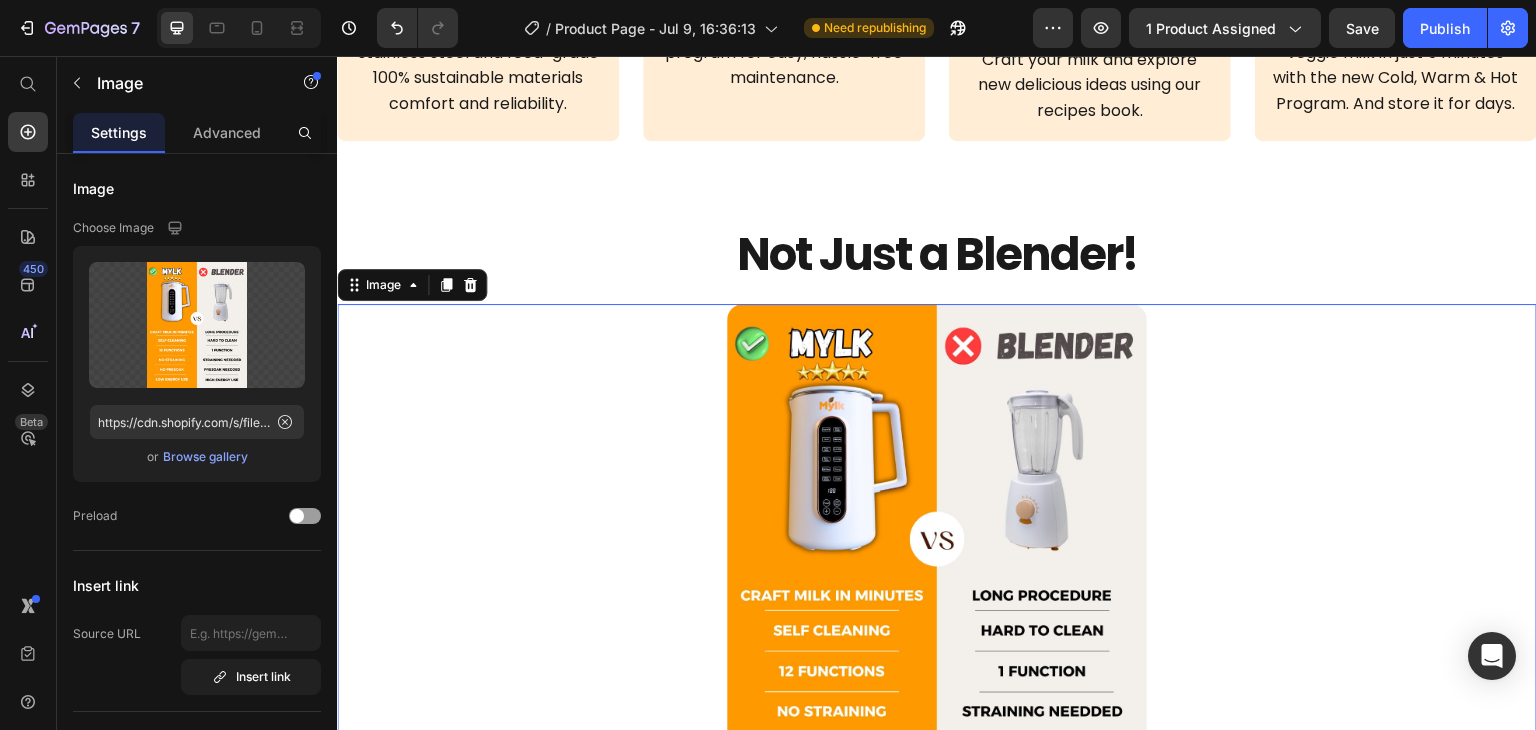 scroll, scrollTop: 5992, scrollLeft: 0, axis: vertical 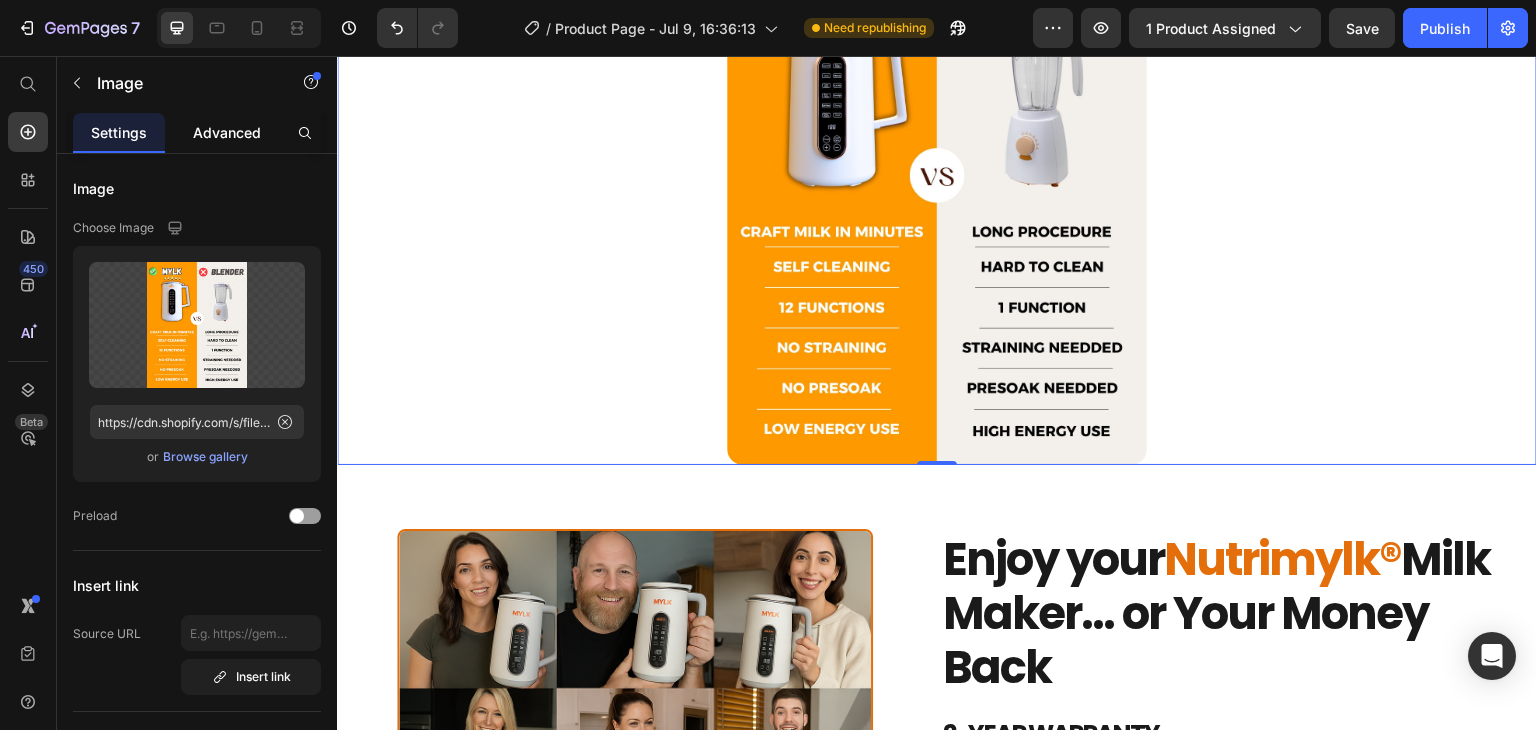 click on "Advanced" at bounding box center [227, 132] 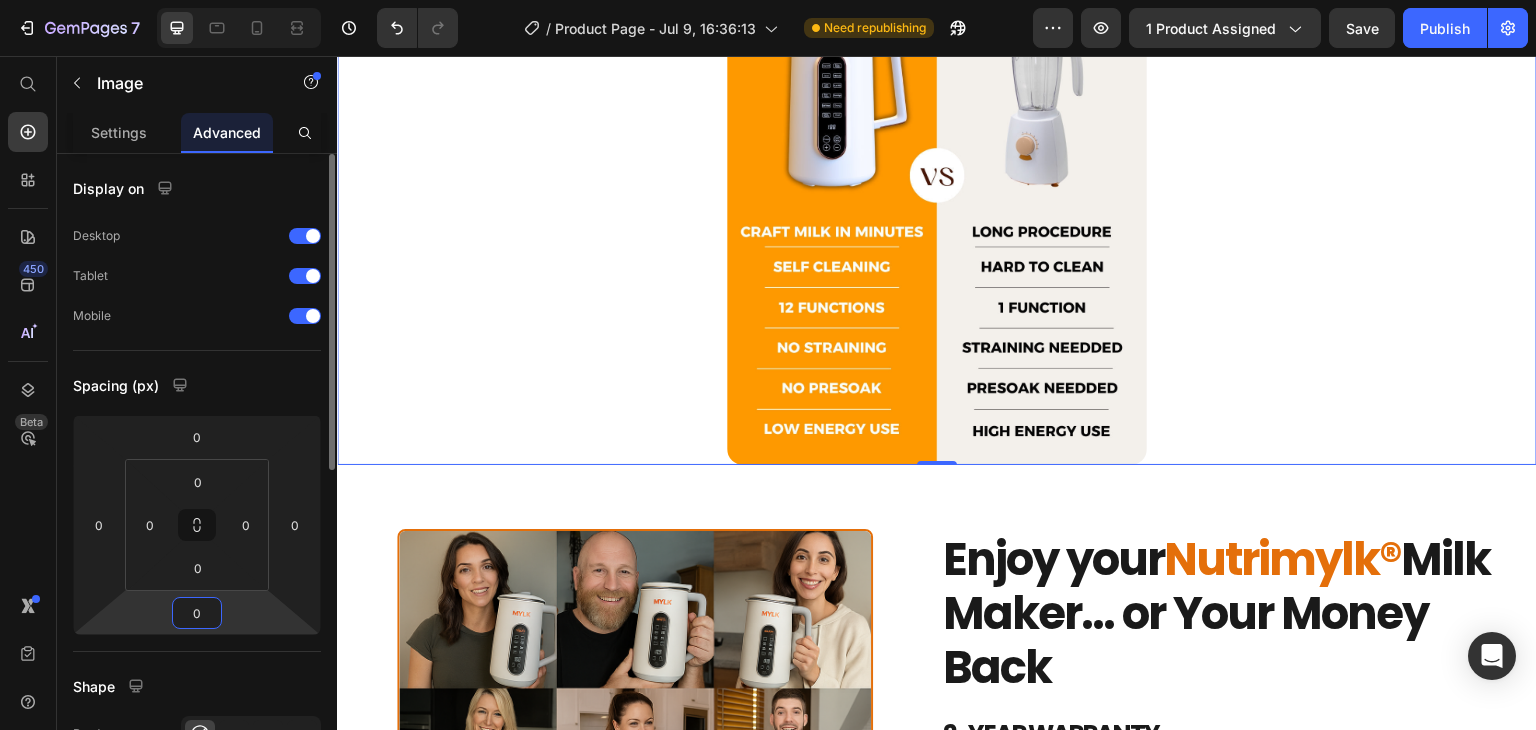 click on "0" at bounding box center (197, 613) 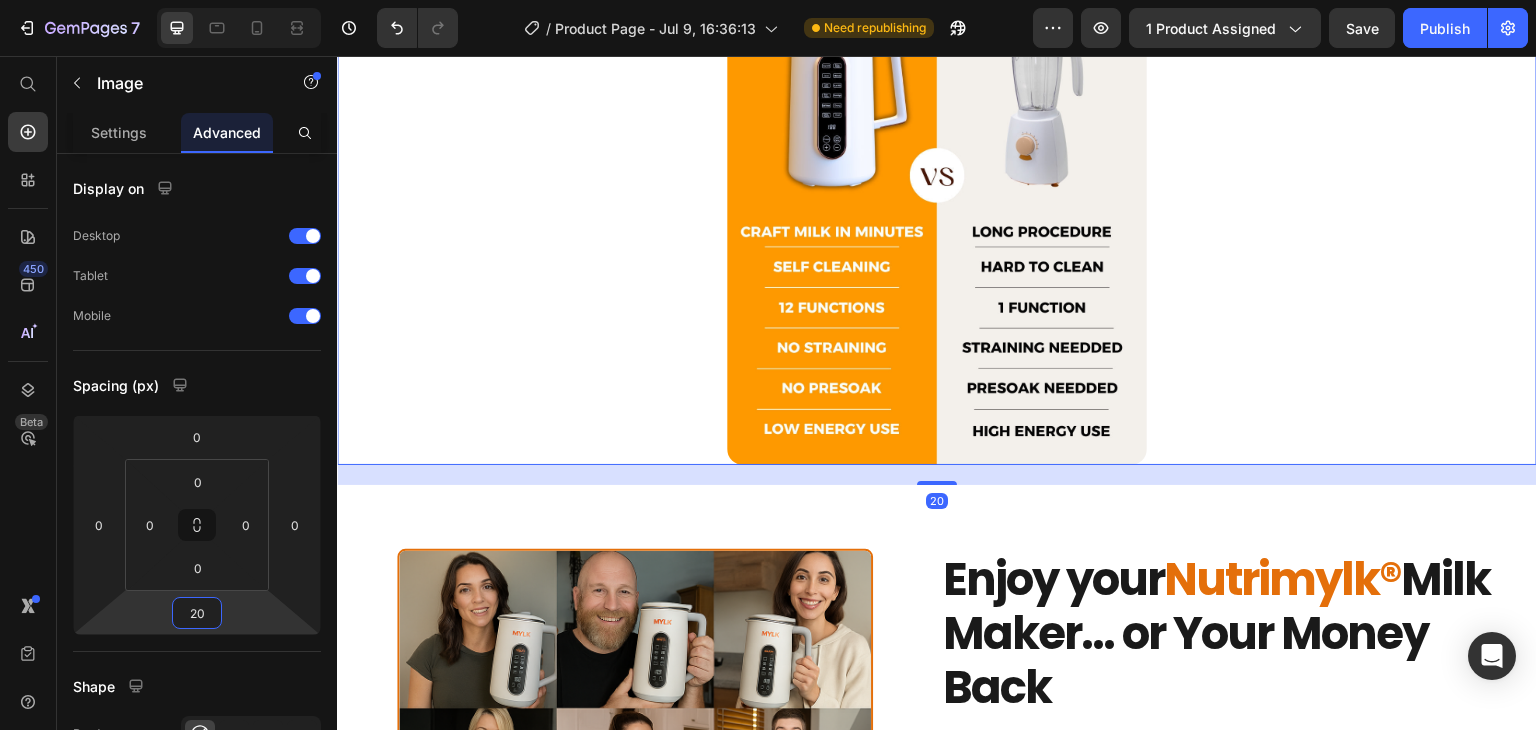 type on "20" 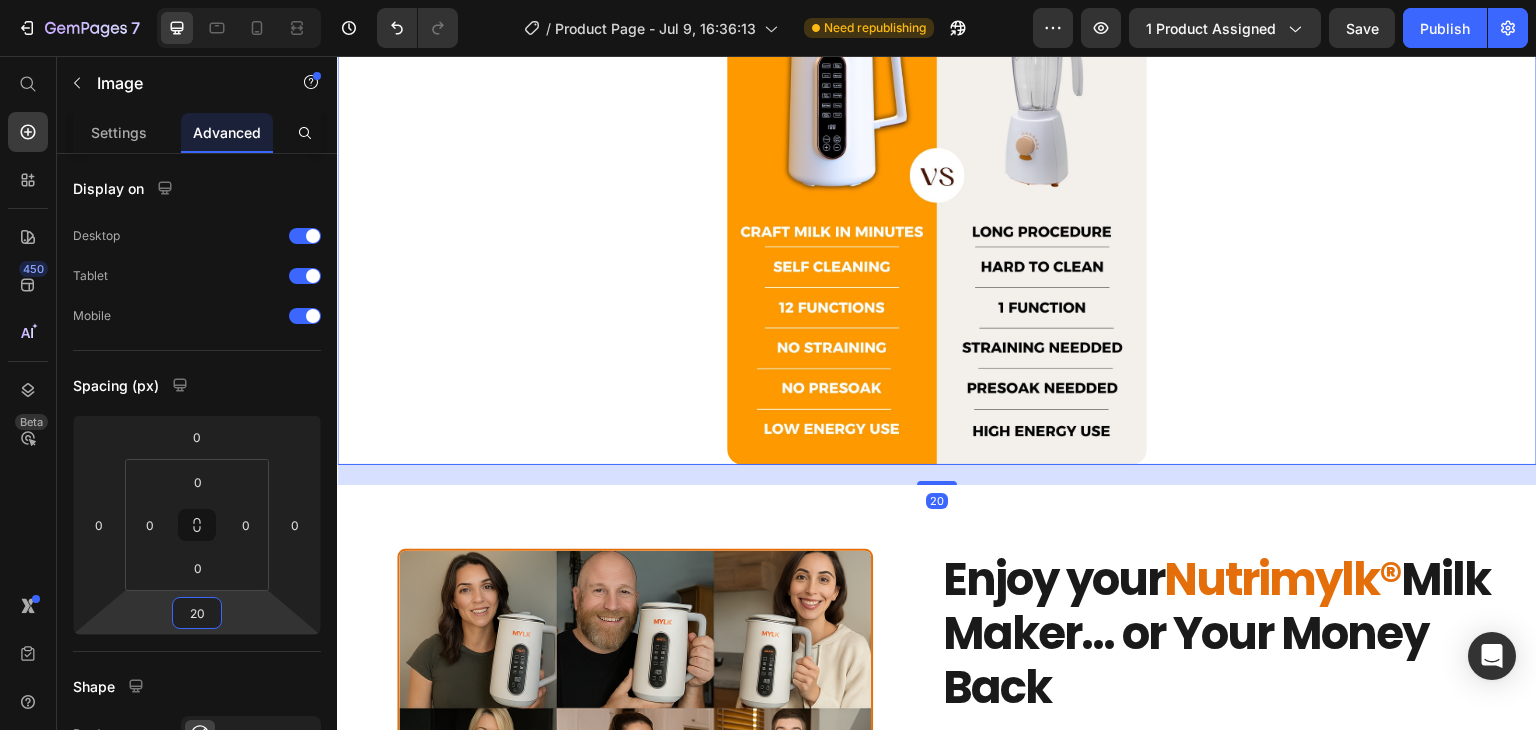 click at bounding box center (937, 202) 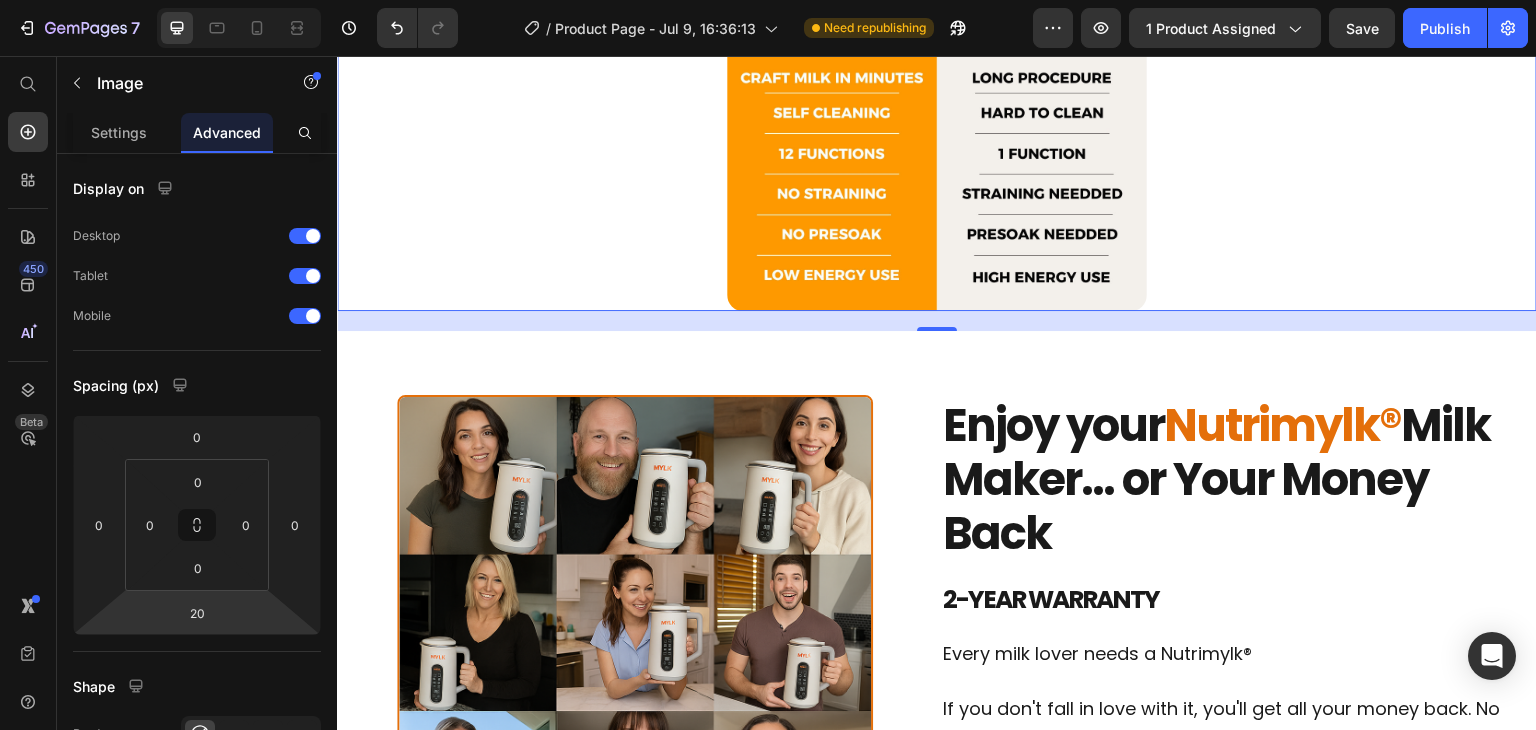 scroll, scrollTop: 6150, scrollLeft: 0, axis: vertical 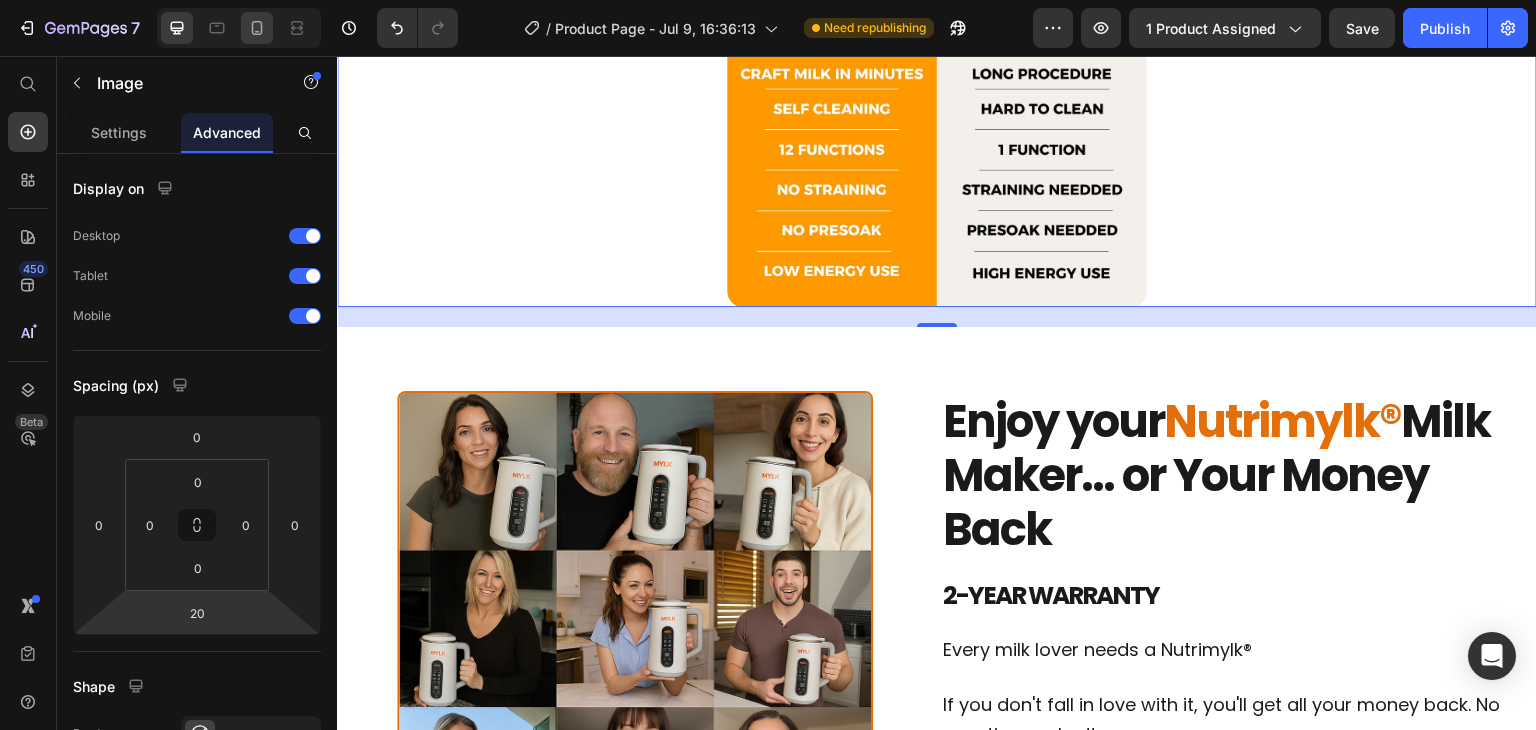 click 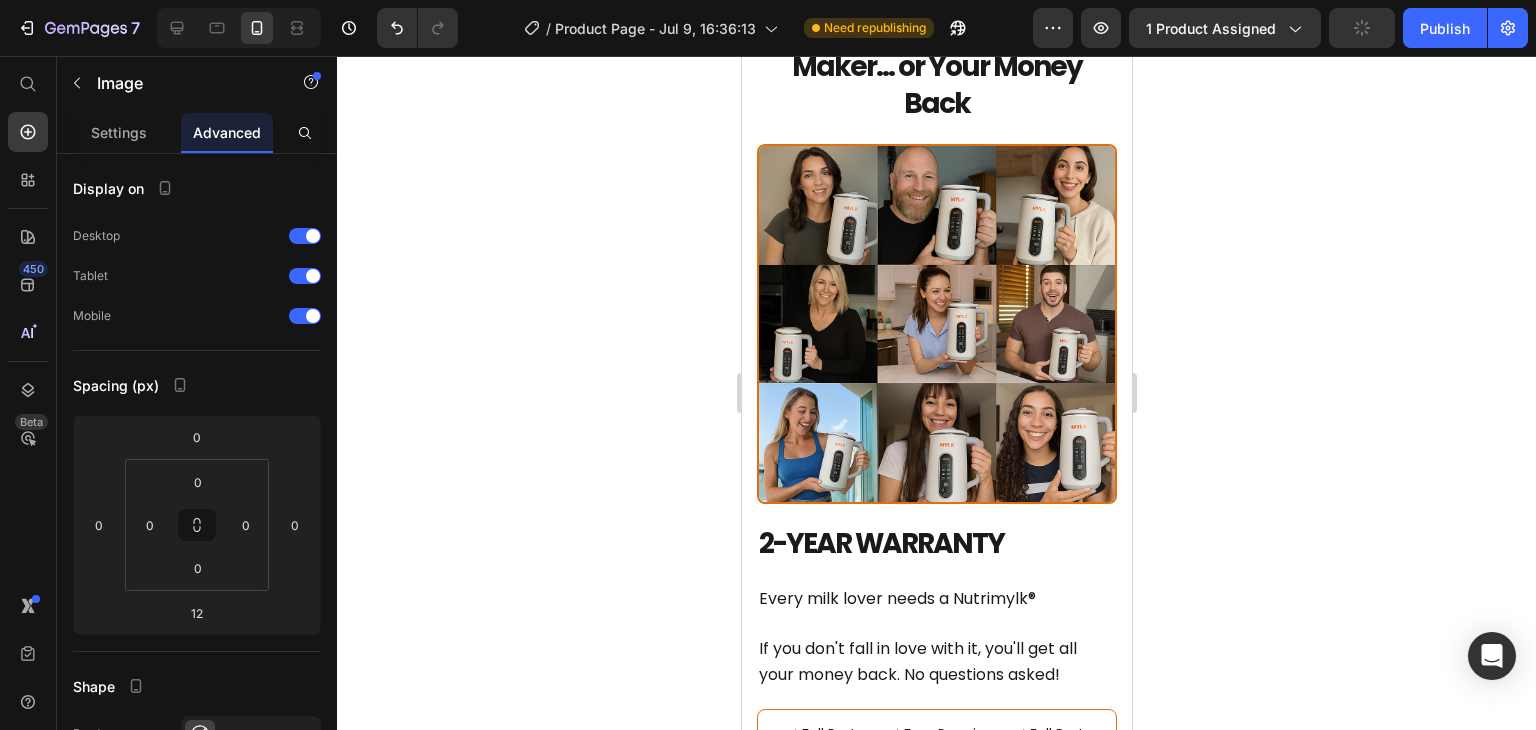 scroll, scrollTop: 6564, scrollLeft: 0, axis: vertical 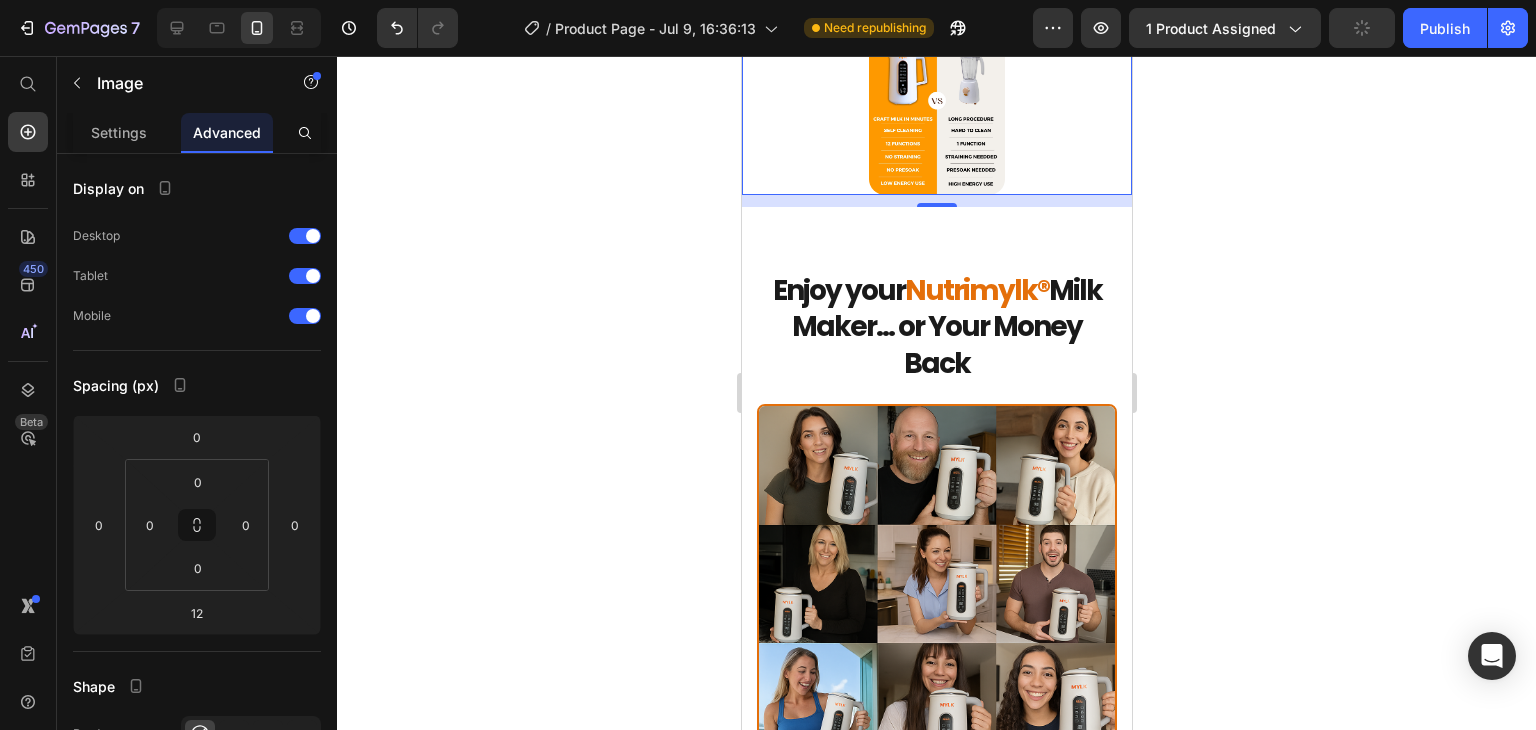 click at bounding box center [936, 109] 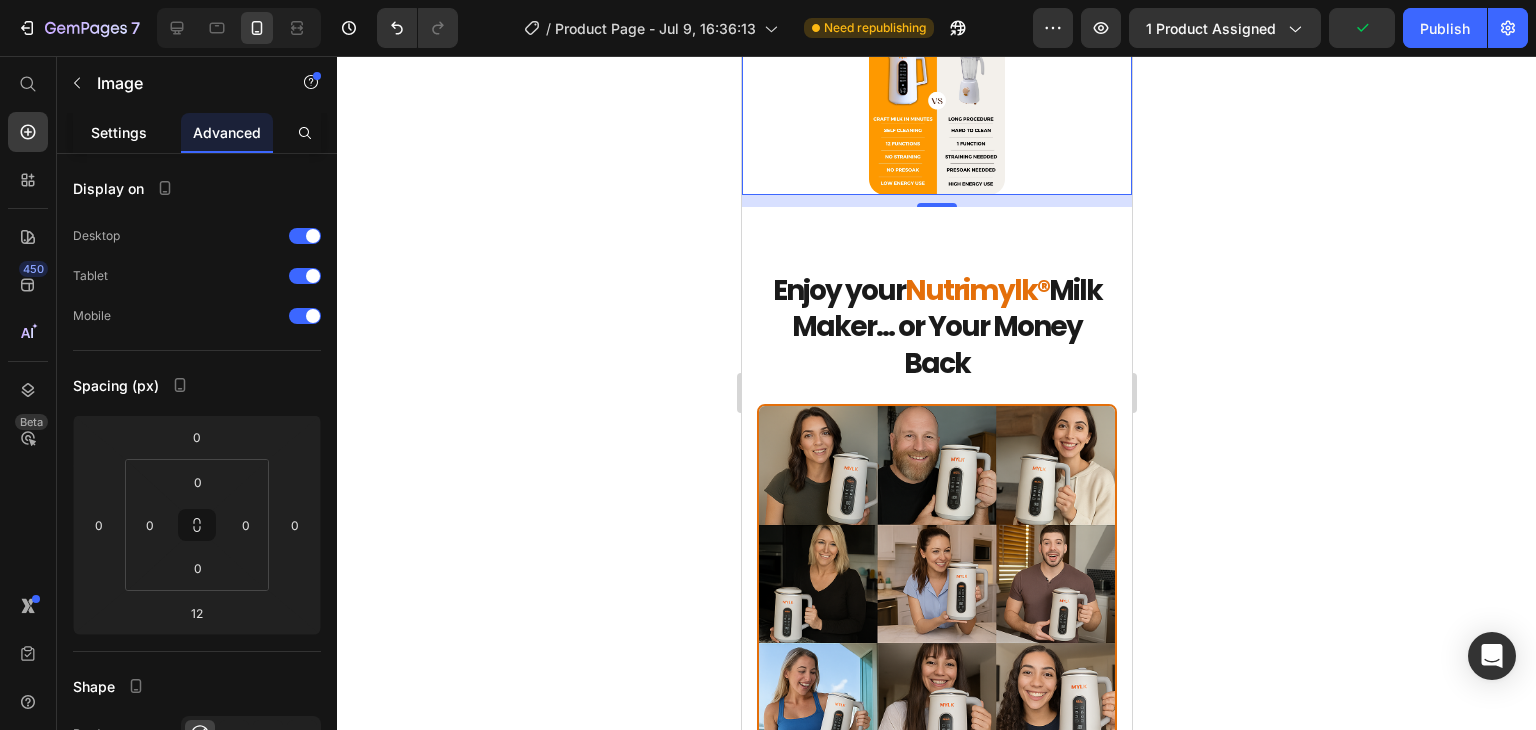 click on "Settings" 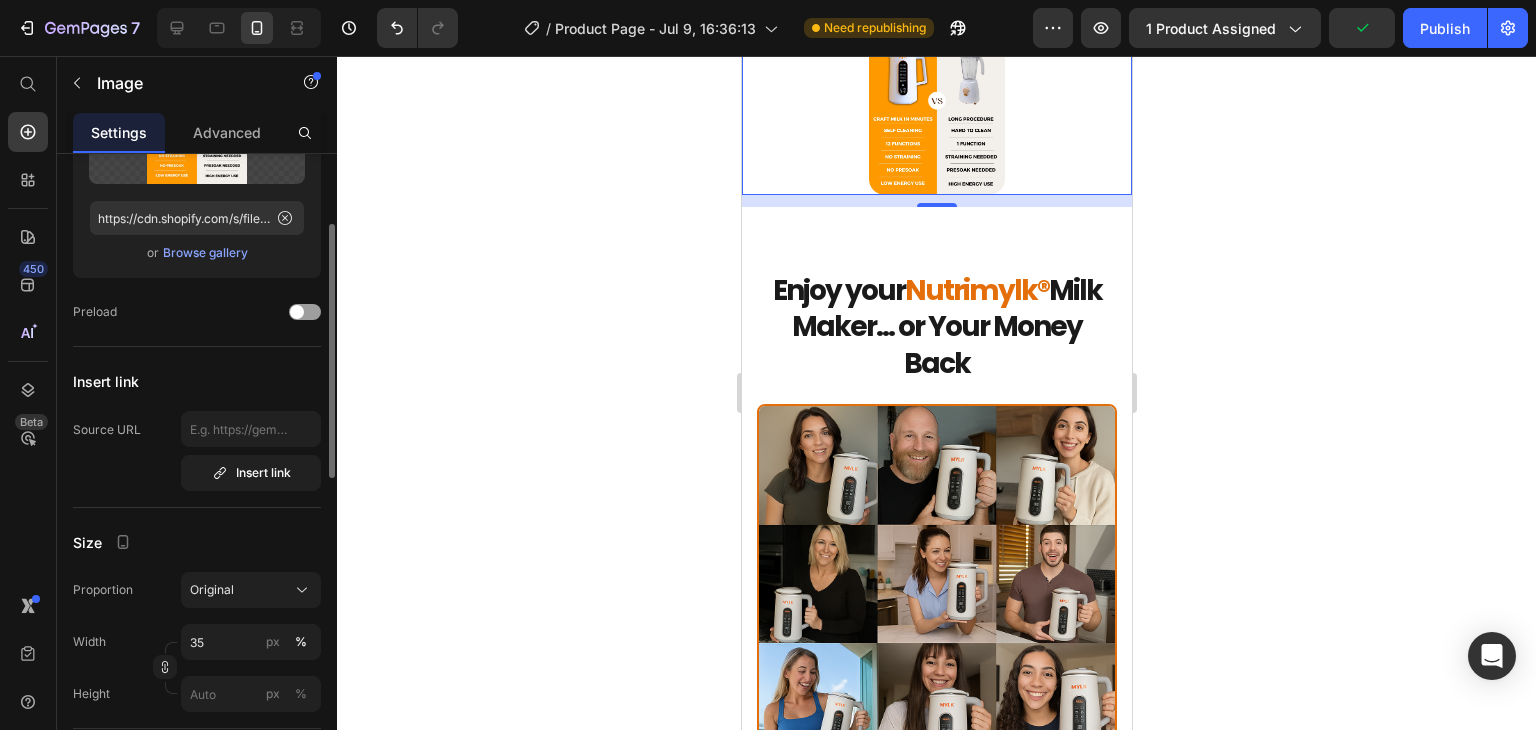 scroll, scrollTop: 214, scrollLeft: 0, axis: vertical 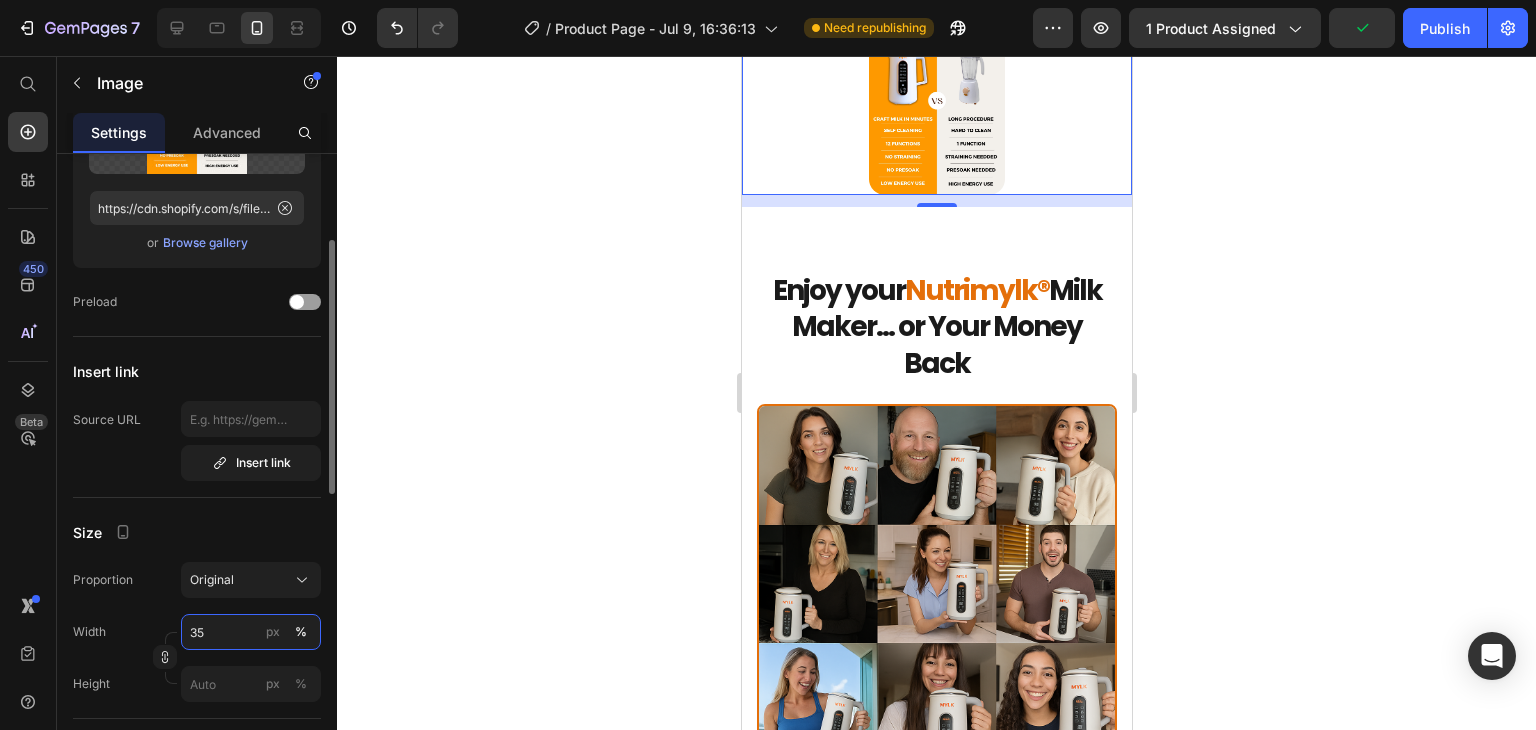 click on "35" at bounding box center (251, 632) 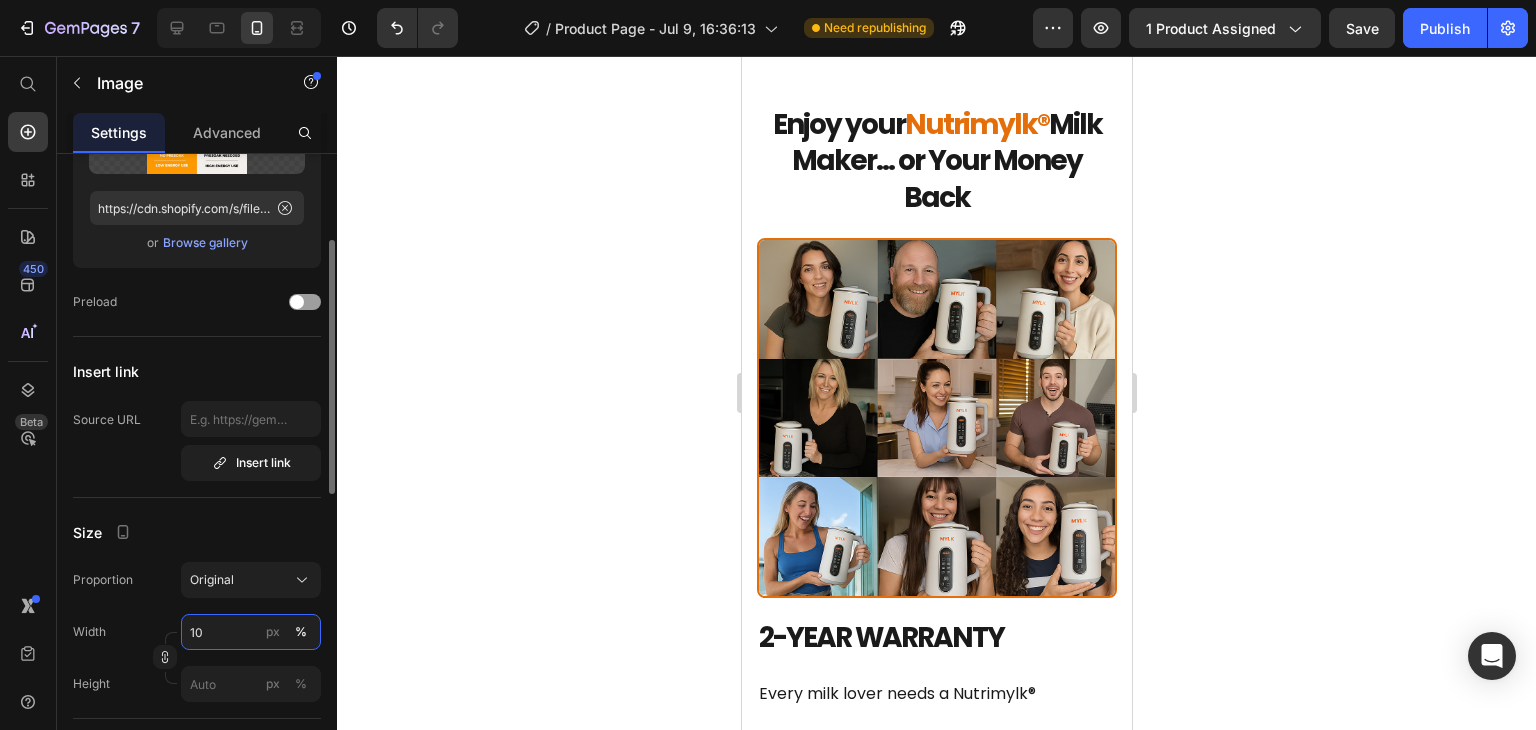 type on "100" 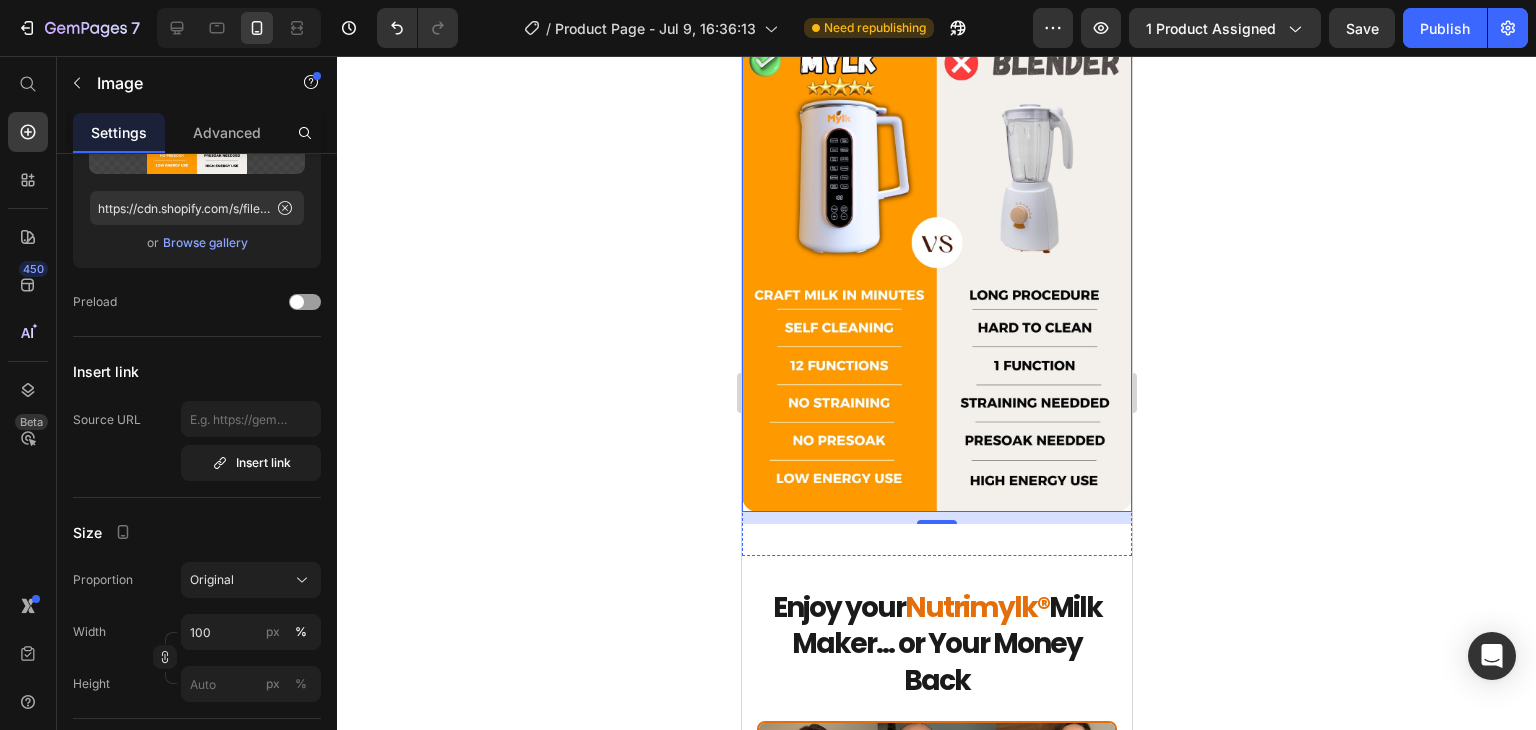 click on "Not Just a Blender!" at bounding box center (936, -16) 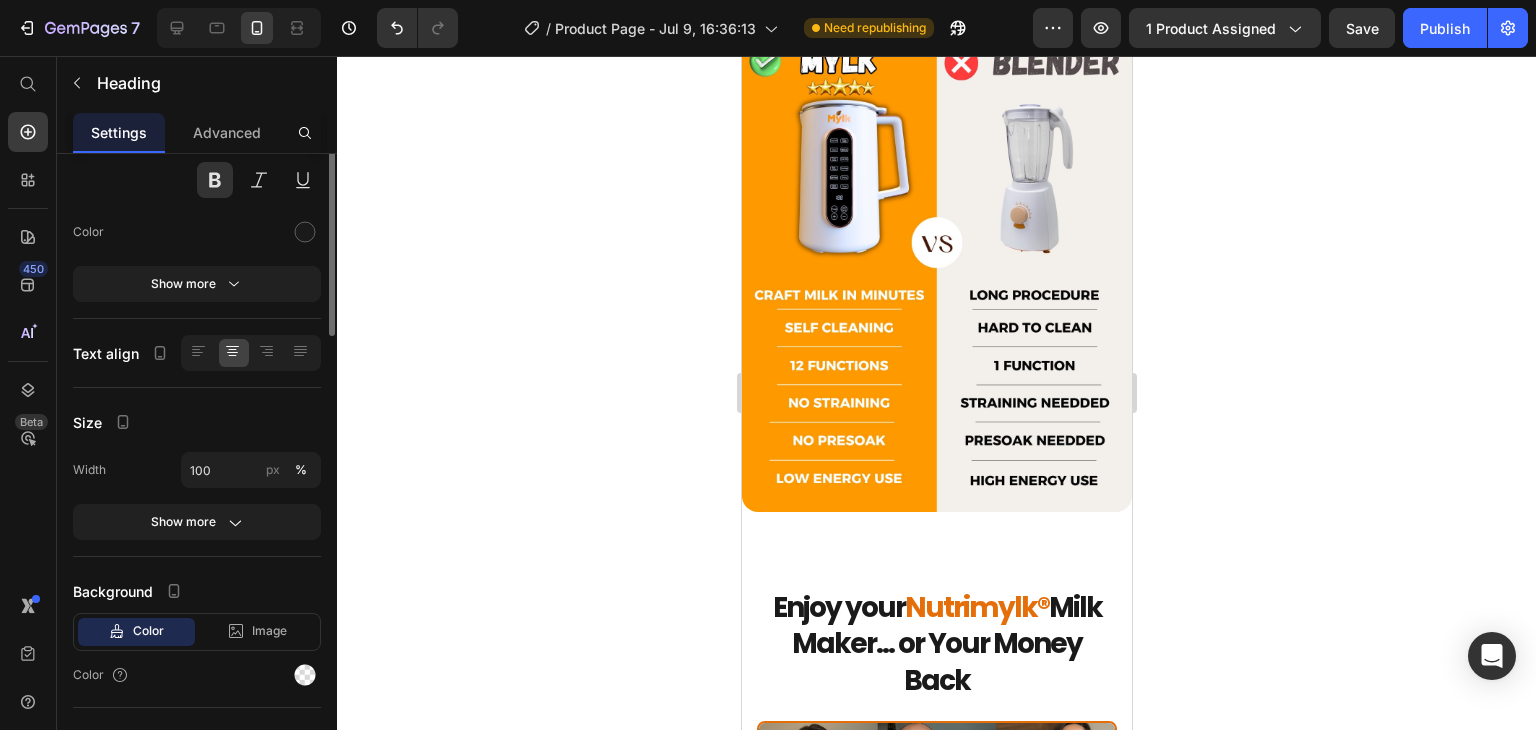 scroll, scrollTop: 0, scrollLeft: 0, axis: both 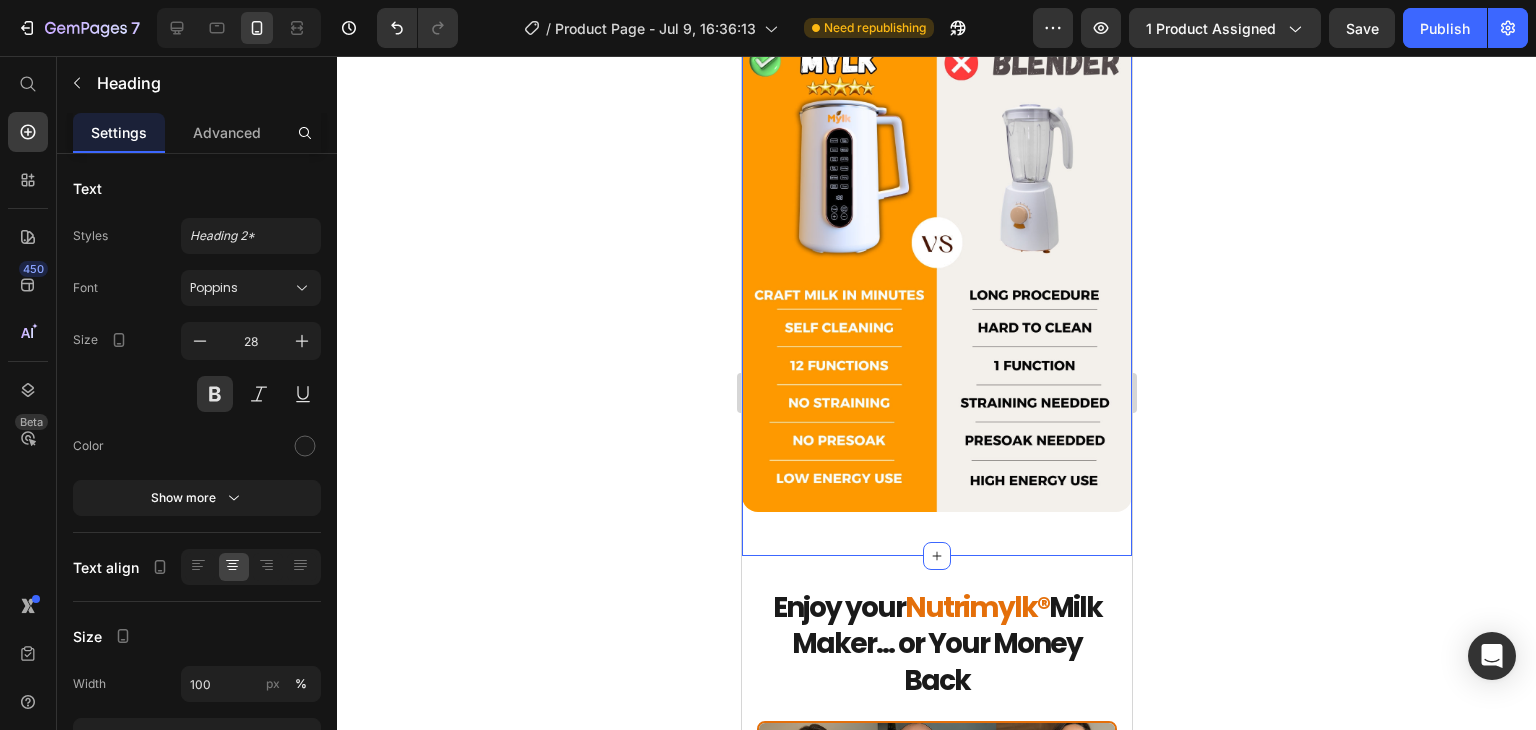 click on "Not Just a Blender! Heading   20 Image Section 10" at bounding box center [936, 244] 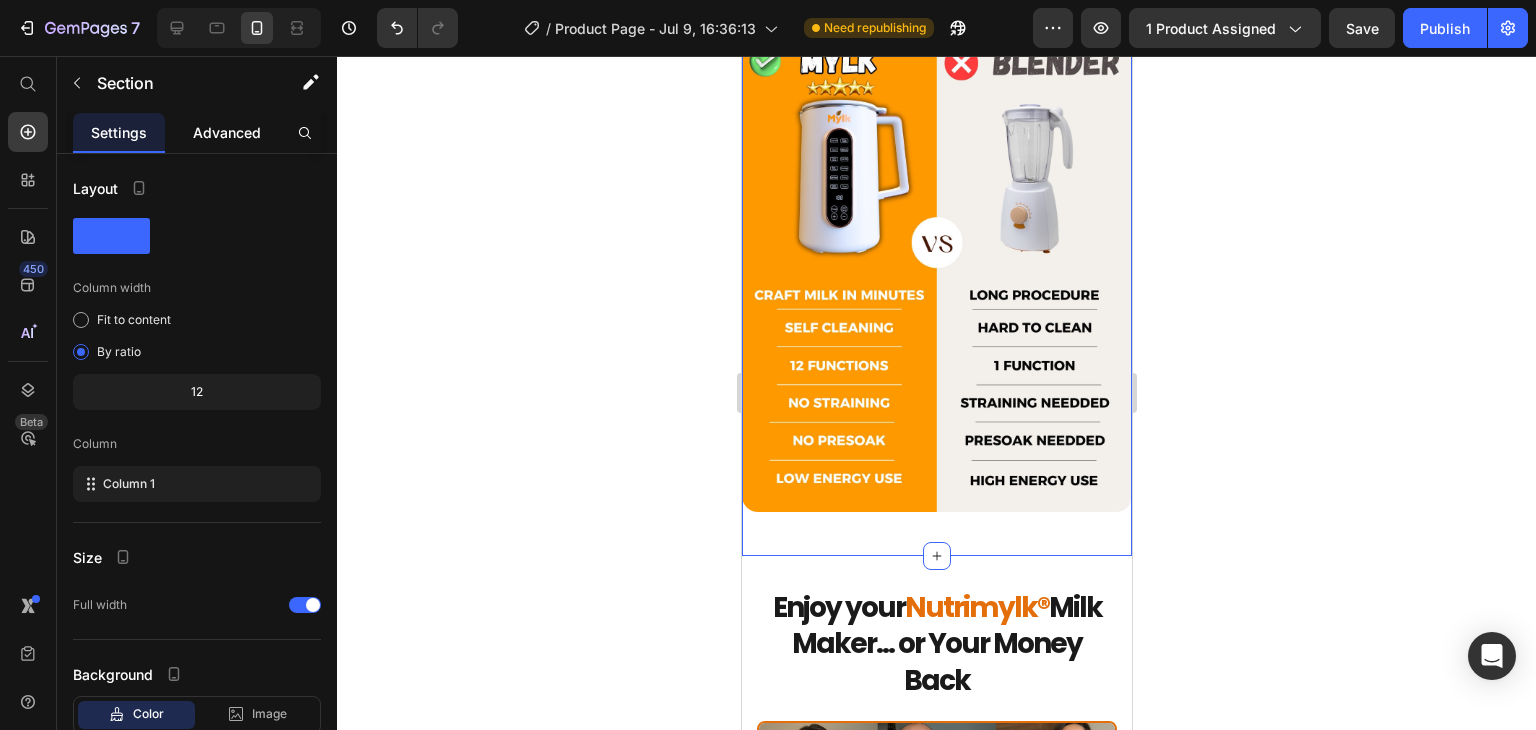 click on "Advanced" 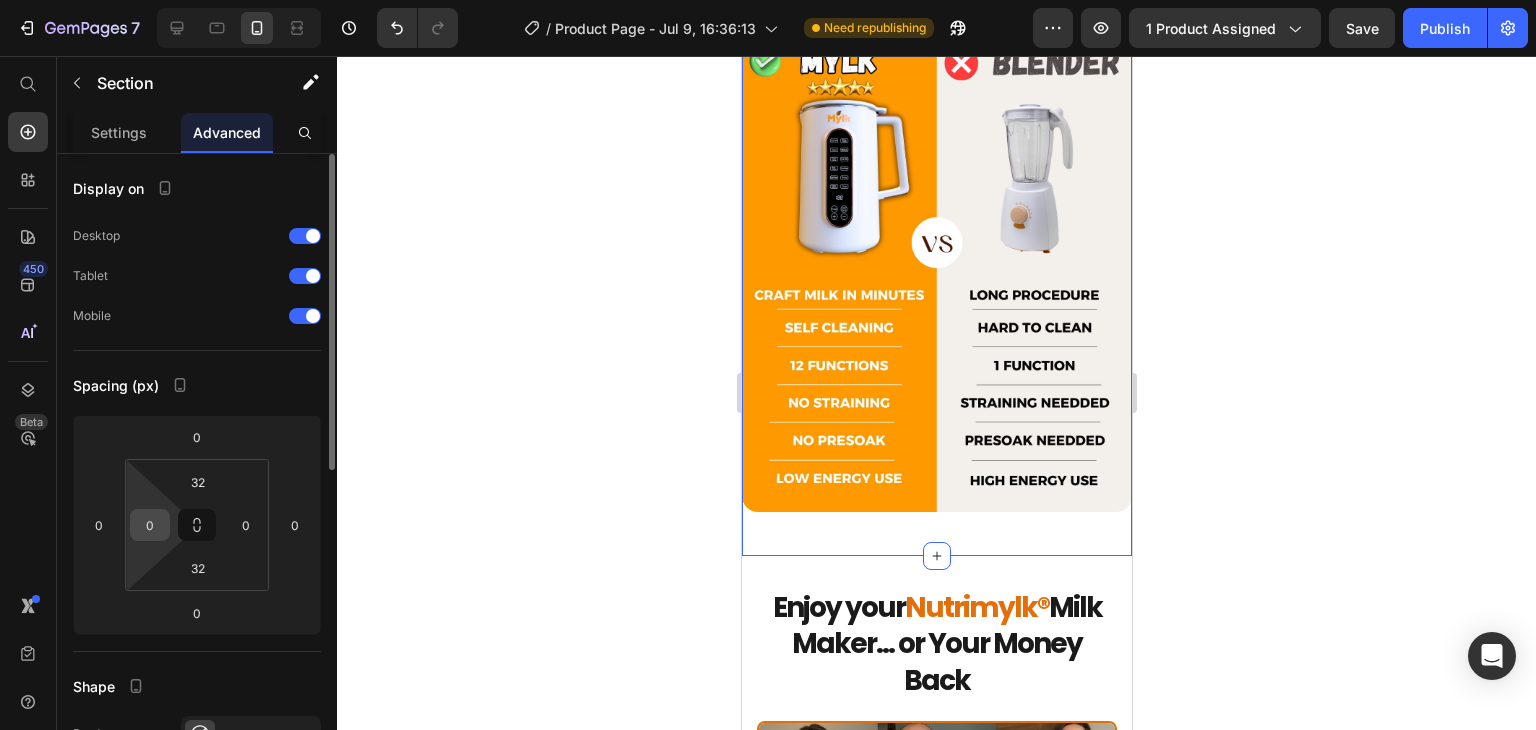 click on "0" at bounding box center (150, 525) 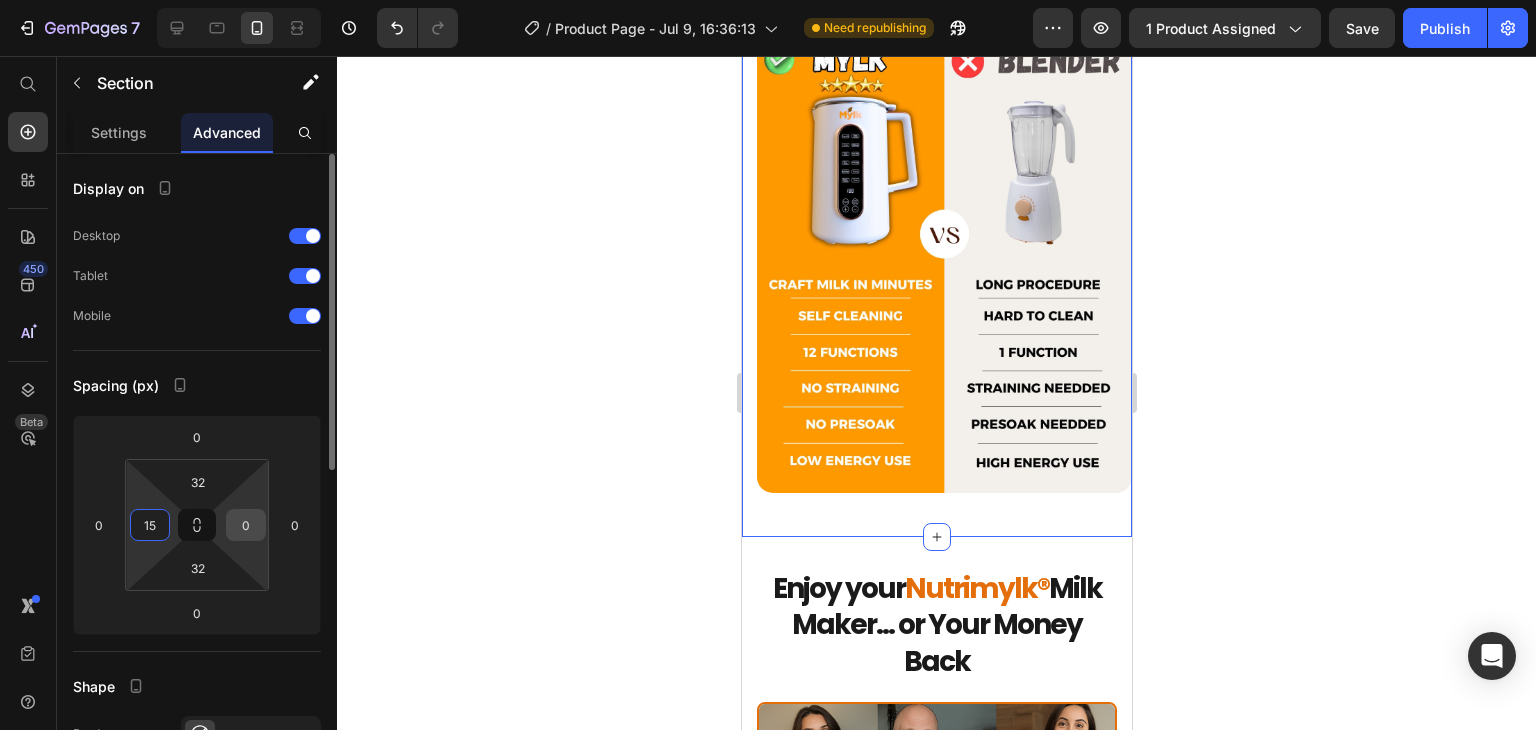 type on "15" 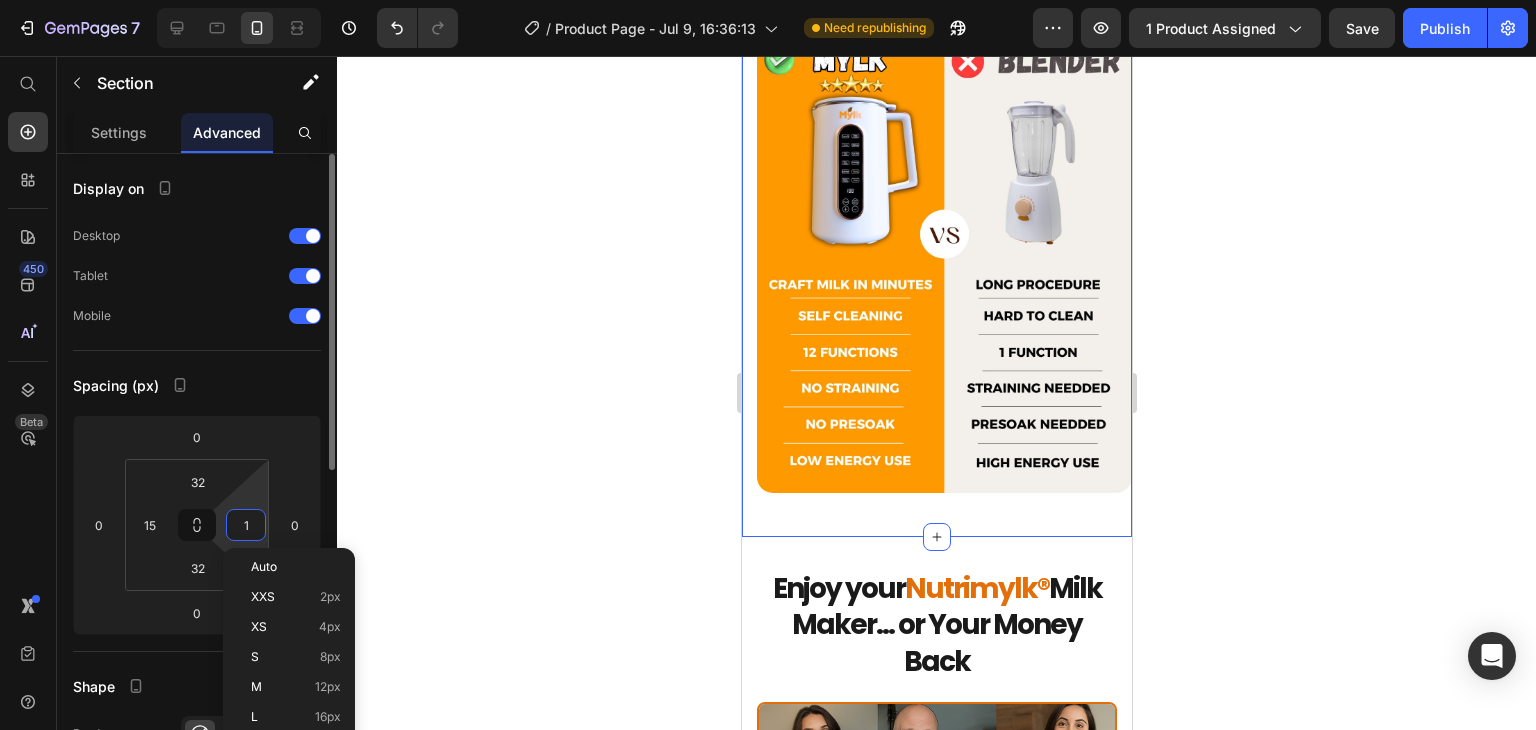 type on "15" 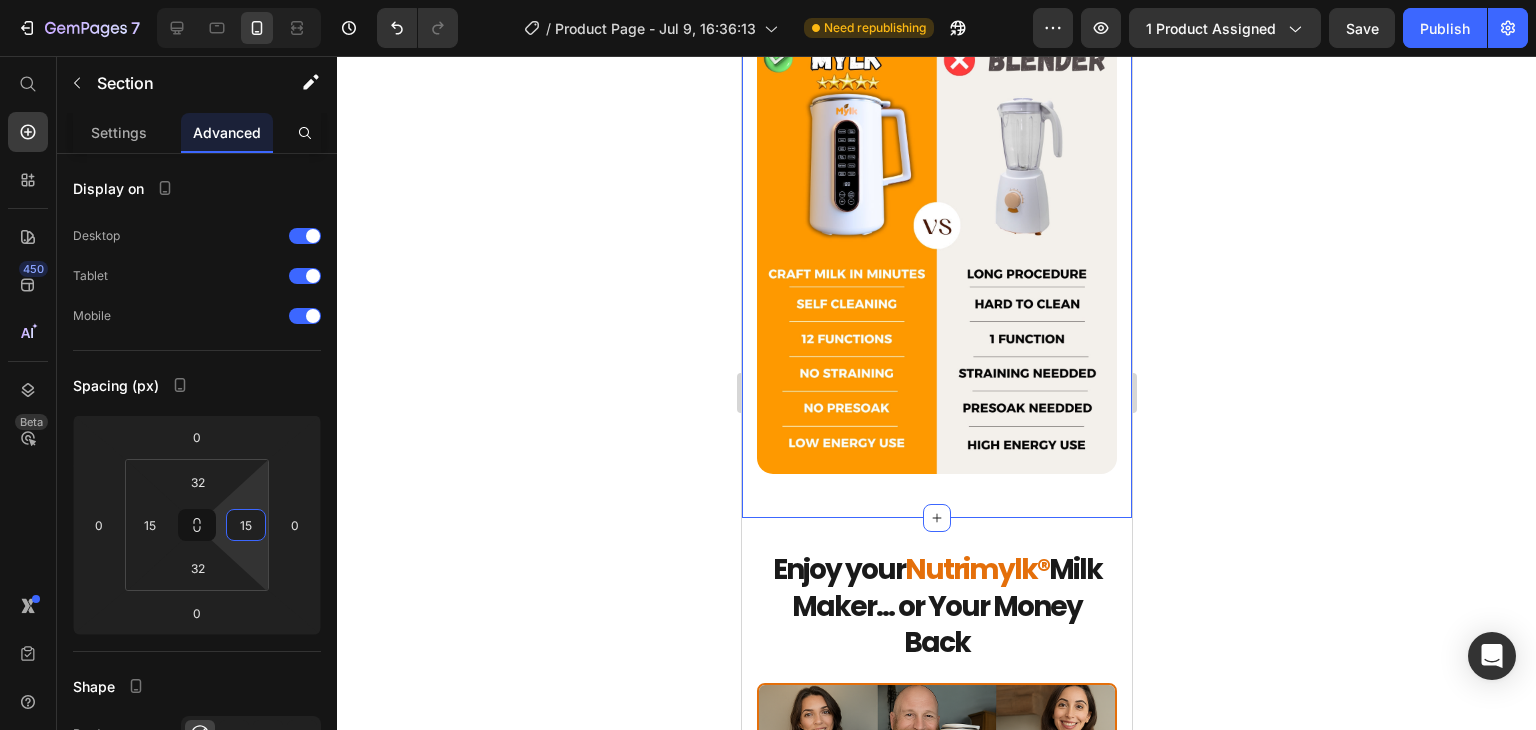 click 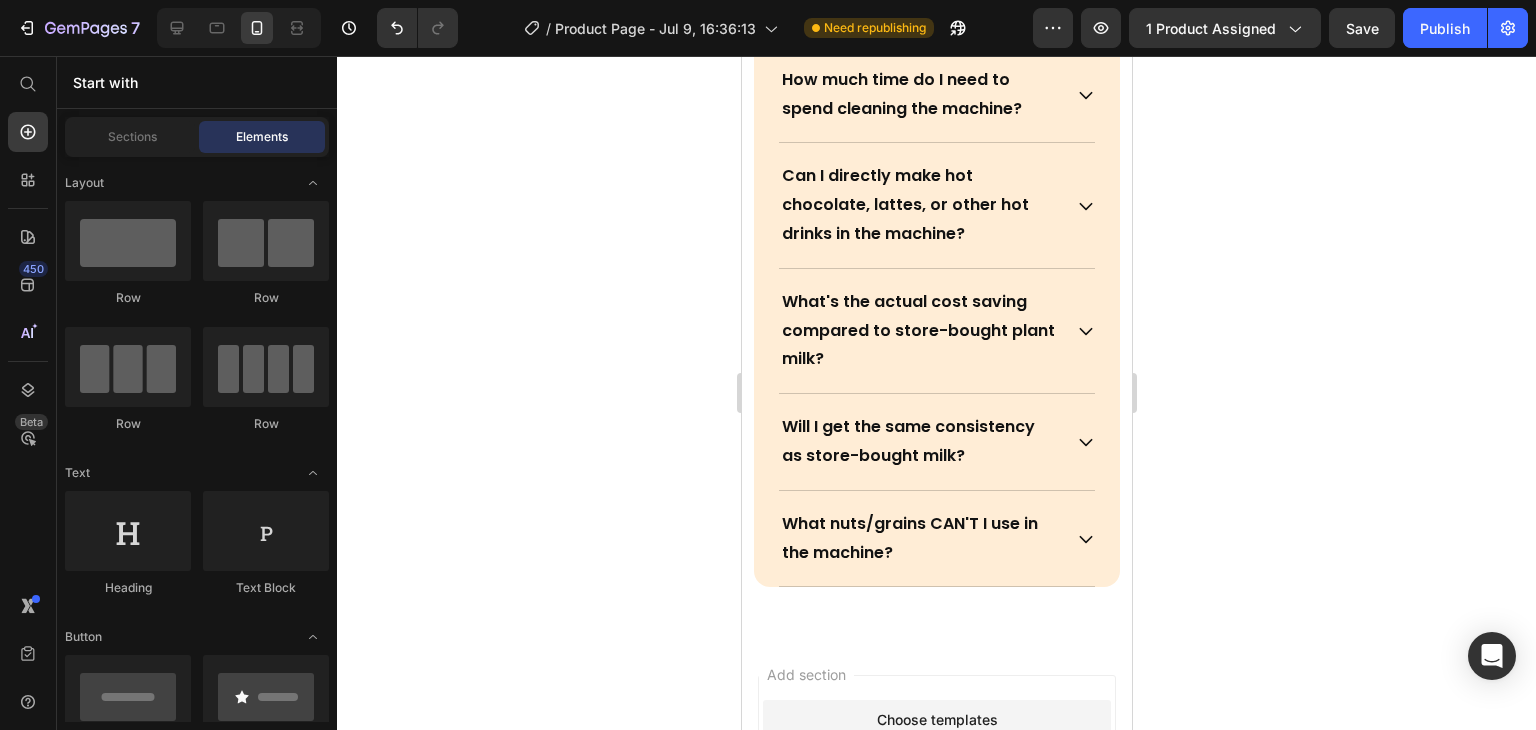 scroll, scrollTop: 8636, scrollLeft: 0, axis: vertical 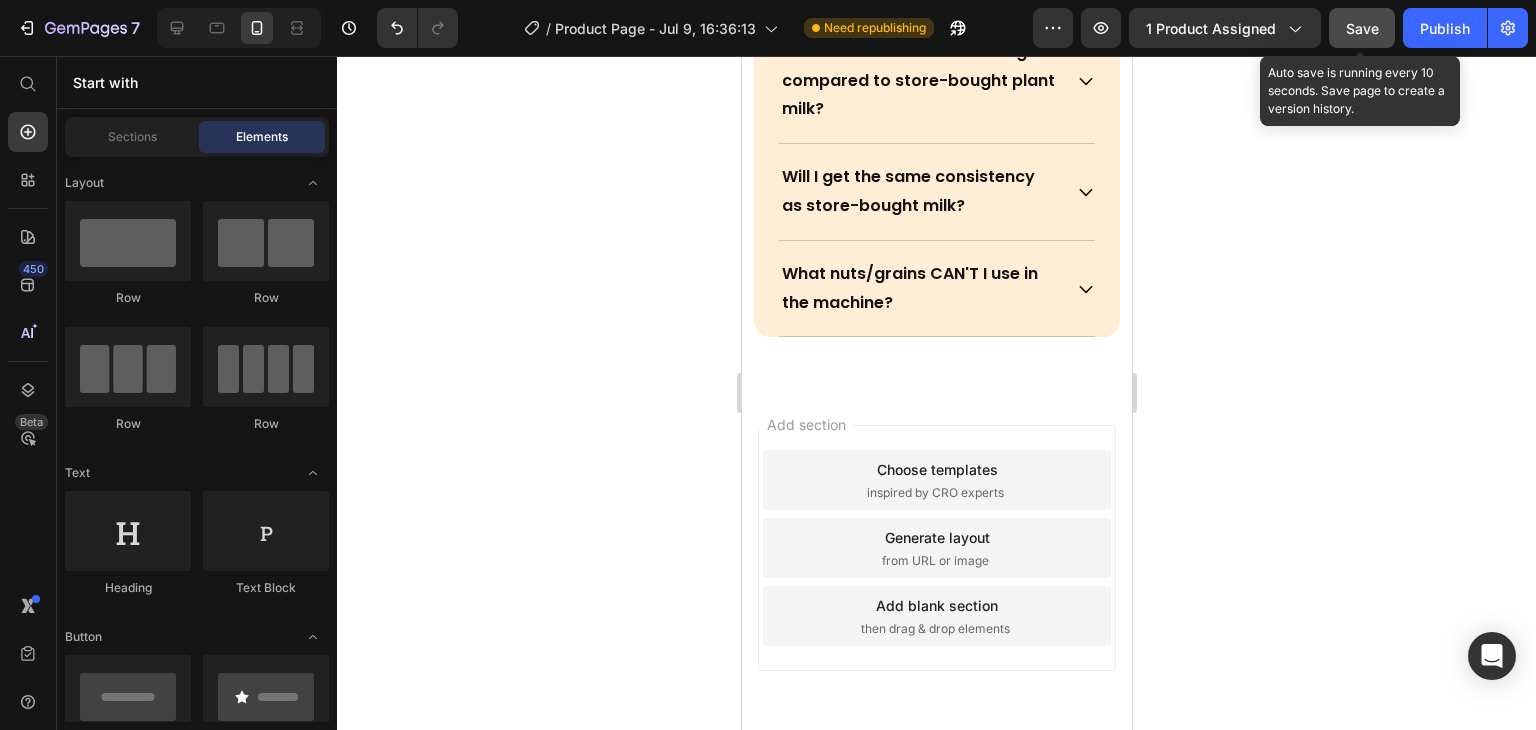 drag, startPoint x: 1352, startPoint y: 41, endPoint x: 381, endPoint y: 661, distance: 1152.0594 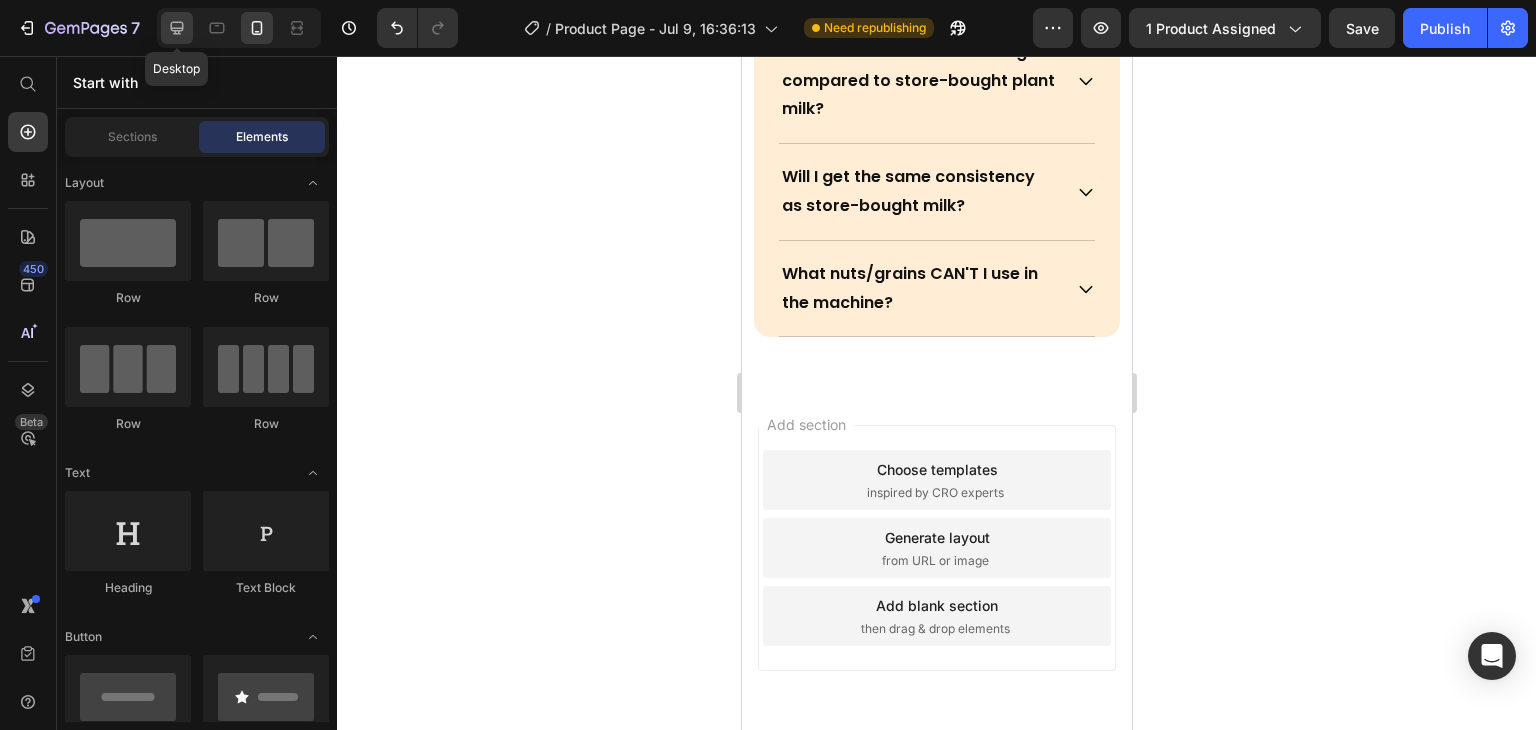 click 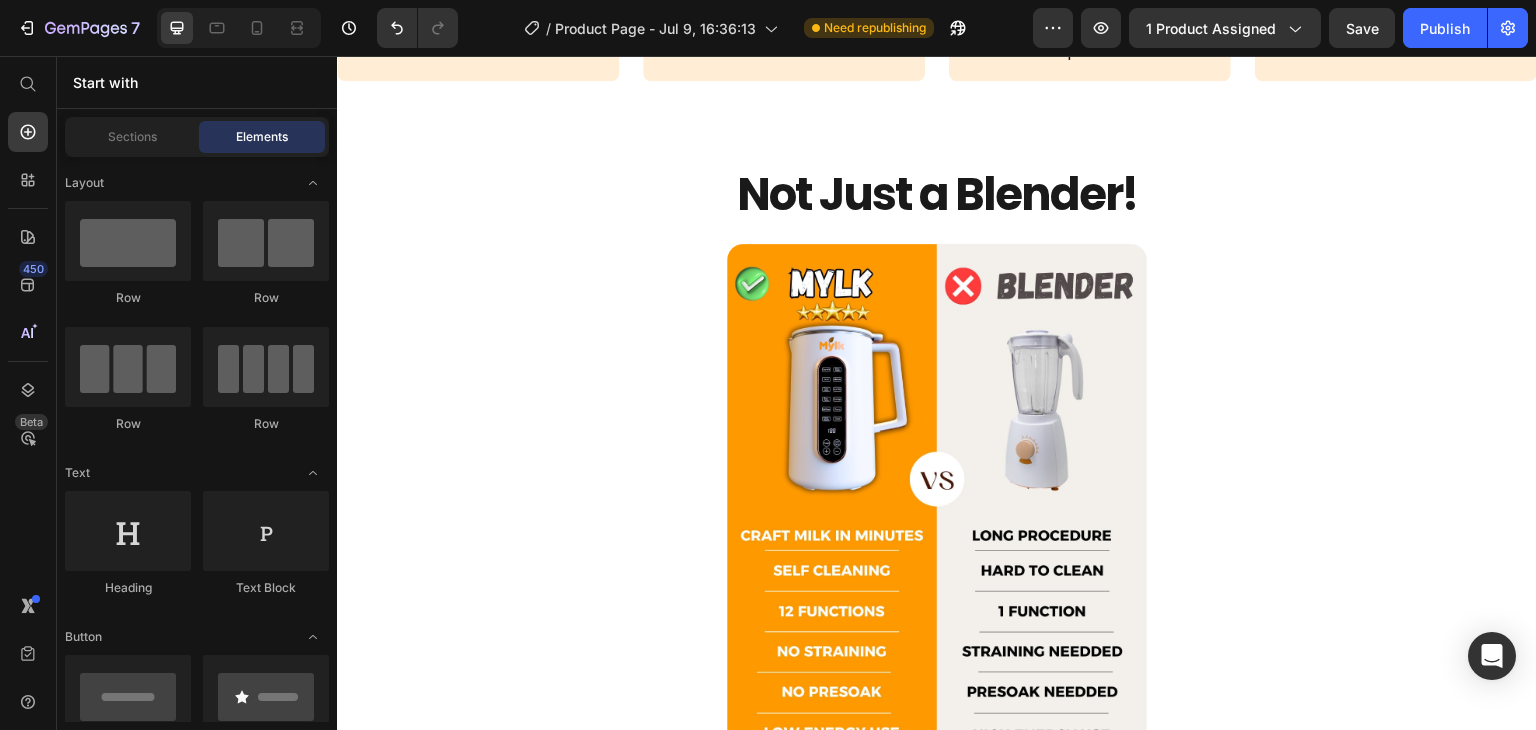 scroll, scrollTop: 5705, scrollLeft: 0, axis: vertical 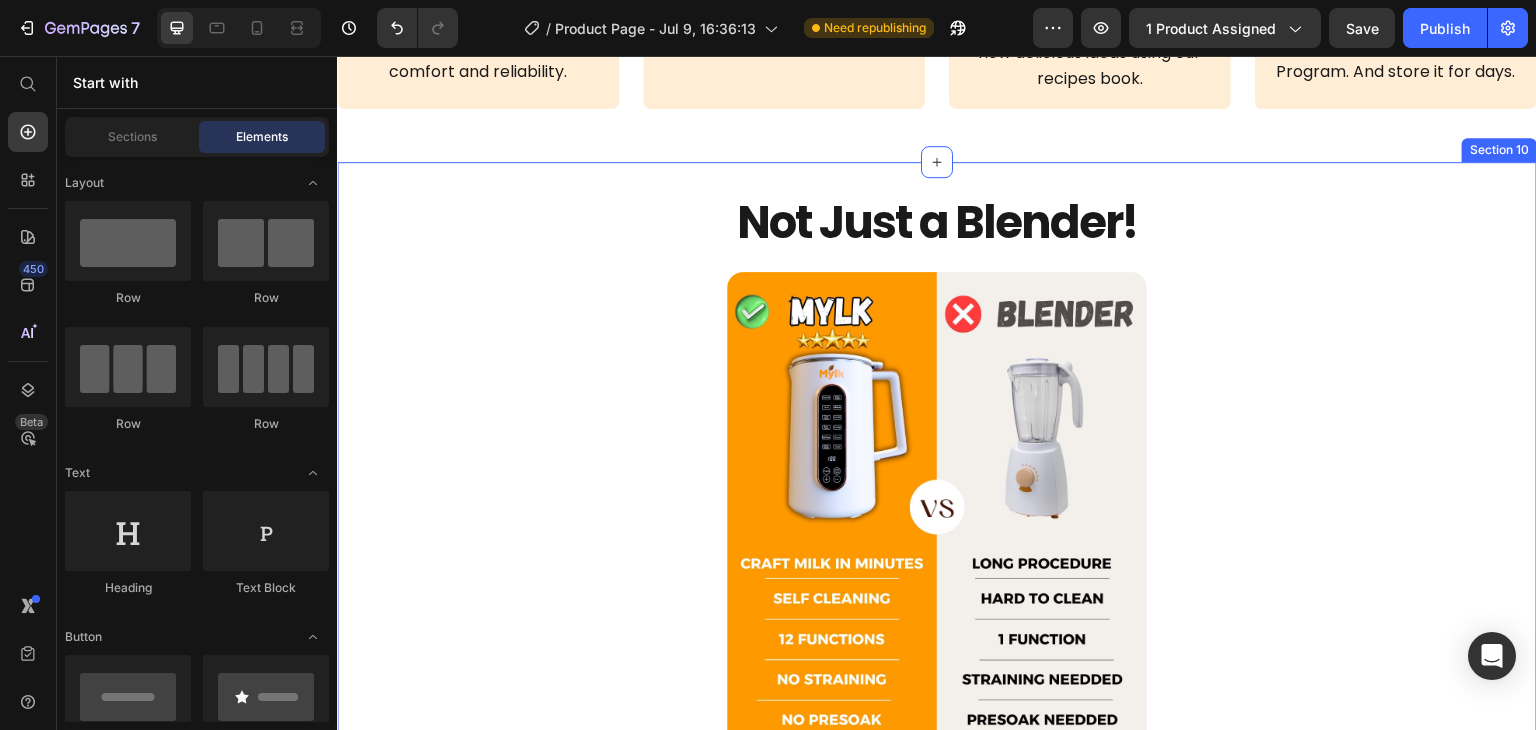 click on "Not Just a Blender! Heading Image Section 10" at bounding box center [937, 505] 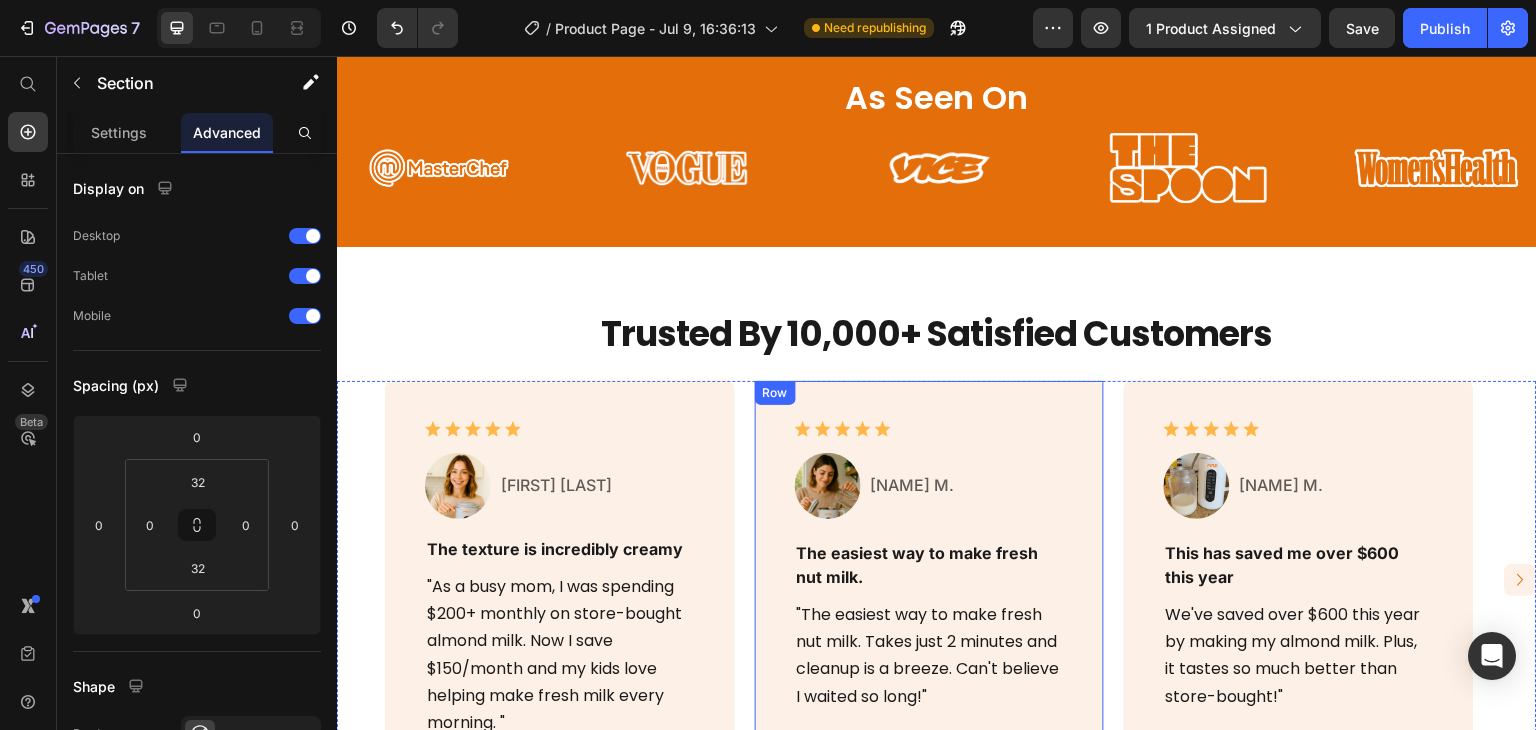 scroll, scrollTop: 405, scrollLeft: 0, axis: vertical 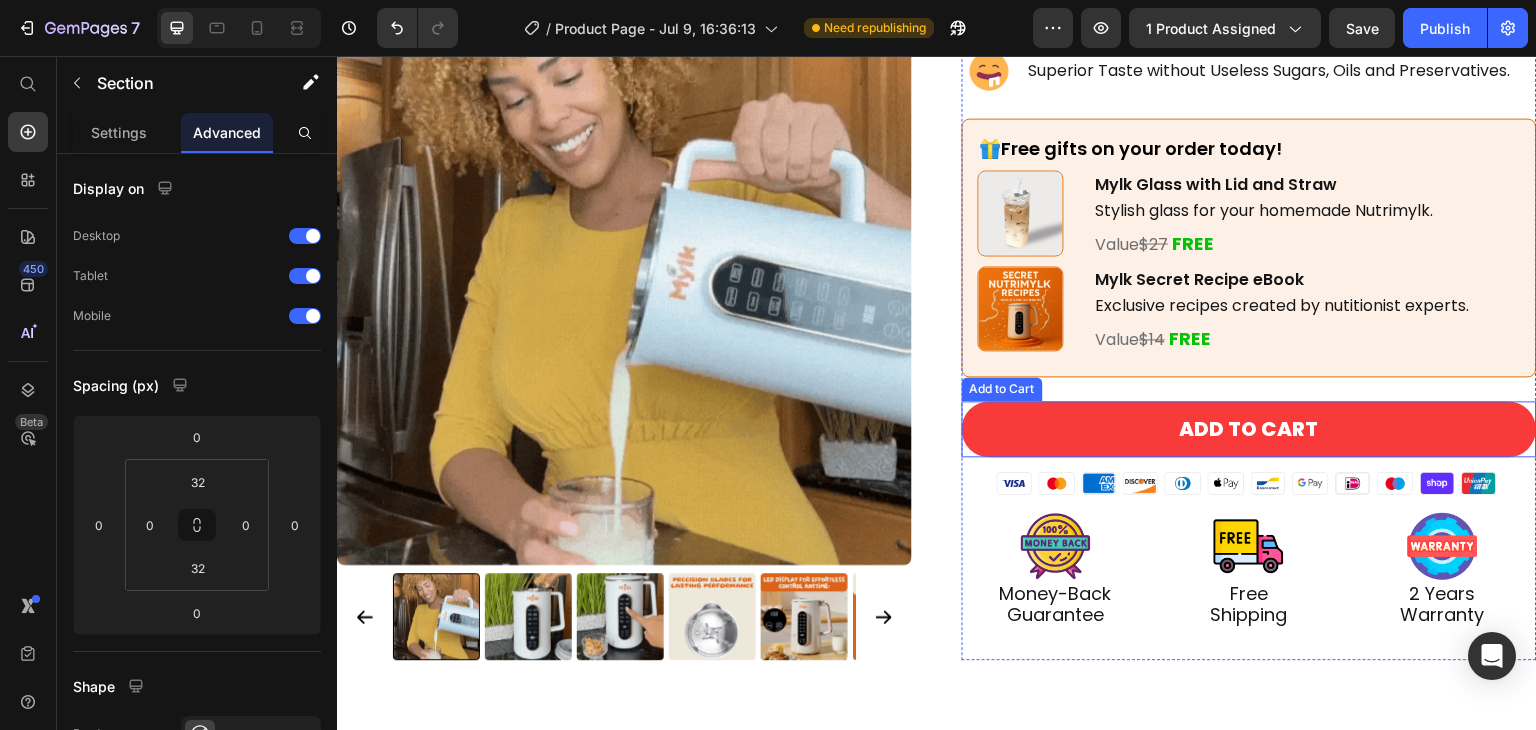 click on "Add to cart" at bounding box center (1249, 429) 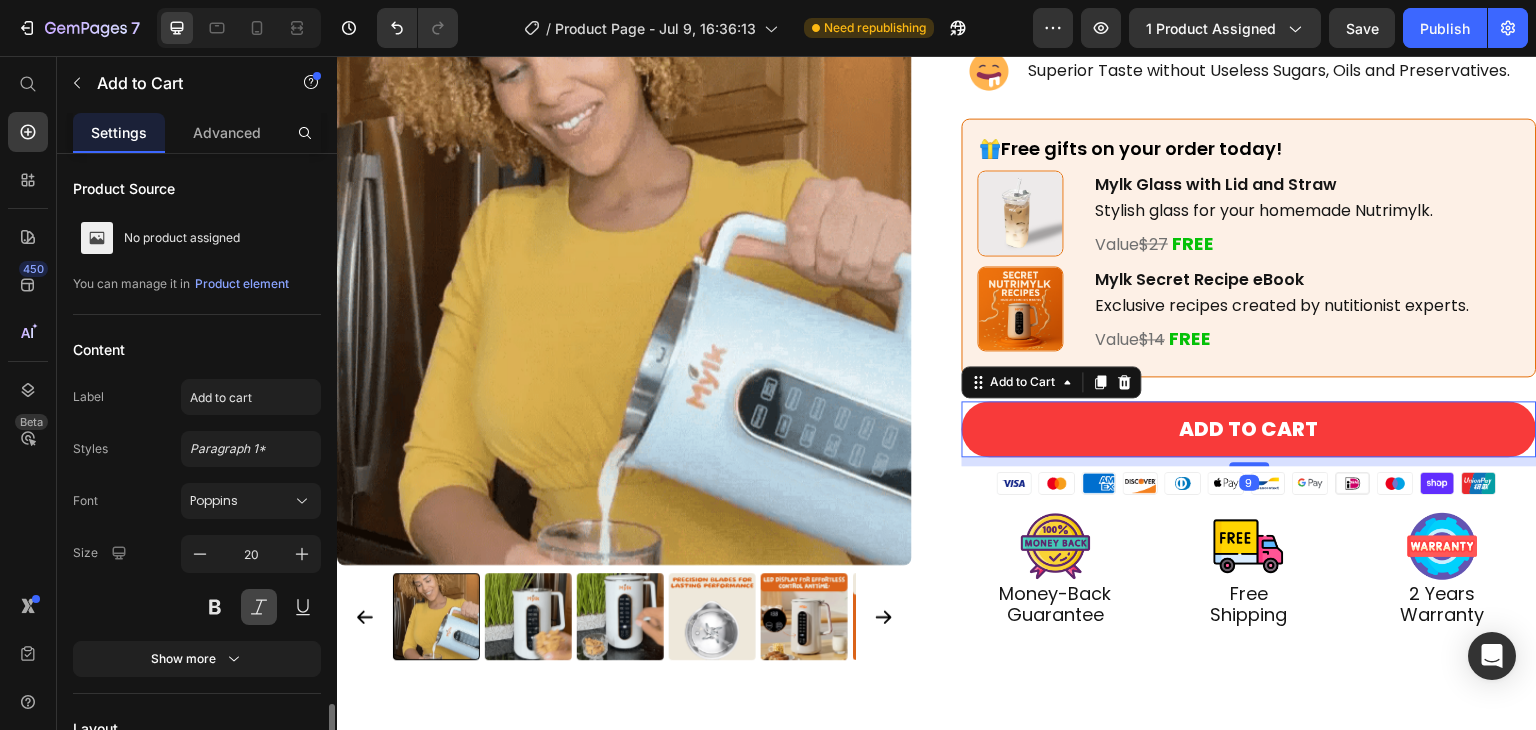 scroll, scrollTop: 600, scrollLeft: 0, axis: vertical 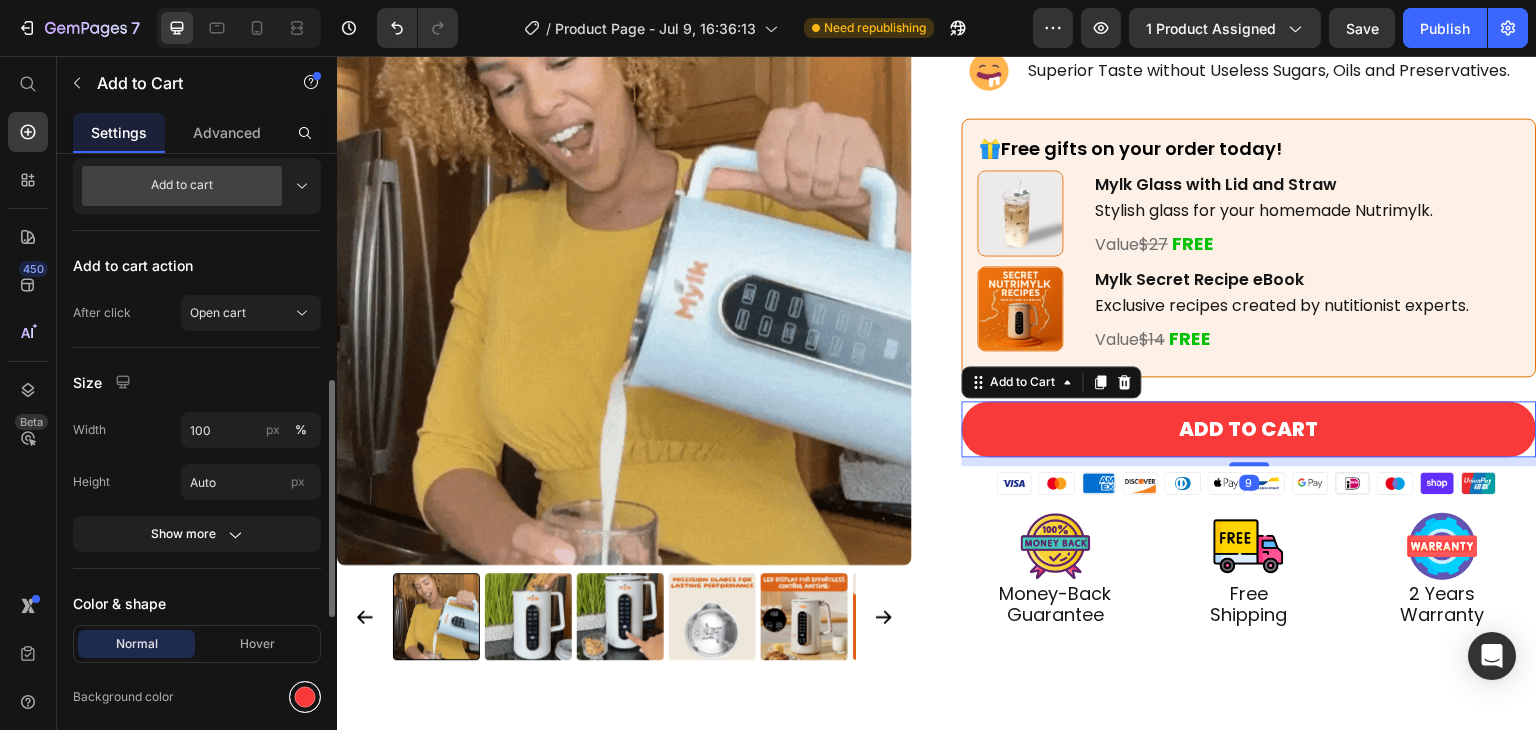 click at bounding box center [305, 697] 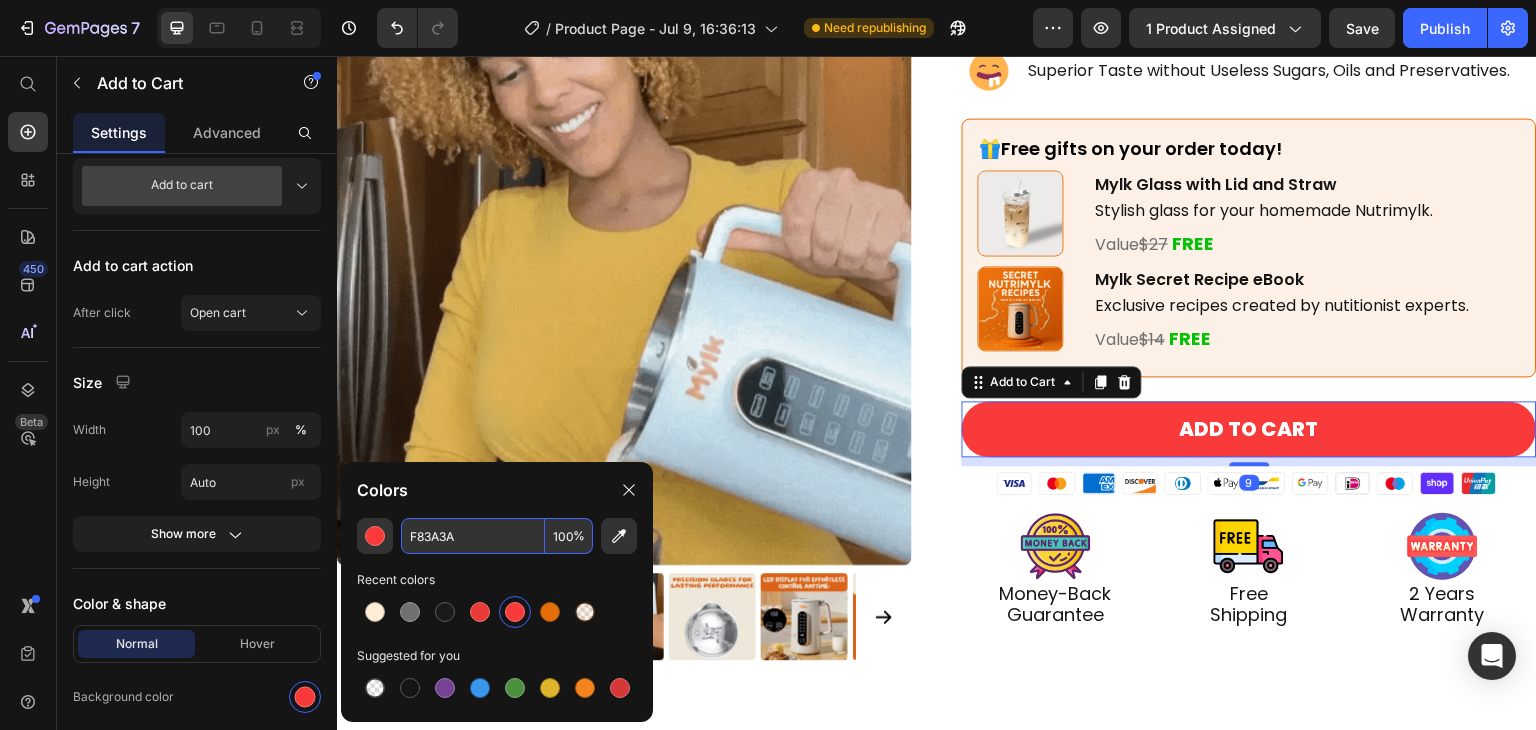 click on "F83A3A" at bounding box center [473, 536] 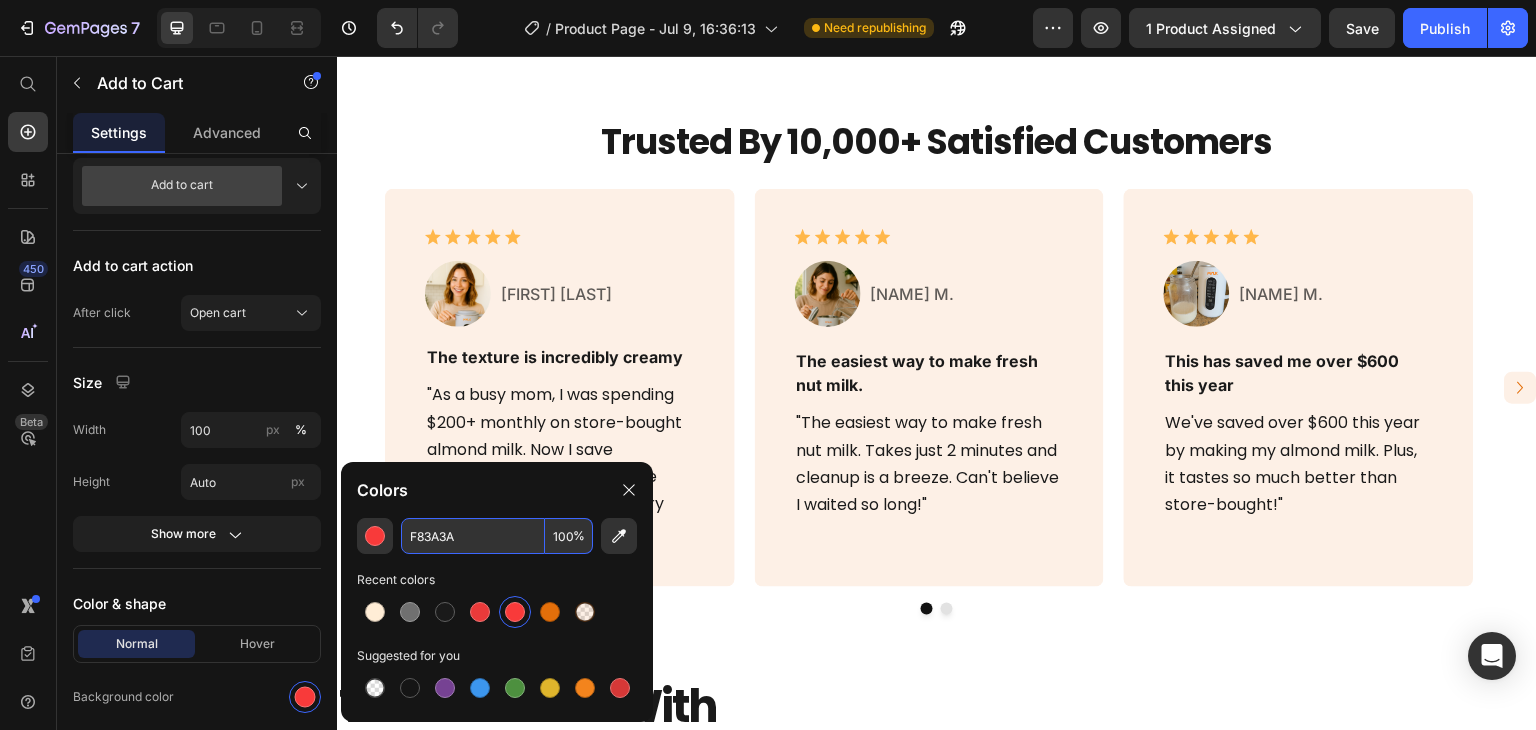 scroll, scrollTop: 1305, scrollLeft: 0, axis: vertical 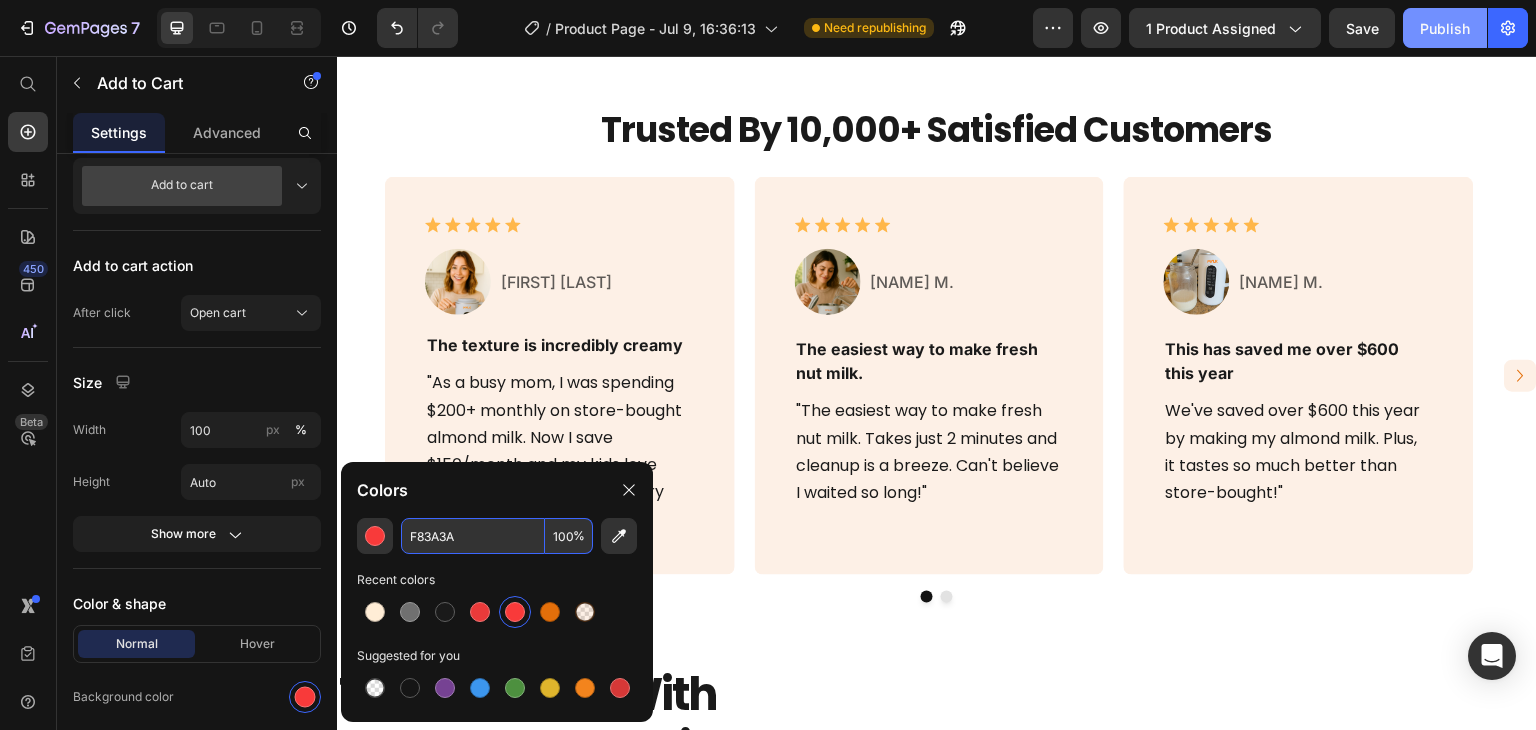click on "Publish" 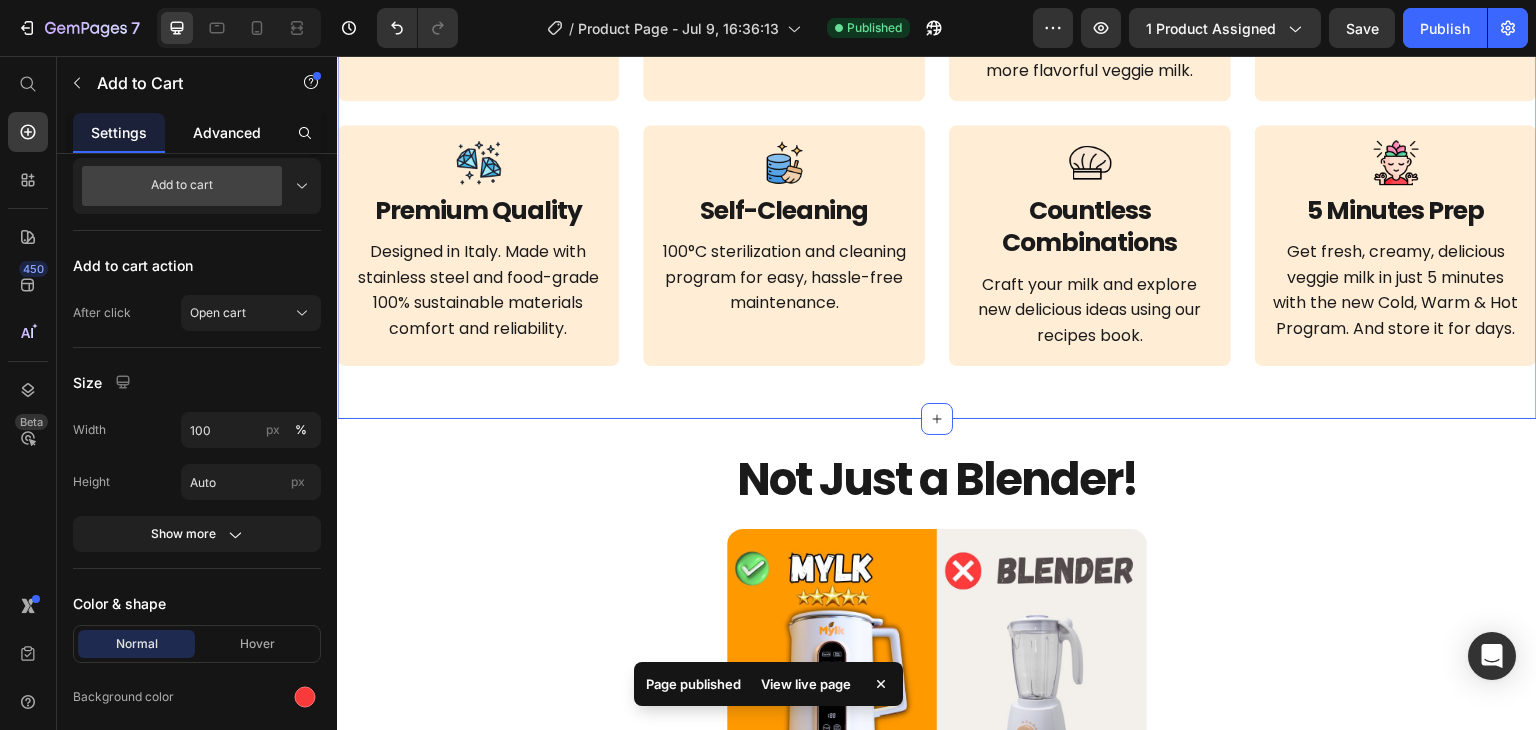 scroll, scrollTop: 5389, scrollLeft: 0, axis: vertical 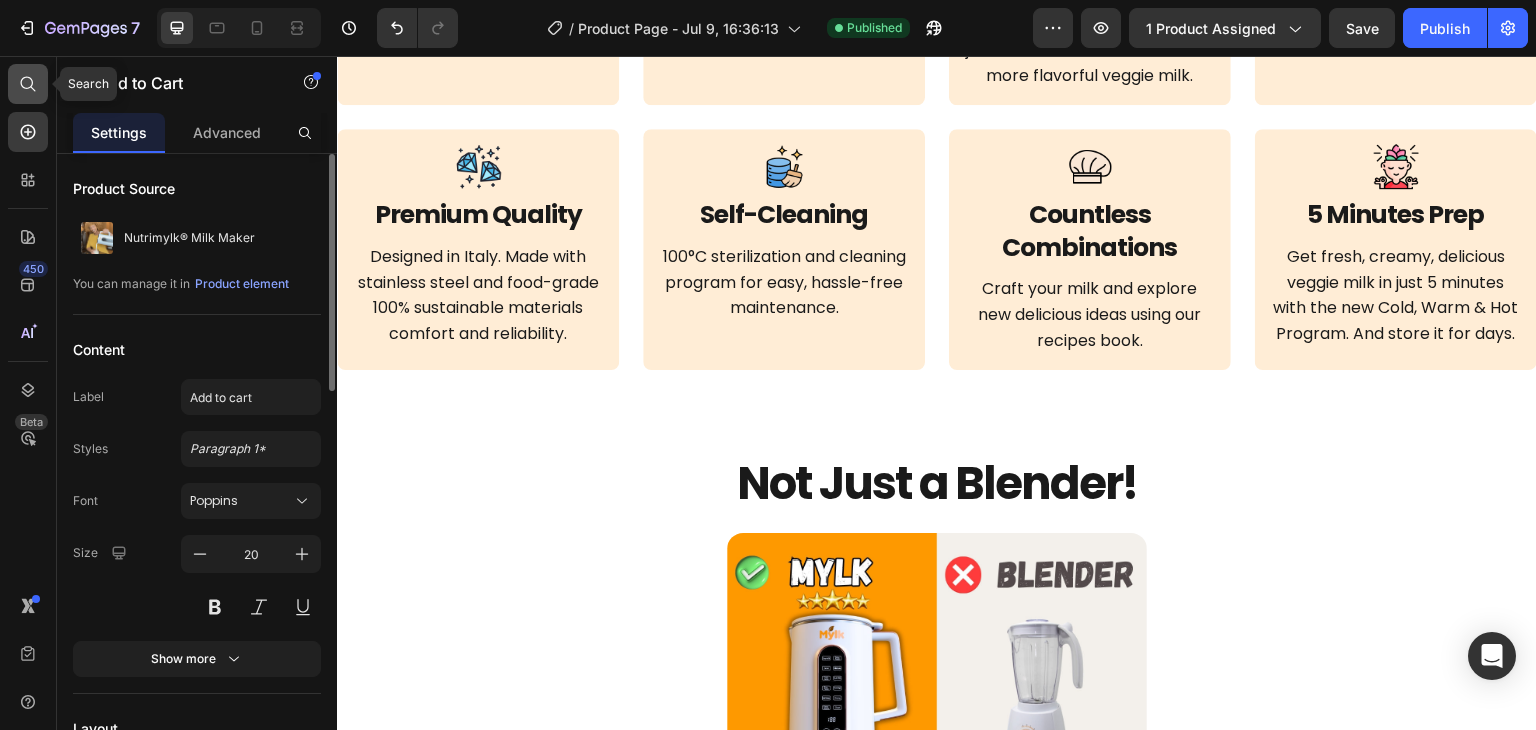 click 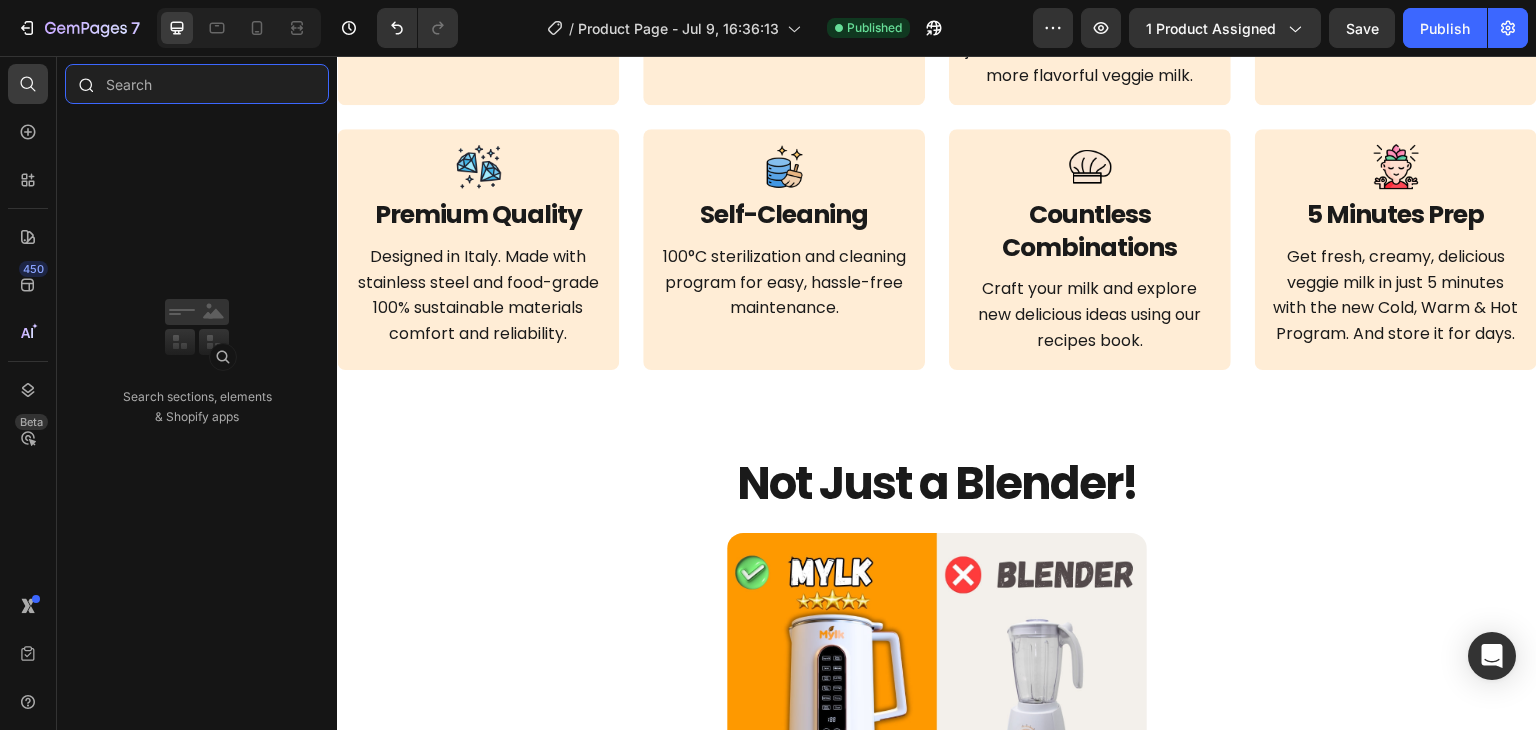 click at bounding box center [197, 84] 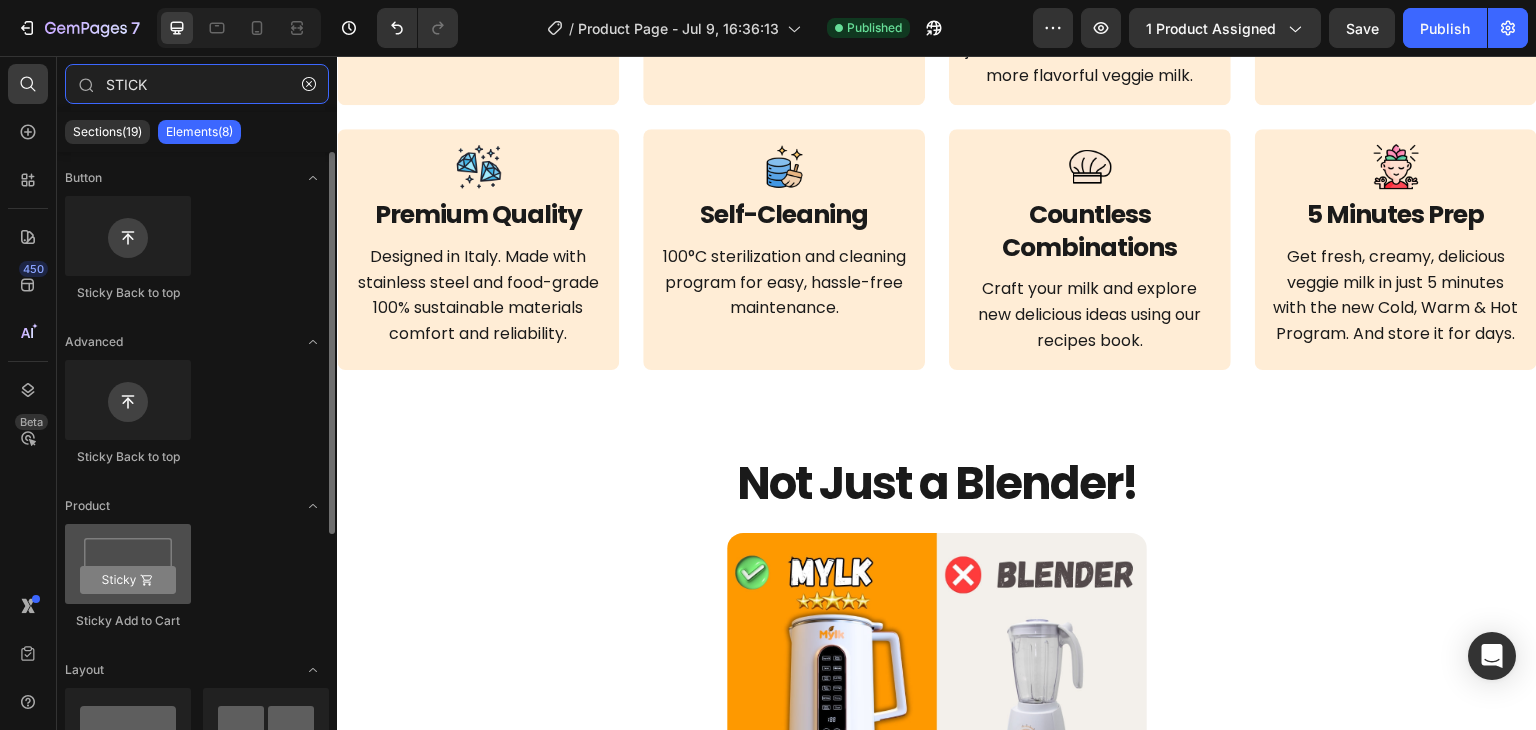 type on "STICK" 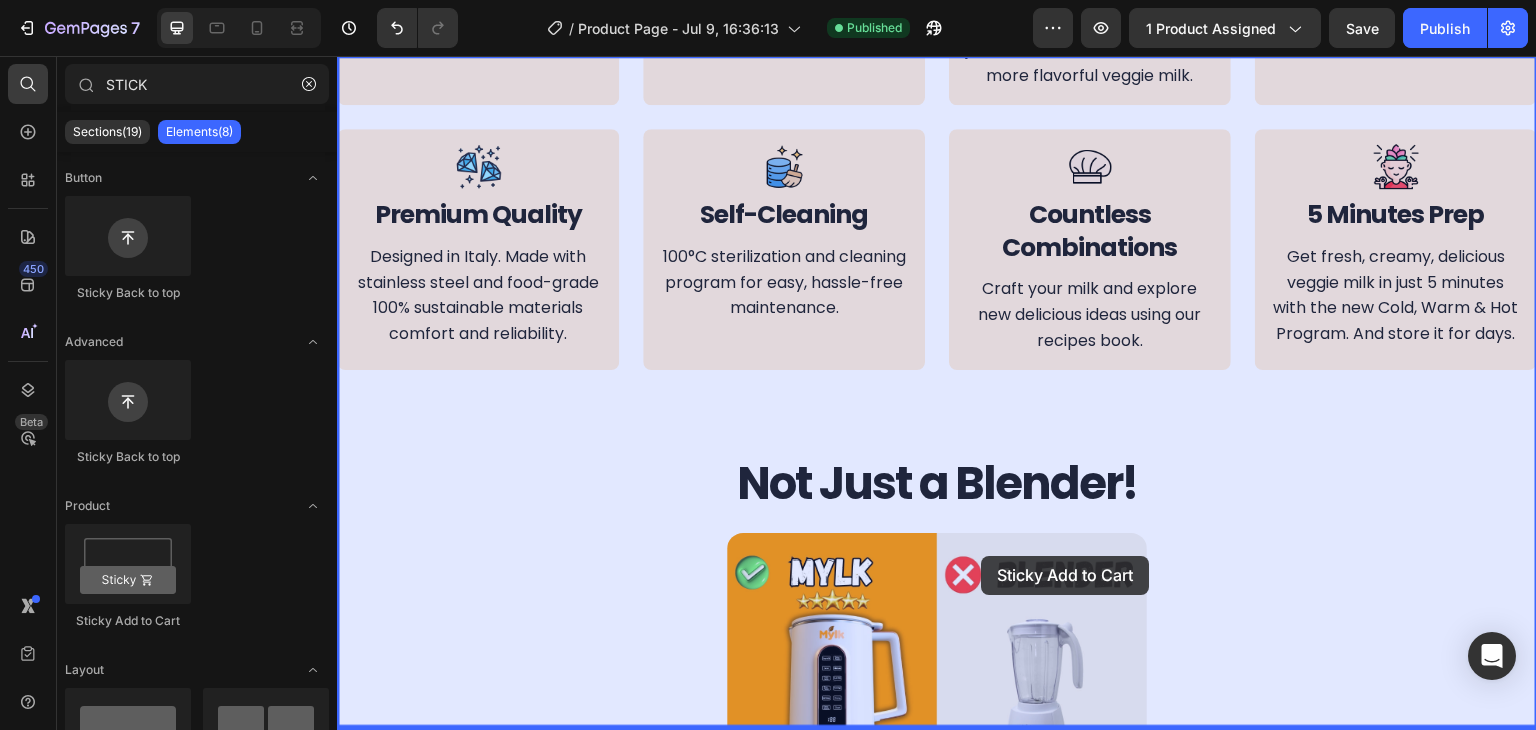 drag, startPoint x: 497, startPoint y: 628, endPoint x: 991, endPoint y: 544, distance: 501.09082 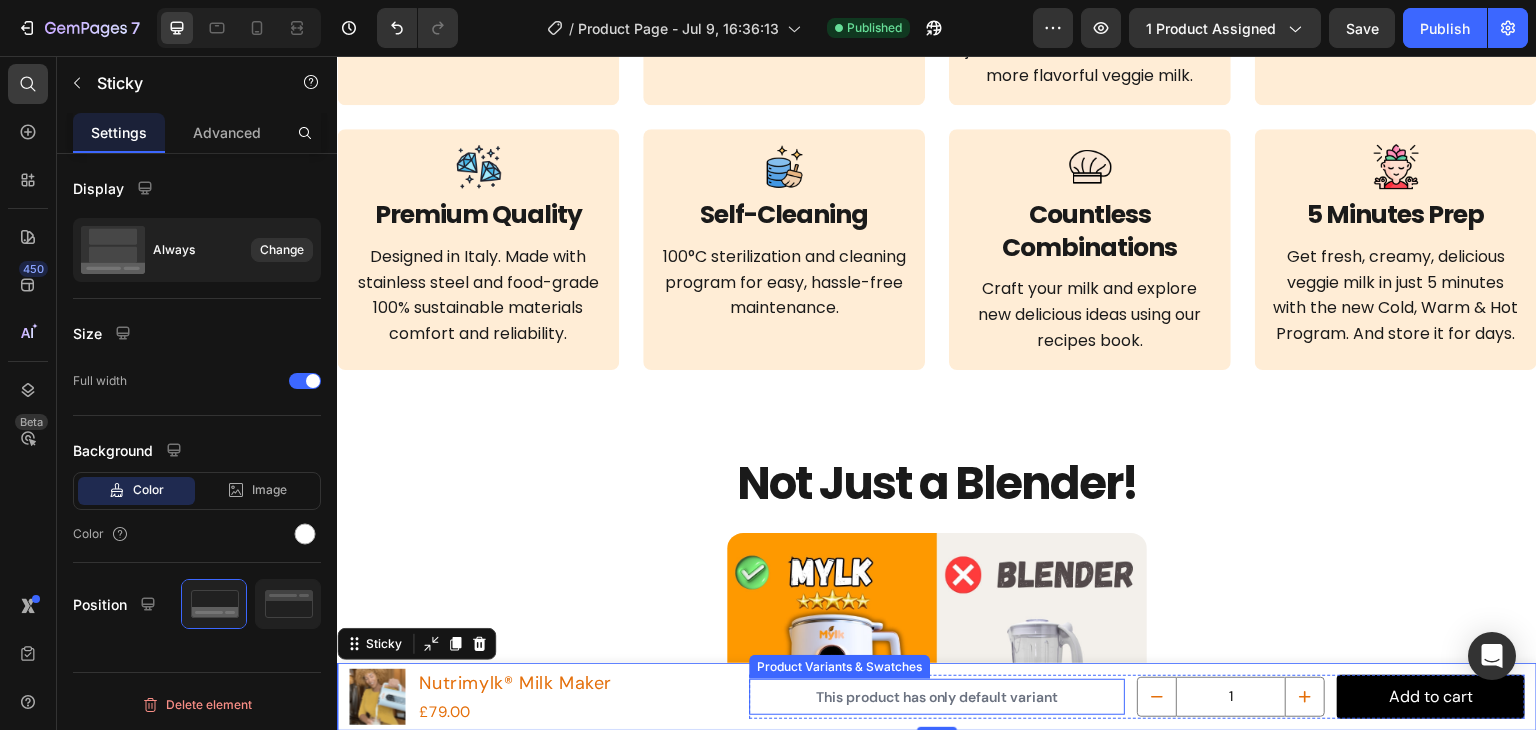 click on "This product has only default variant Product Variants & Swatches" at bounding box center (937, 697) 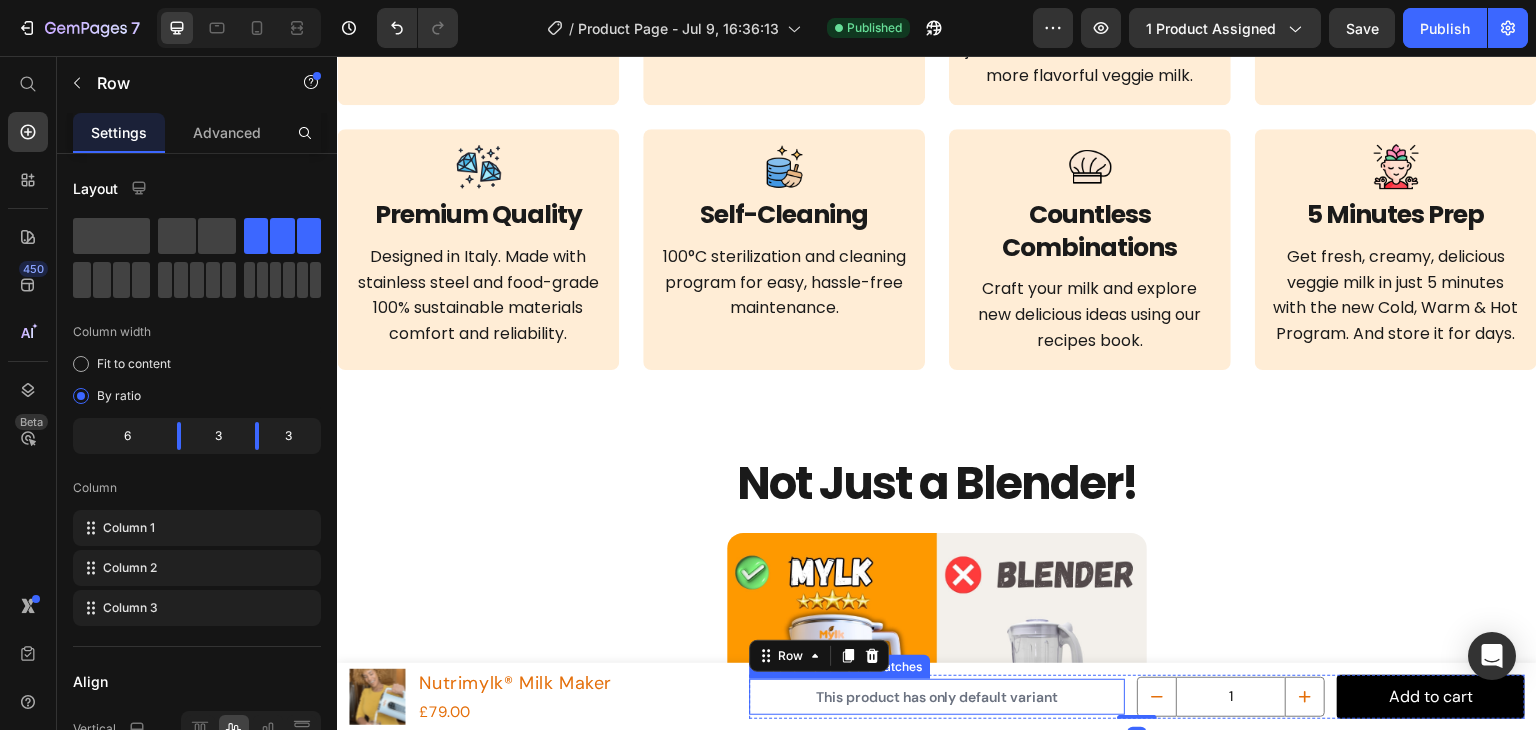 click on "This product has only default variant" at bounding box center (937, 697) 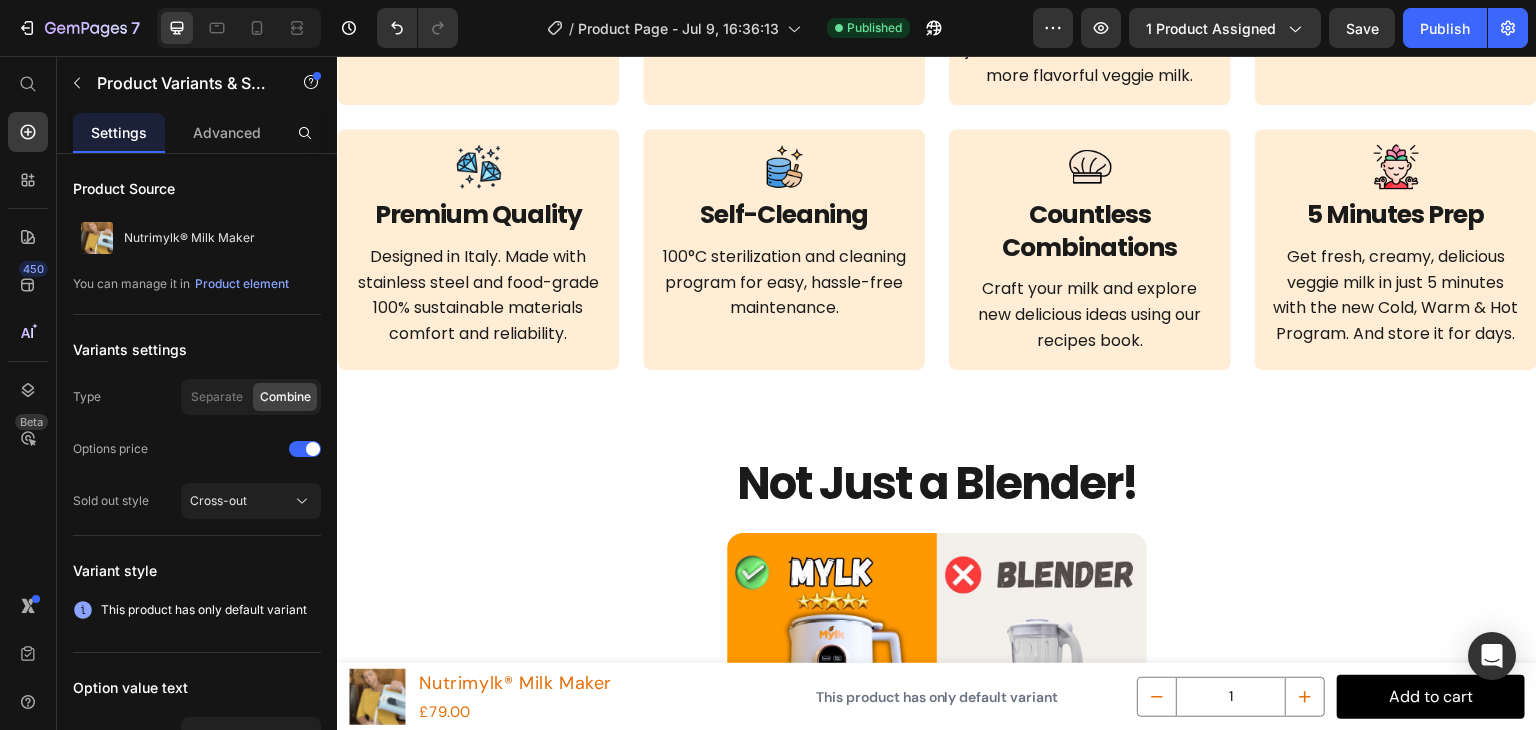click on "This product has only default variant" at bounding box center [937, 697] 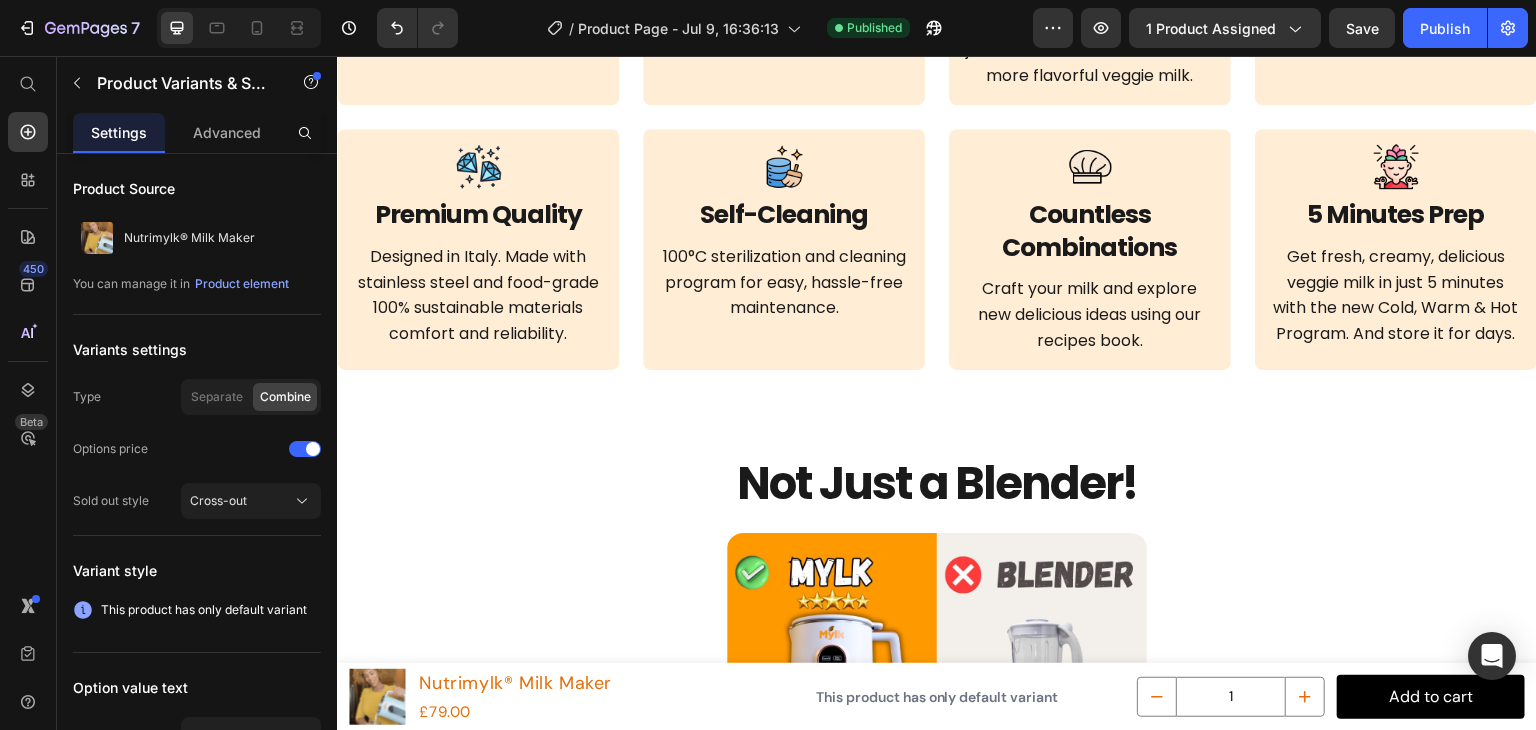 click on "This product has only default variant" at bounding box center [937, 697] 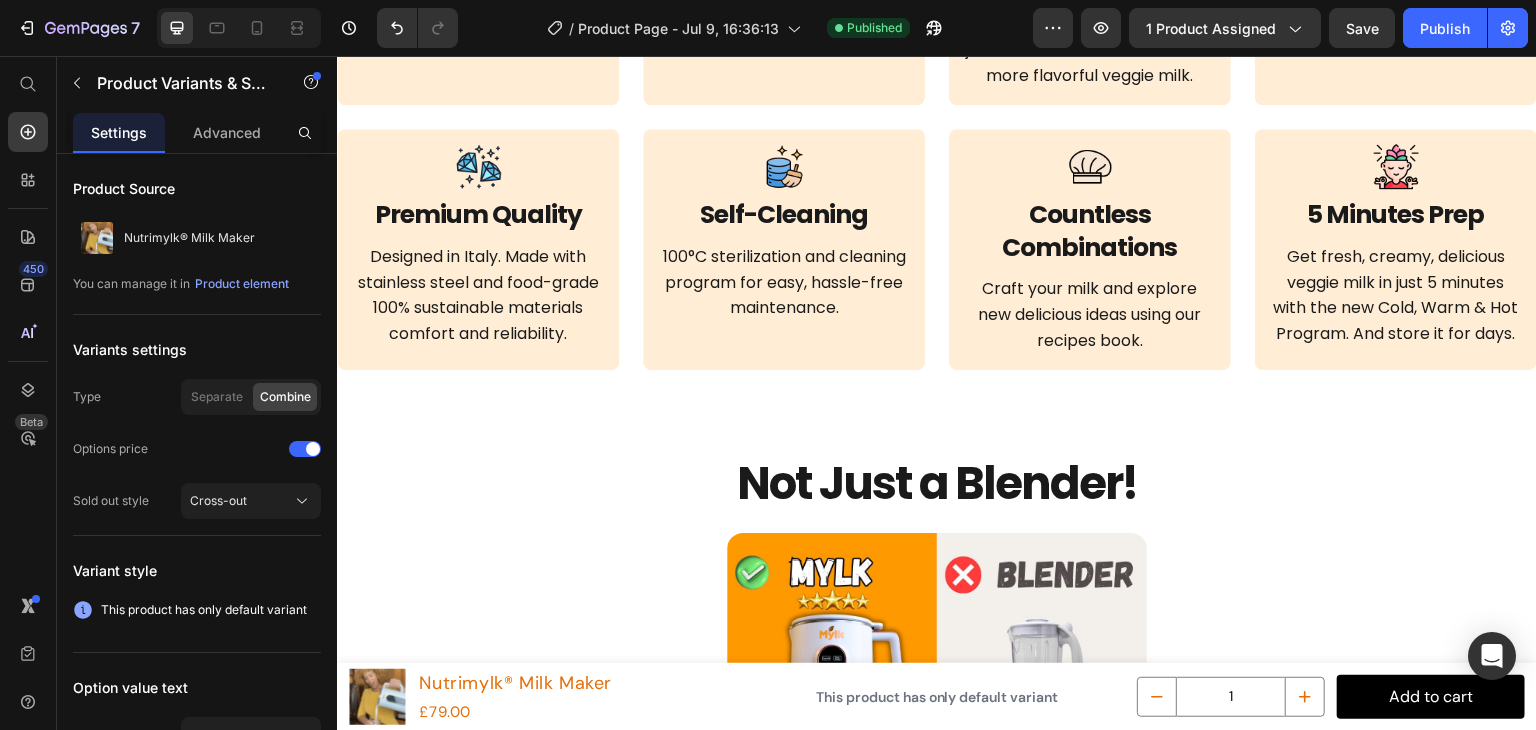 click on "This product has only default variant" at bounding box center [937, 697] 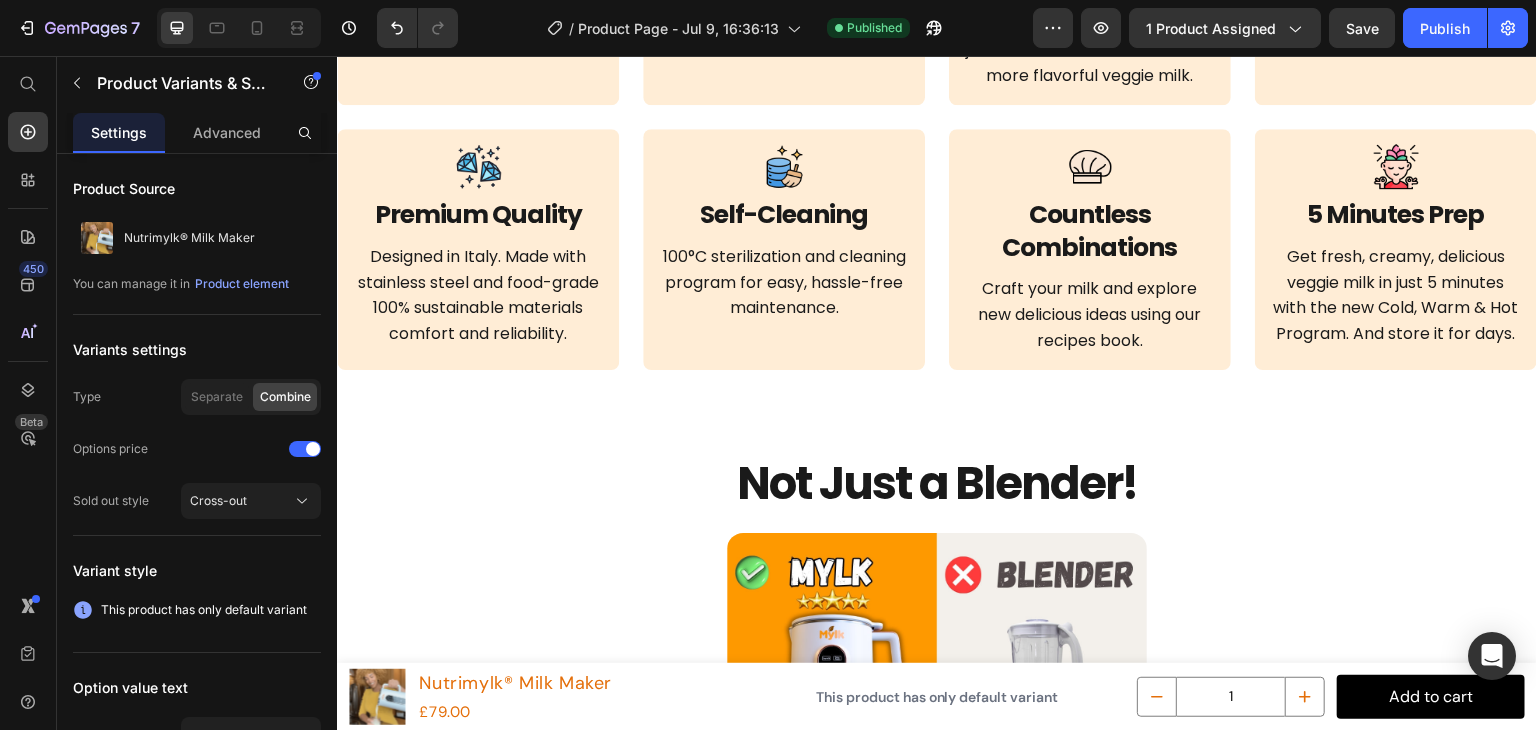 click on "Not Just a Blender!" at bounding box center [937, 484] 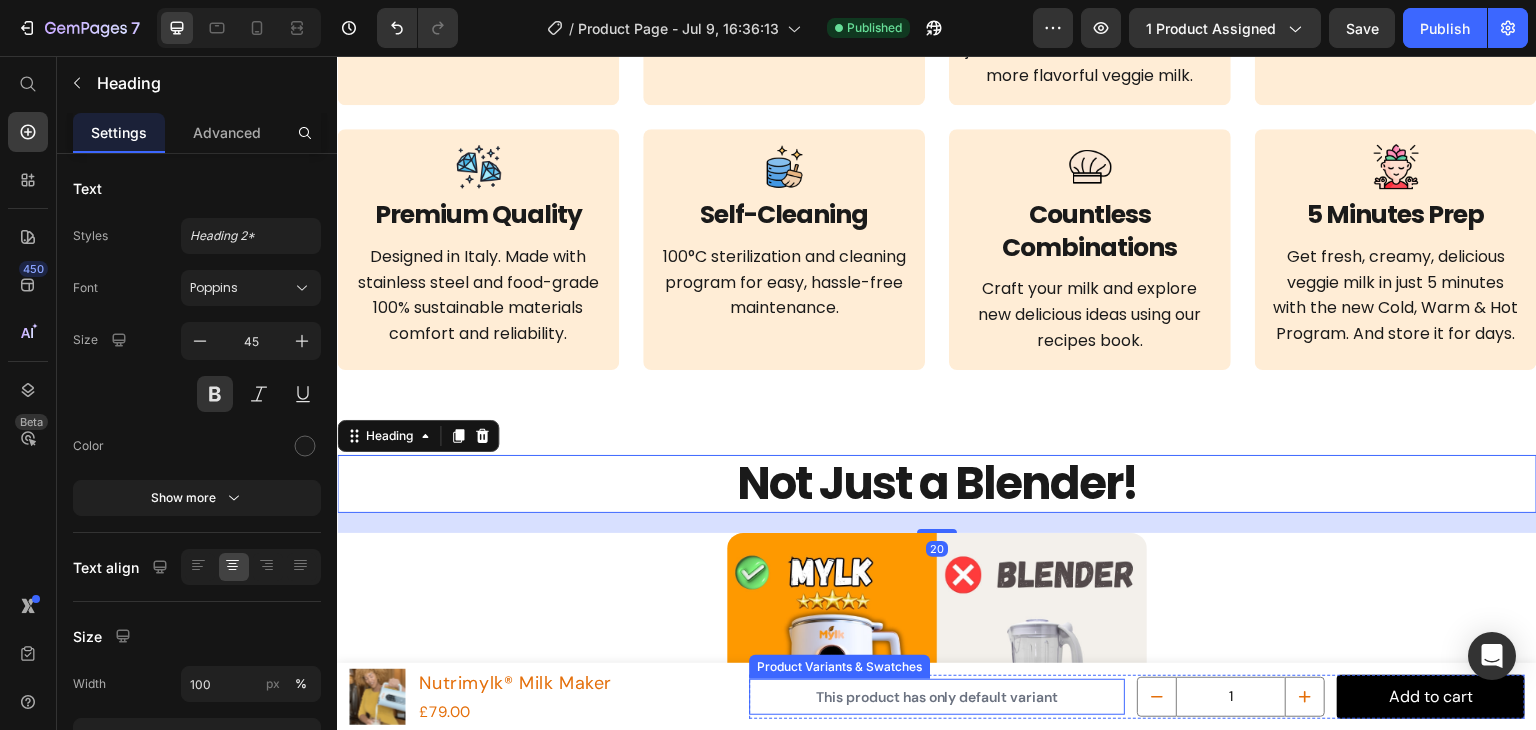 click on "This product has only default variant" at bounding box center (937, 697) 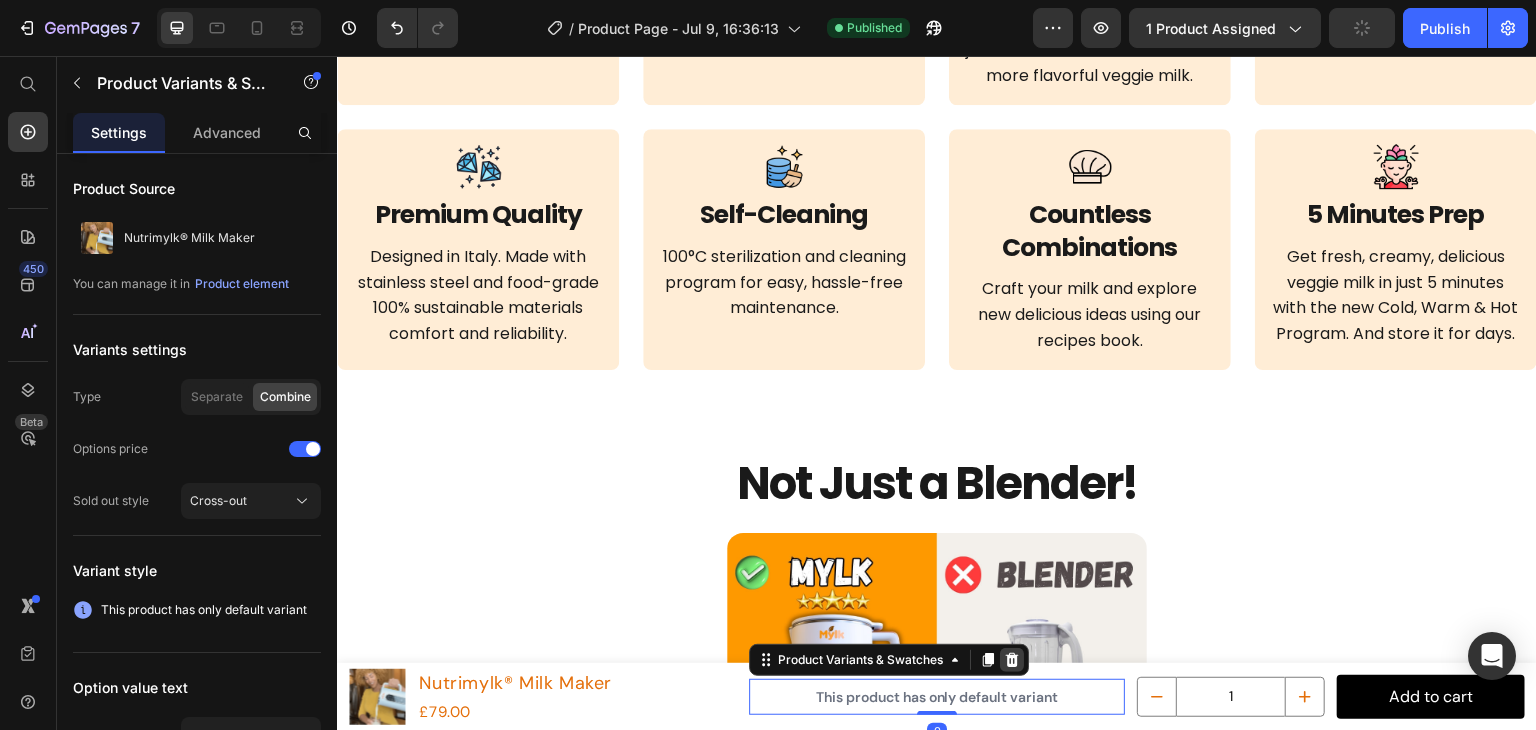 click 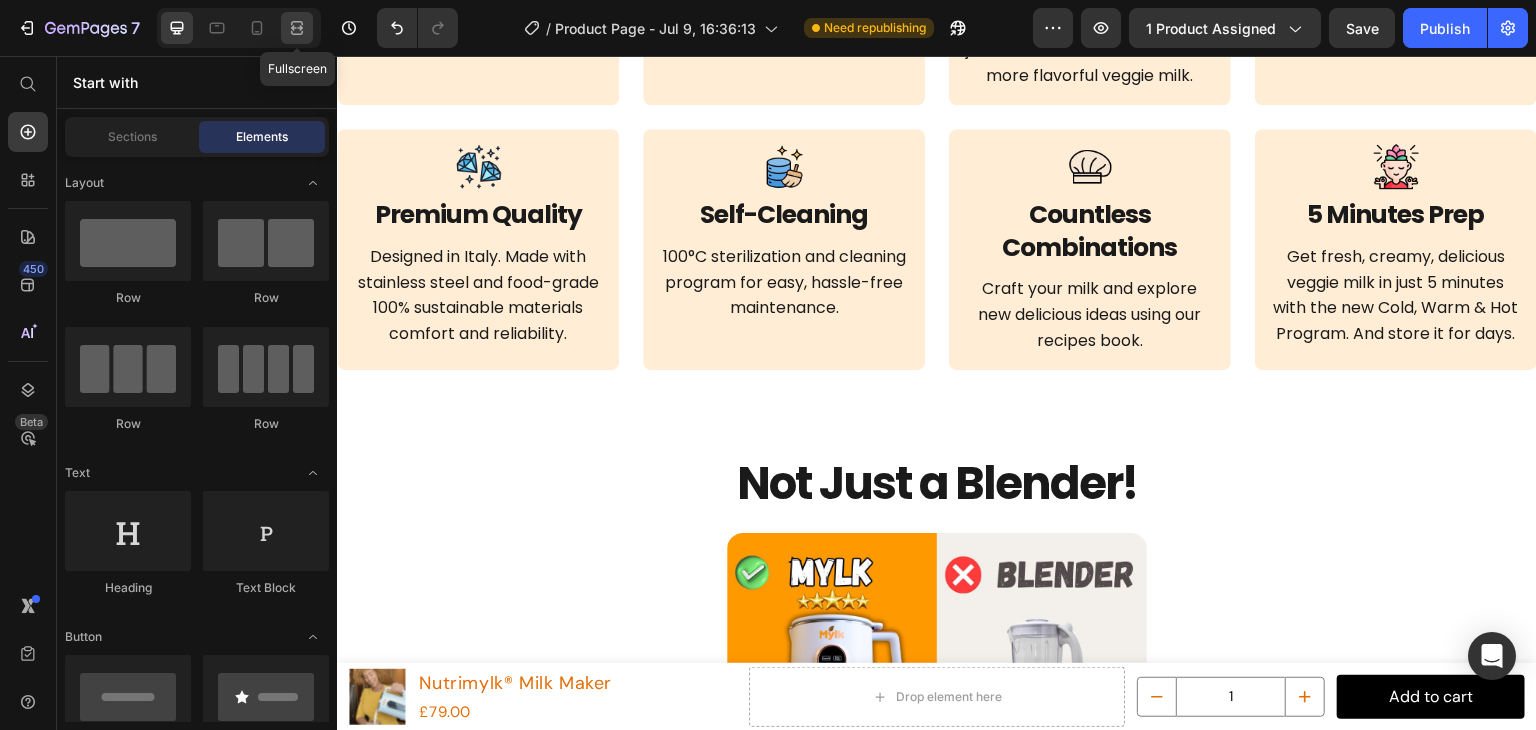 click 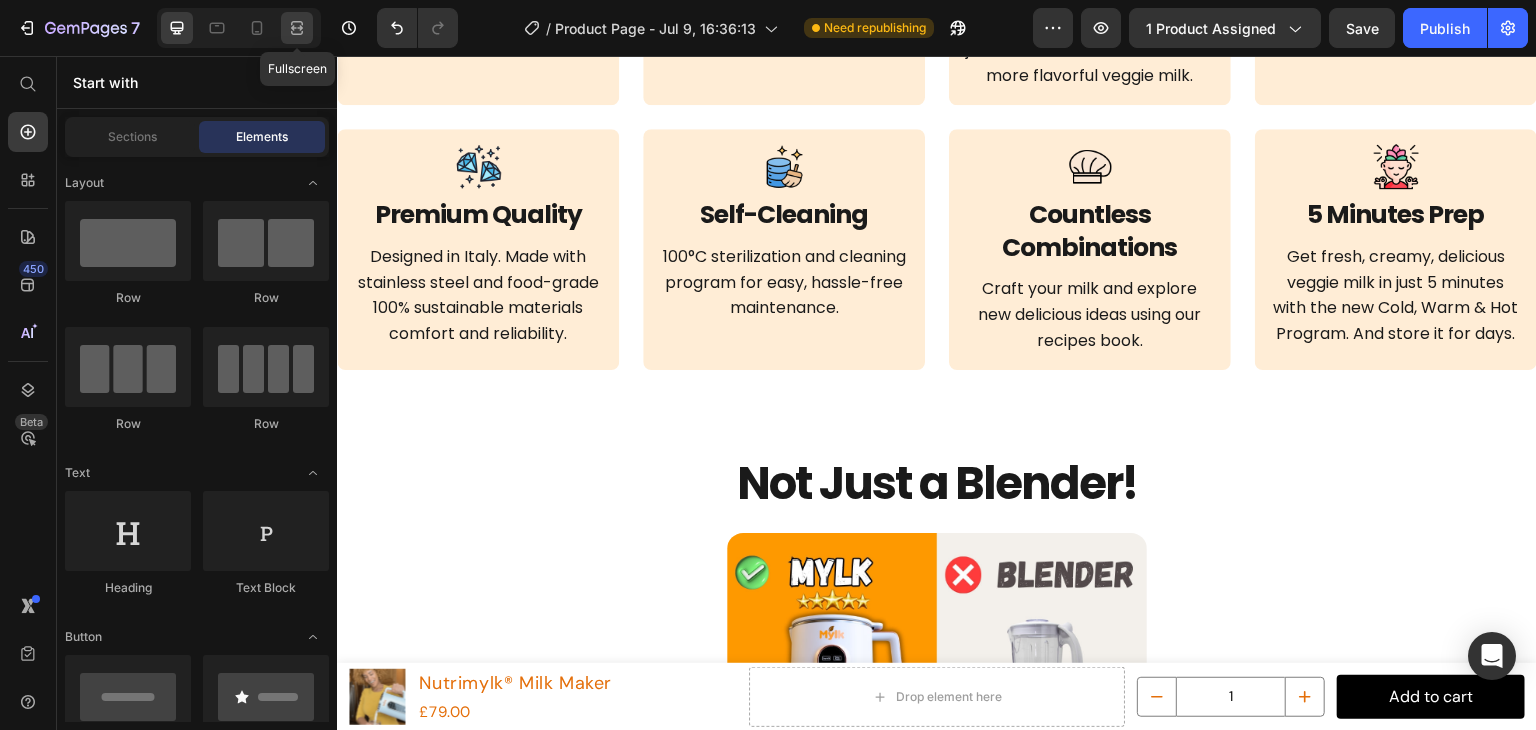 scroll, scrollTop: 5395, scrollLeft: 0, axis: vertical 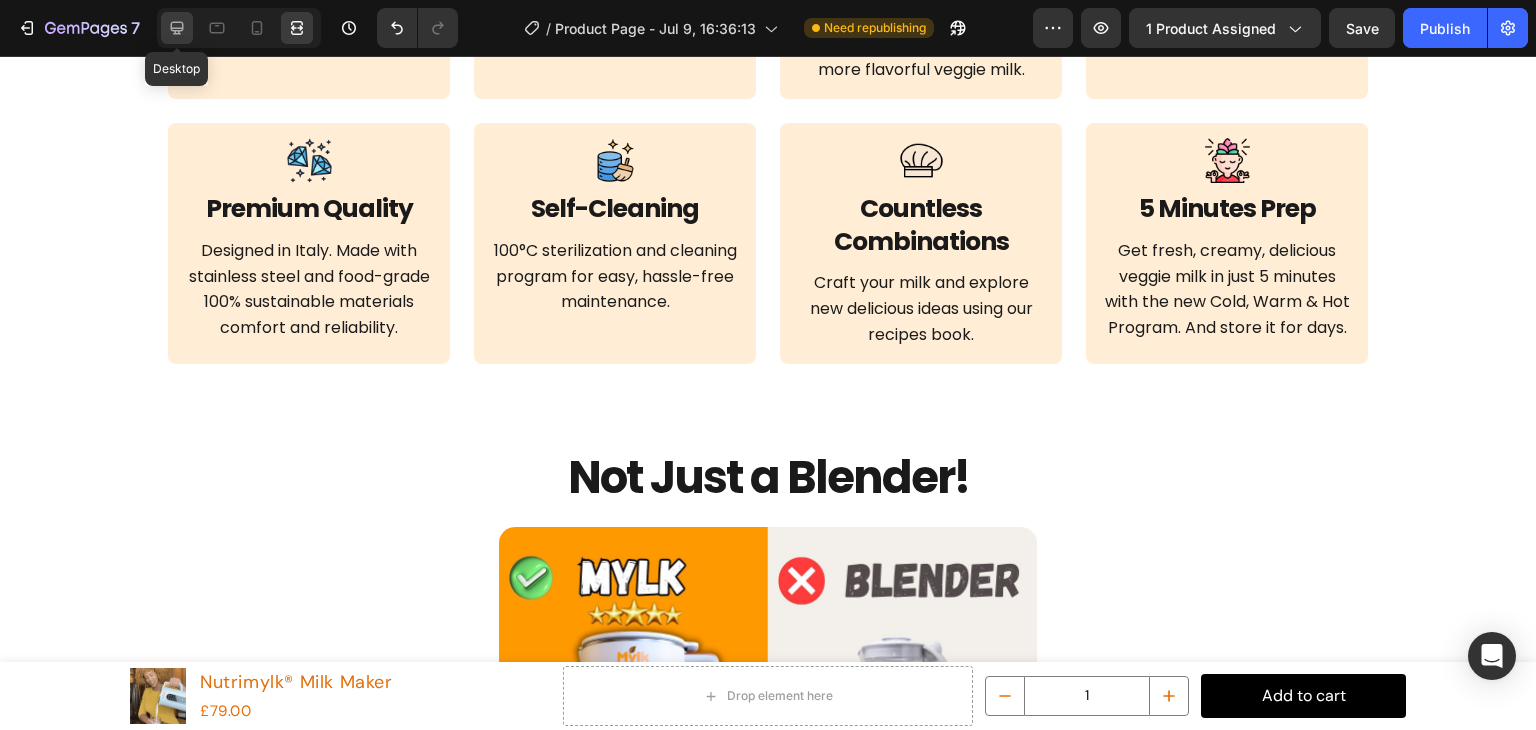 click 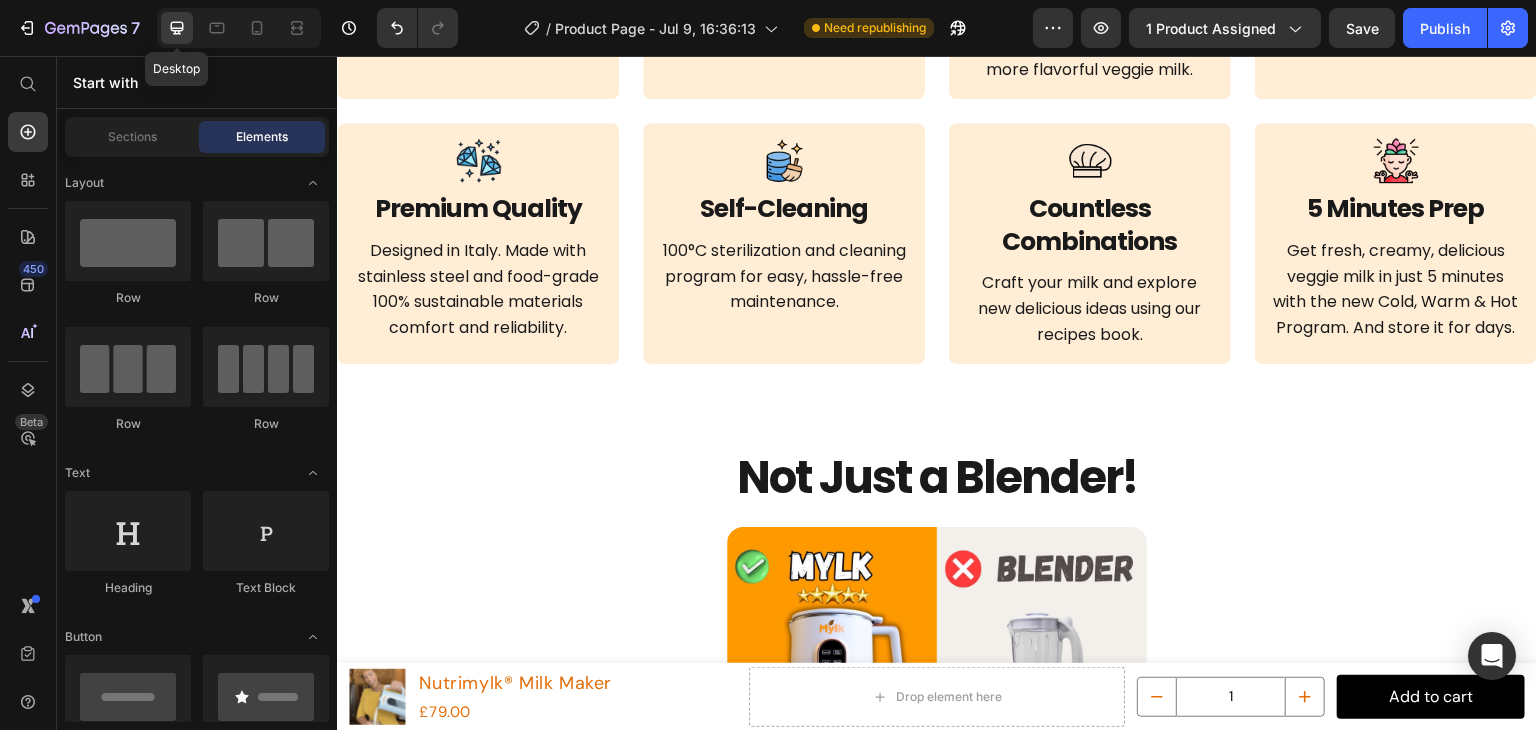 scroll, scrollTop: 5389, scrollLeft: 0, axis: vertical 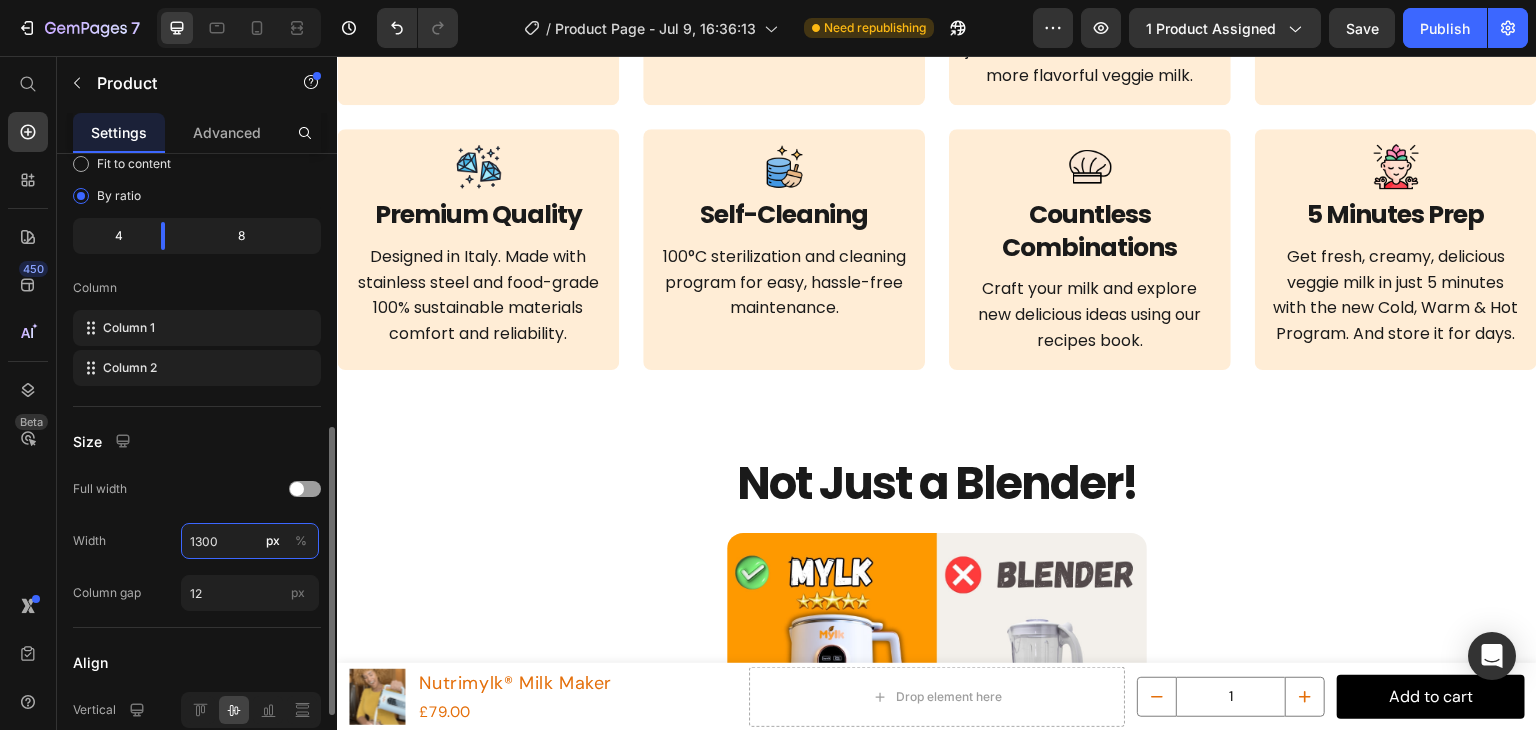 click on "1300" at bounding box center (250, 541) 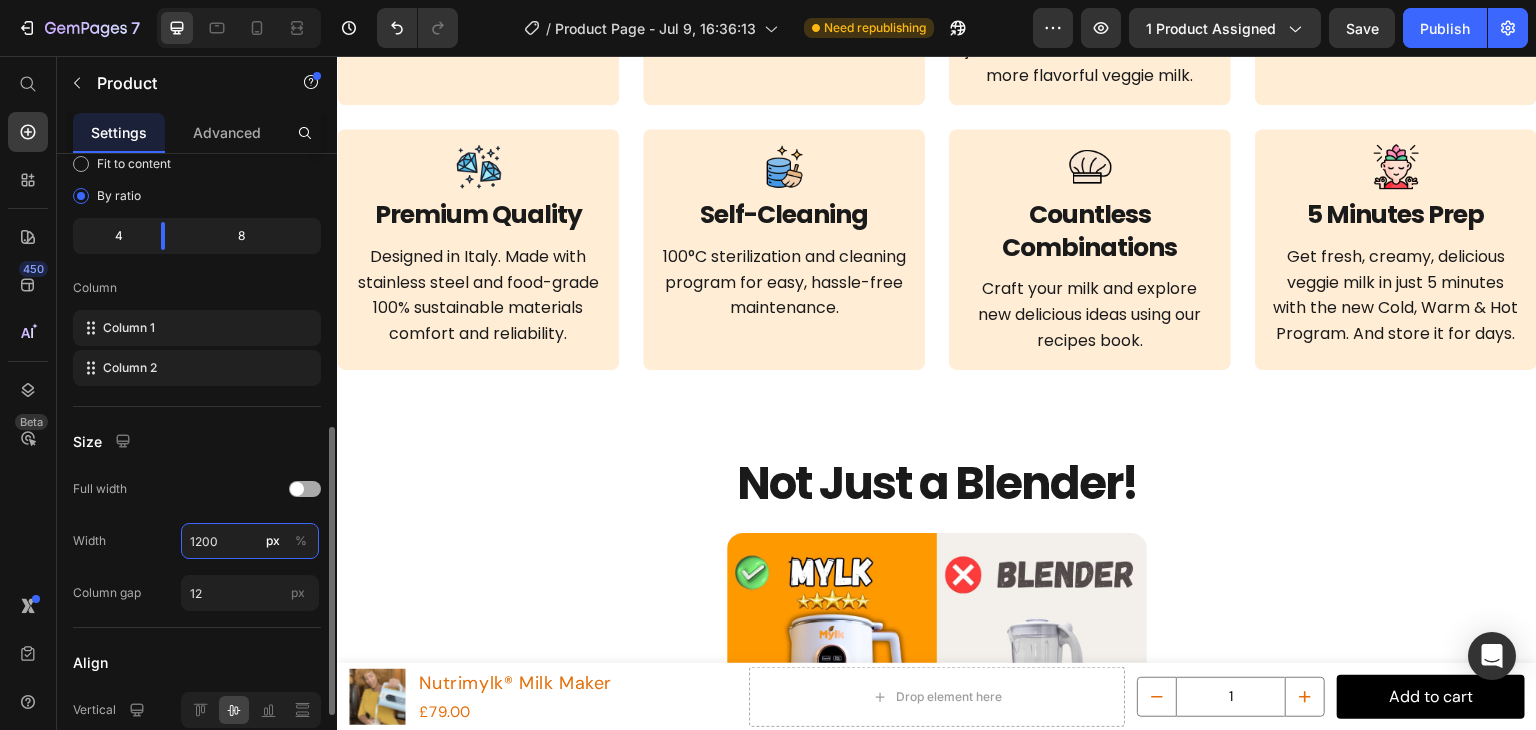 type on "1200" 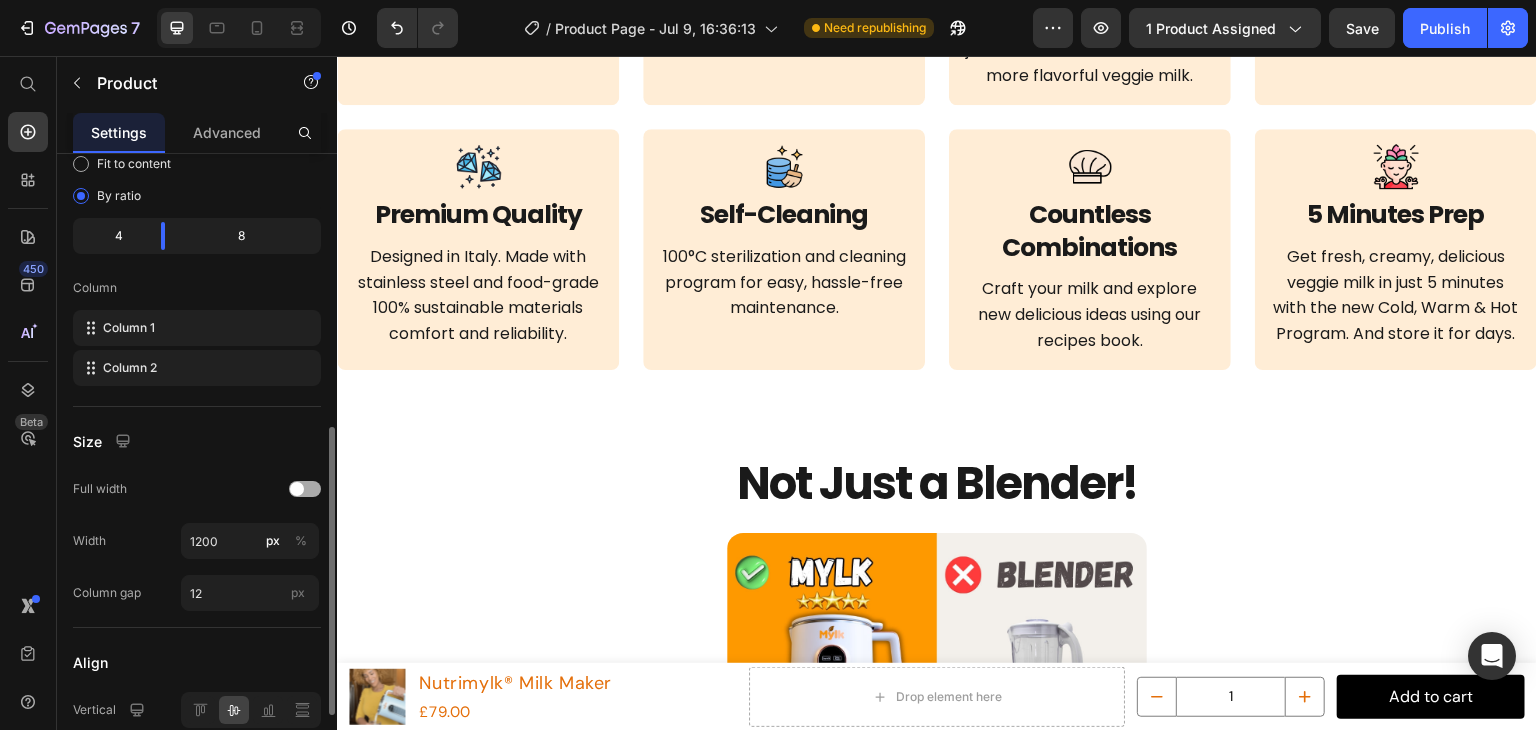 click on "Full width" 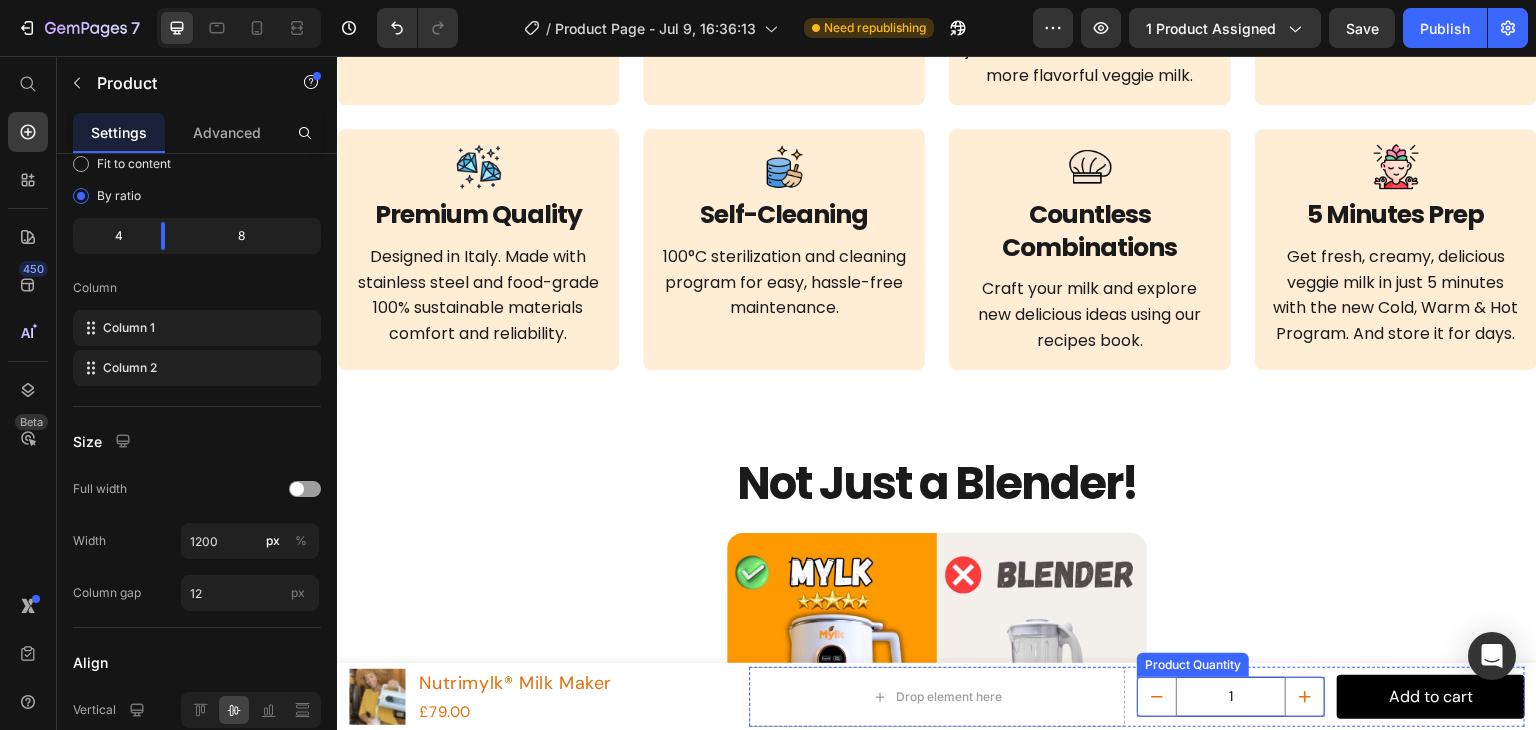 click on "1" at bounding box center (1231, 697) 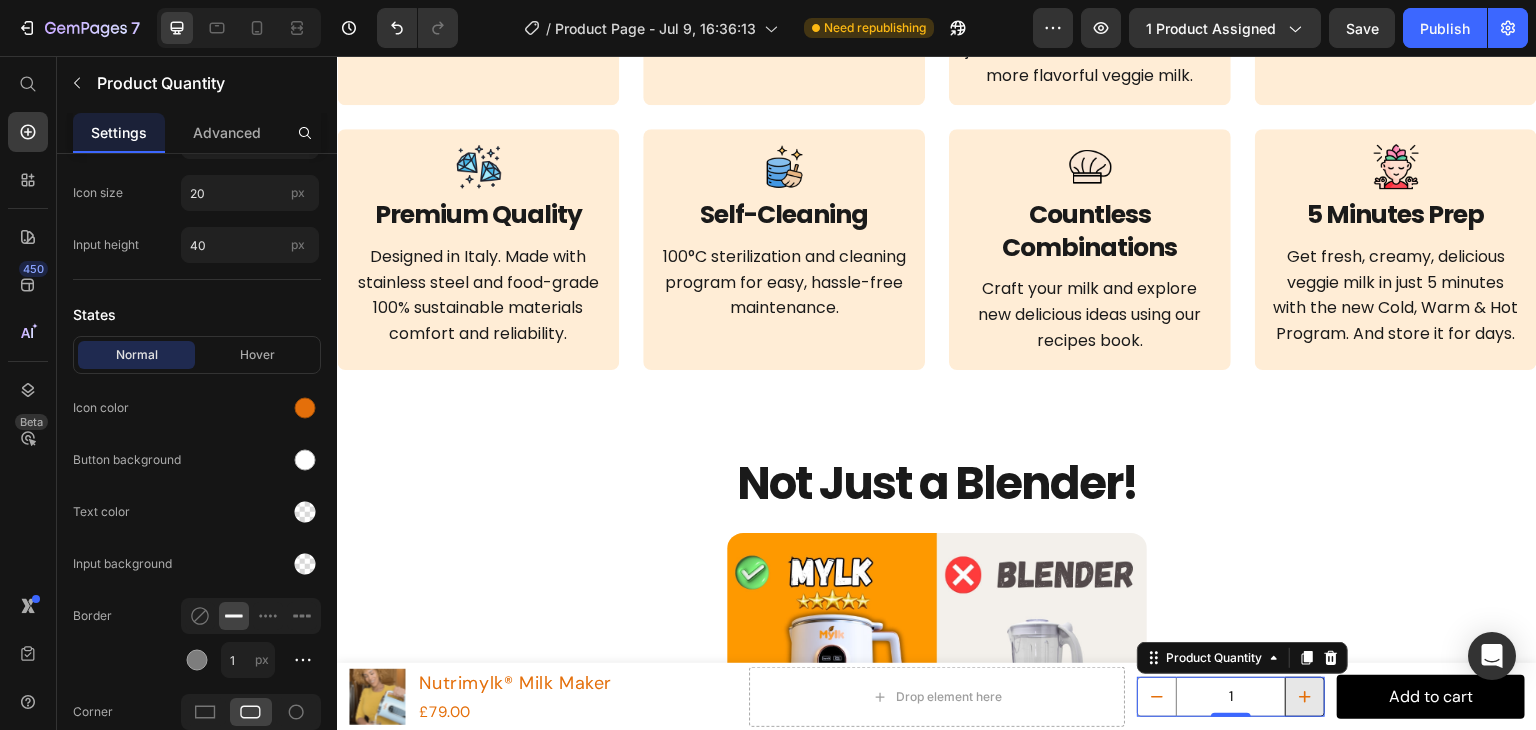 scroll, scrollTop: 0, scrollLeft: 0, axis: both 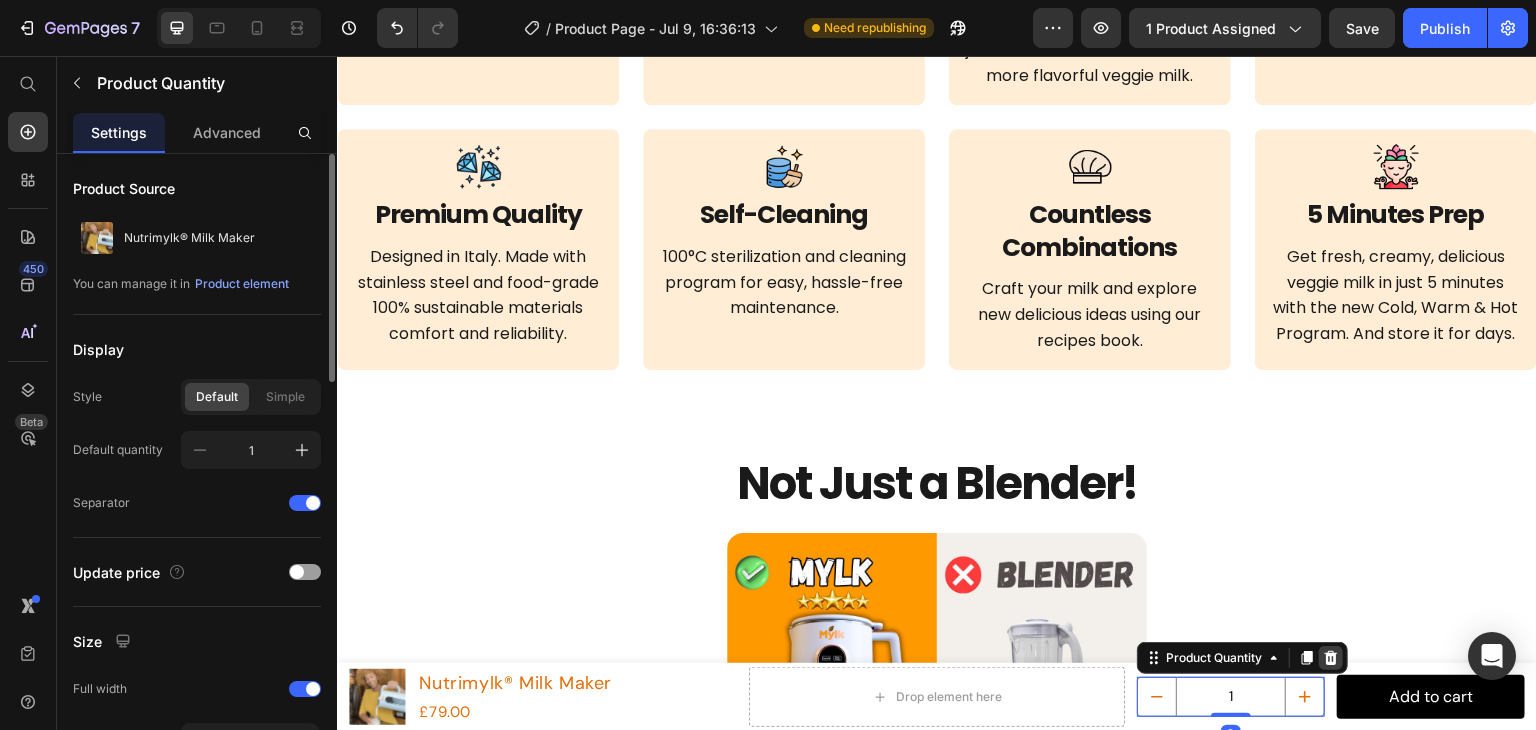 click 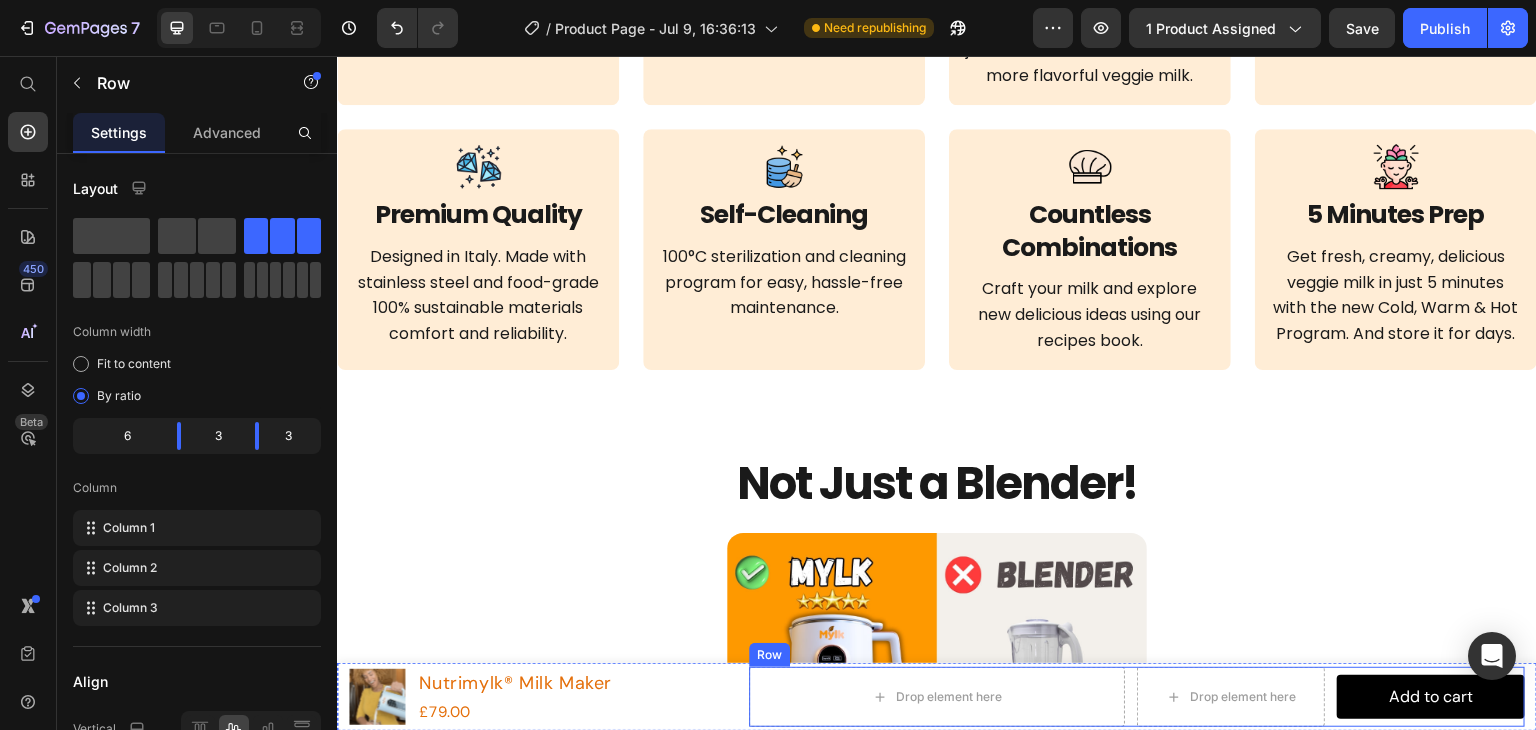 click on "Drop element here
Drop element here Add to cart Product Cart Button Row" at bounding box center [1137, 697] 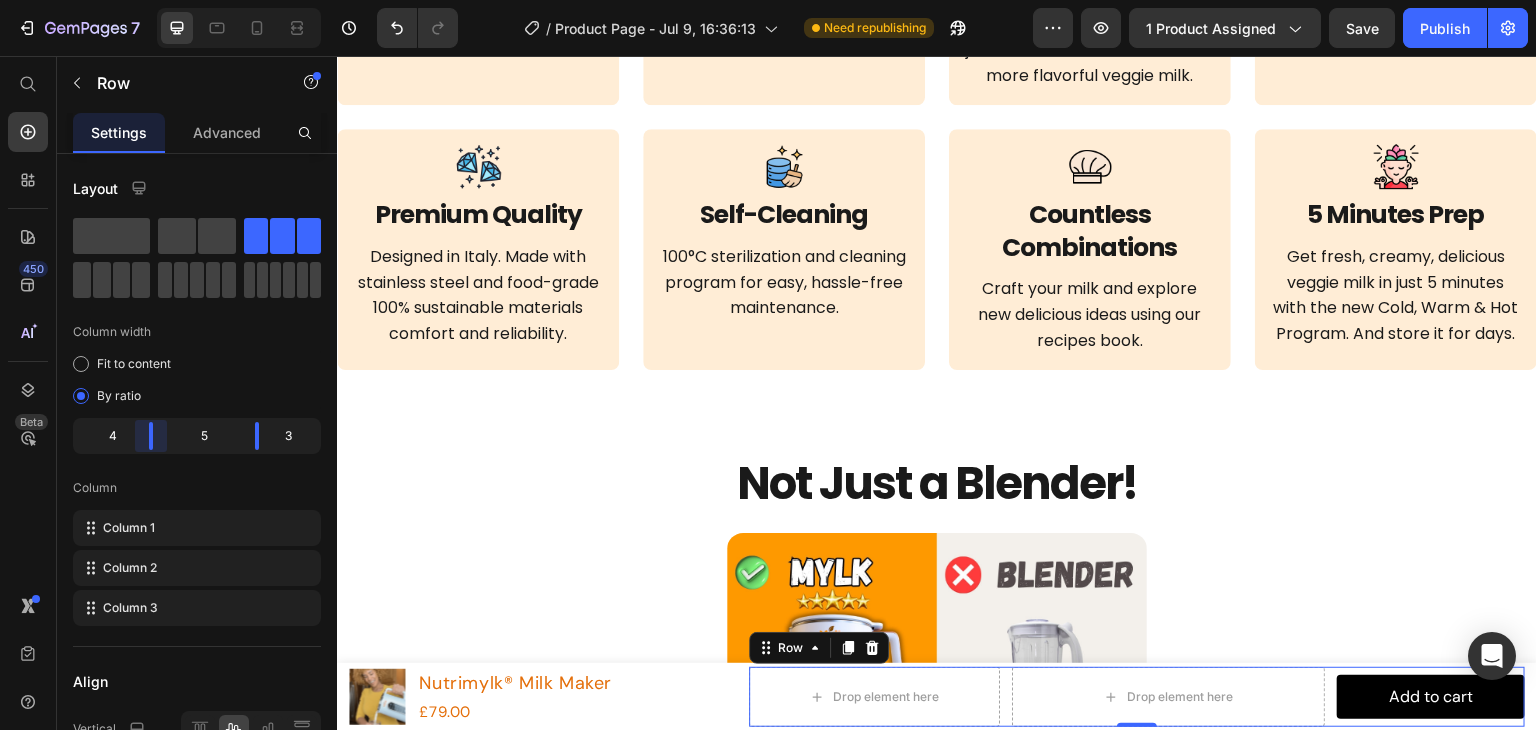 drag, startPoint x: 169, startPoint y: 431, endPoint x: 156, endPoint y: 431, distance: 13 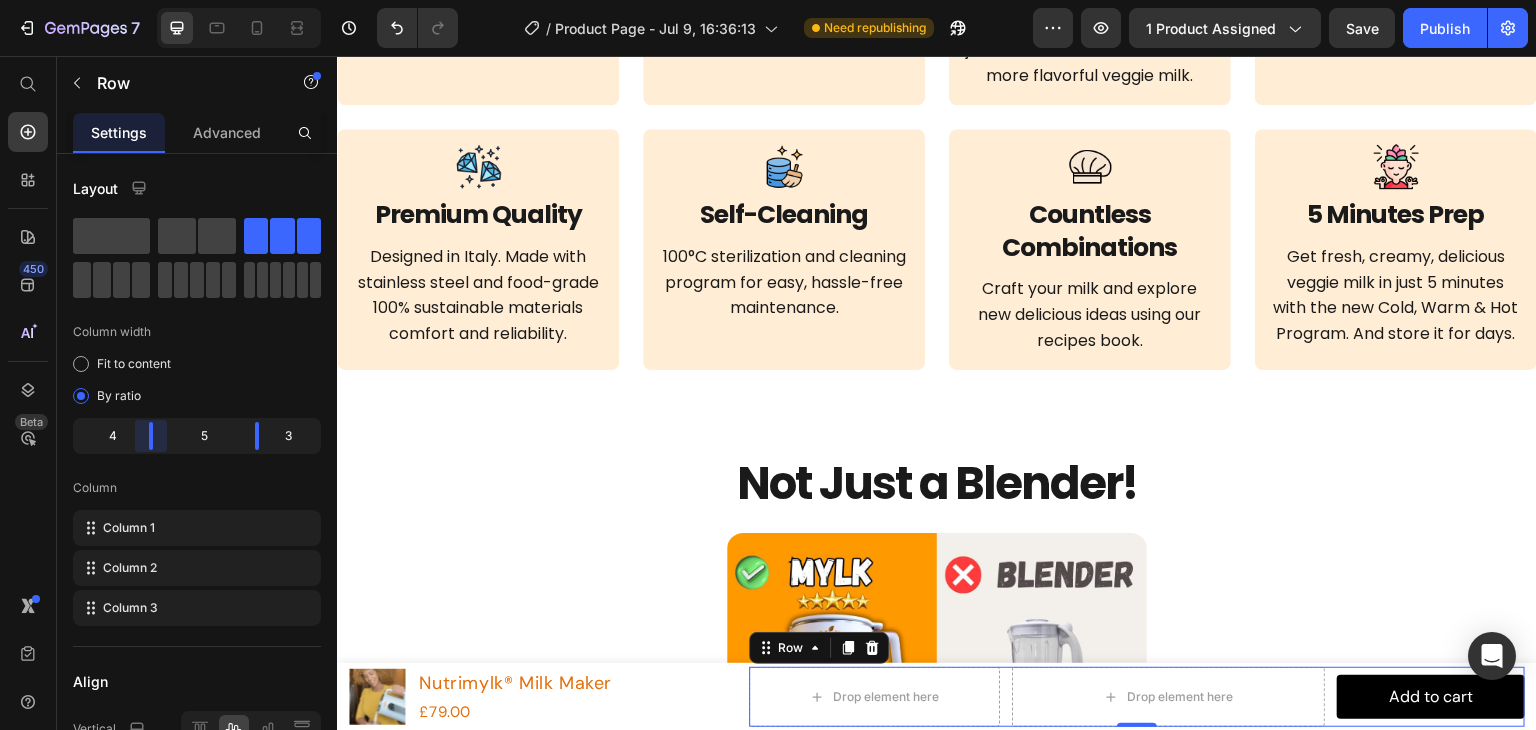click on "Product Page - [DATE], [TIME]" at bounding box center [768, 0] 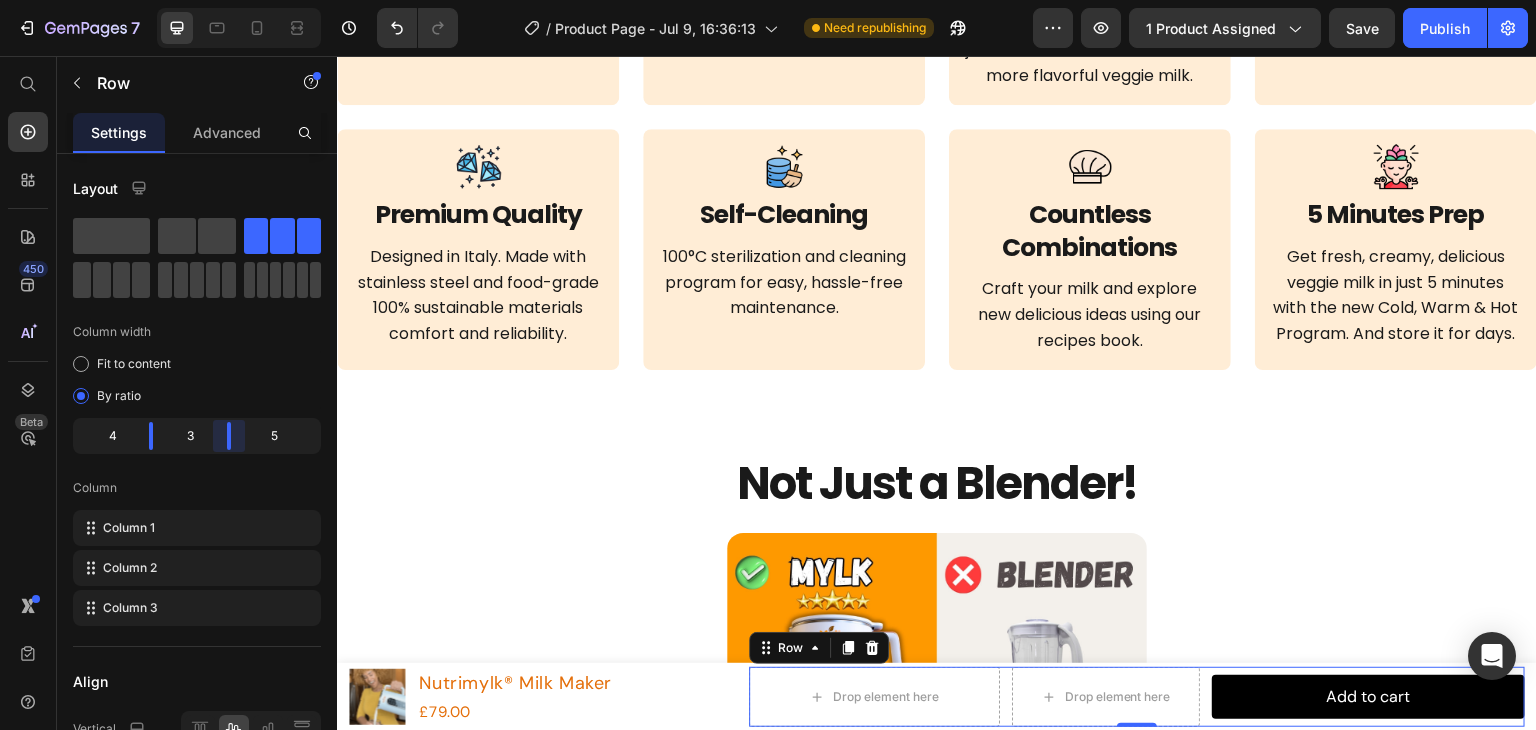 drag, startPoint x: 249, startPoint y: 436, endPoint x: 211, endPoint y: 440, distance: 38.209946 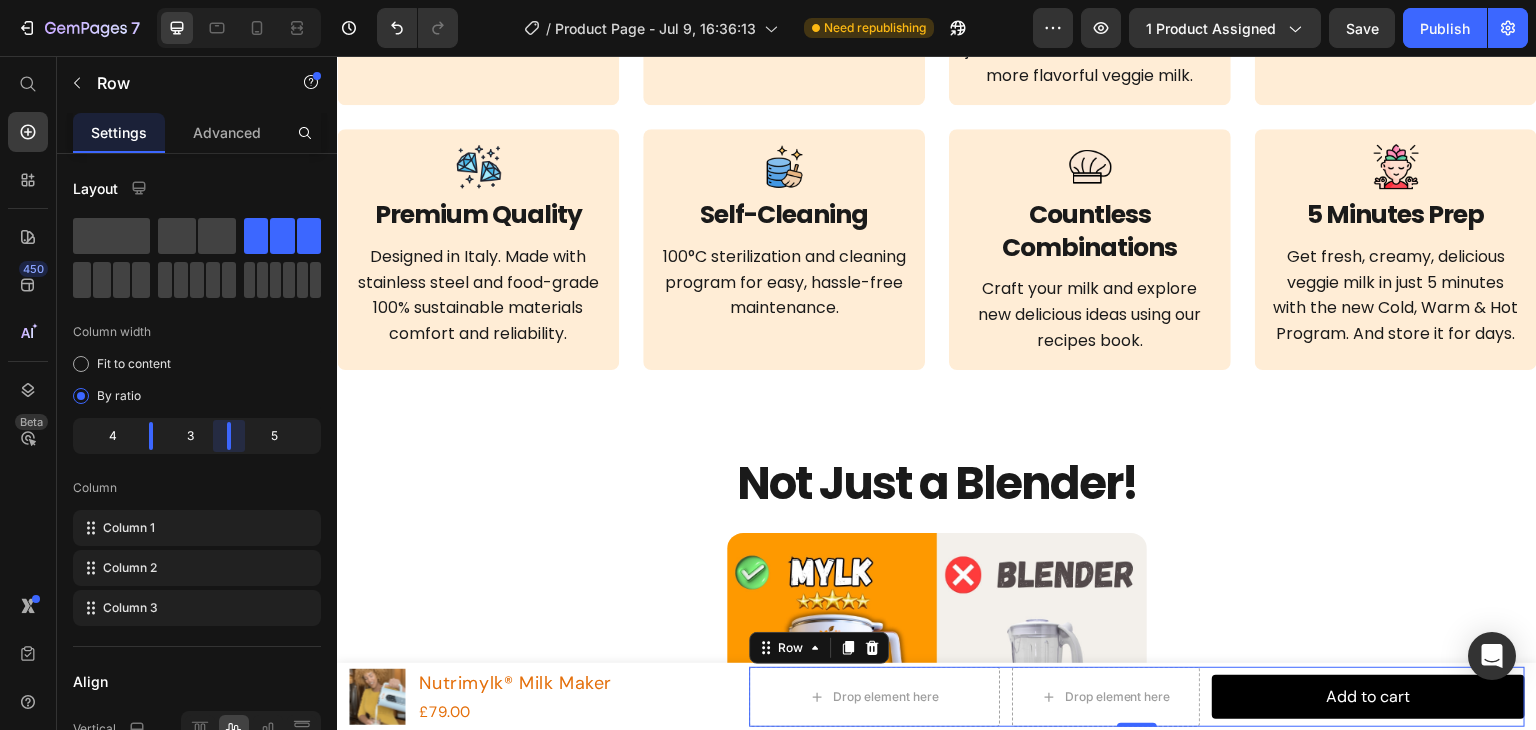 click on "Product Page - [DATE], [TIME]" at bounding box center [768, 0] 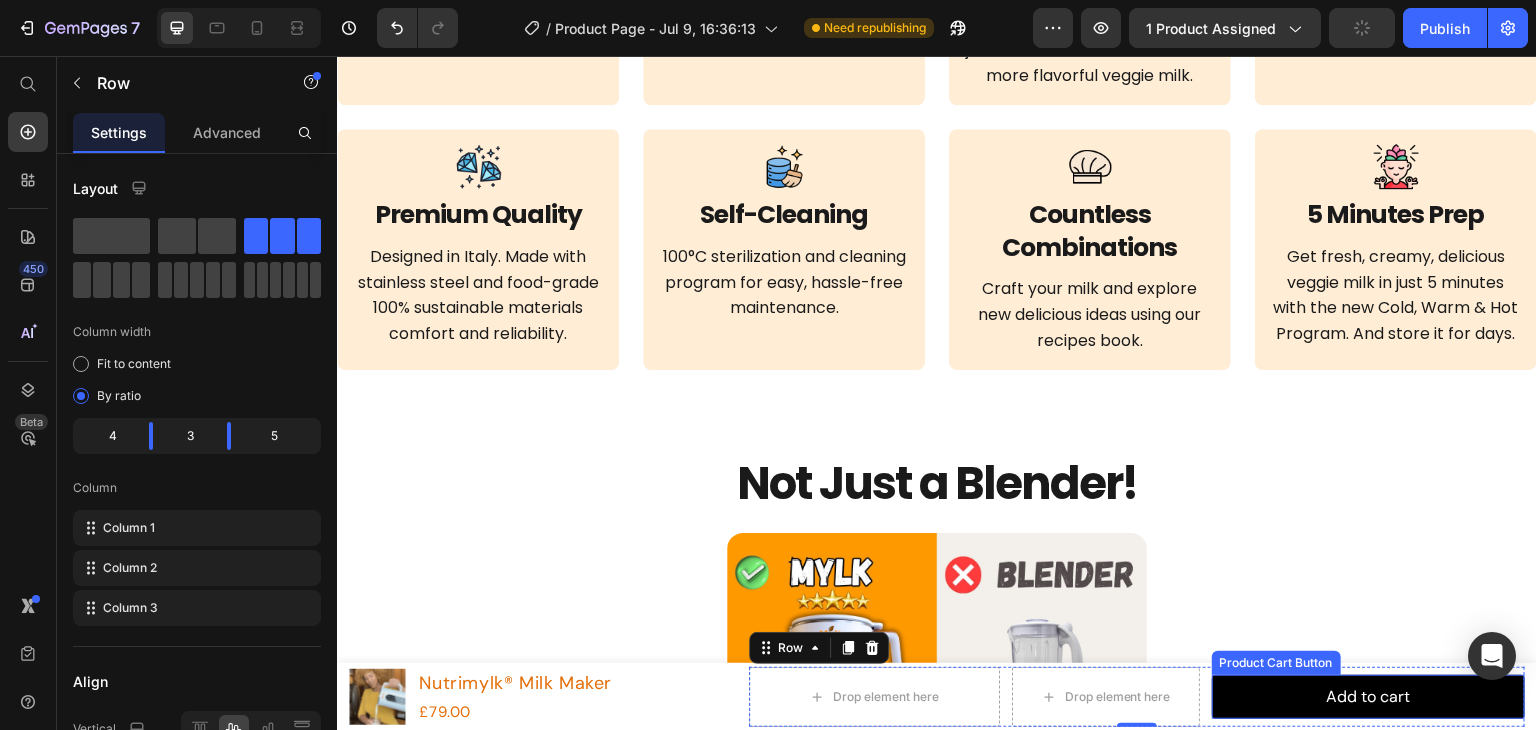 click on "Add to cart" at bounding box center (1368, 697) 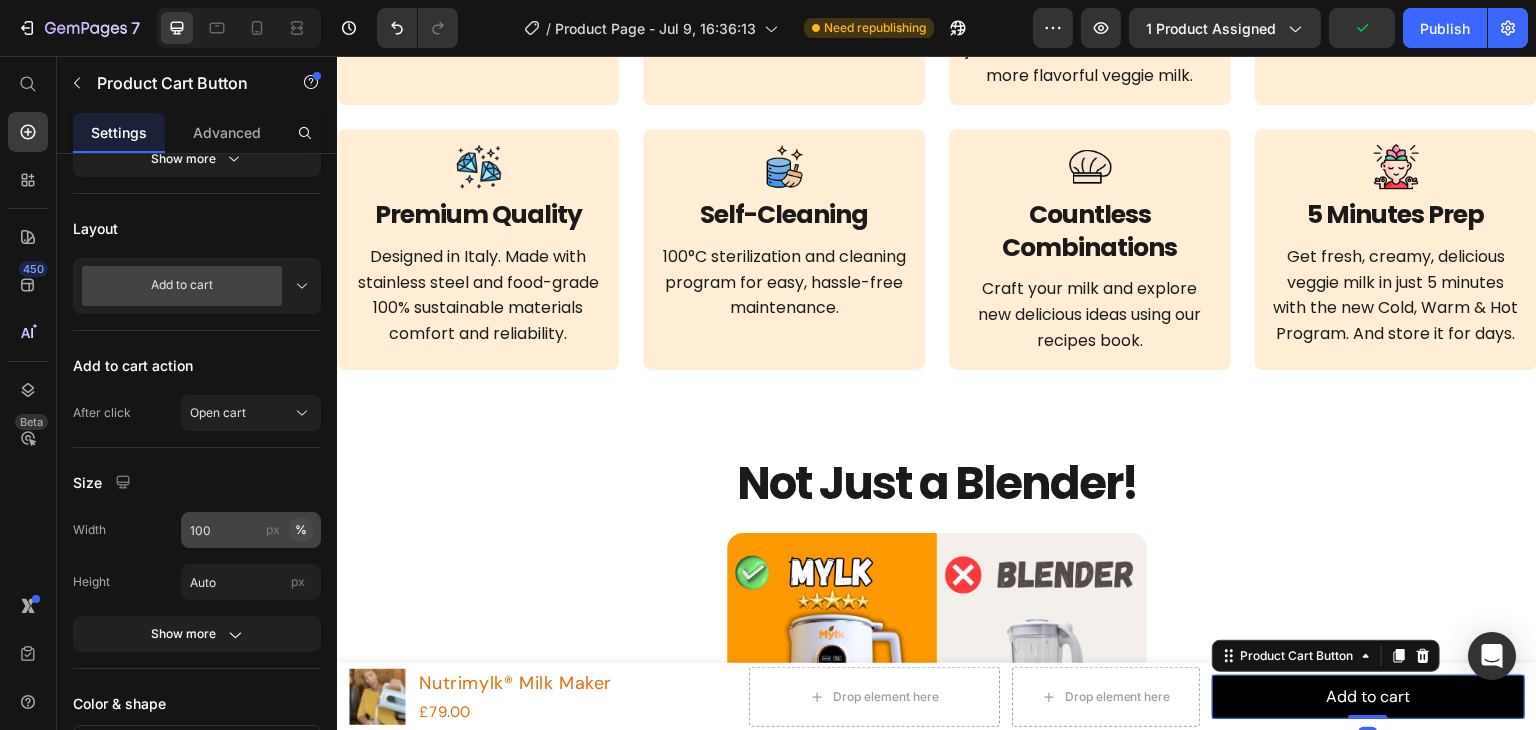 scroll, scrollTop: 900, scrollLeft: 0, axis: vertical 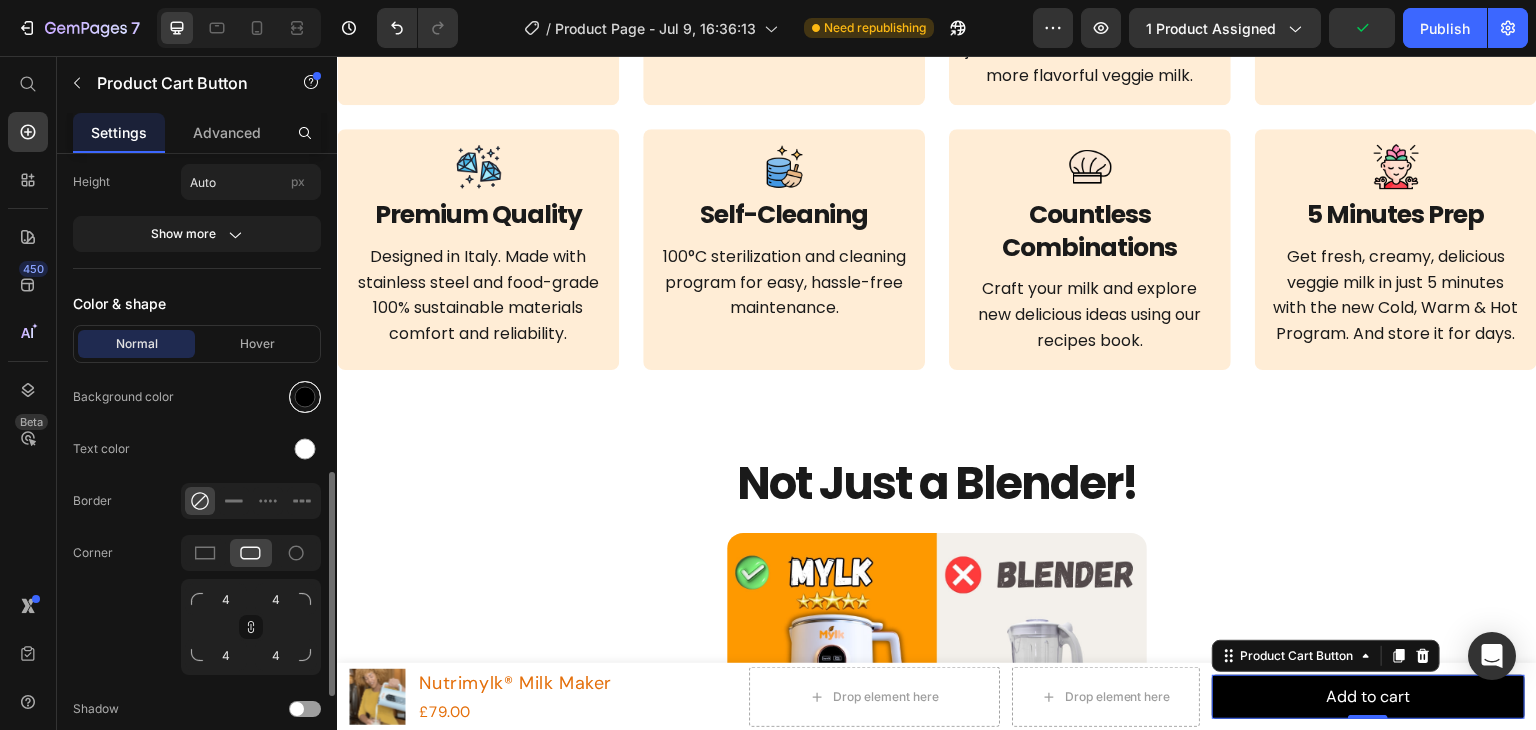 click at bounding box center [305, 397] 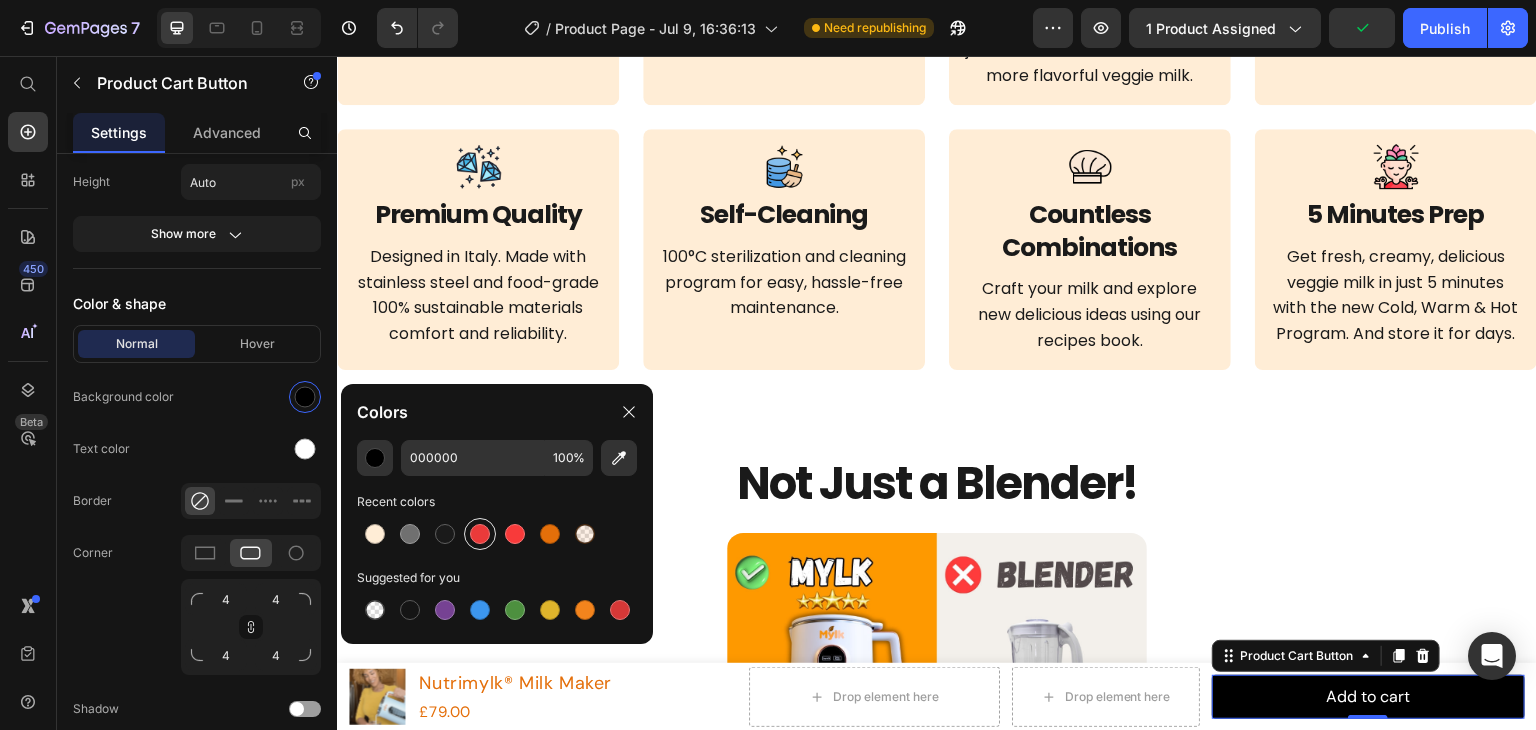 click at bounding box center [480, 534] 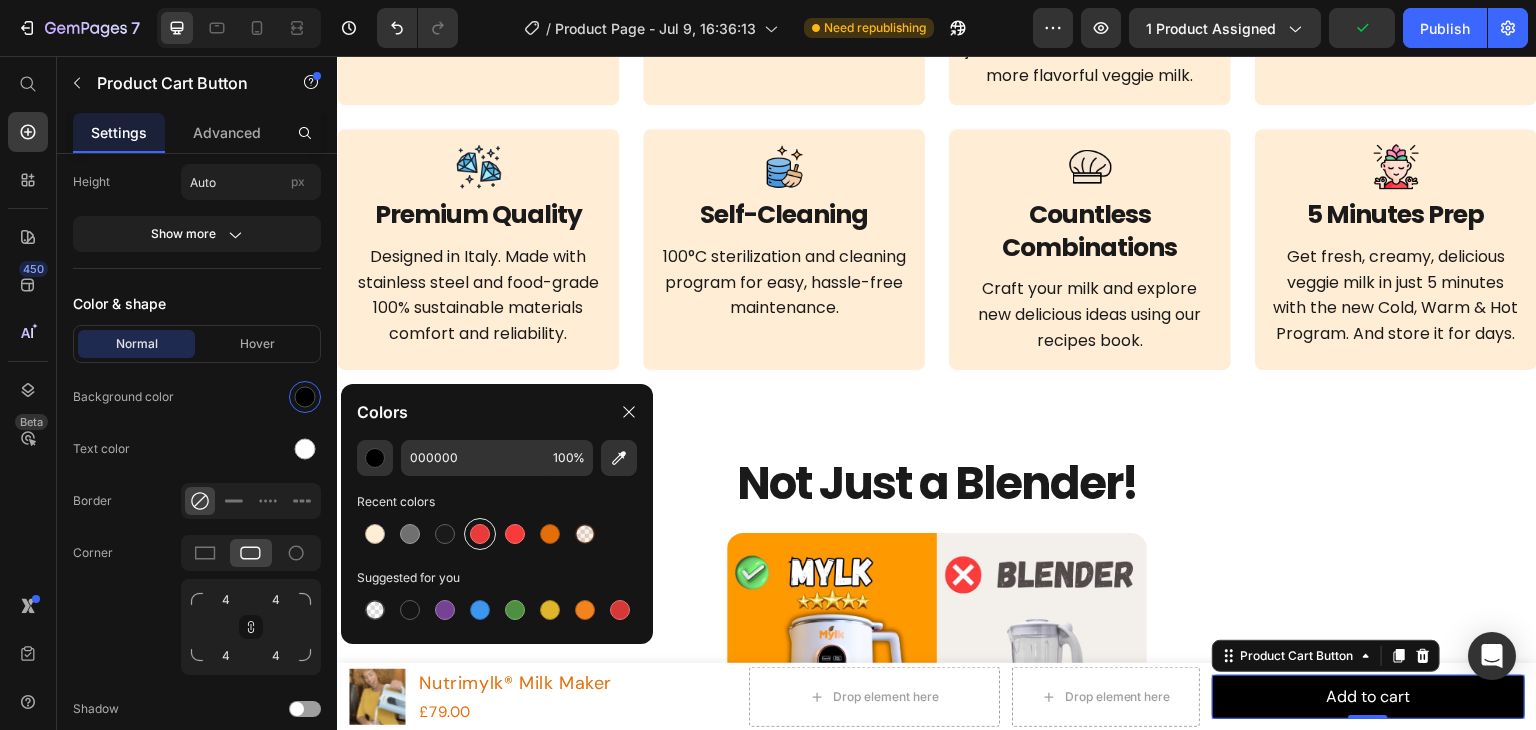 type on "EA3A3A" 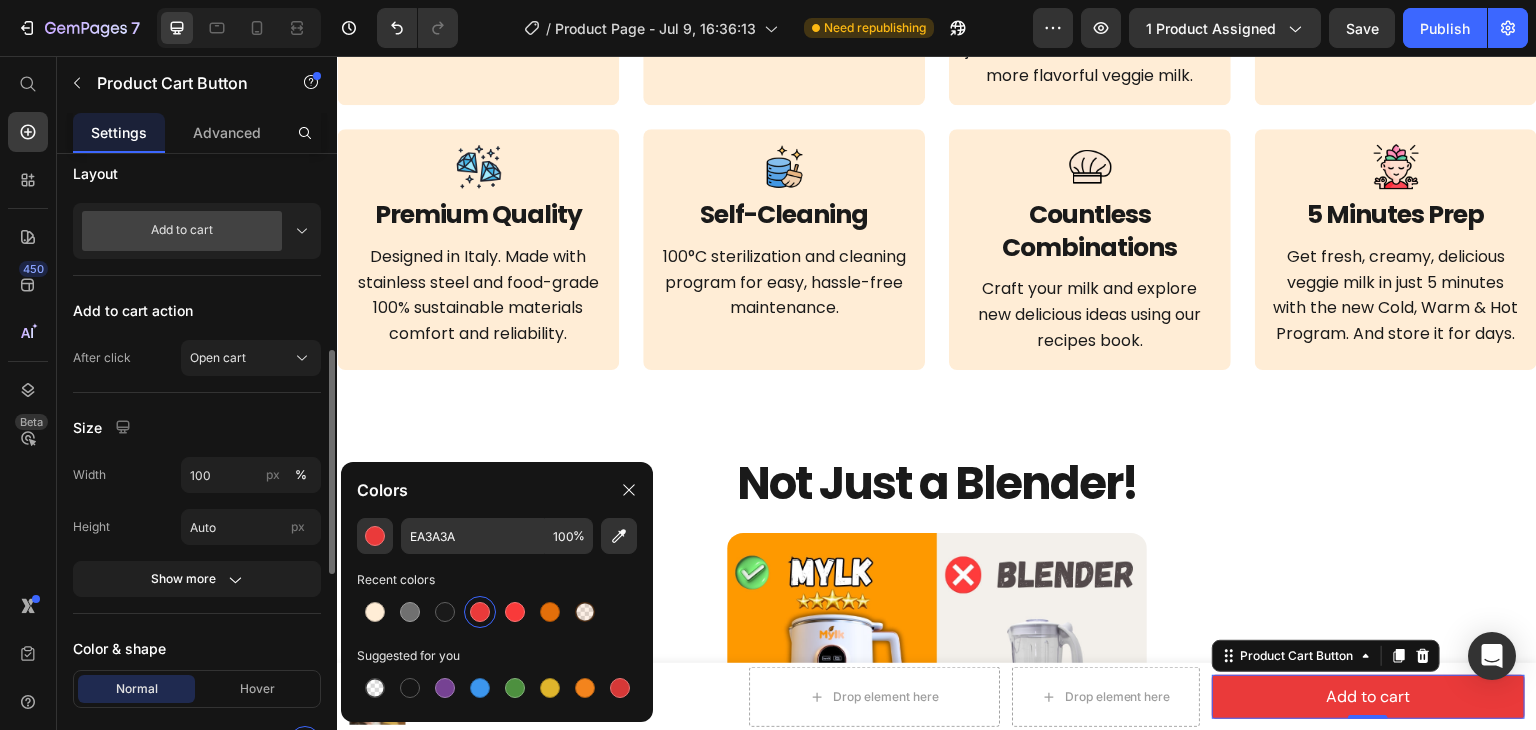 scroll, scrollTop: 355, scrollLeft: 0, axis: vertical 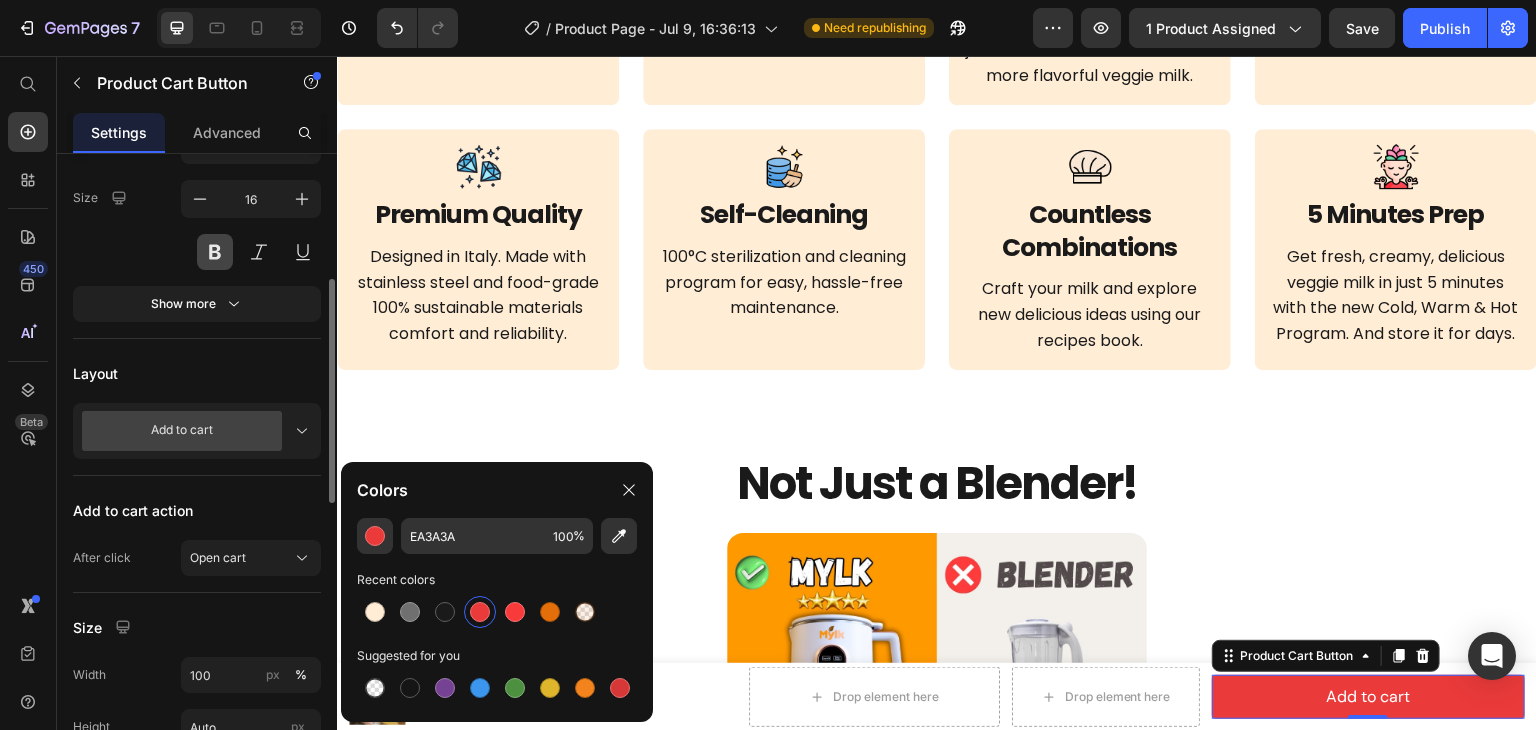 click at bounding box center [215, 252] 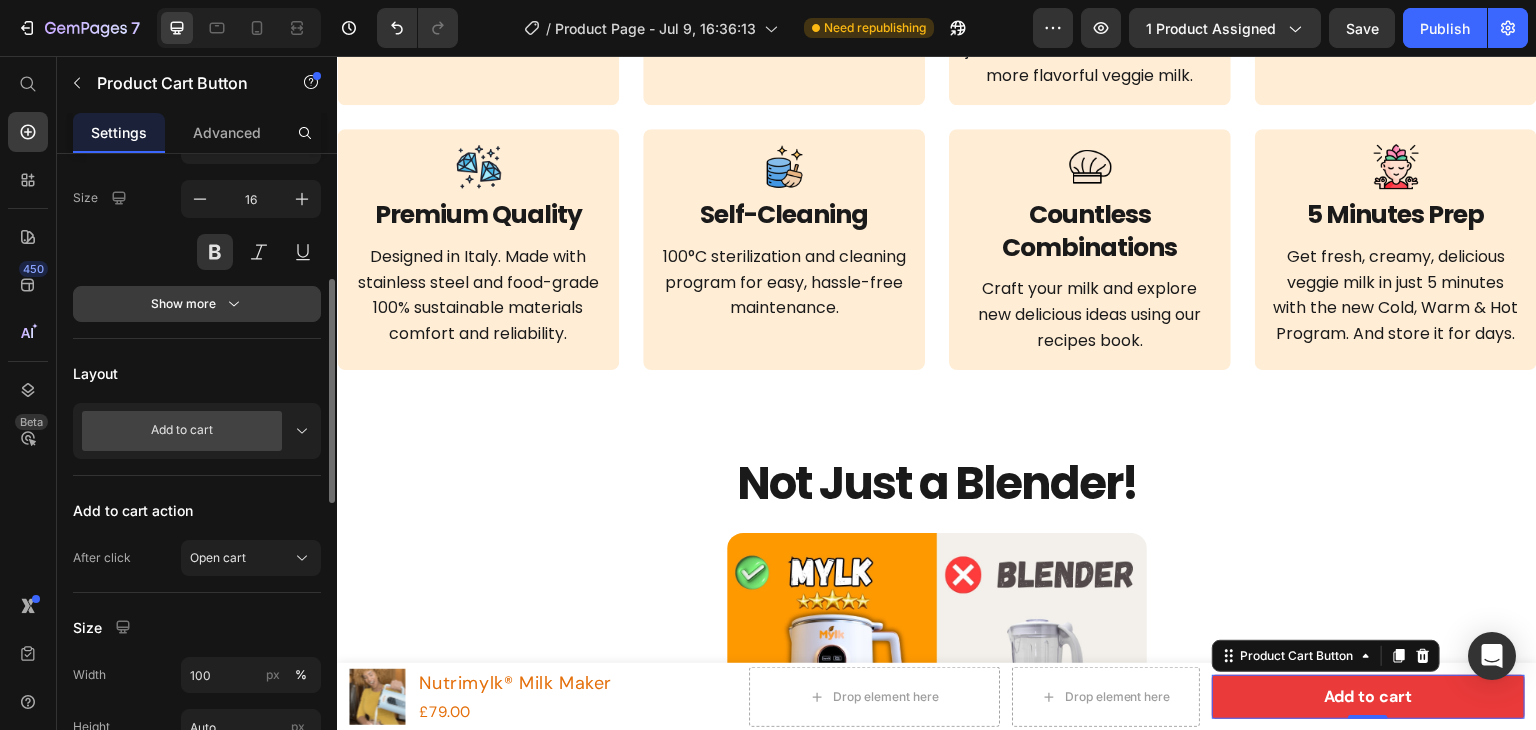 click on "Show more" at bounding box center (197, 304) 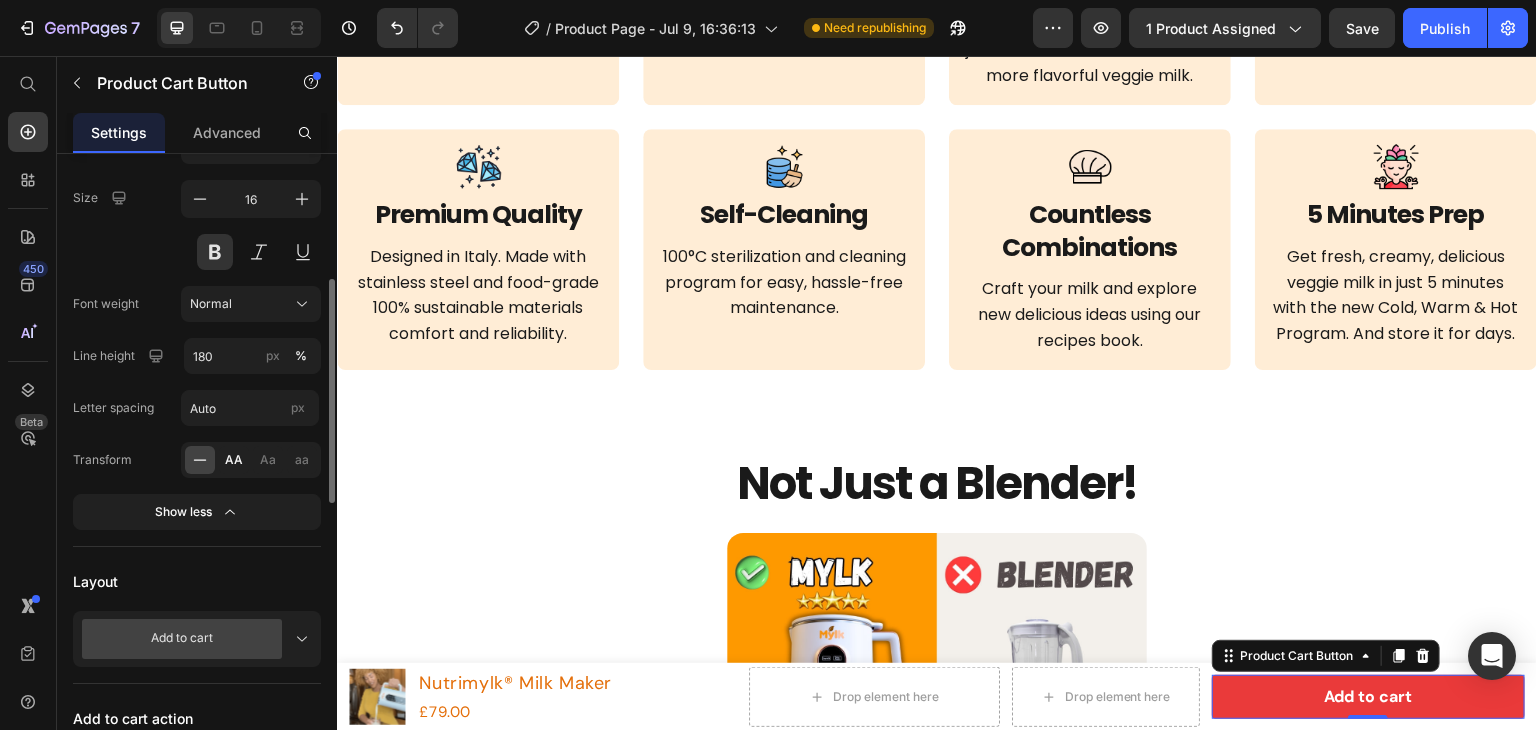 click on "AA" 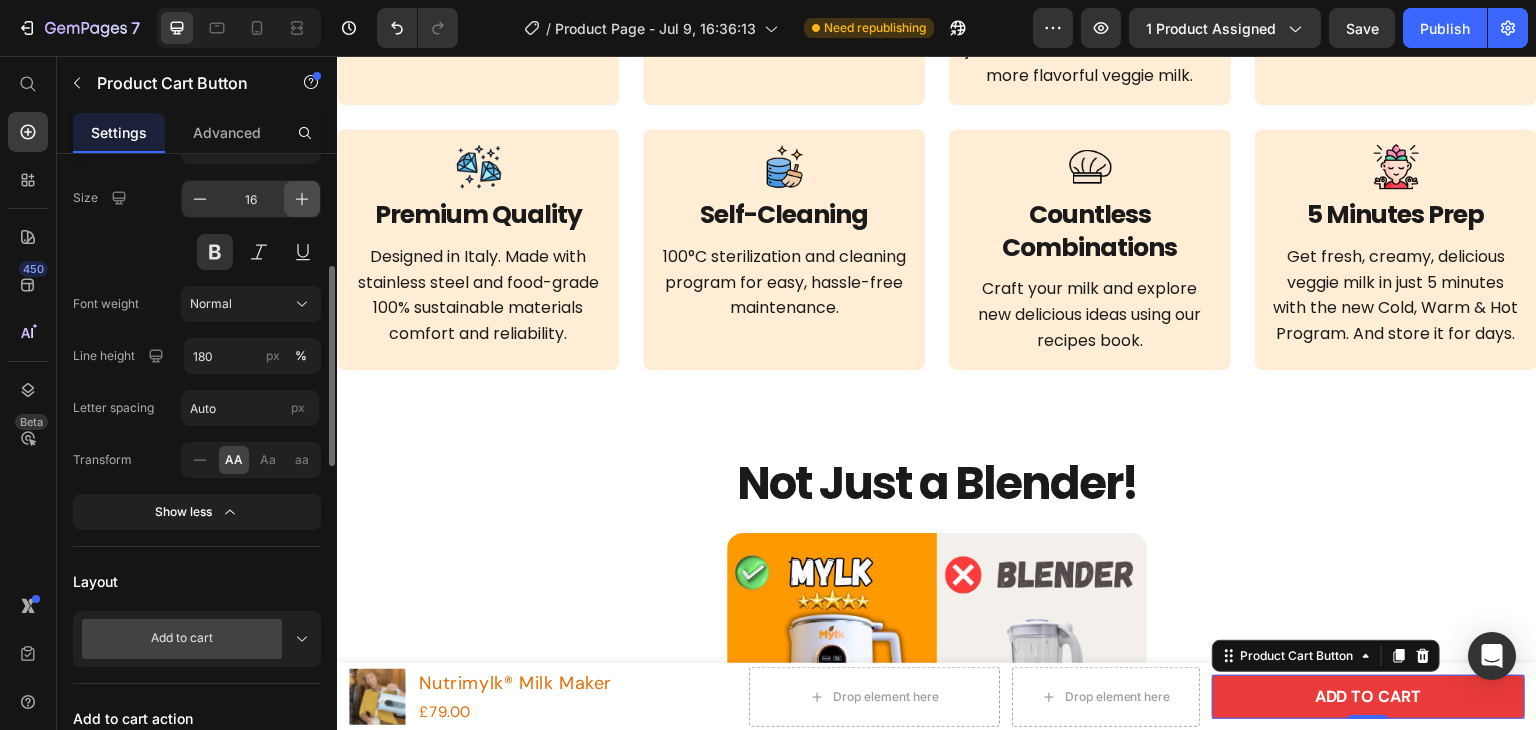 click 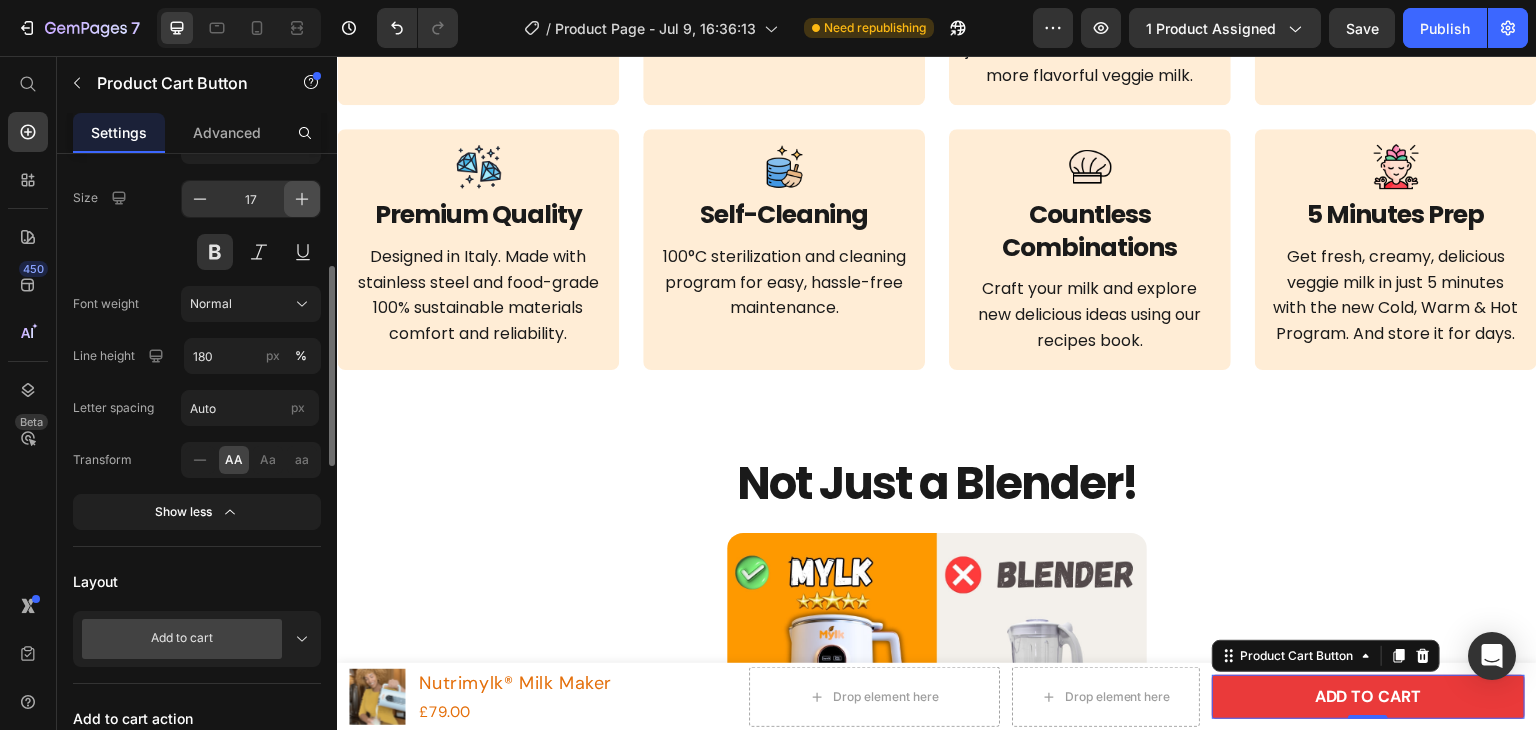 click 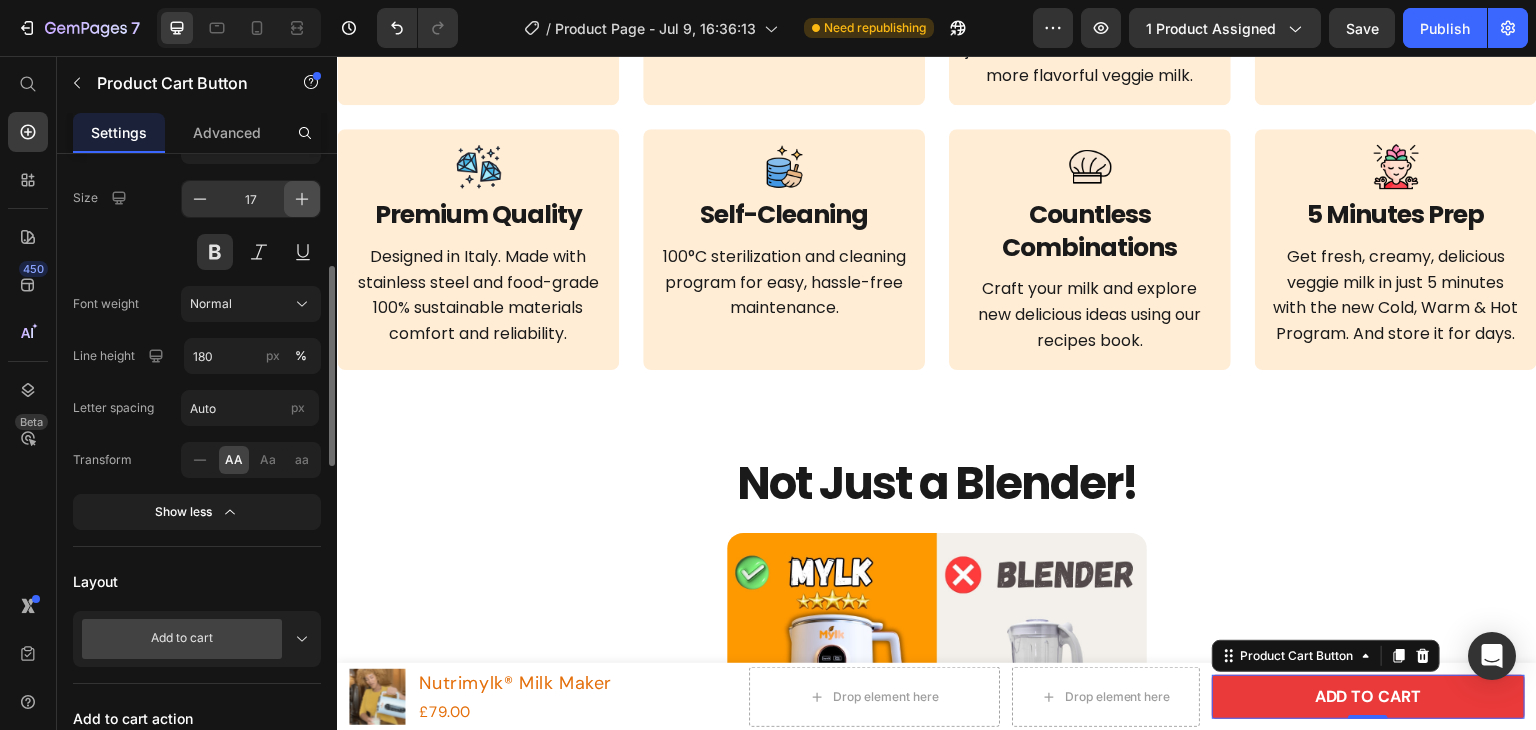 type on "18" 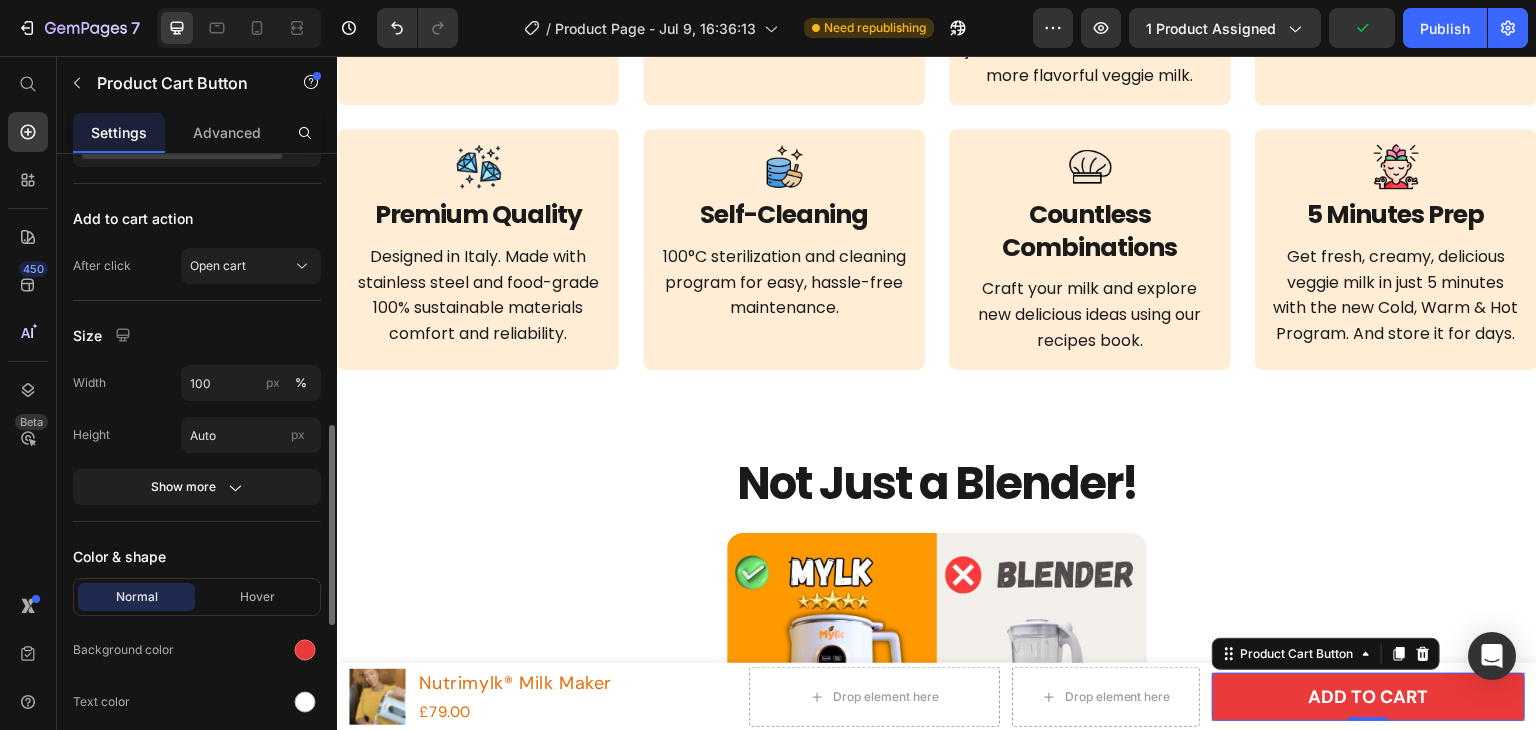 scroll, scrollTop: 1155, scrollLeft: 0, axis: vertical 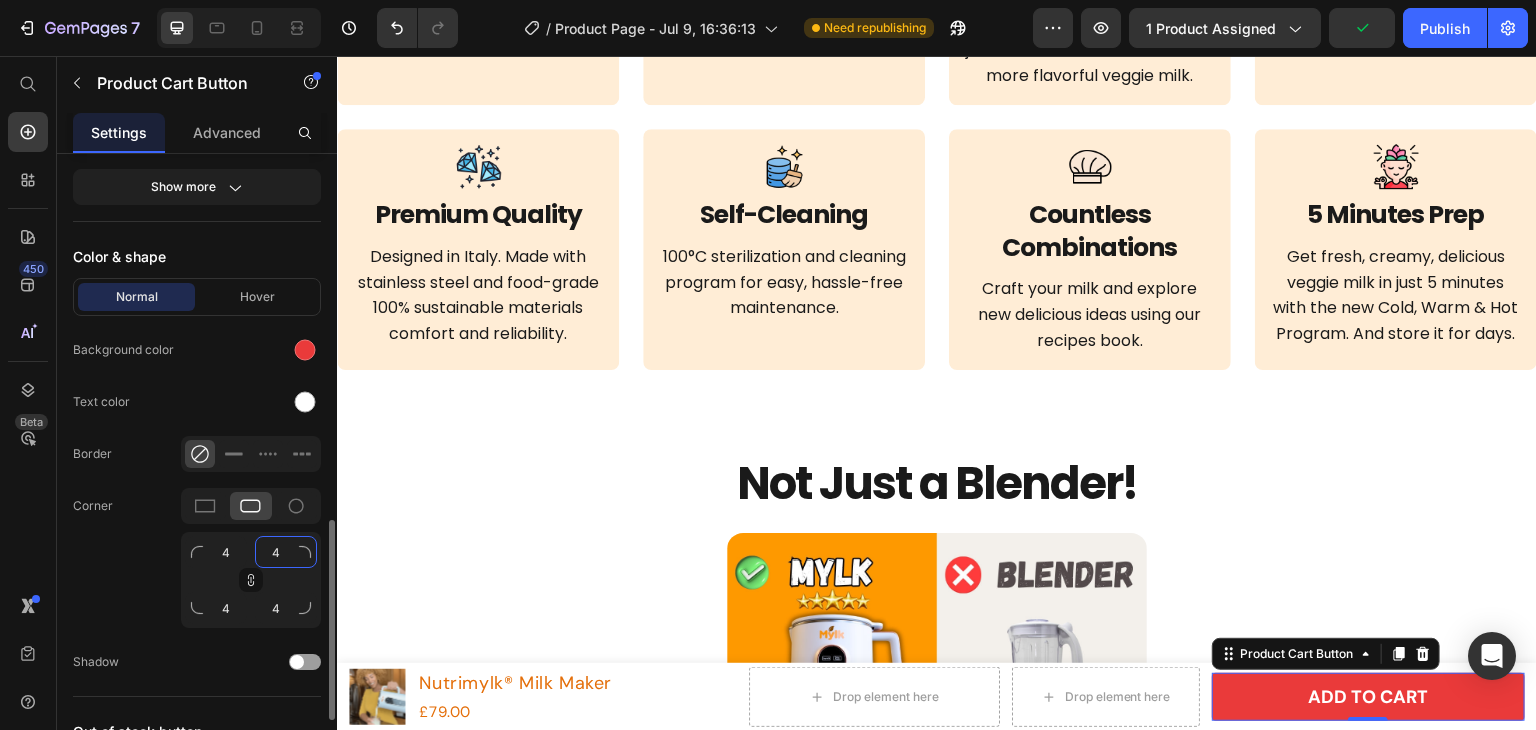 click on "4" 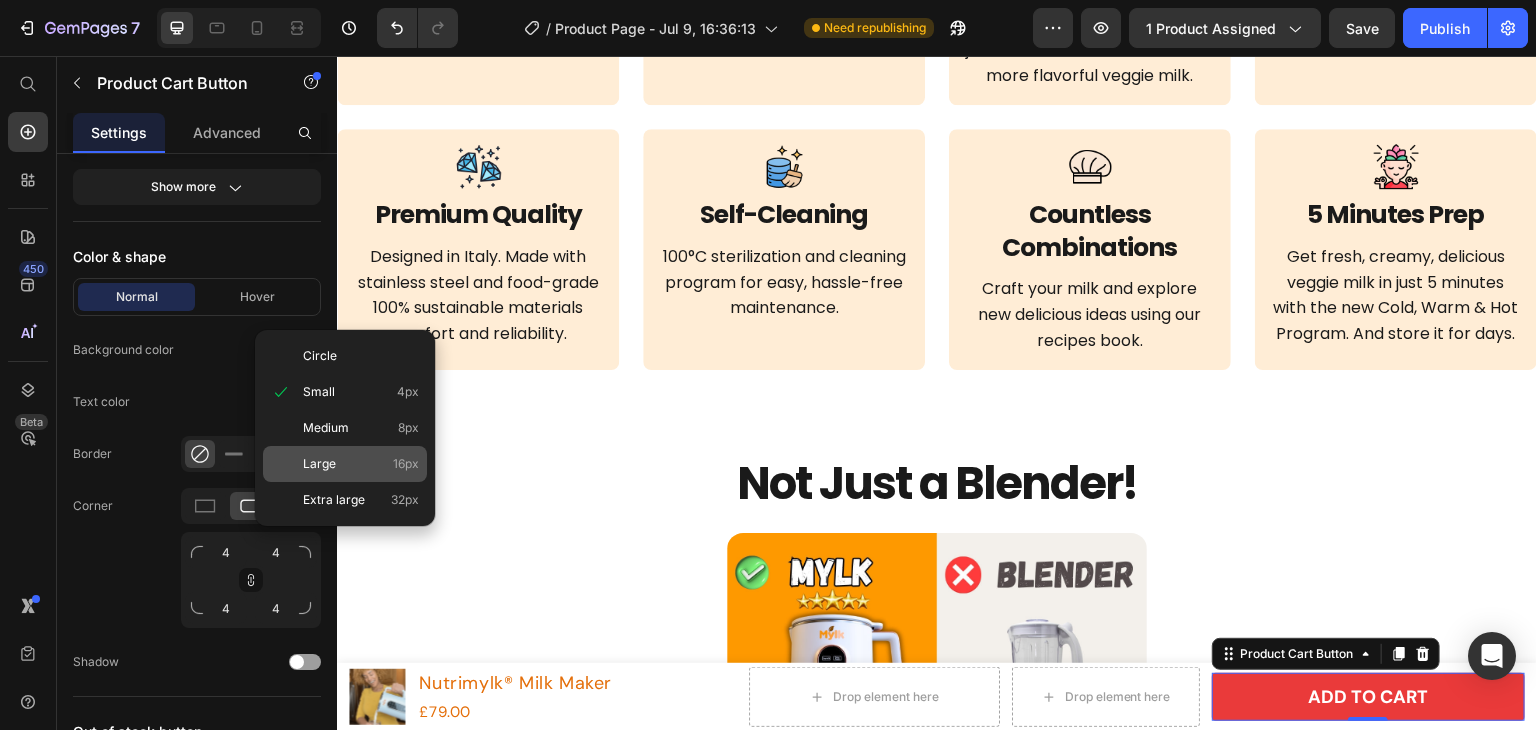 click on "Large" at bounding box center (319, 464) 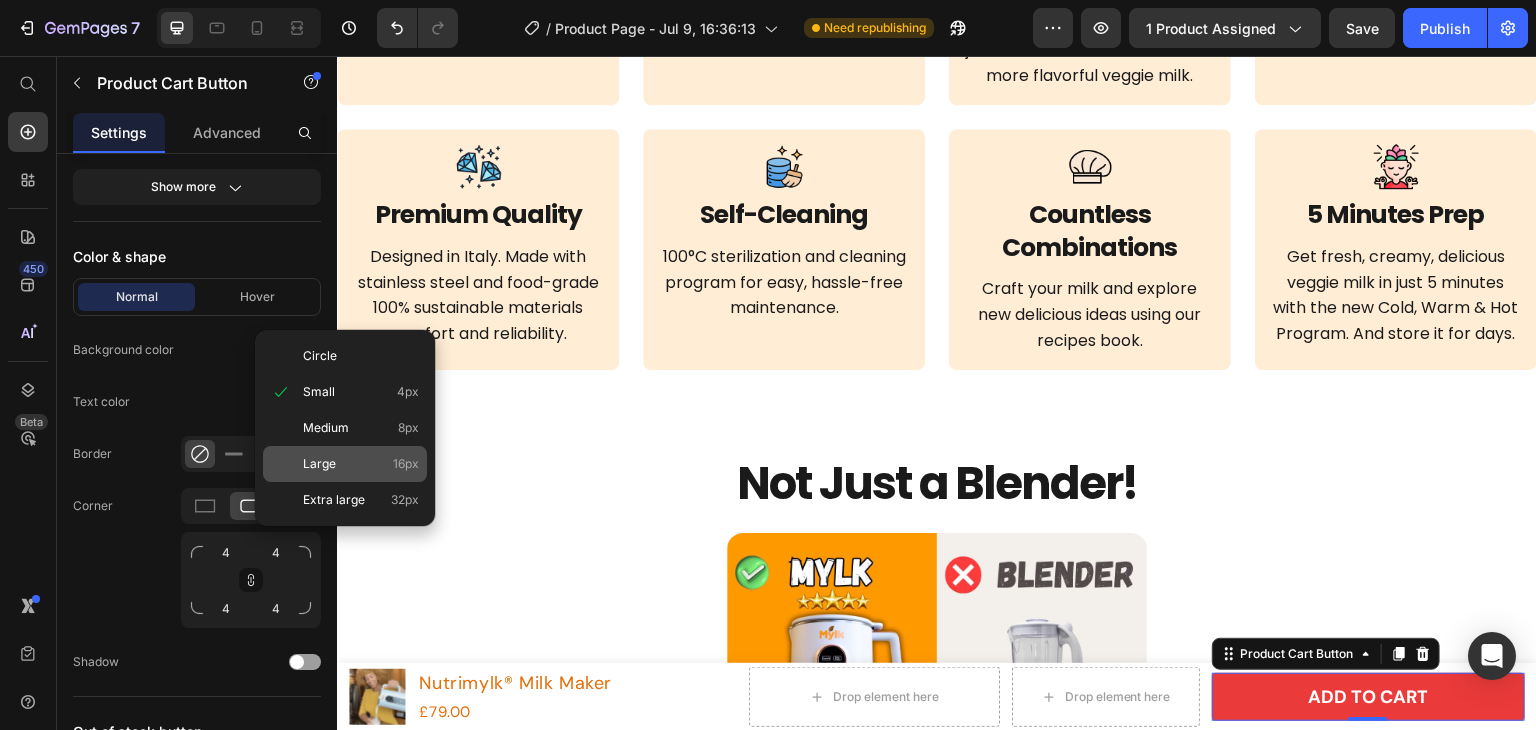 type on "16" 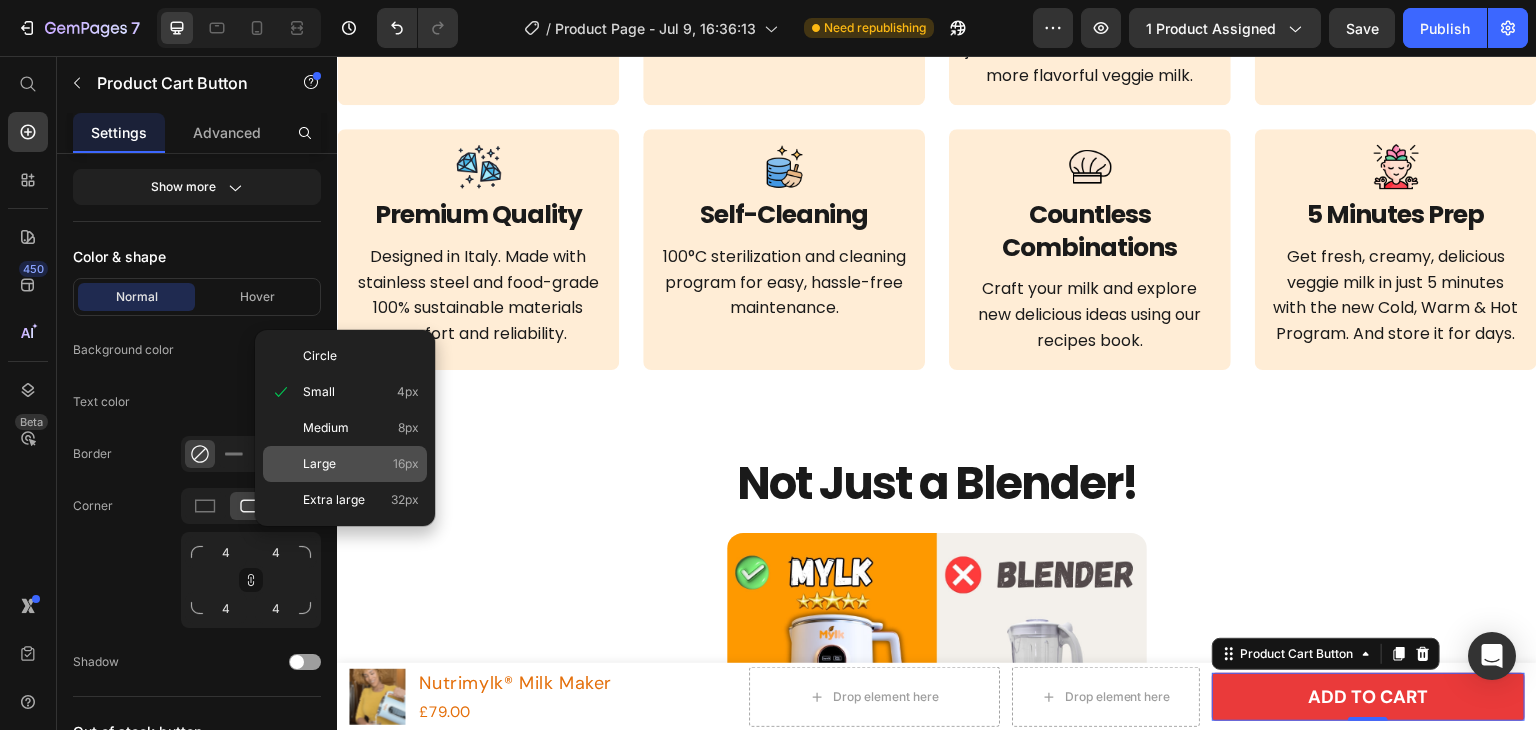 type on "16" 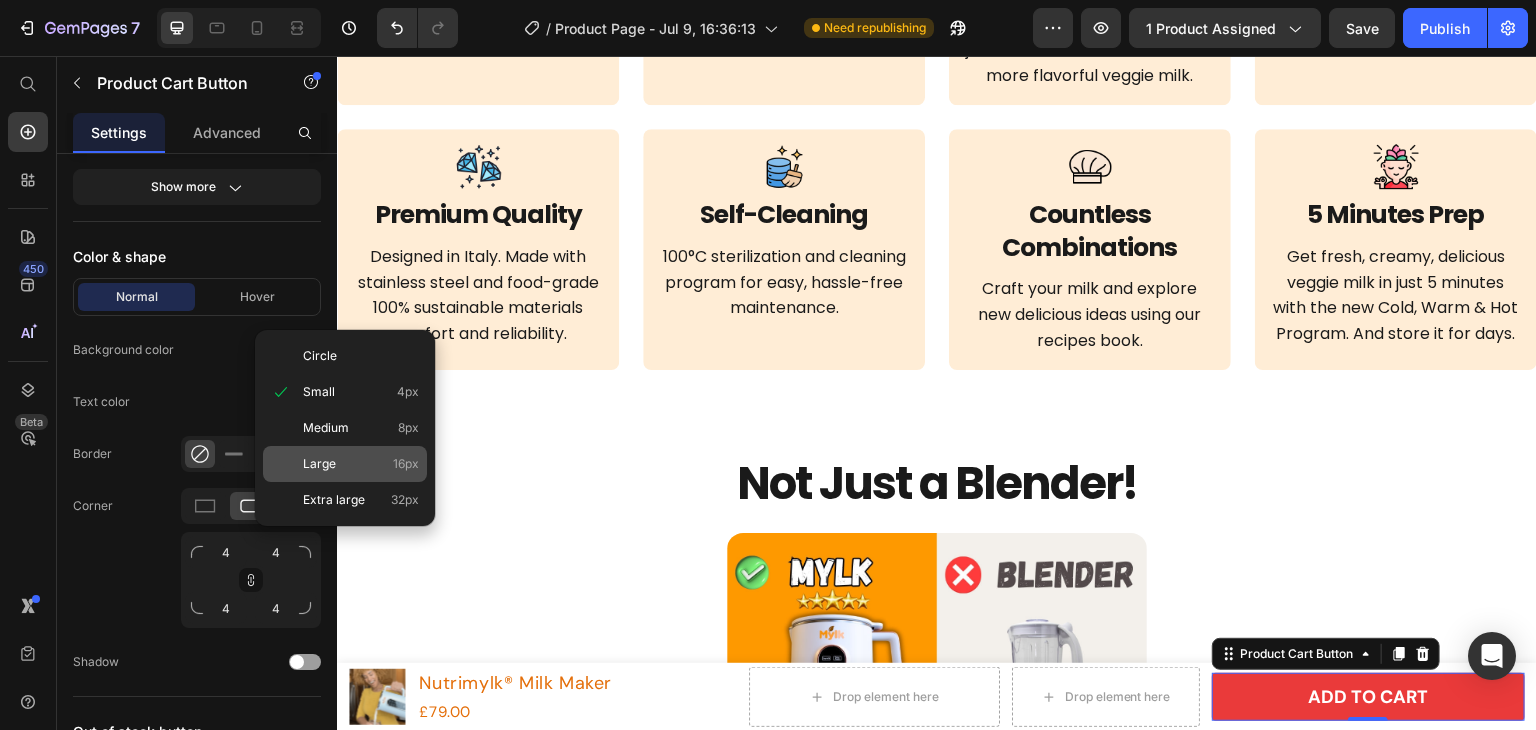 type on "16" 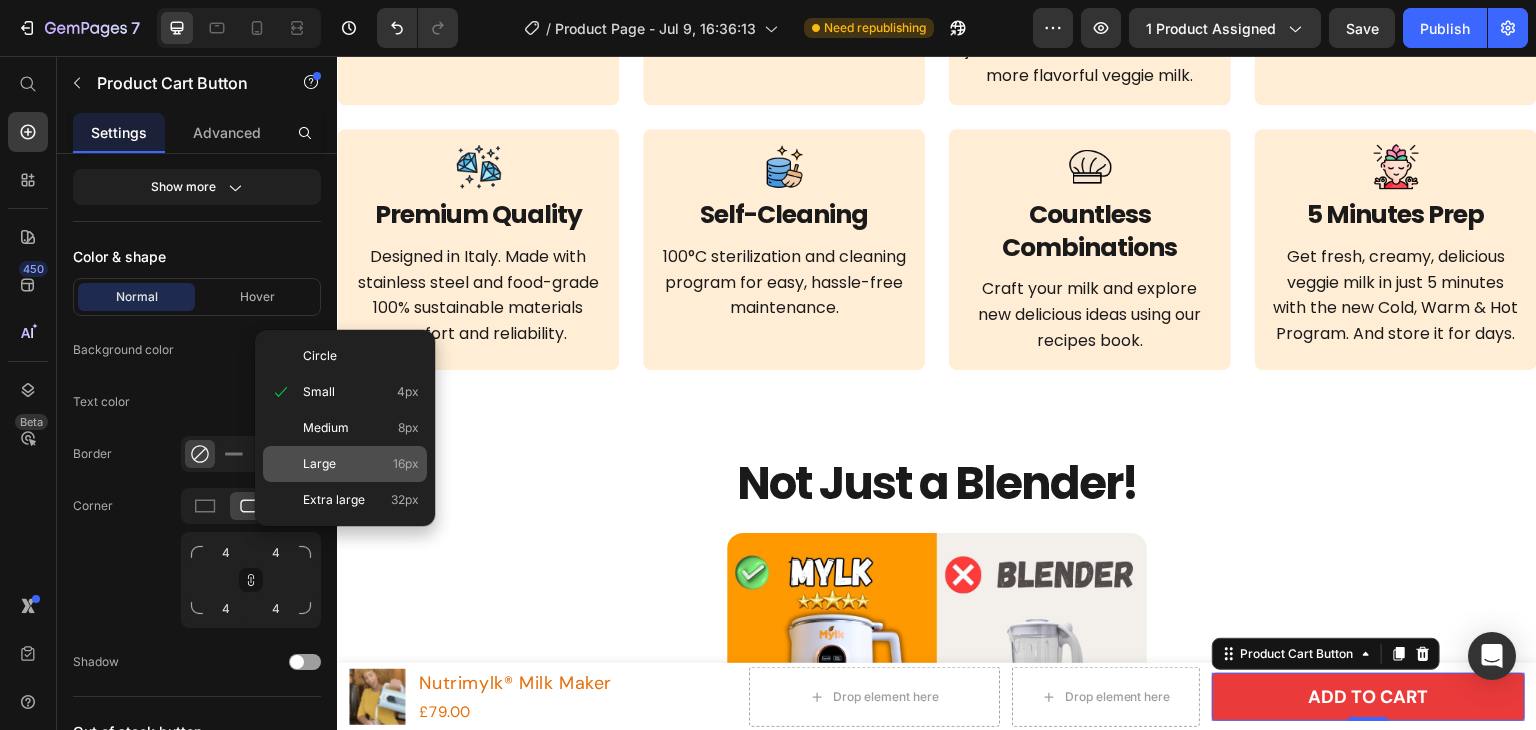 type on "16" 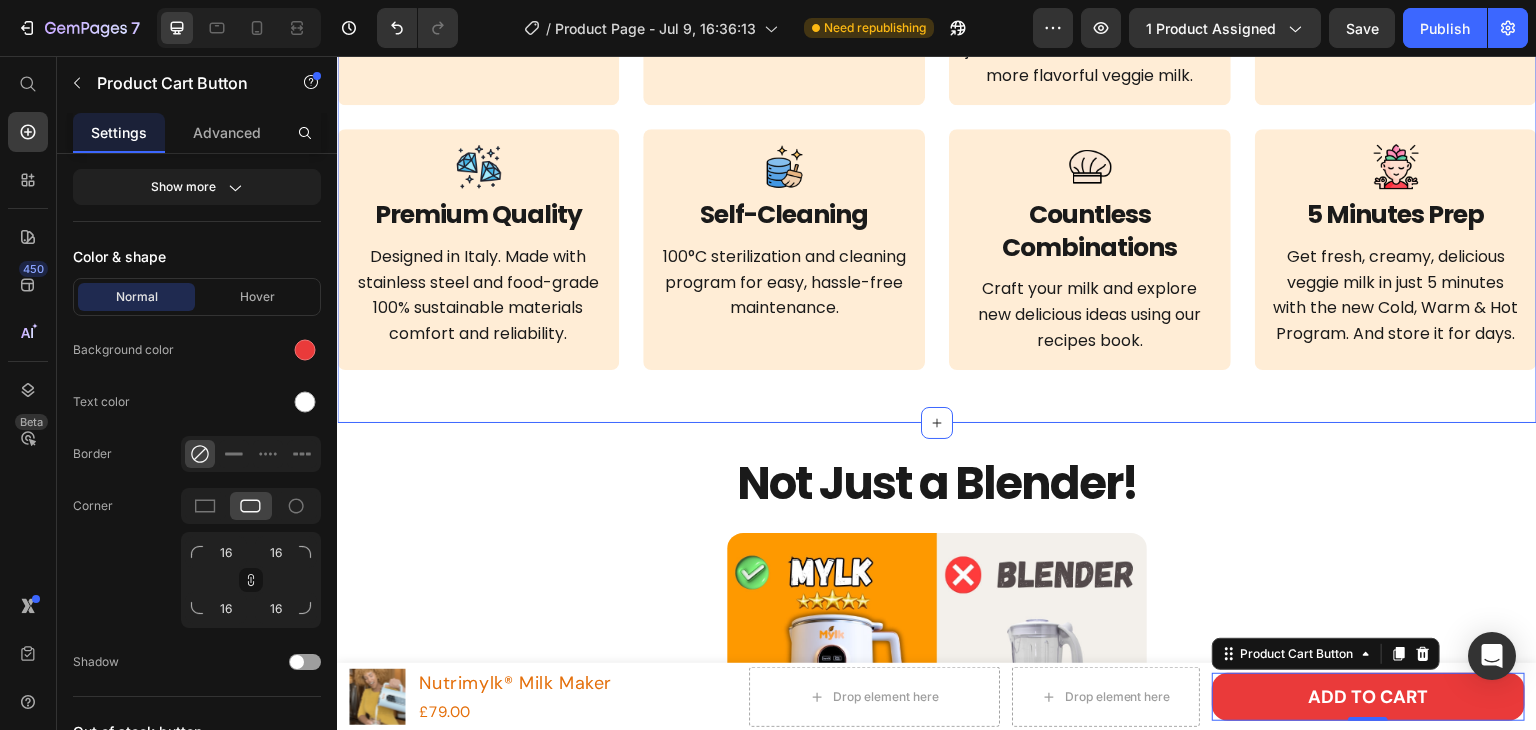 click on "Not Just a Blender! Heading Image Section 11" at bounding box center [937, 766] 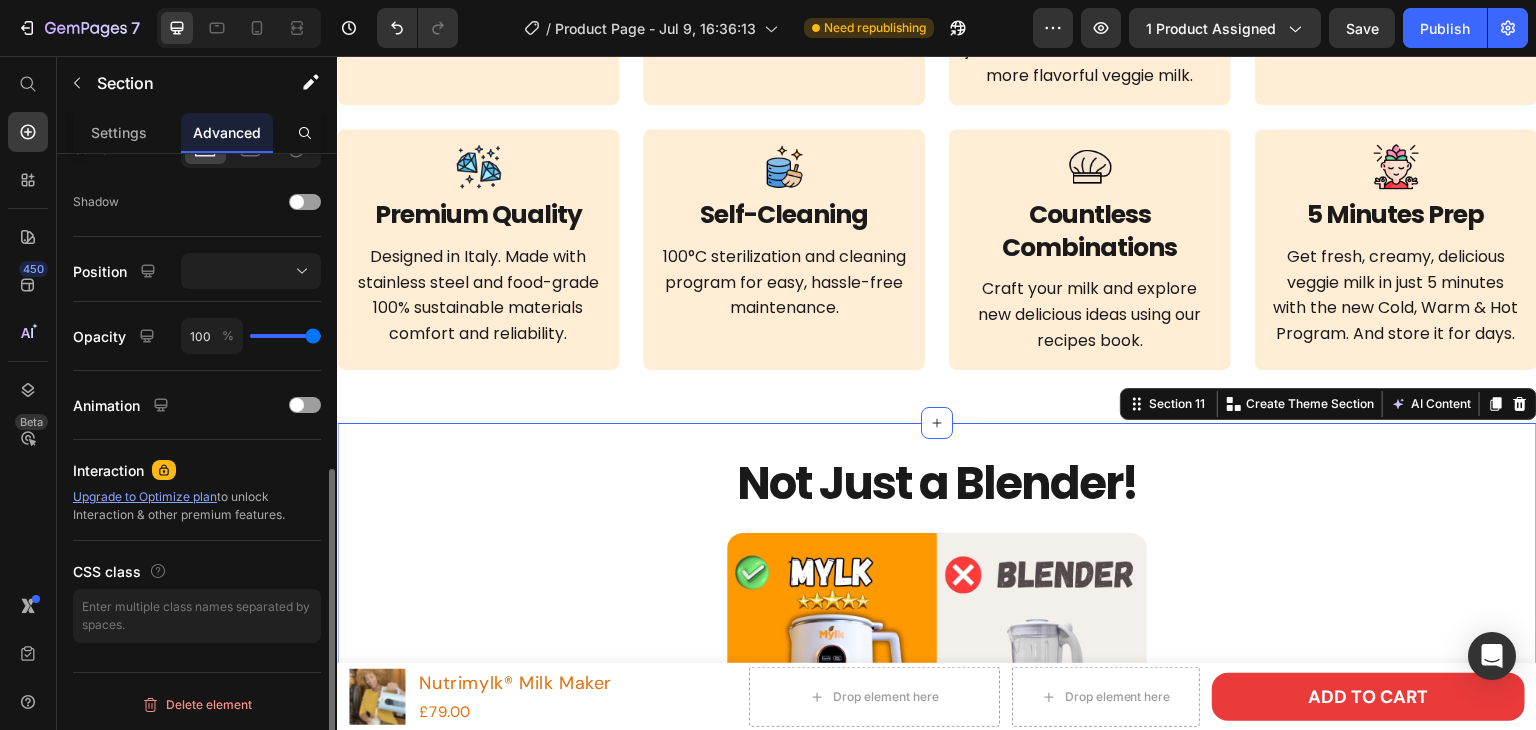 scroll, scrollTop: 0, scrollLeft: 0, axis: both 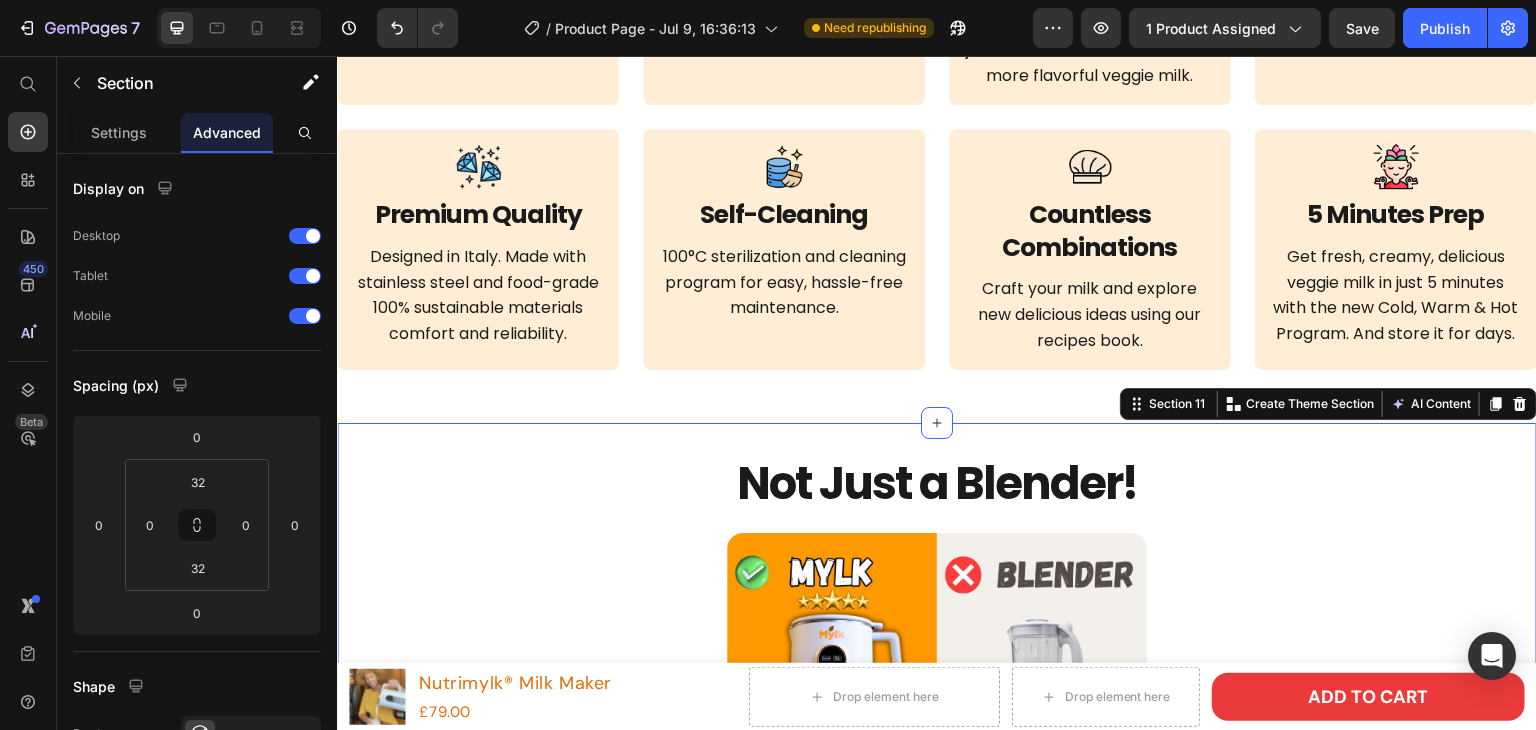 click on "Product Page - [DATE], [TIME]" 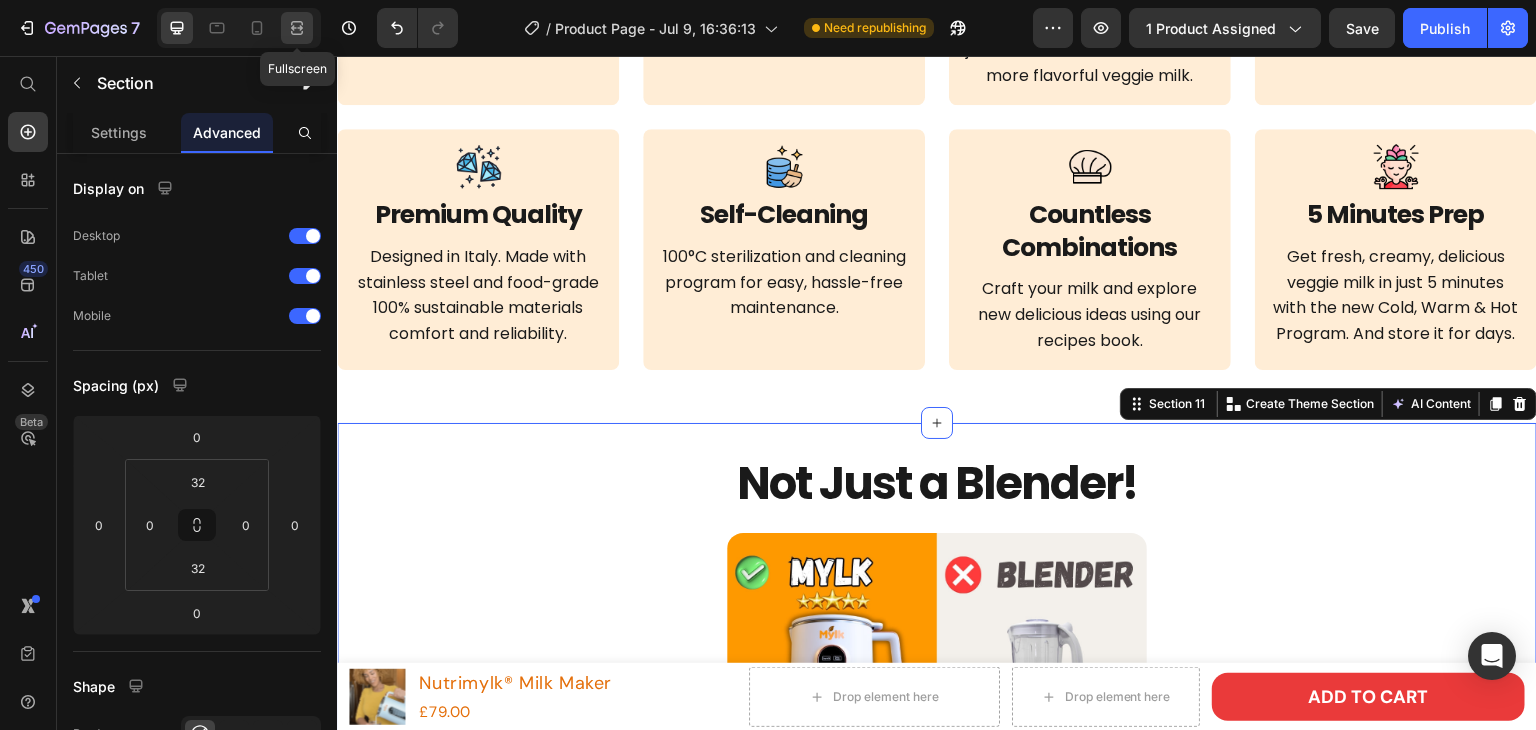 click 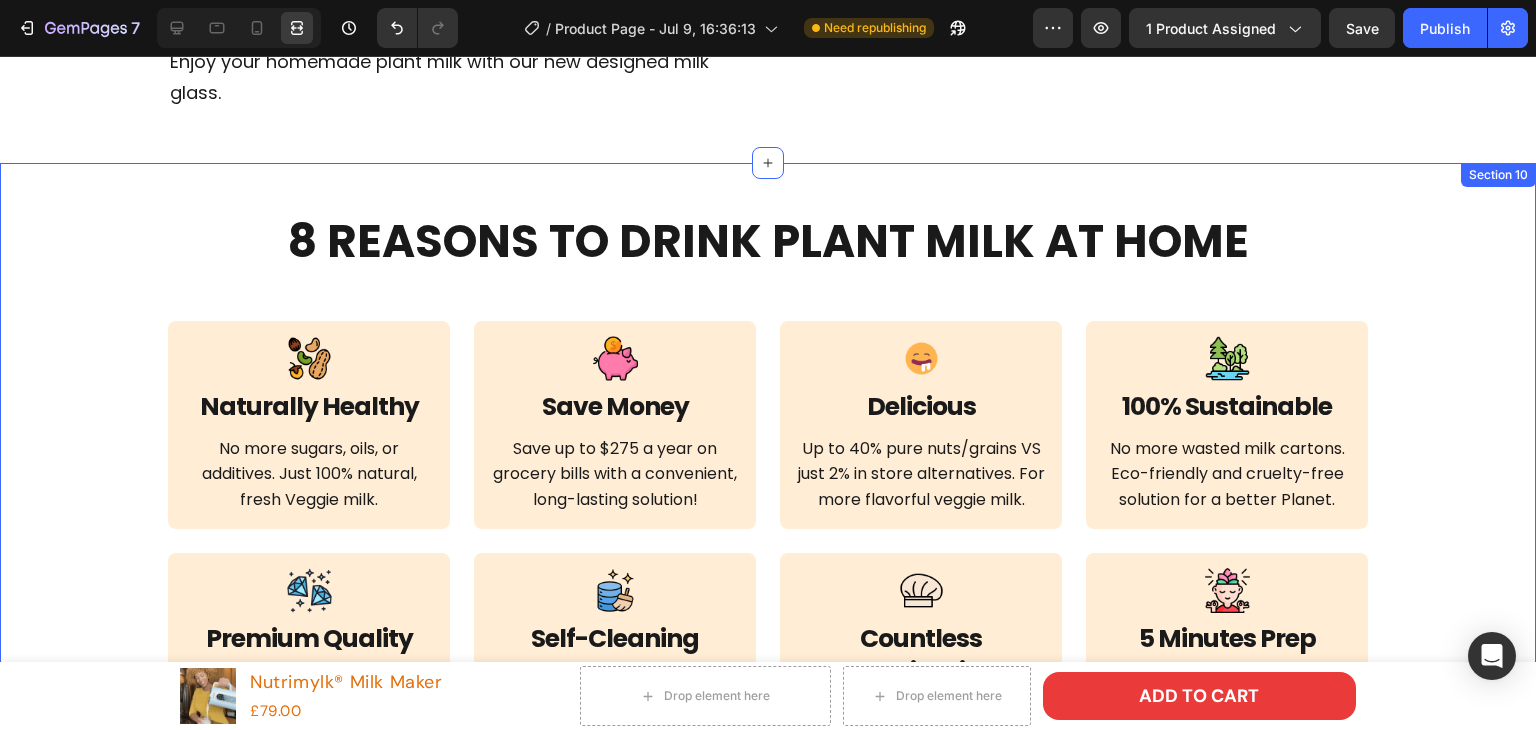 scroll, scrollTop: 4894, scrollLeft: 0, axis: vertical 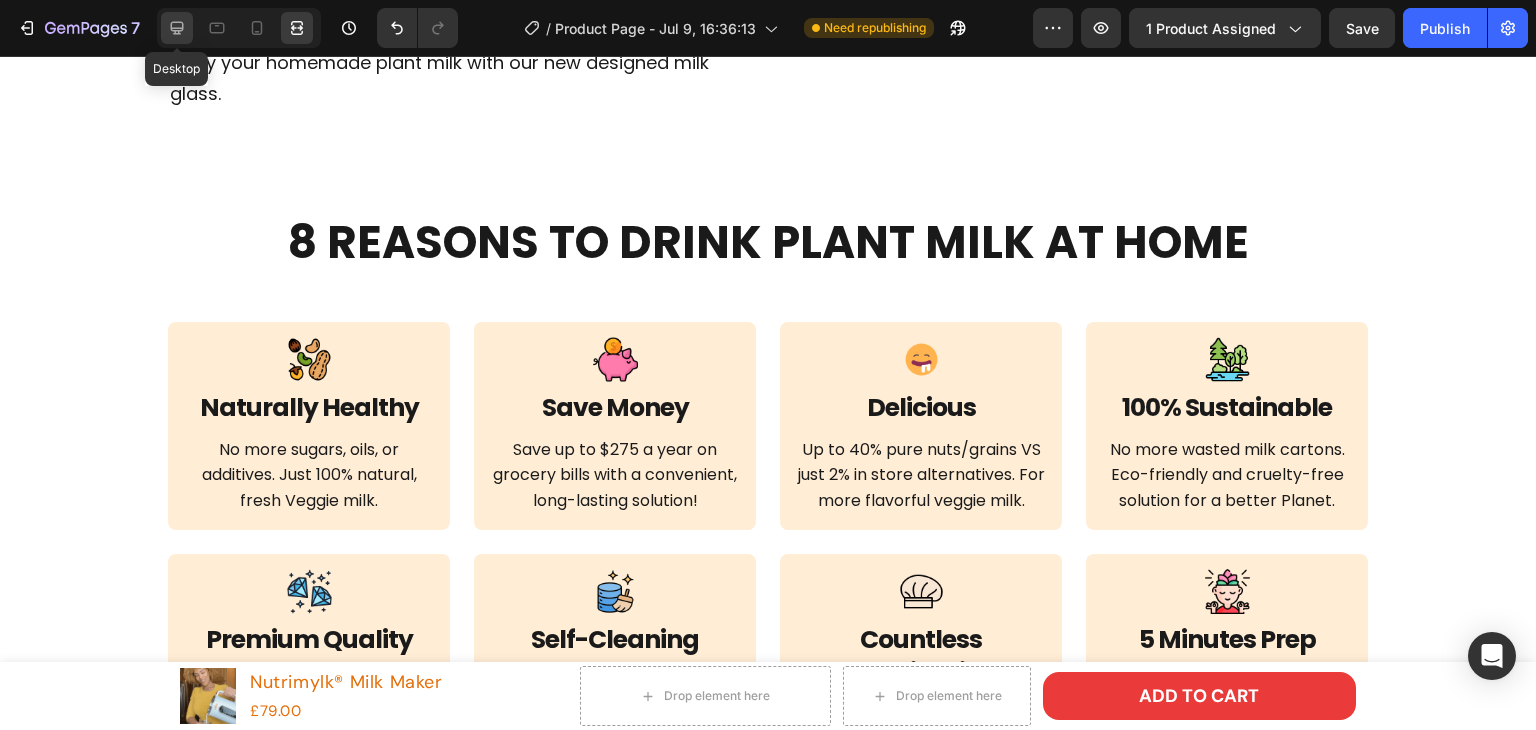 click 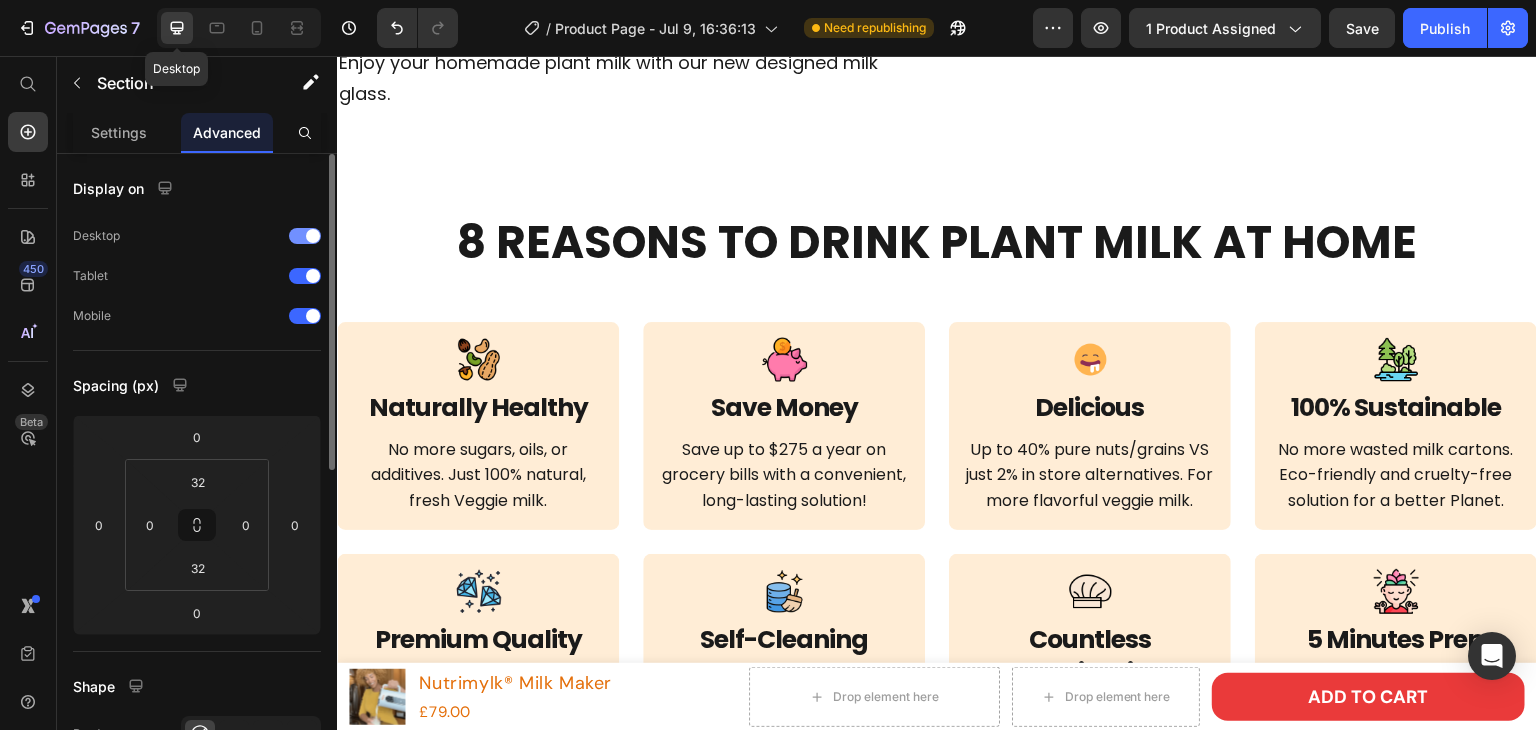 scroll, scrollTop: 4892, scrollLeft: 0, axis: vertical 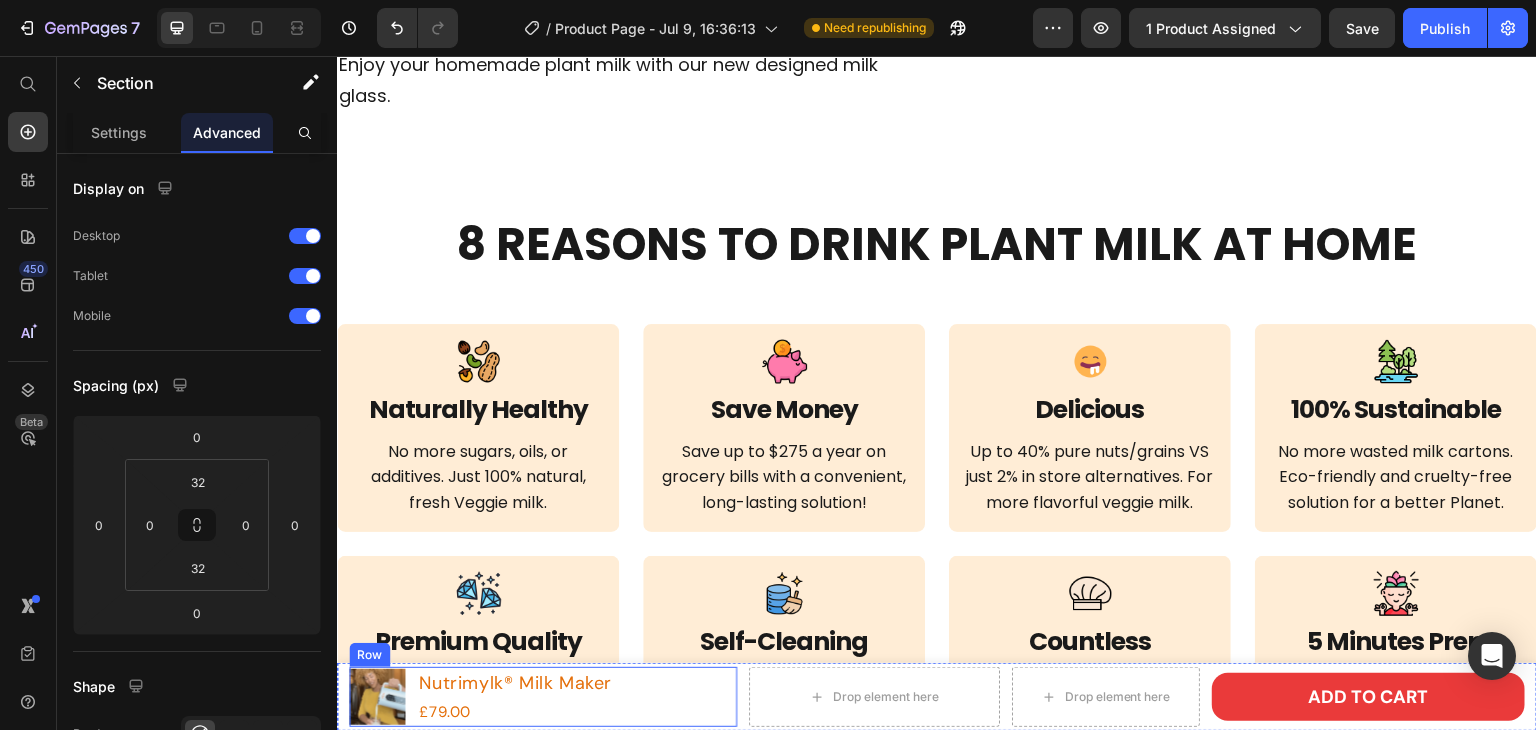click on "Product Images Nutrimylk® Milk Maker Product Title £79.00 Product Price Row" at bounding box center [543, 697] 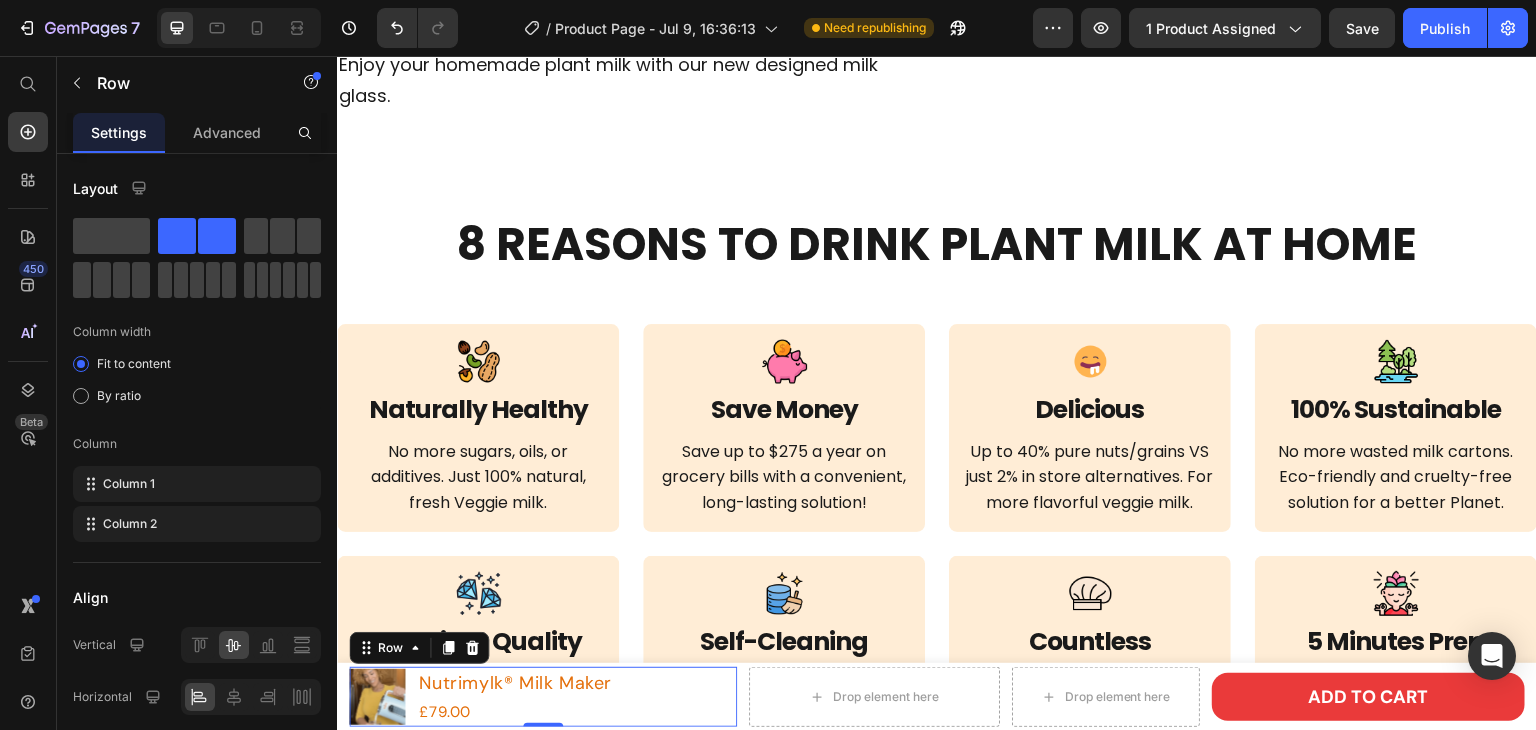 click on "Nutrimylk® Milk Maker" at bounding box center (515, 683) 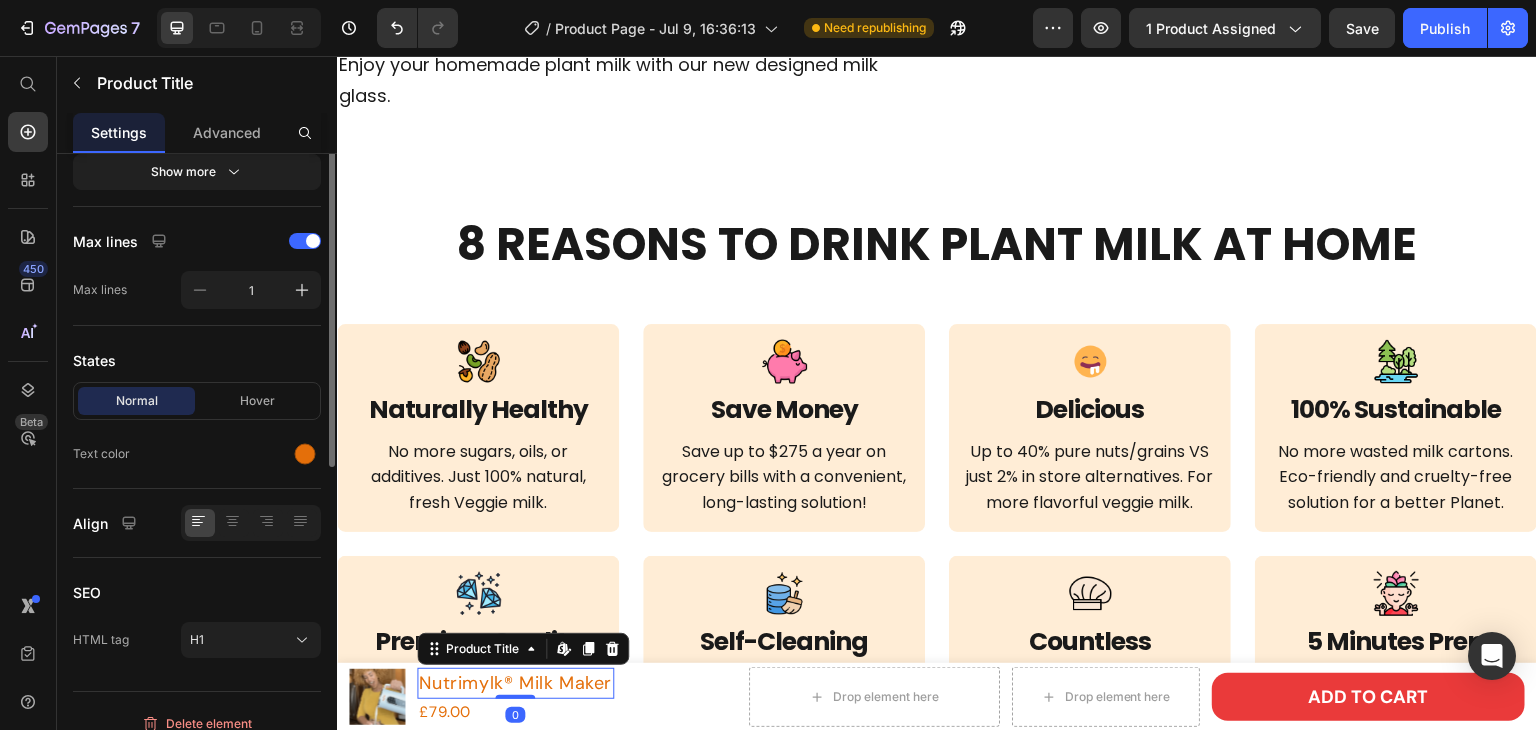 scroll, scrollTop: 300, scrollLeft: 0, axis: vertical 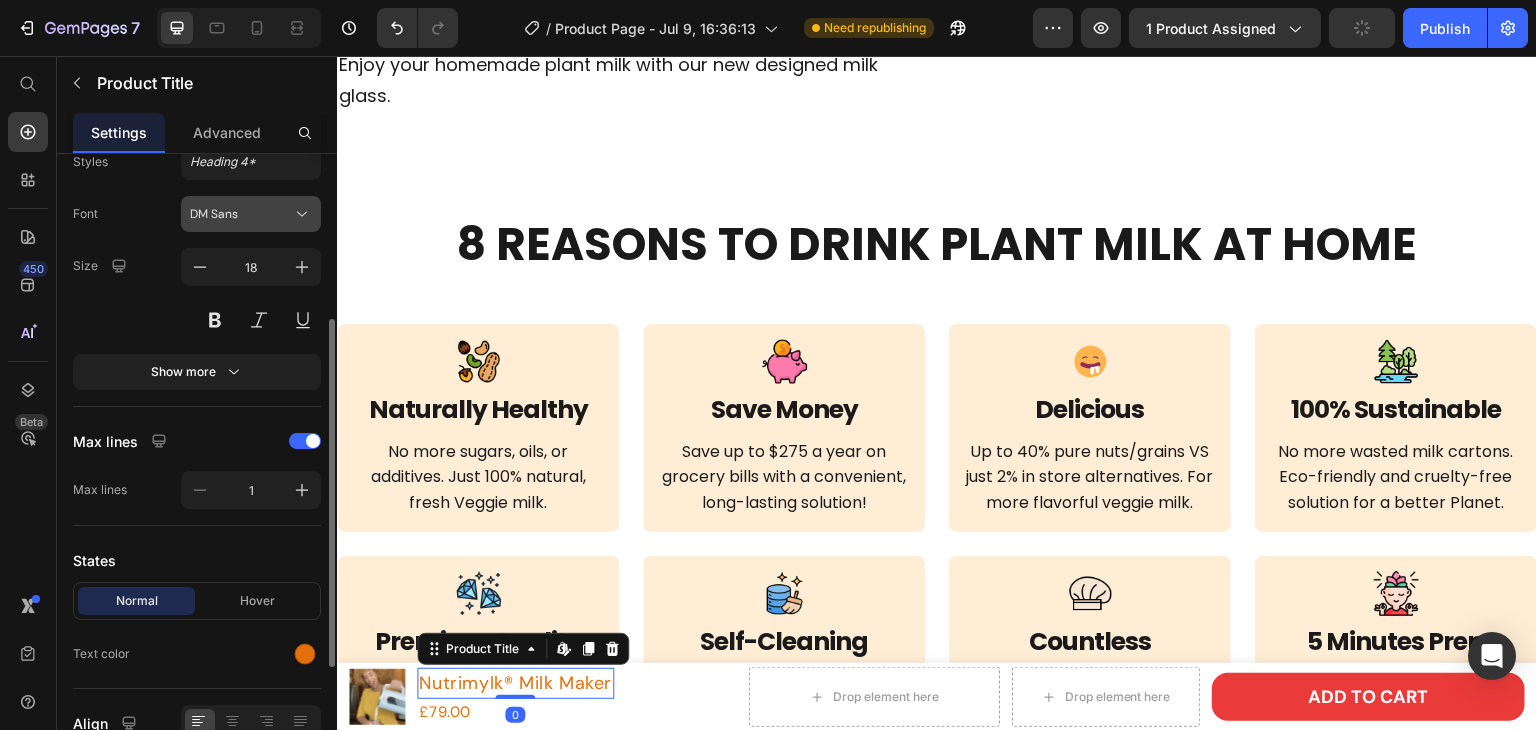 click on "DM Sans" at bounding box center [251, 214] 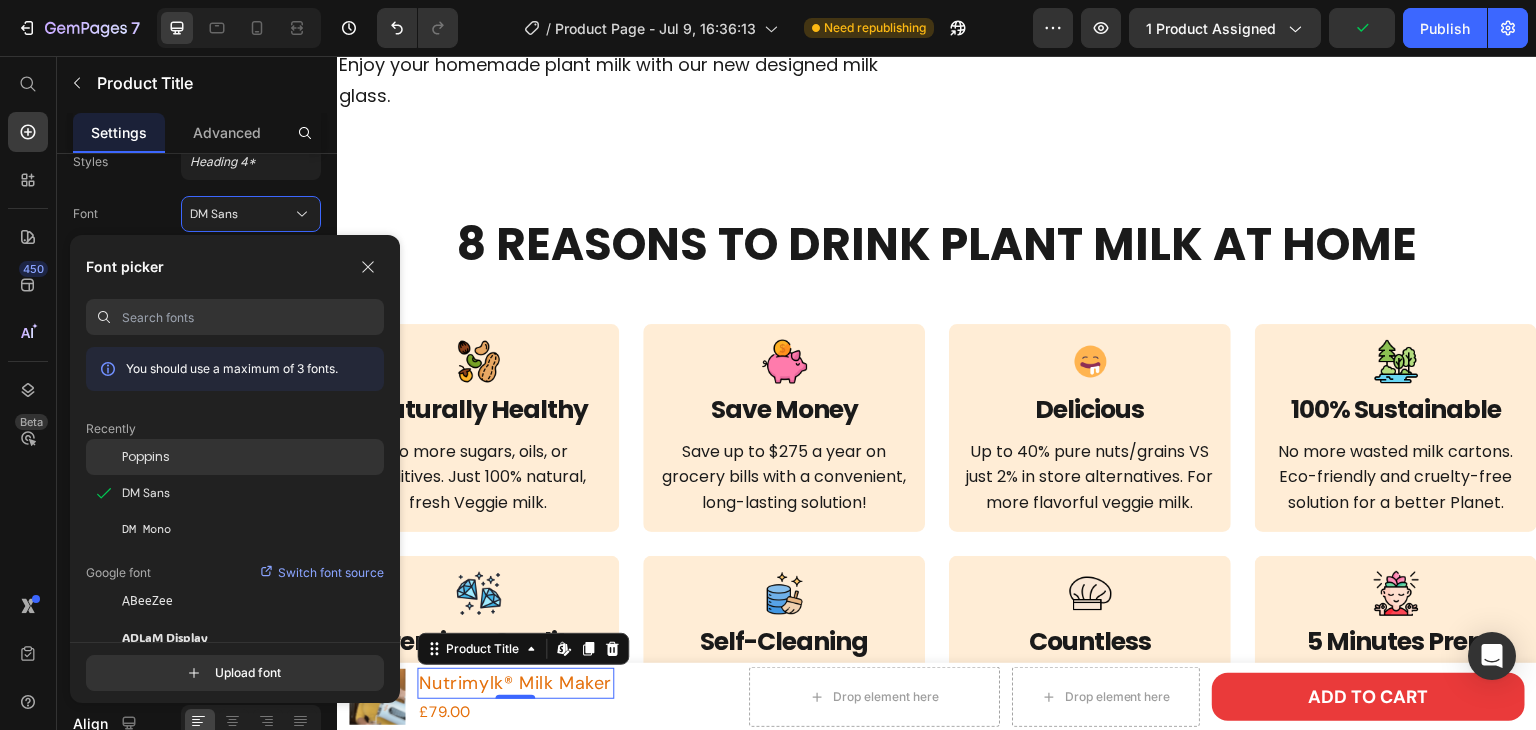 click on "Poppins" 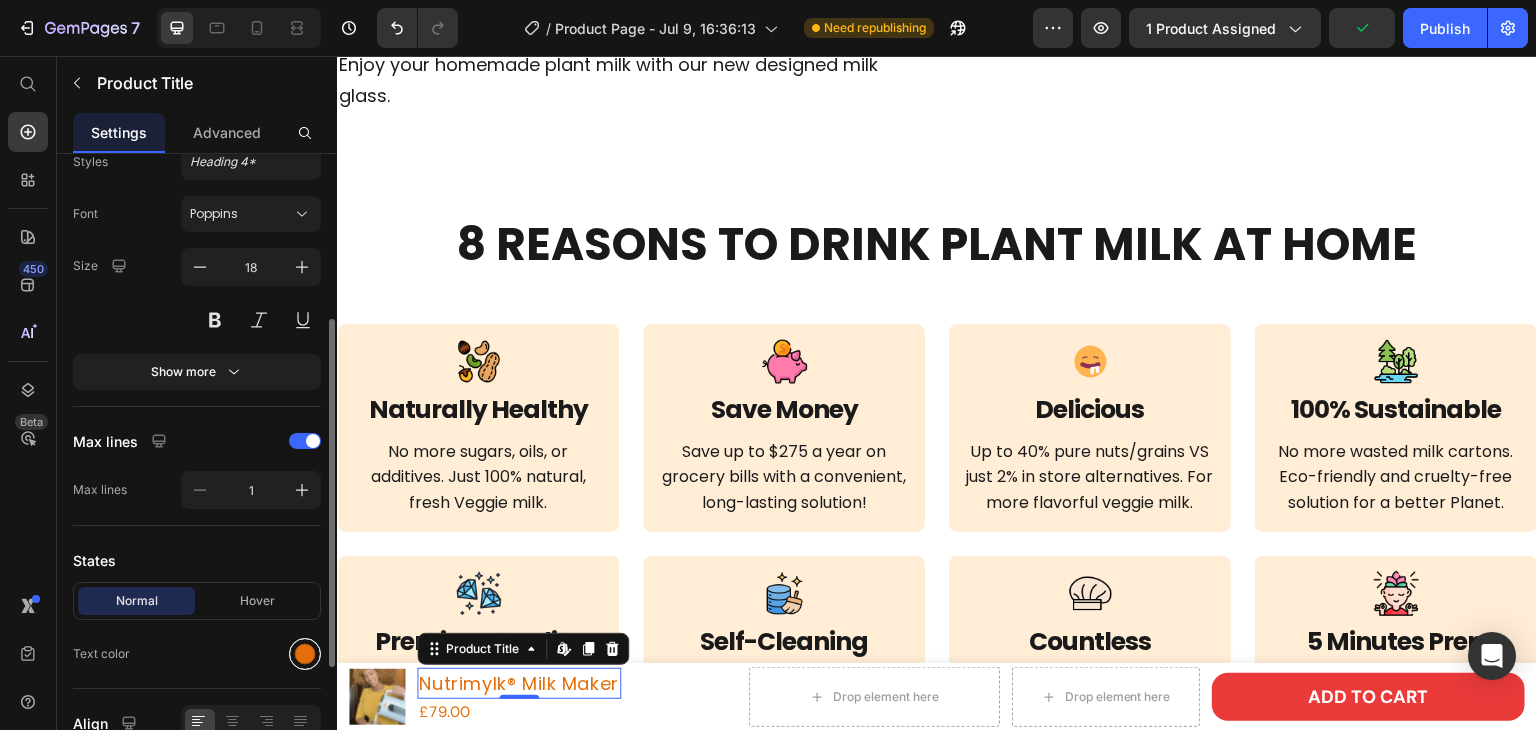 click at bounding box center [305, 654] 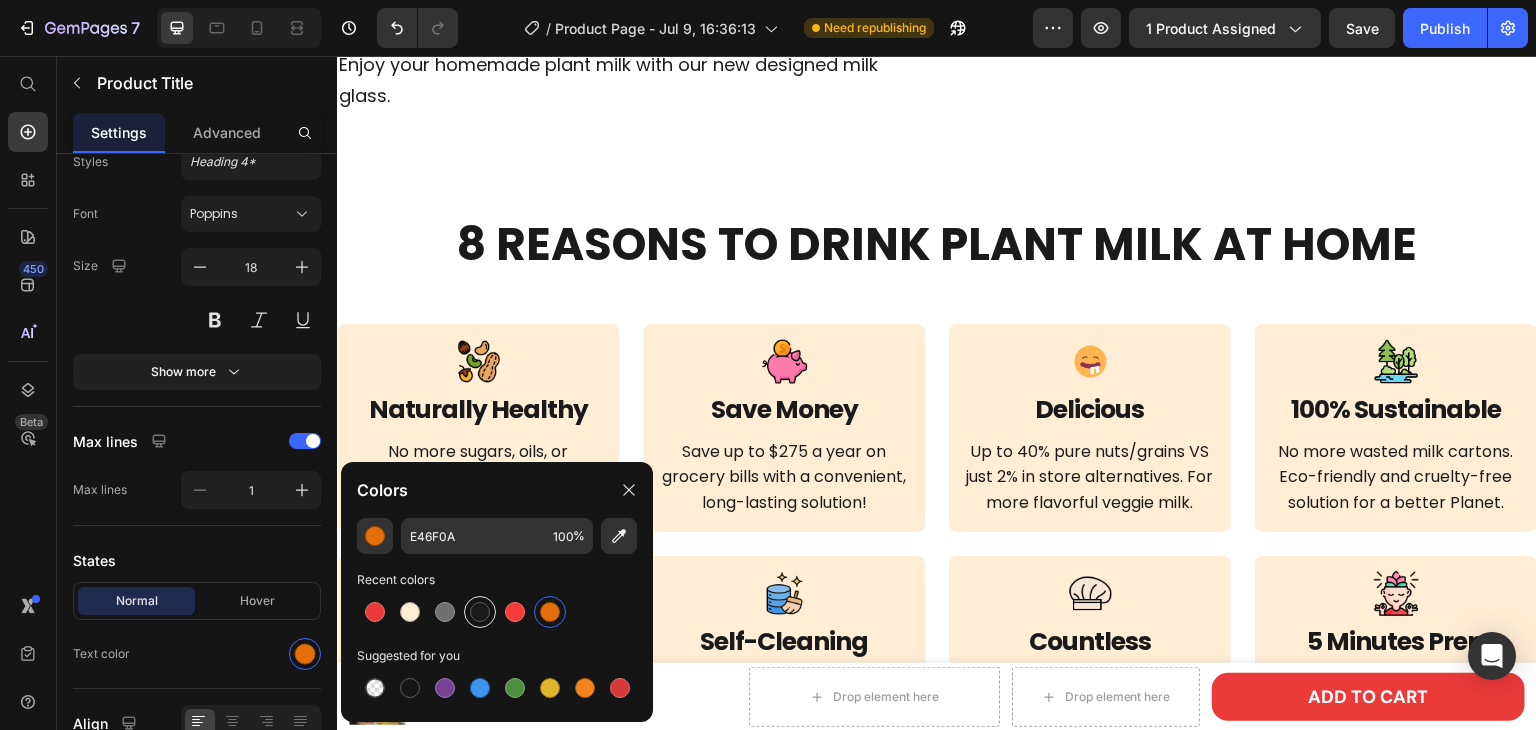 click at bounding box center (480, 612) 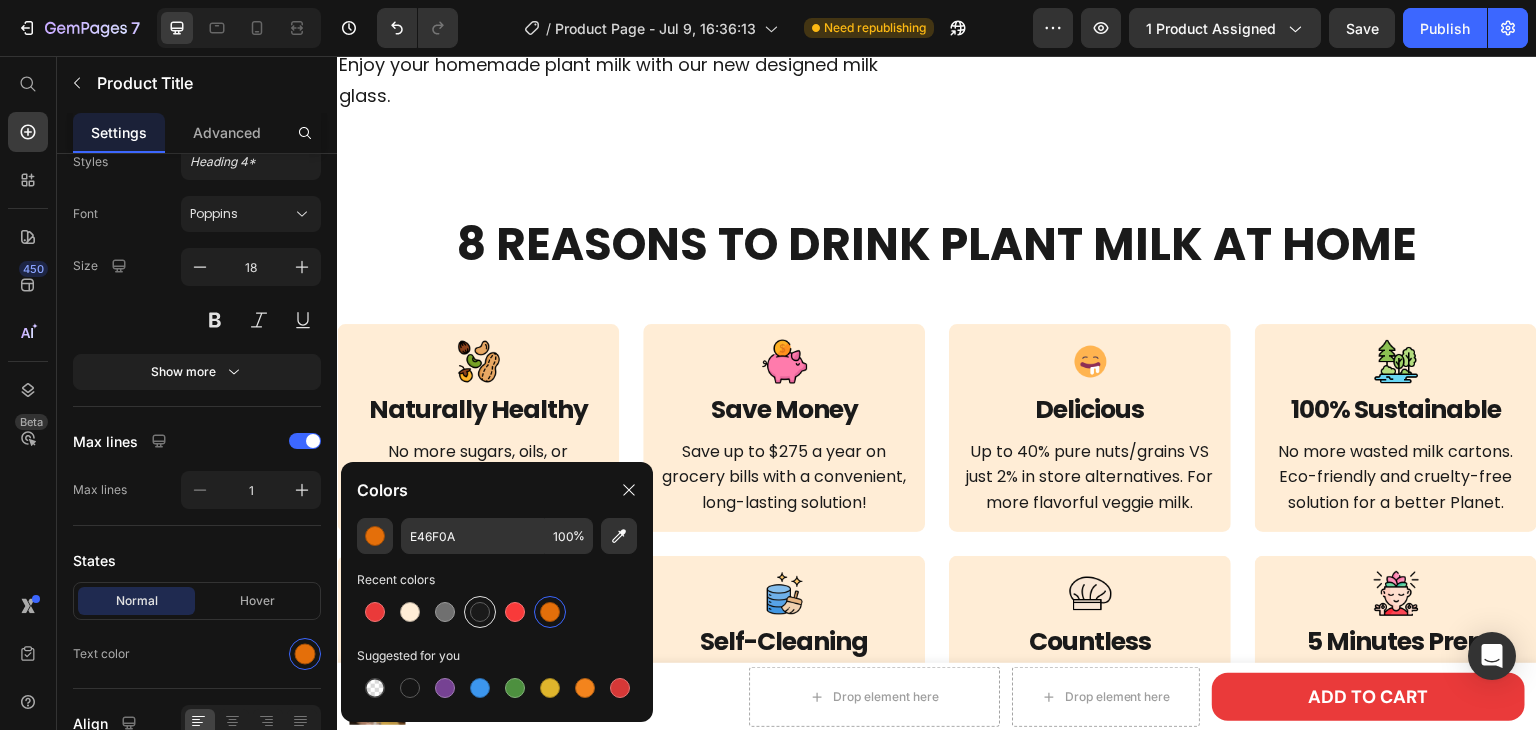 type on "1A1A1A" 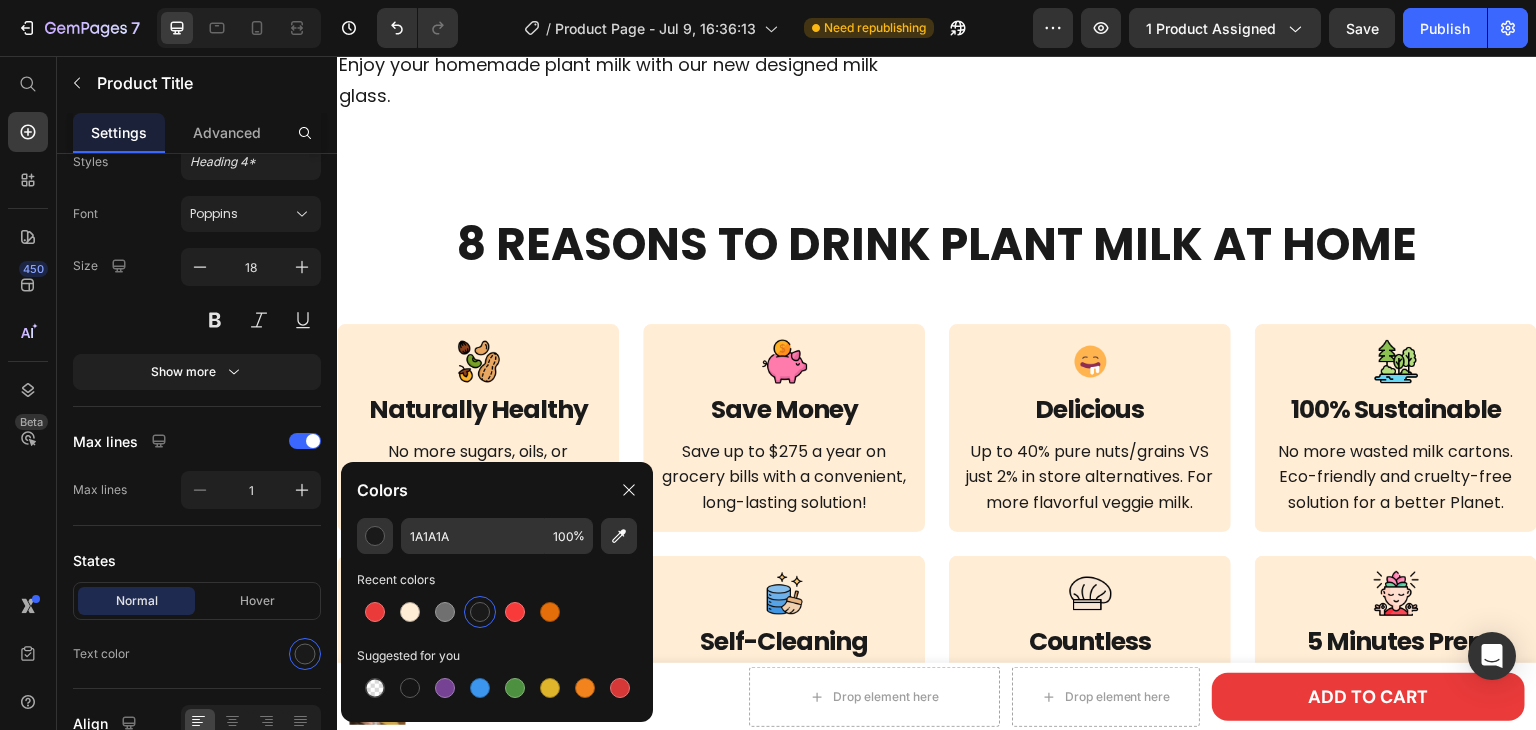 click on "Product Images Nutrimylk® Milk Maker Product Title   Edit content in Shopify 0 £79.00 Product Price Row" at bounding box center (543, 697) 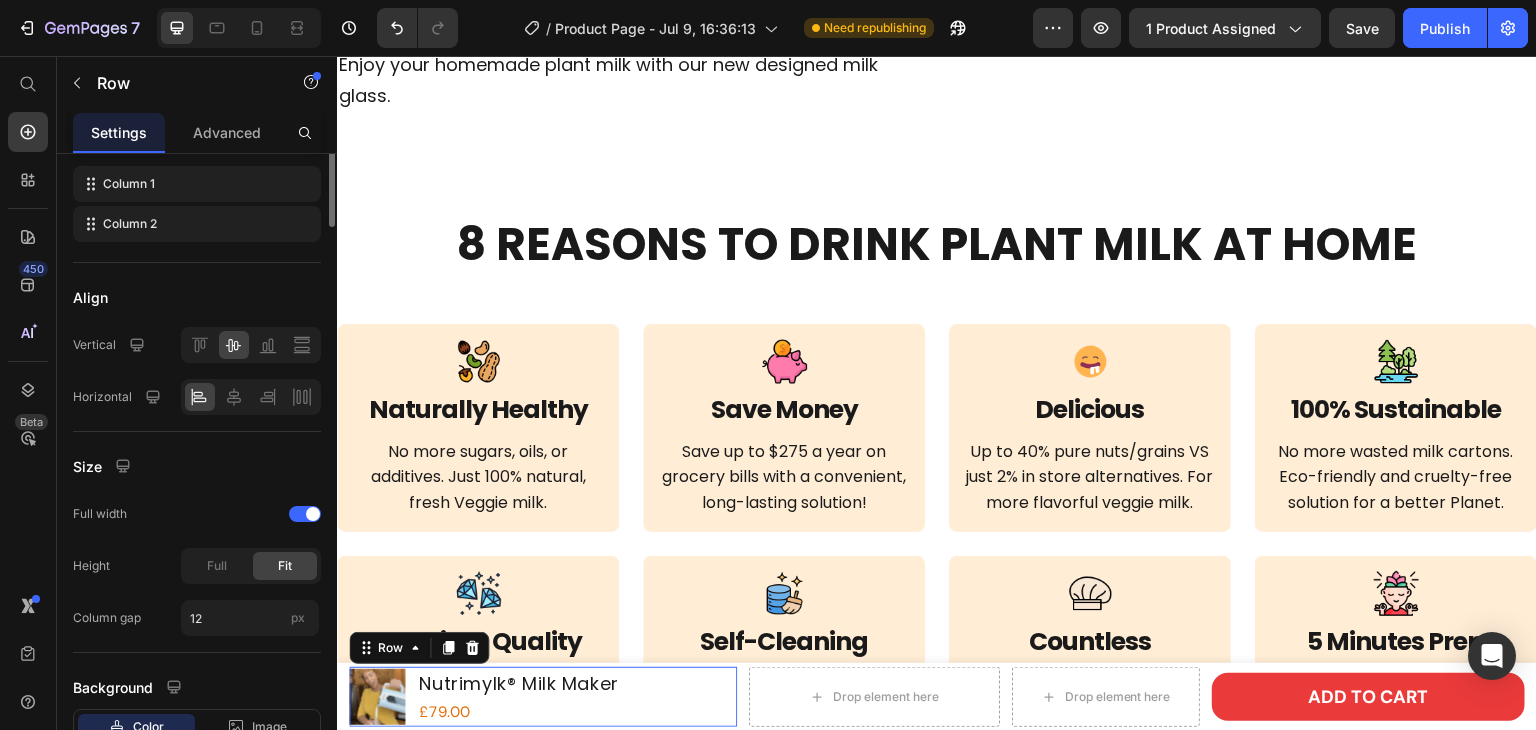 scroll, scrollTop: 0, scrollLeft: 0, axis: both 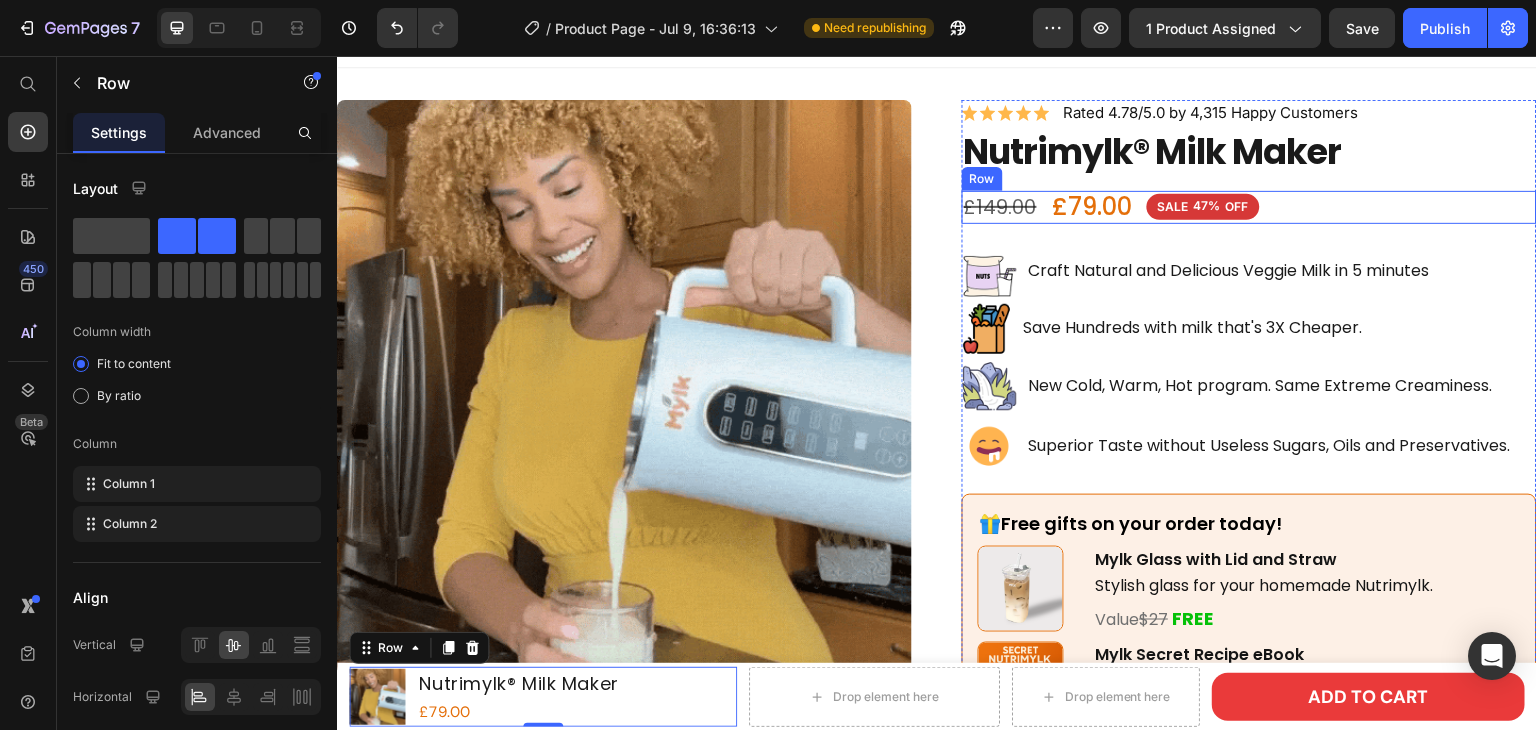 click on "£79.00 Product Price £149.00 Product Price SALE 47% OFF Discount Tag Row" at bounding box center (1249, 207) 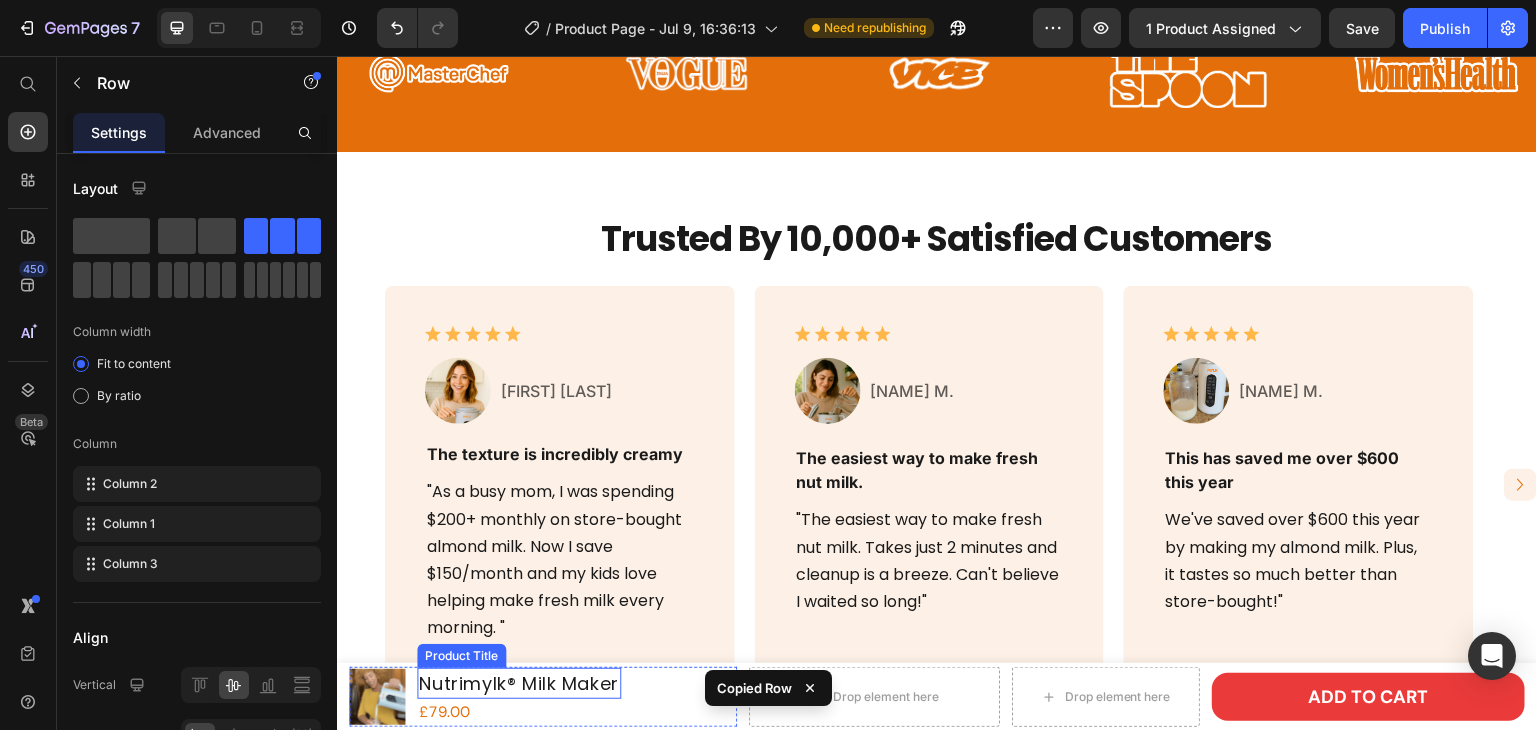 scroll, scrollTop: 1229, scrollLeft: 0, axis: vertical 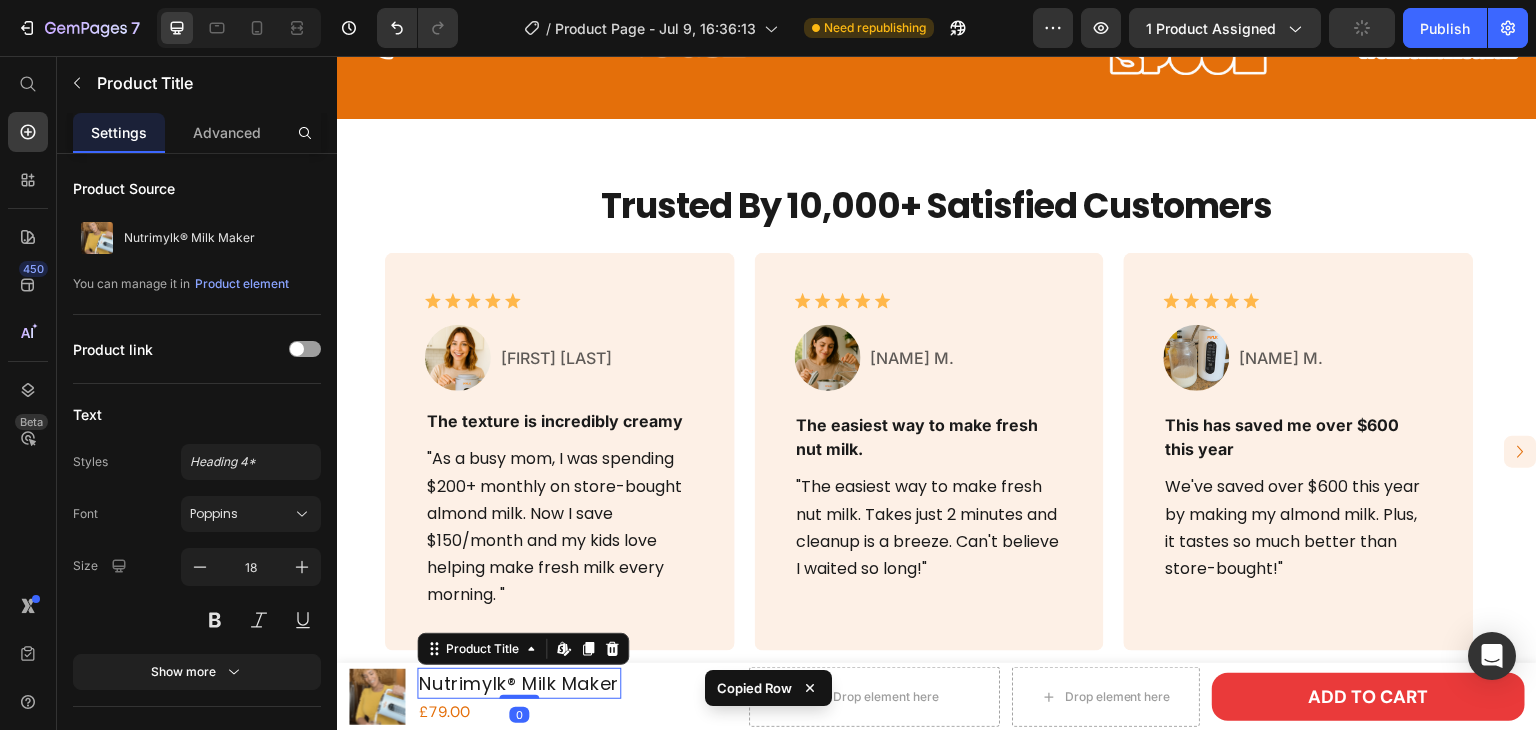 click on "Nutrimylk® Milk Maker" at bounding box center (519, 683) 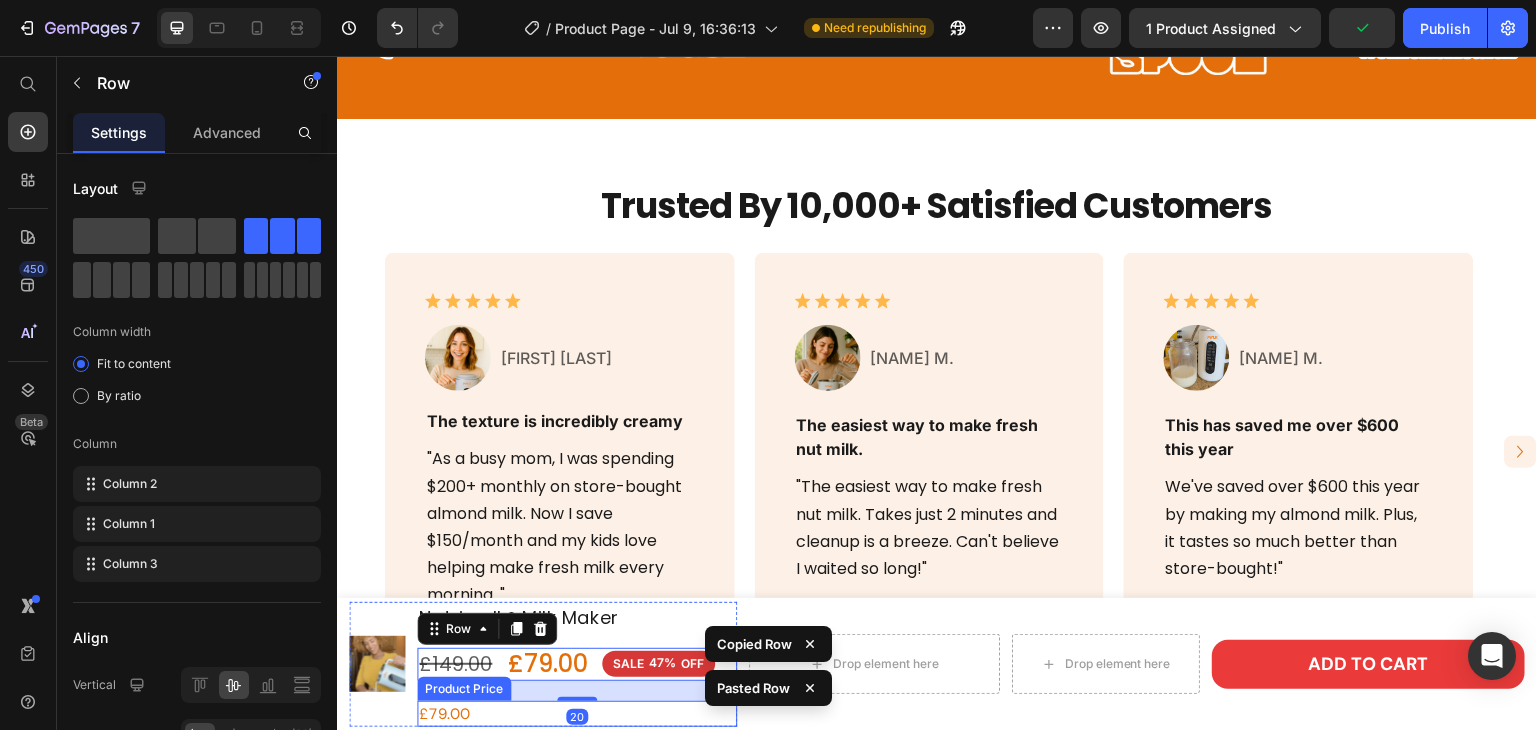 click on "£79.00" at bounding box center (577, 714) 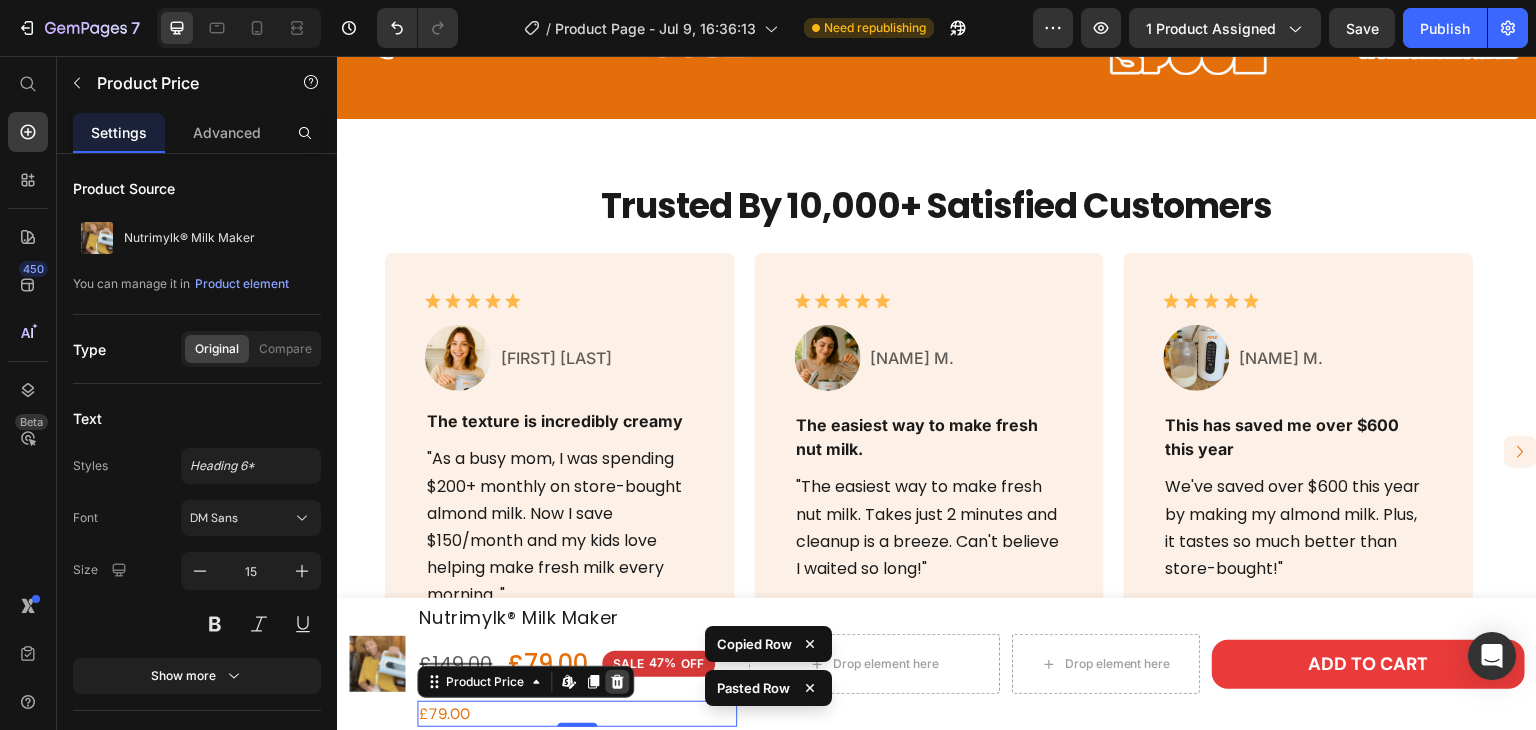 click 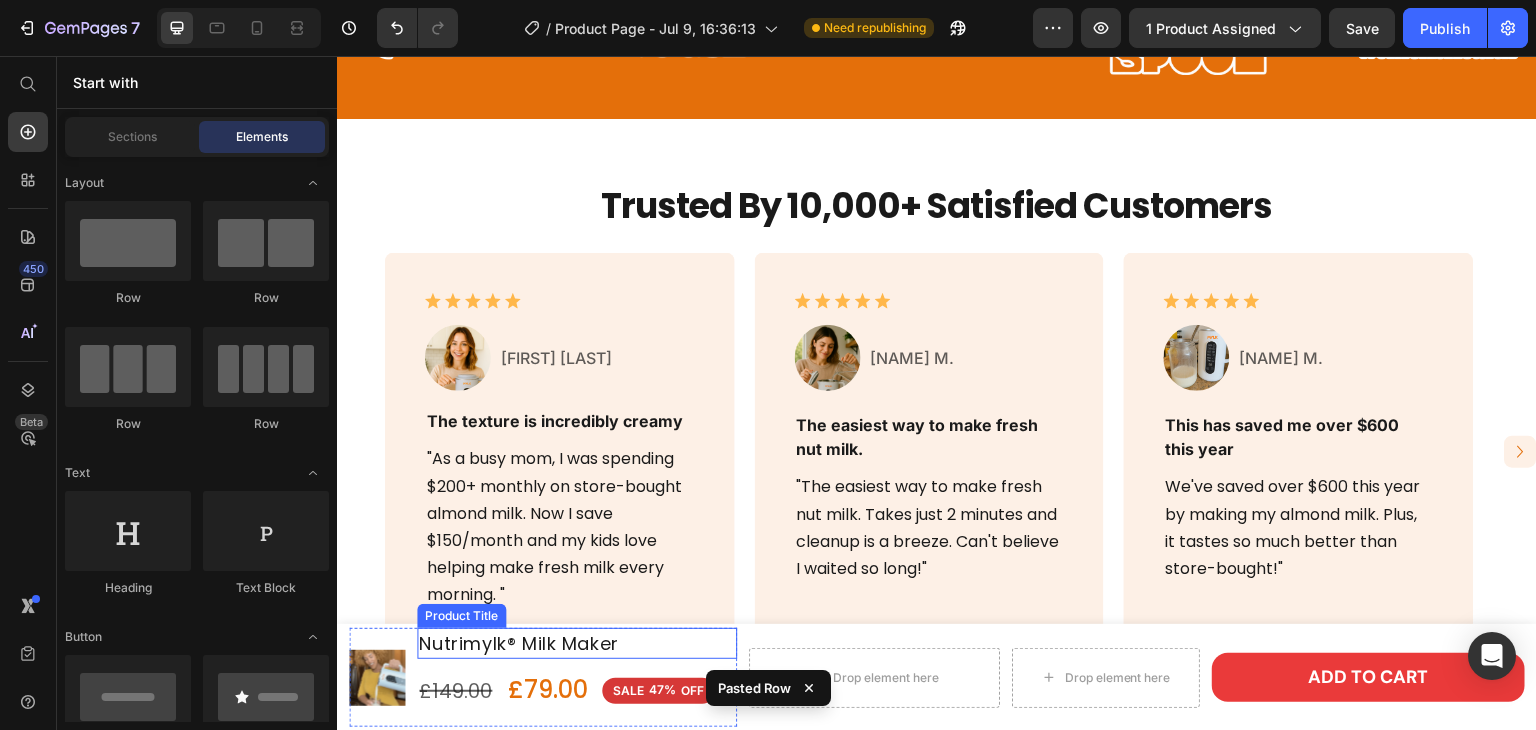 click on "Nutrimylk® Milk Maker" at bounding box center [577, 643] 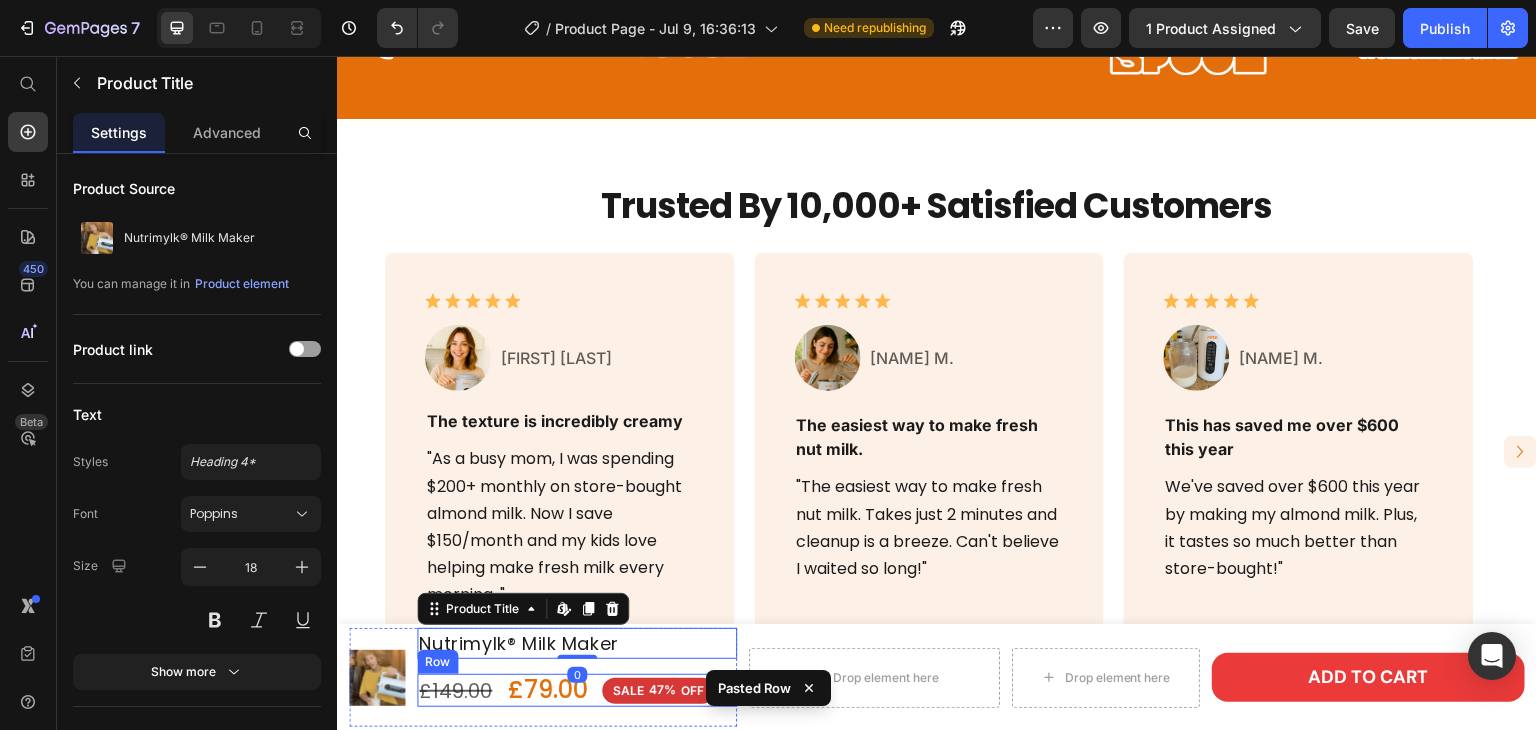 click on "£79.00 Product Price £149.00 Product Price SALE 47% OFF Discount Tag Row" at bounding box center [577, 690] 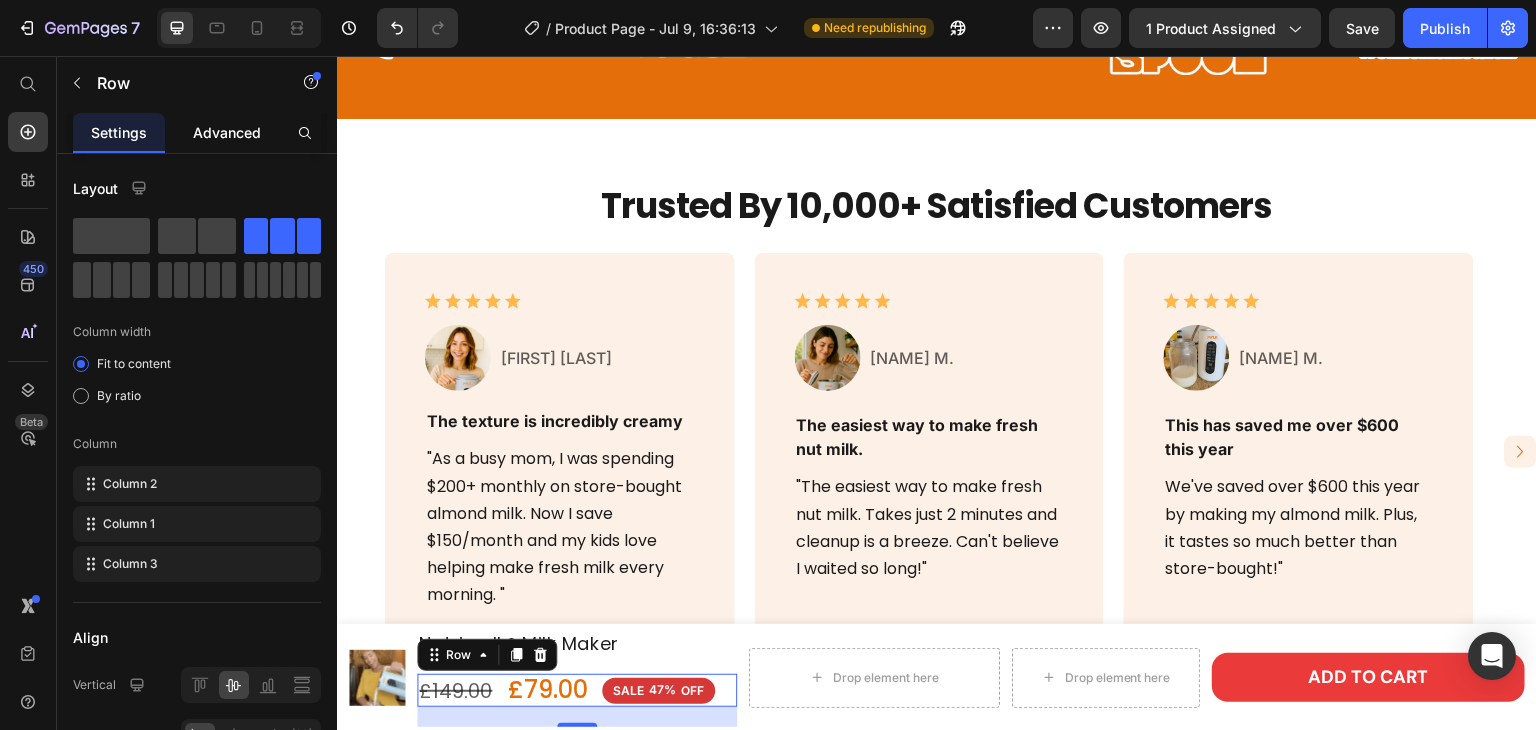 click on "Advanced" at bounding box center (227, 132) 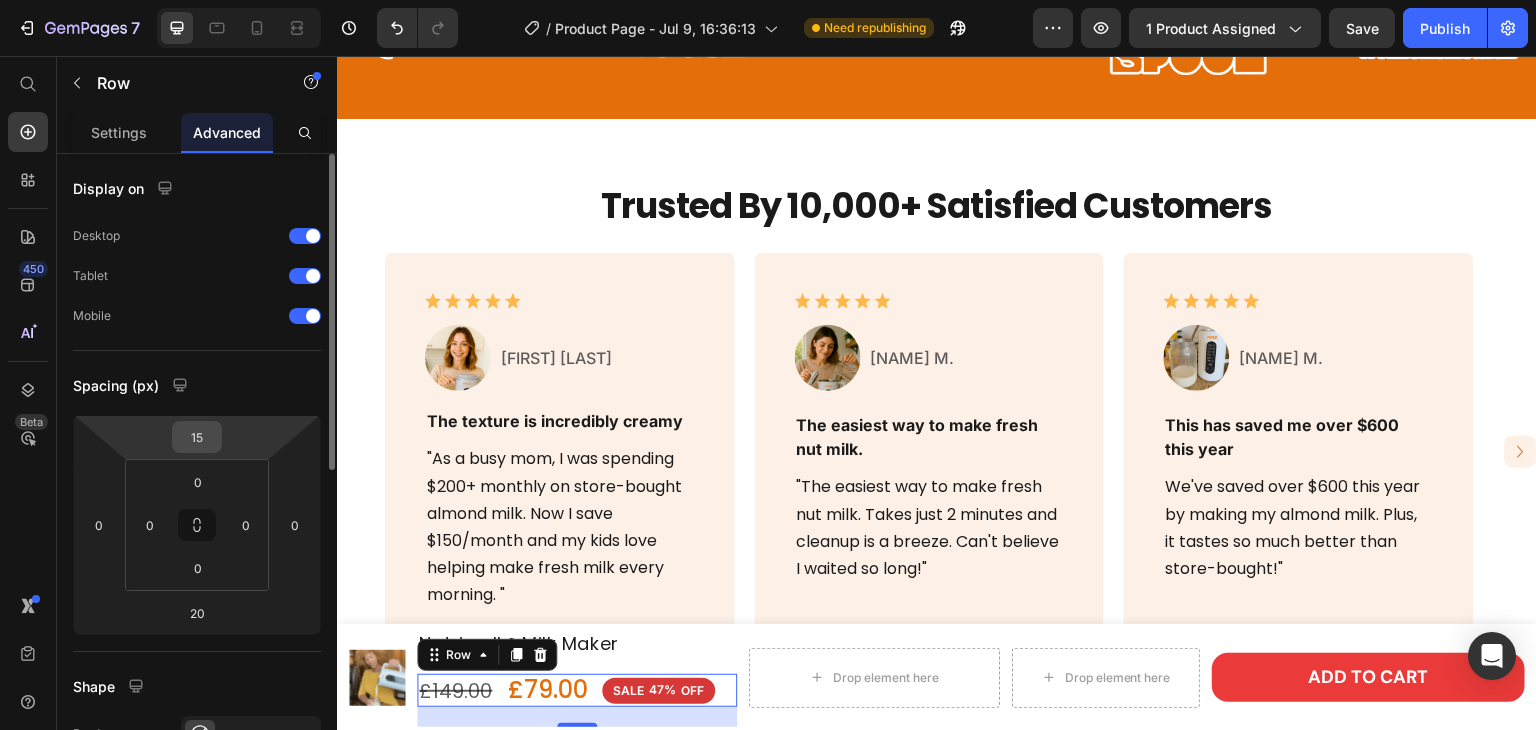 click on "15" at bounding box center [197, 437] 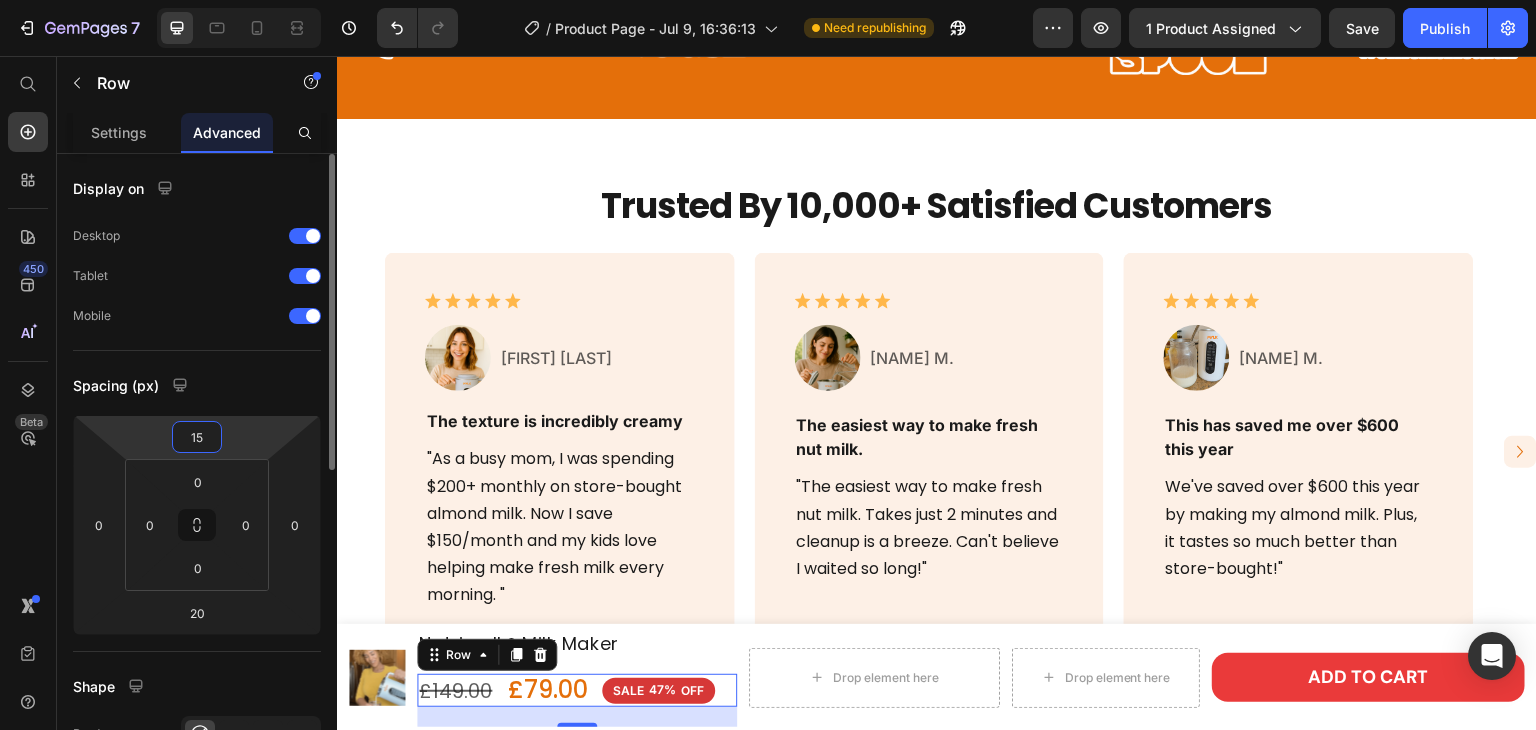 click on "15" at bounding box center [197, 437] 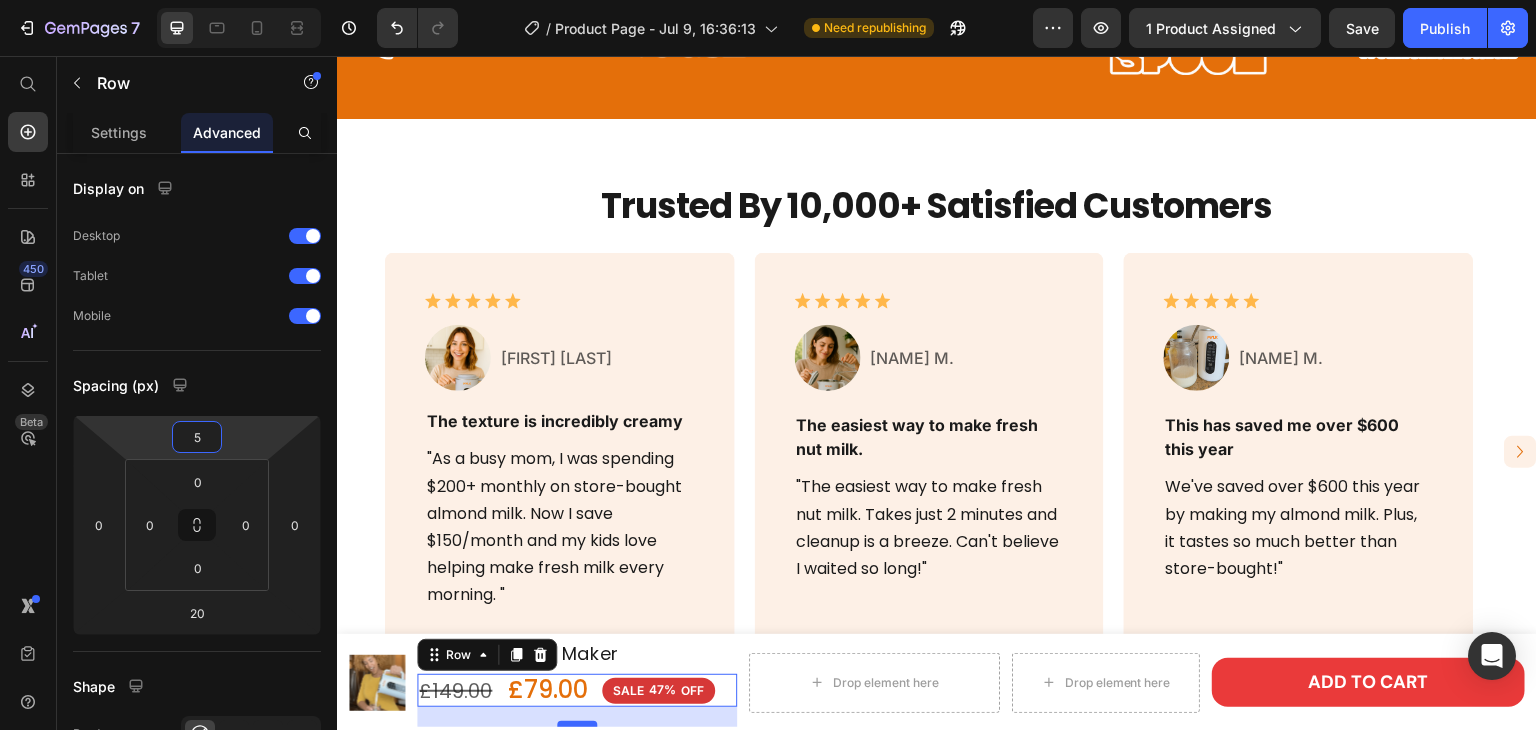 type on "5" 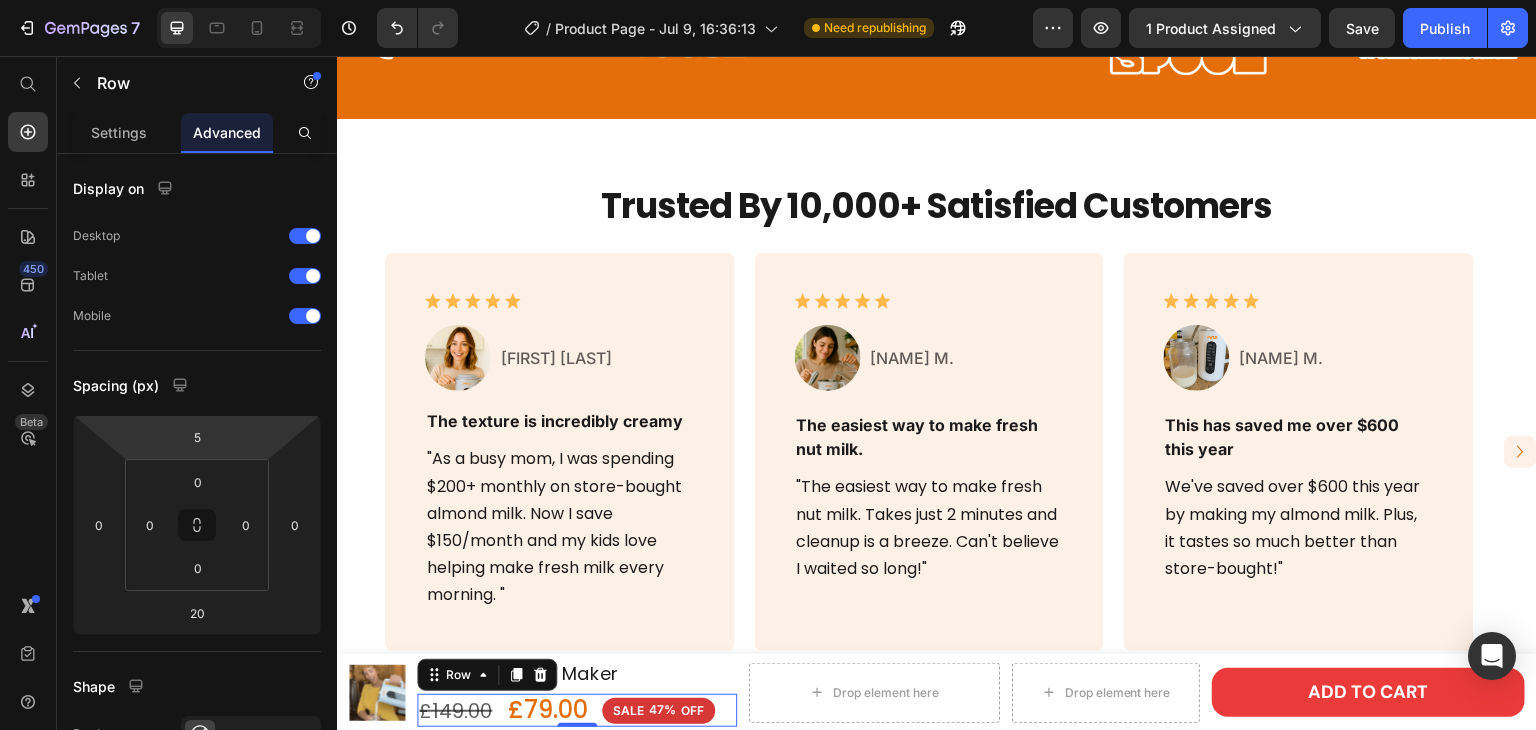 drag, startPoint x: 575, startPoint y: 725, endPoint x: 591, endPoint y: 675, distance: 52.49762 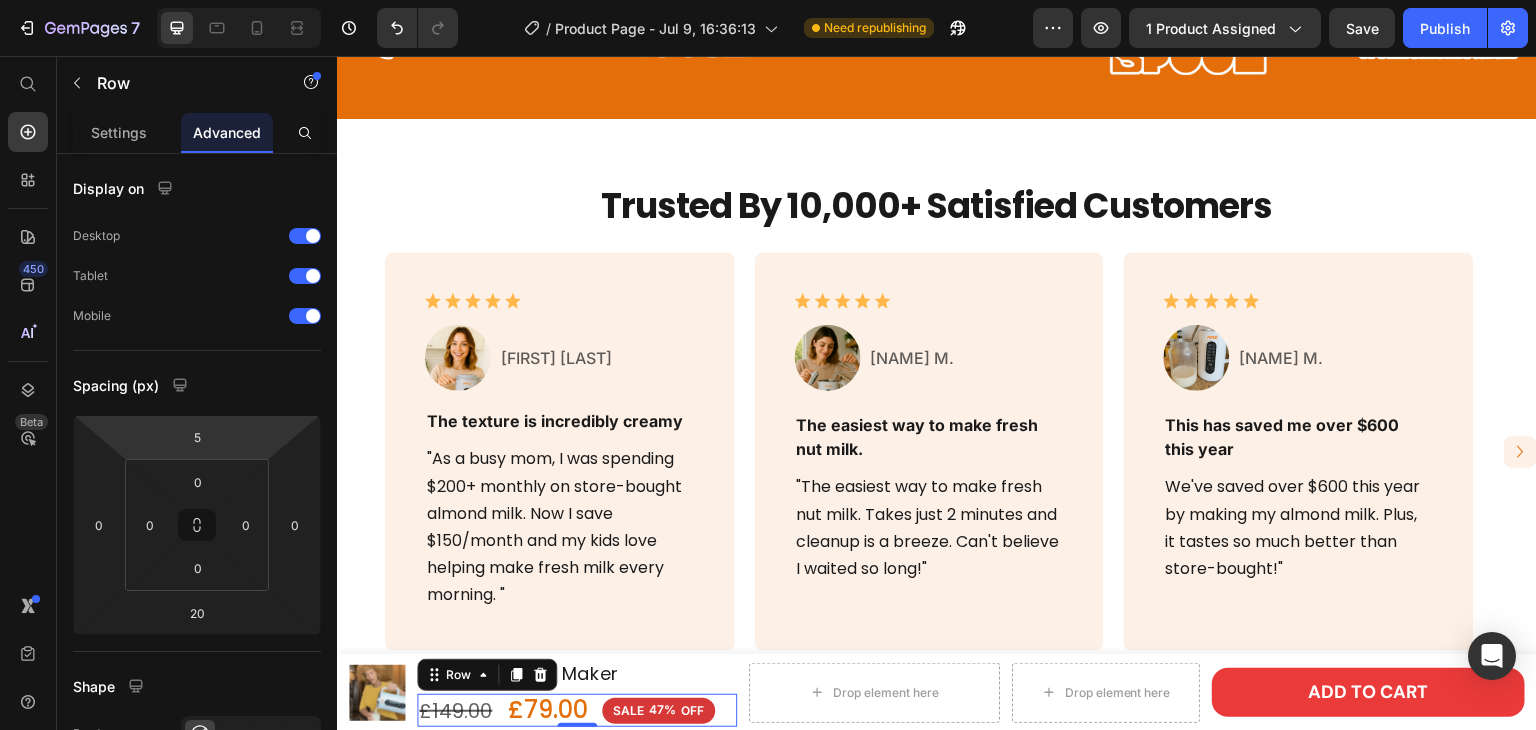 click on "£79.00 Product Price £149.00 Product Price SALE 47% OFF Discount Tag Row   0" at bounding box center [577, 692] 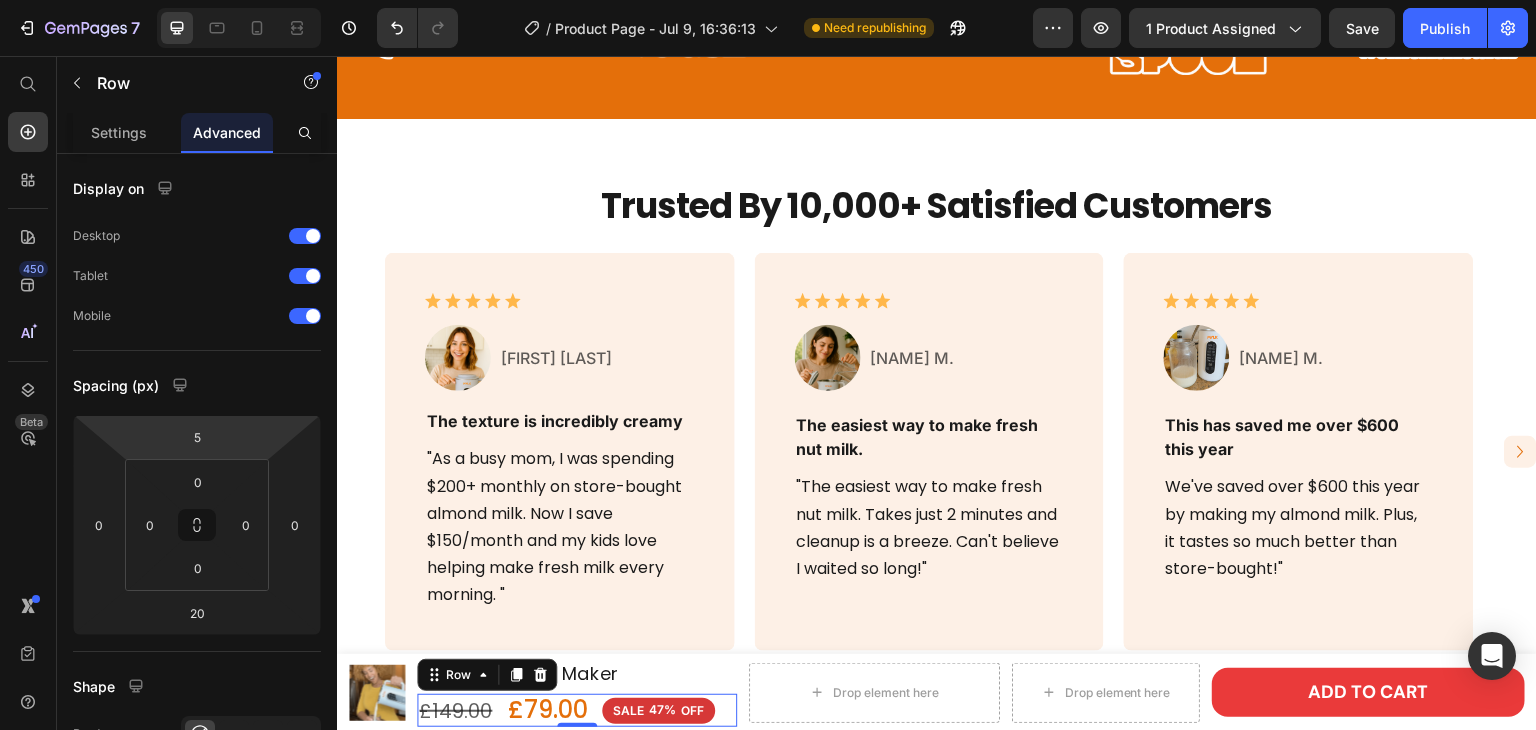 type on "0" 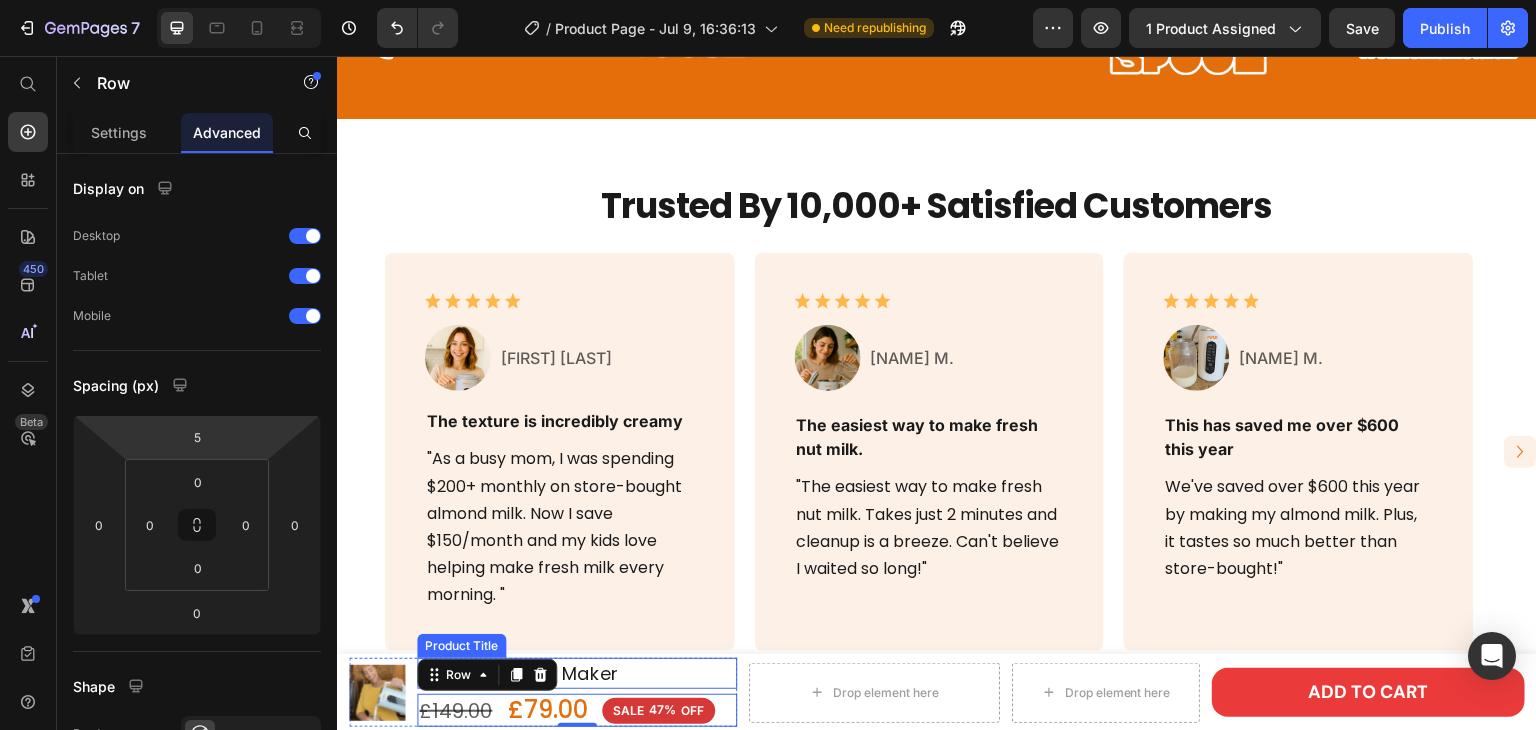 click on "Nutrimylk® Milk Maker" at bounding box center (577, 673) 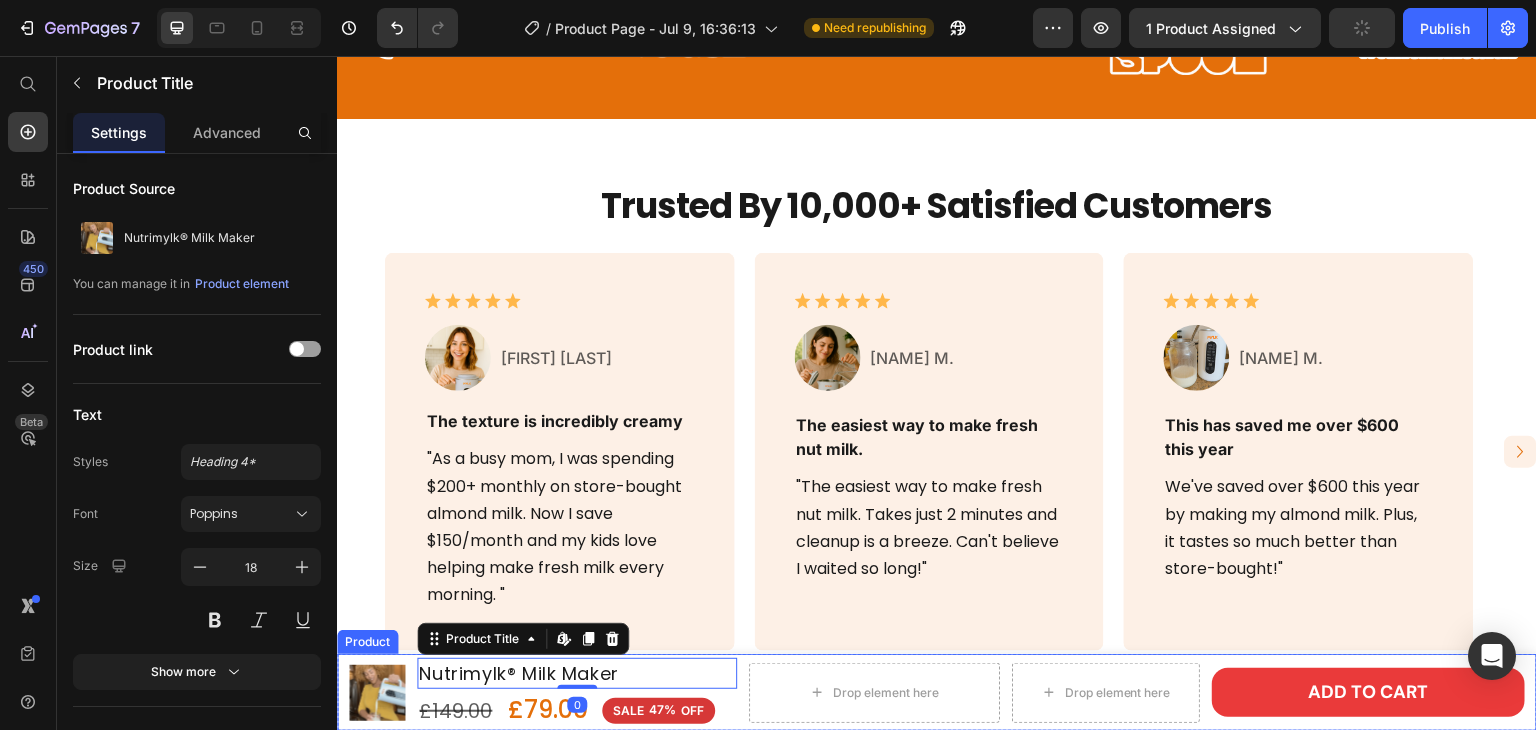 click on "Product Images Nutrimylk® Milk Maker Product Title   Edit content in Shopify 0 £79.00 Product Price £149.00 Product Price SALE 47% OFF Discount Tag Row Row
Drop element here
Drop element here Add to cart Product Cart Button Row Product" at bounding box center (937, 692) 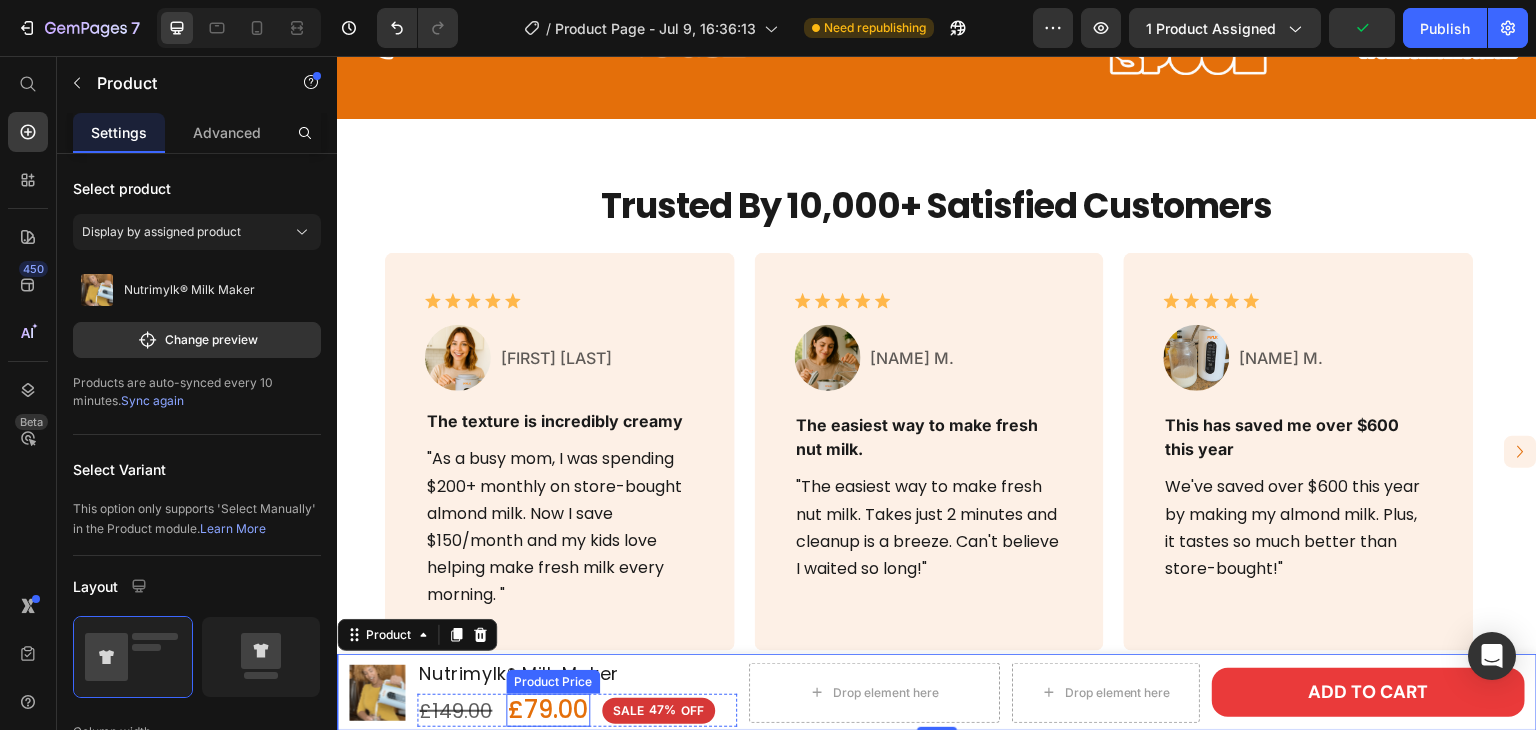 click on "£149.00" at bounding box center (455, 711) 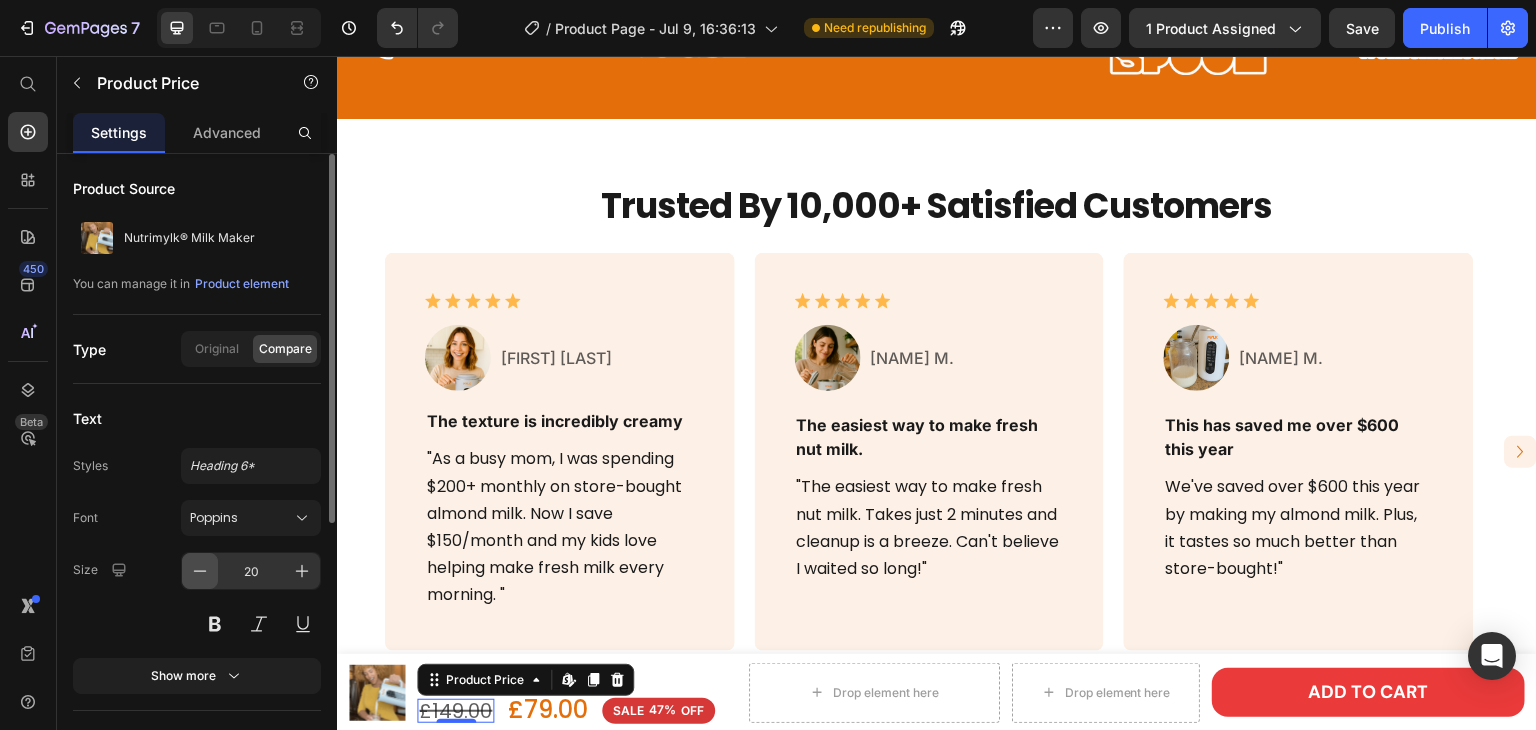 click at bounding box center (200, 571) 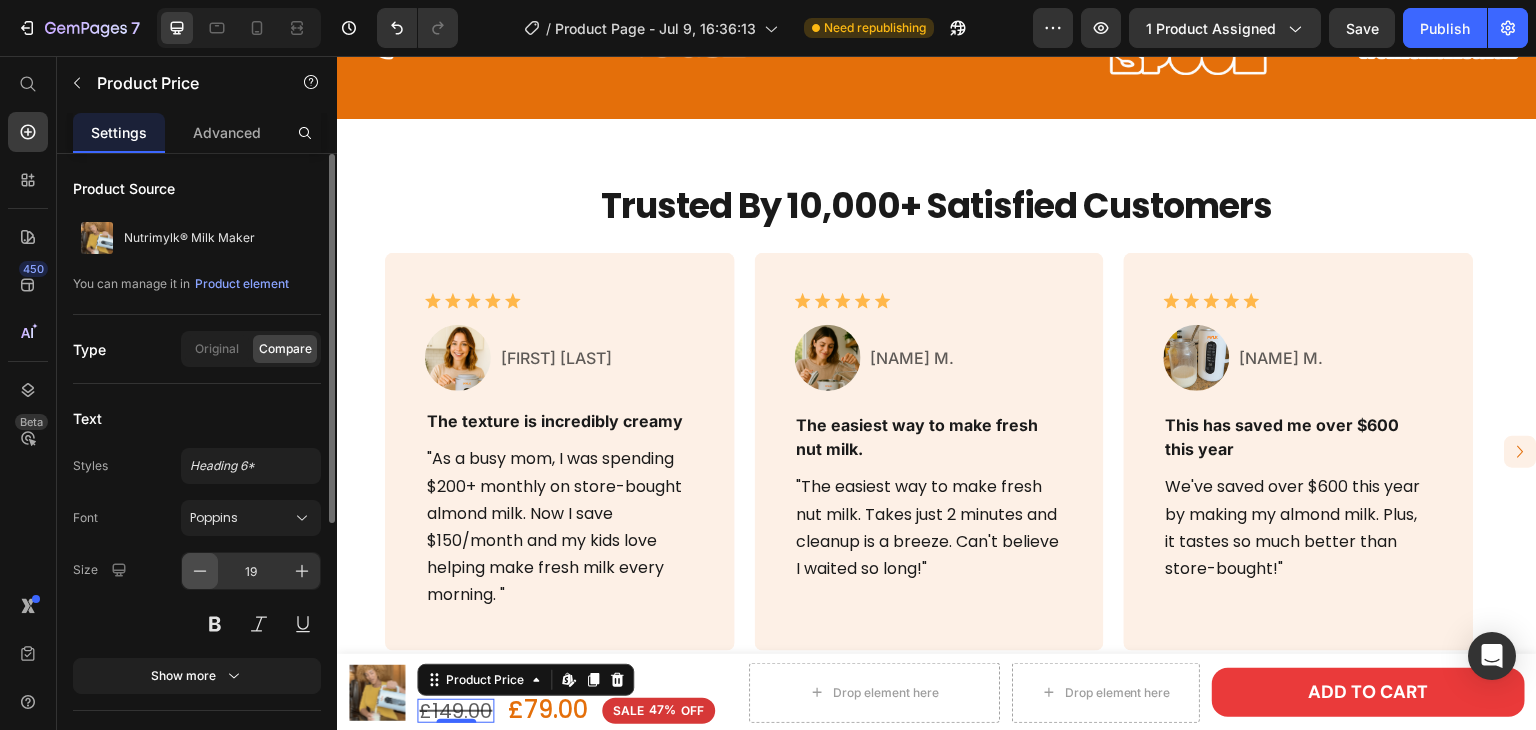 click at bounding box center [200, 571] 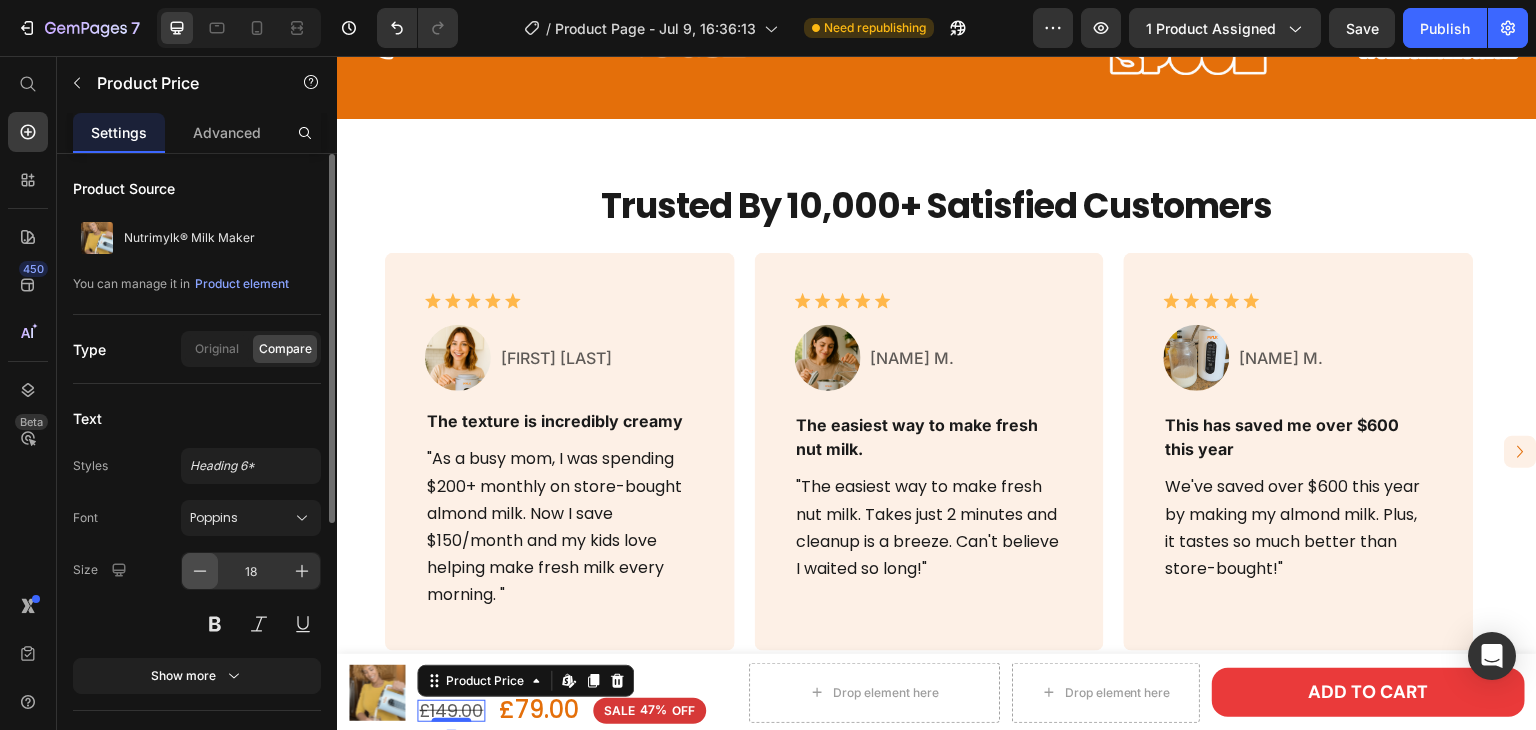 click at bounding box center [200, 571] 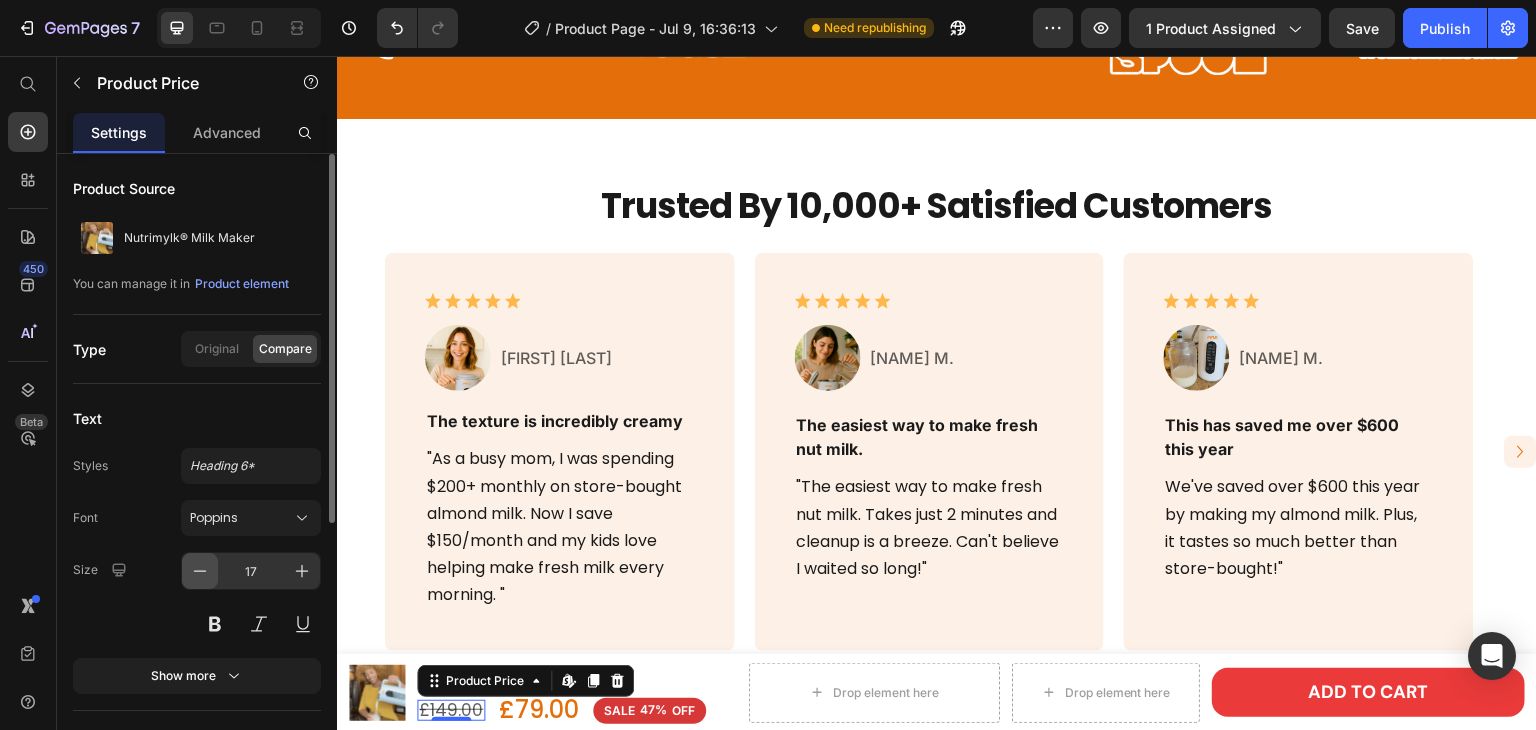 click at bounding box center [200, 571] 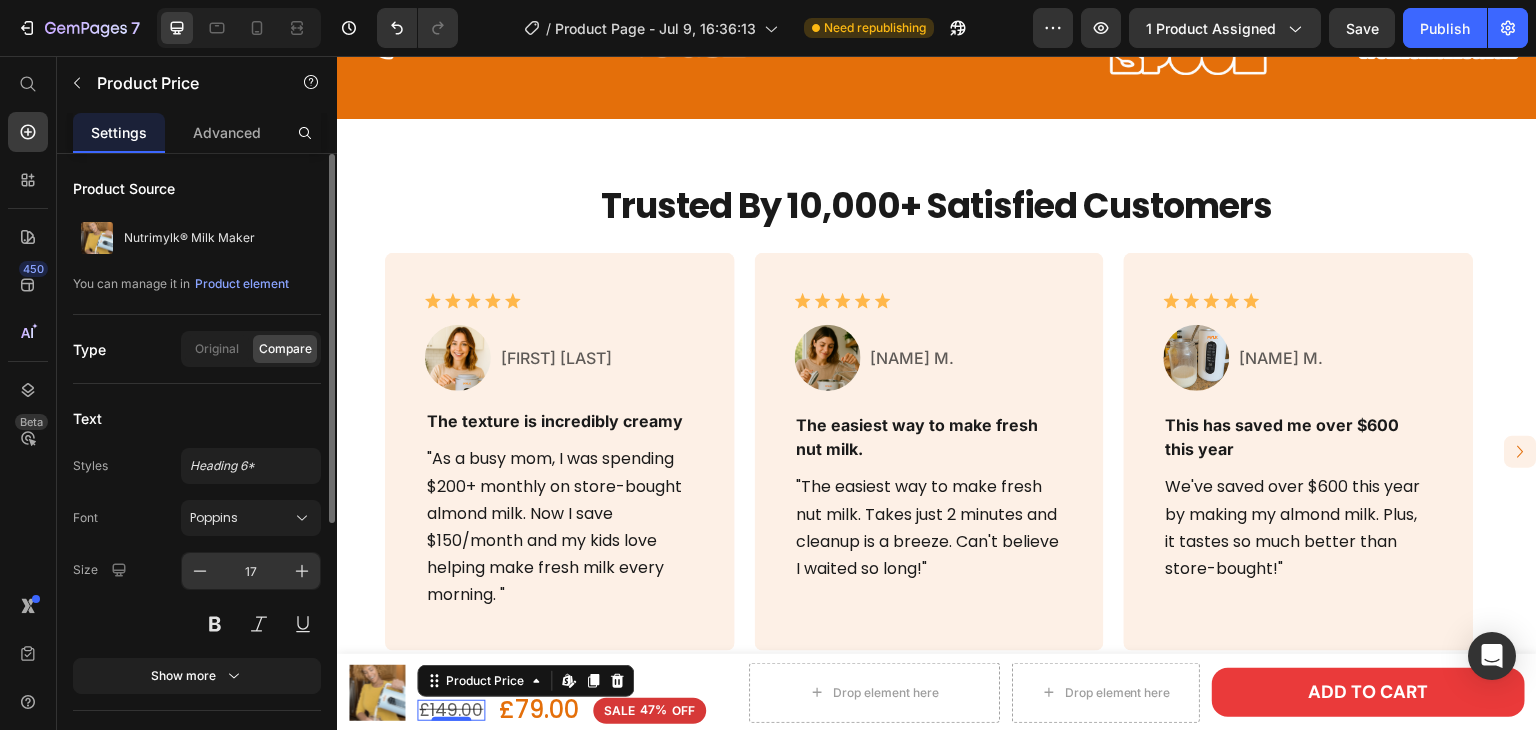type on "16" 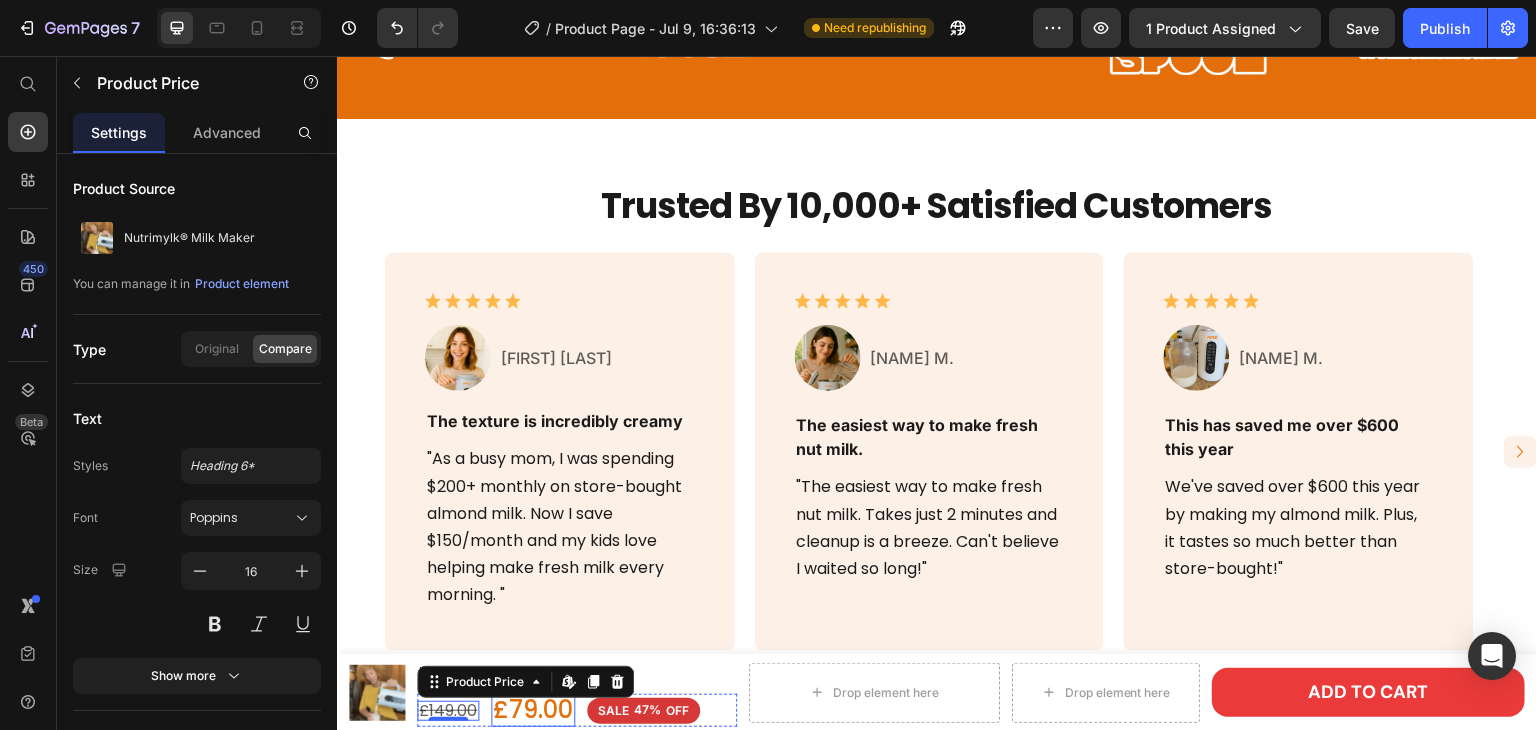 click on "£79.00" at bounding box center [533, 710] 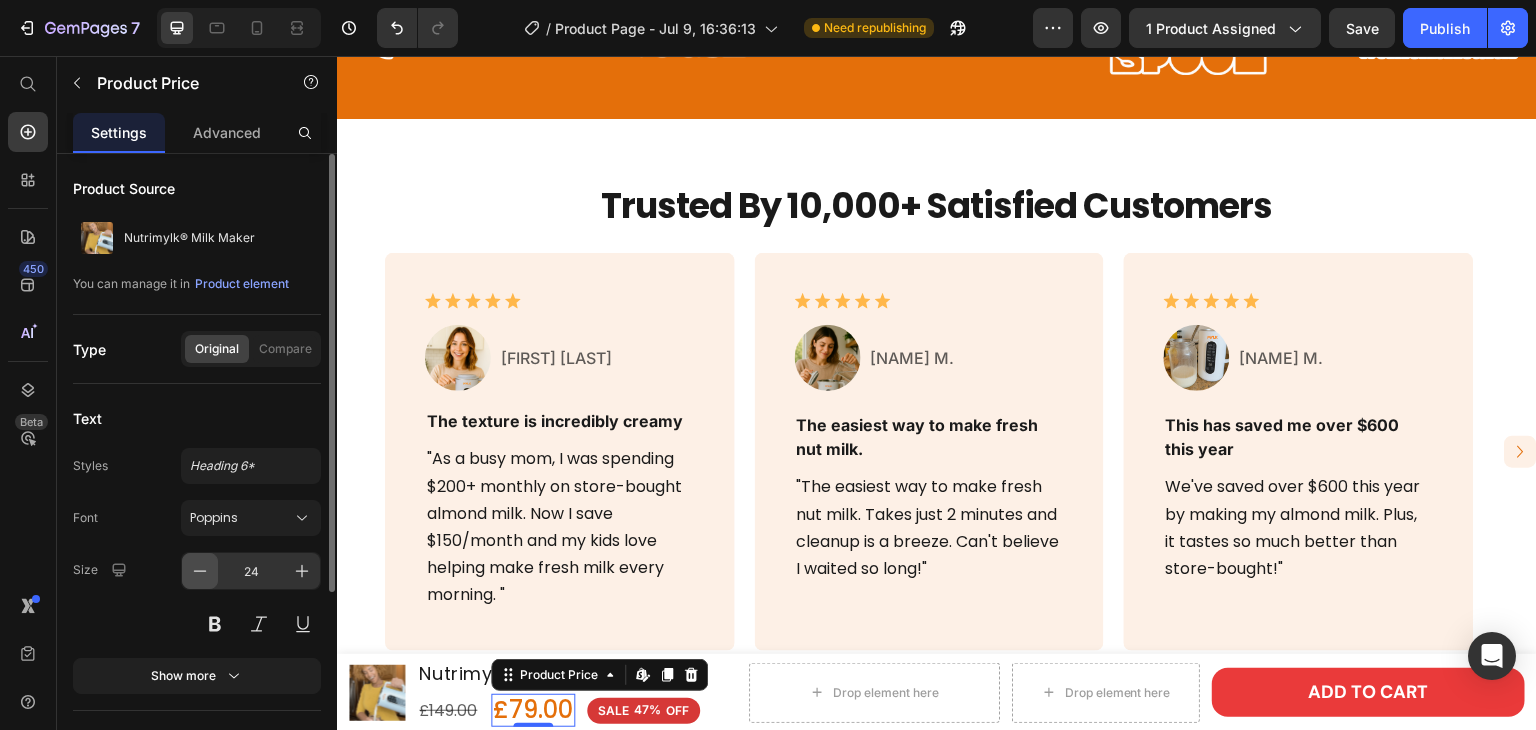 click 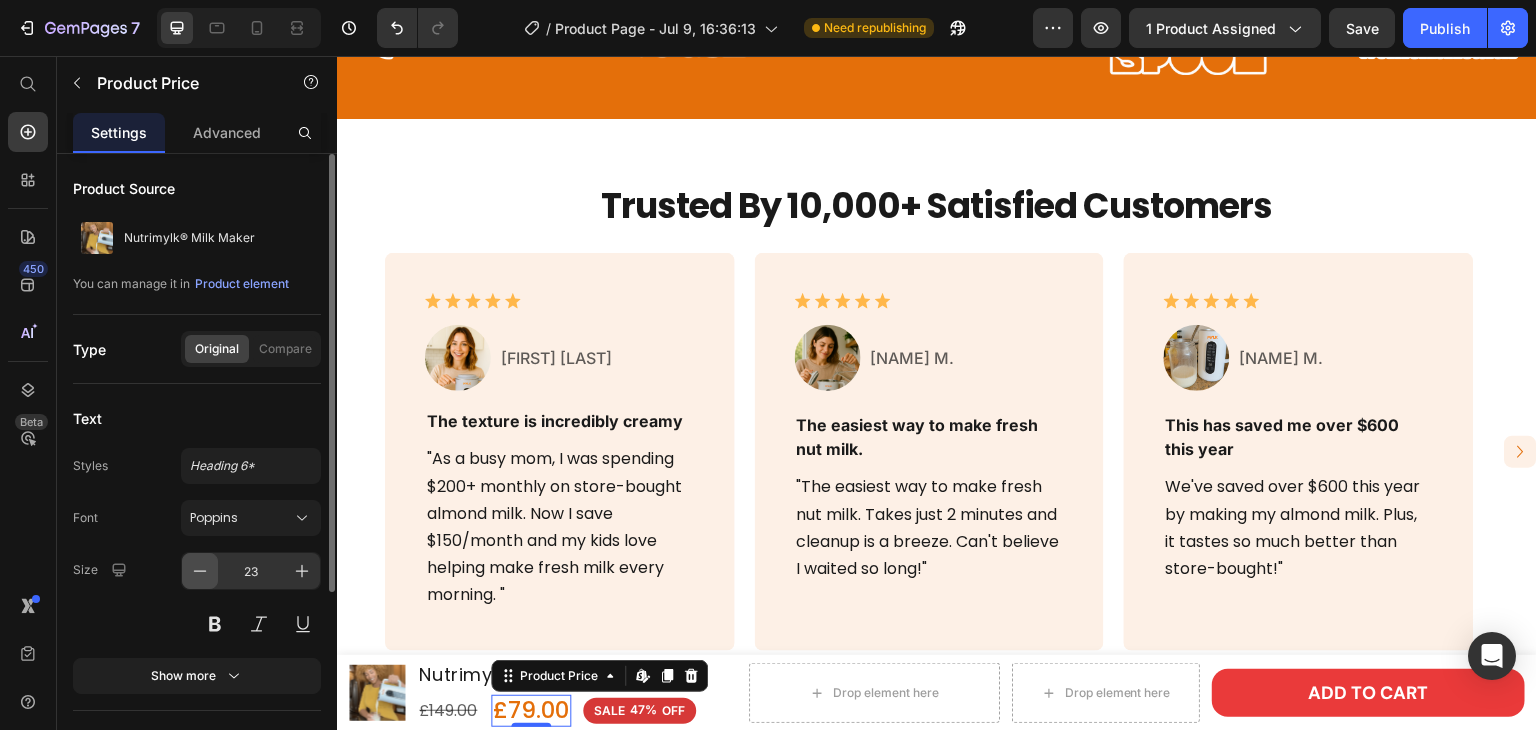 click 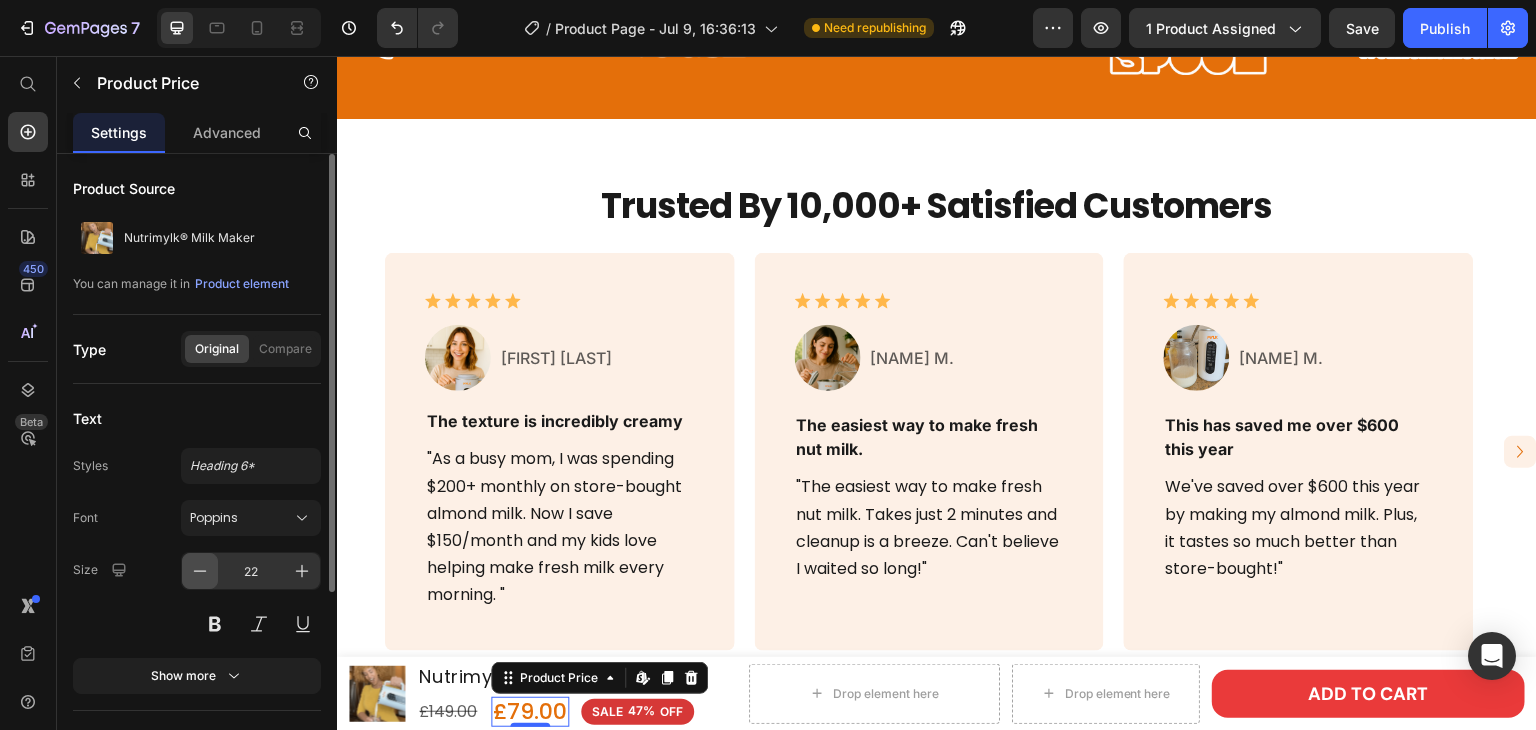 click 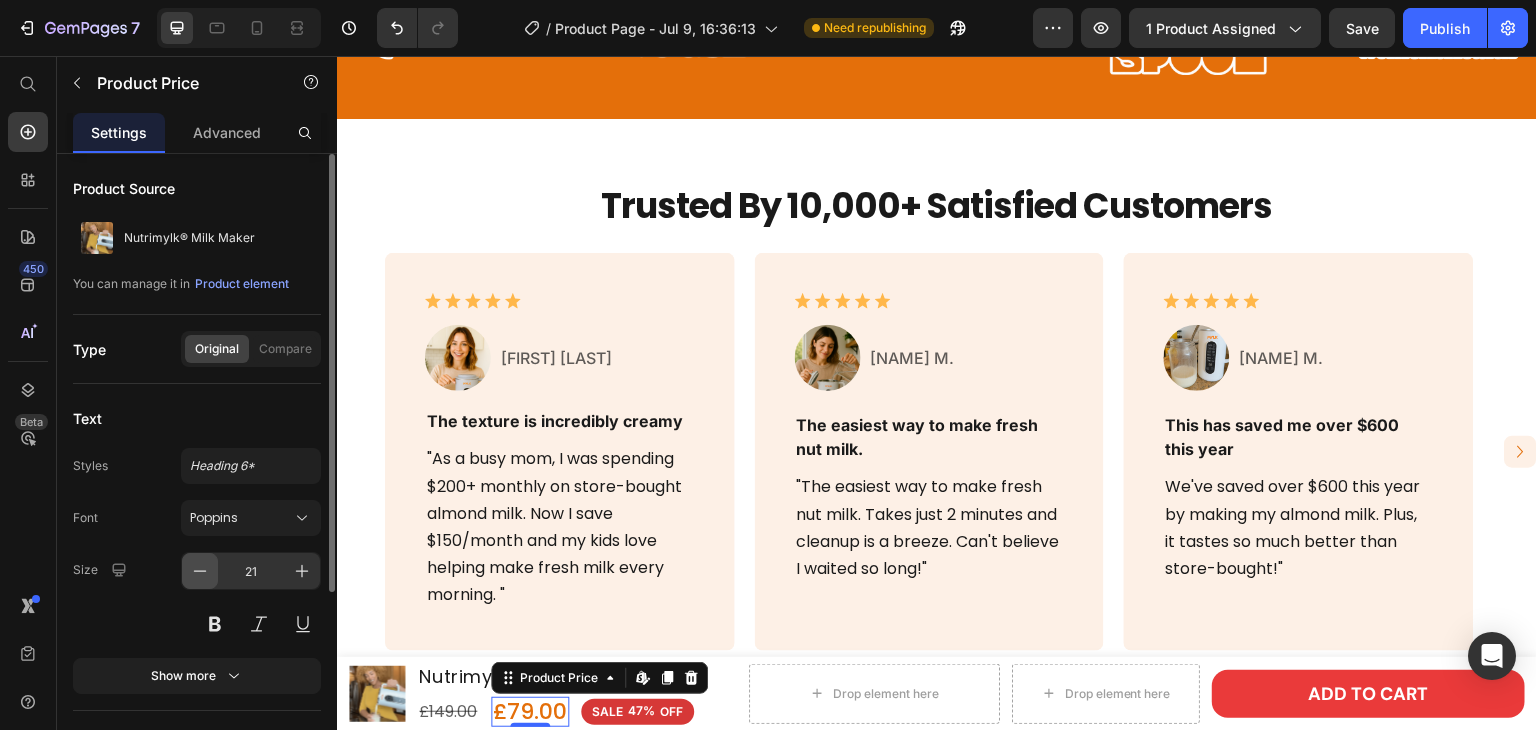 click 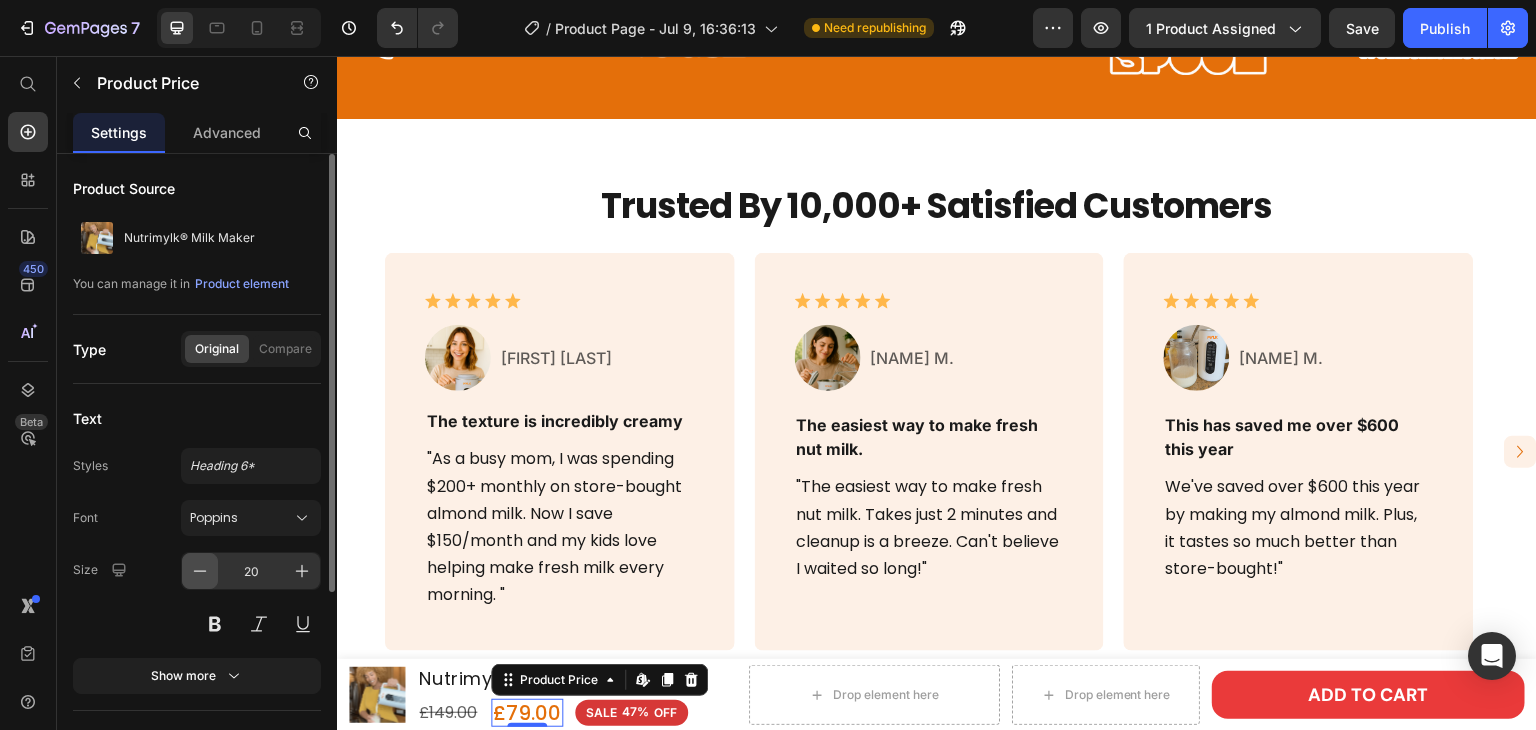click 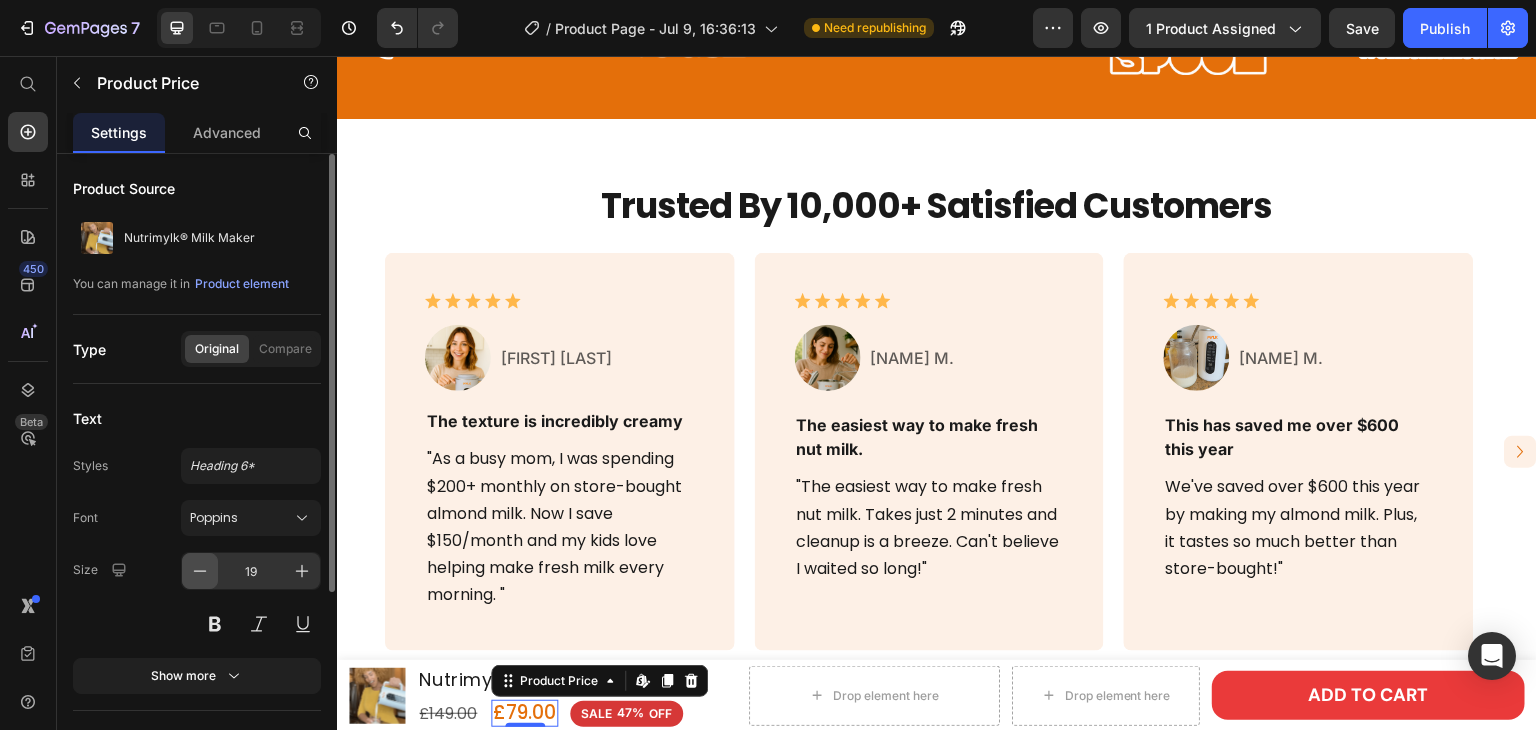 click 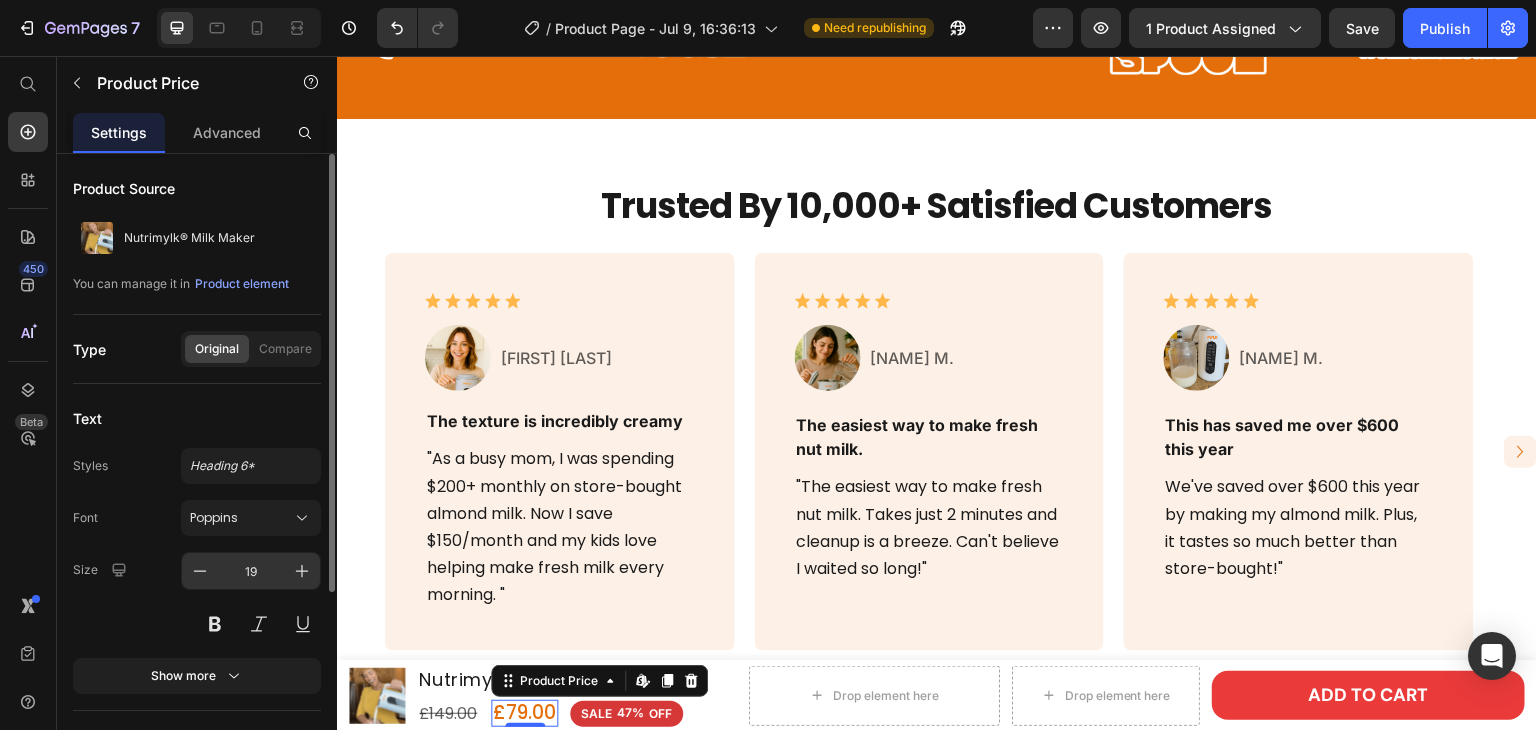 type on "18" 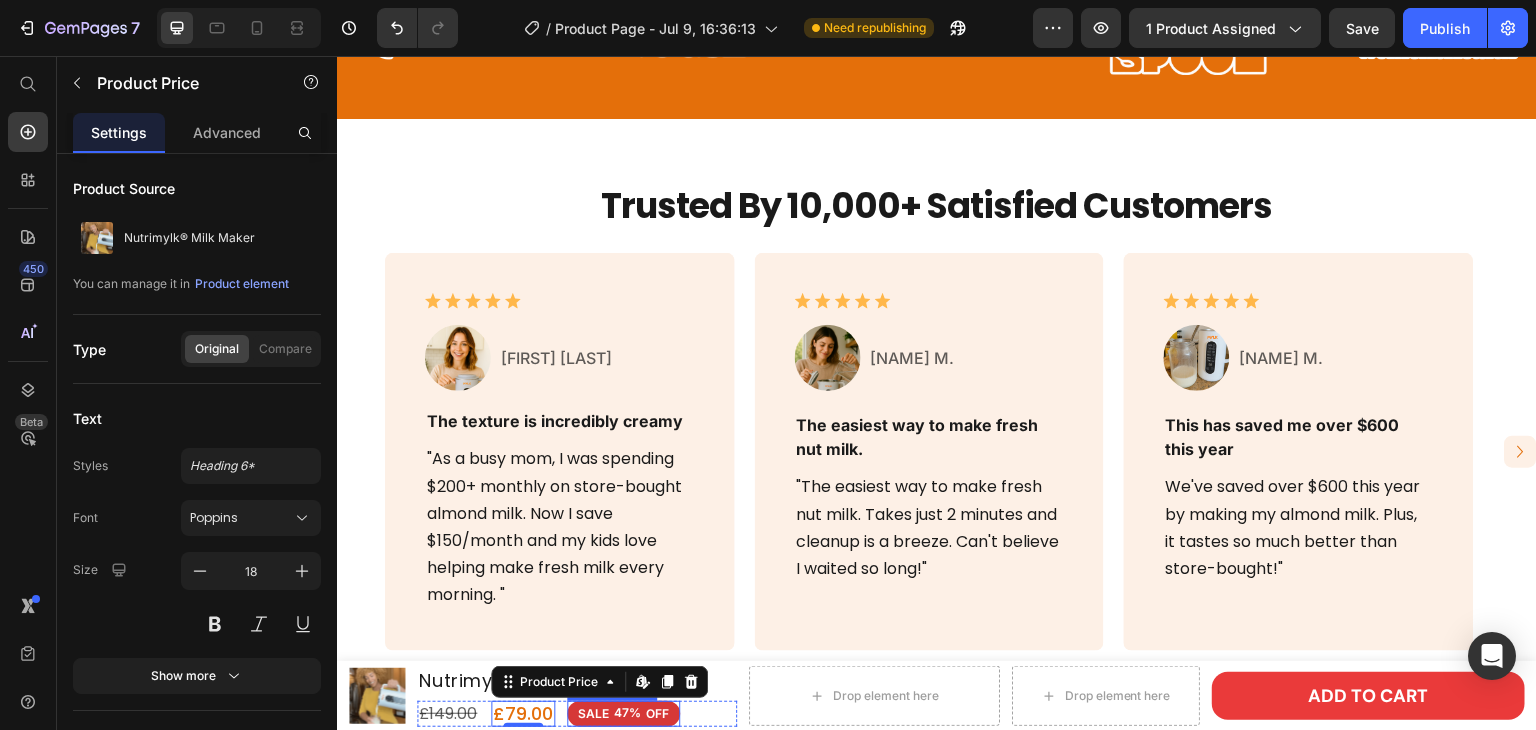 click on "£79.00 Product Price   Edit content in Shopify 0 £149.00 Product Price SALE 47% OFF Discount Tag Row" at bounding box center (577, 714) 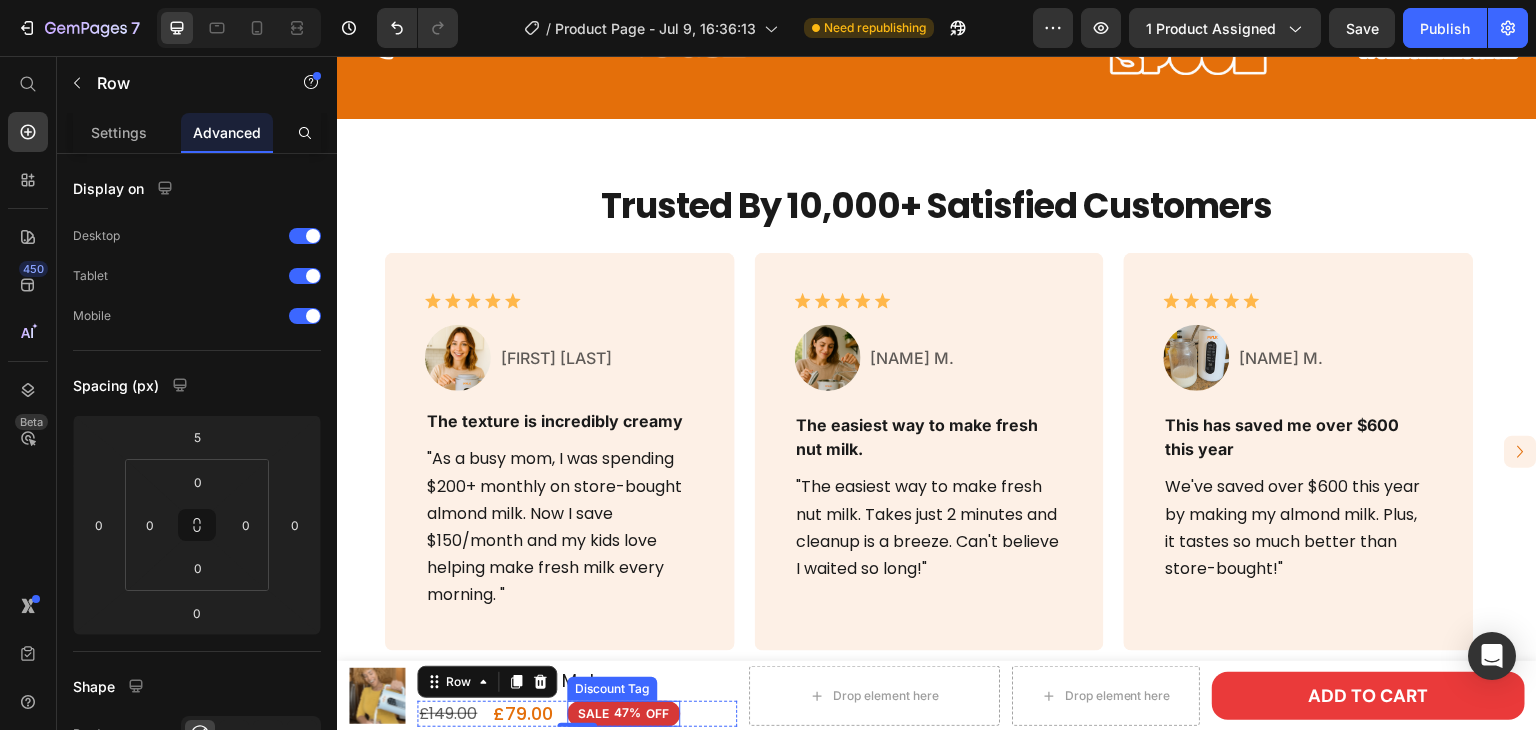 click on "47%" at bounding box center (627, 713) 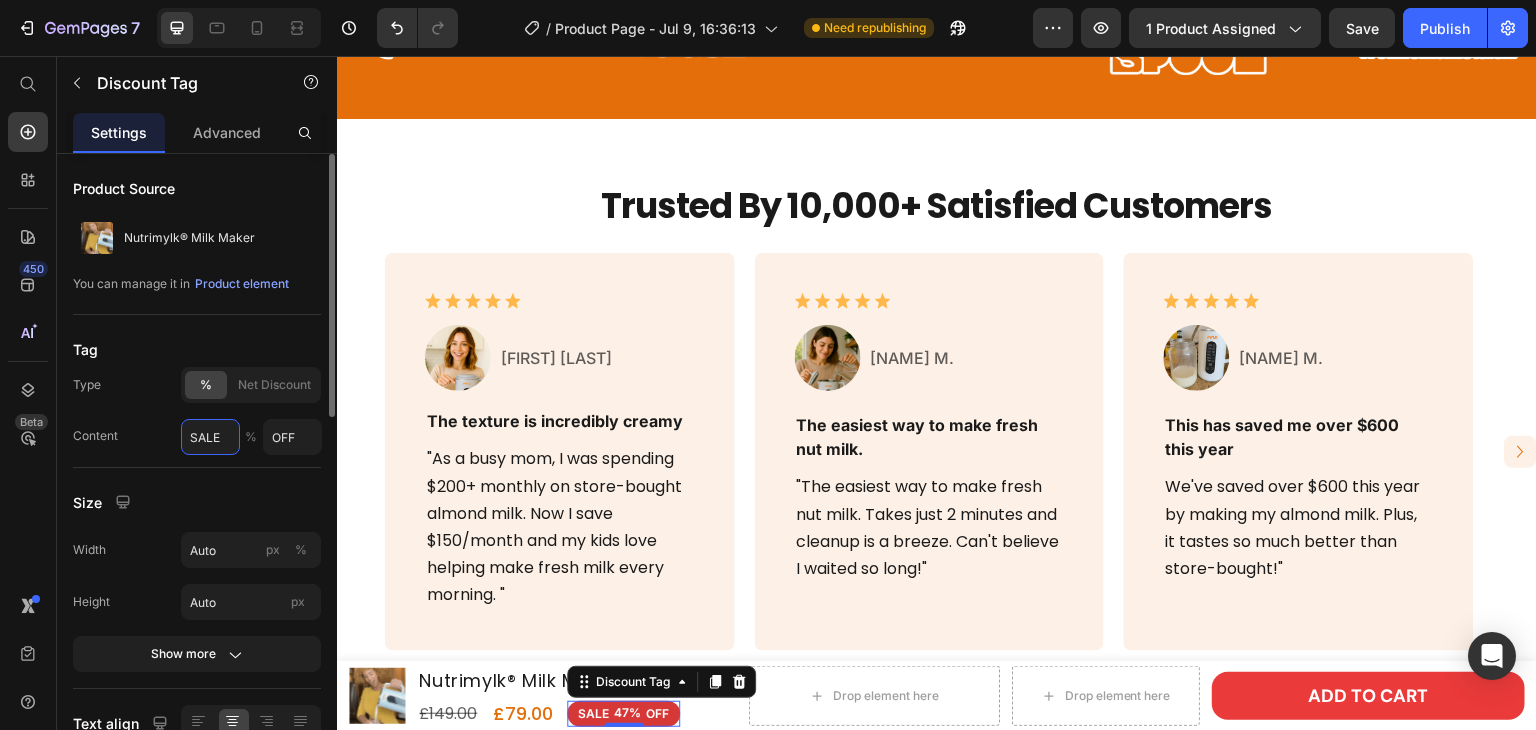 drag, startPoint x: 227, startPoint y: 440, endPoint x: 159, endPoint y: 440, distance: 68 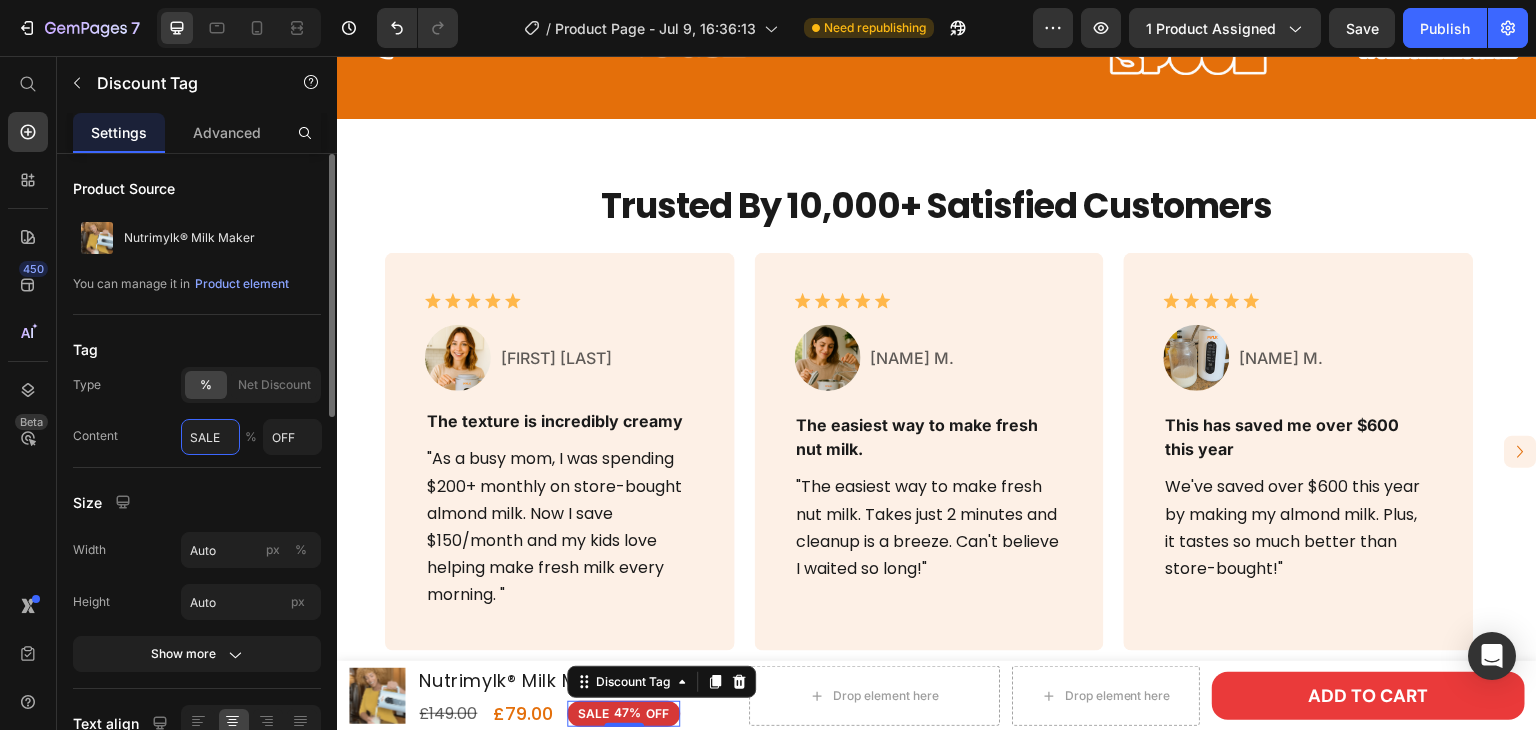 click on "Content SALE % OFF" at bounding box center [197, 437] 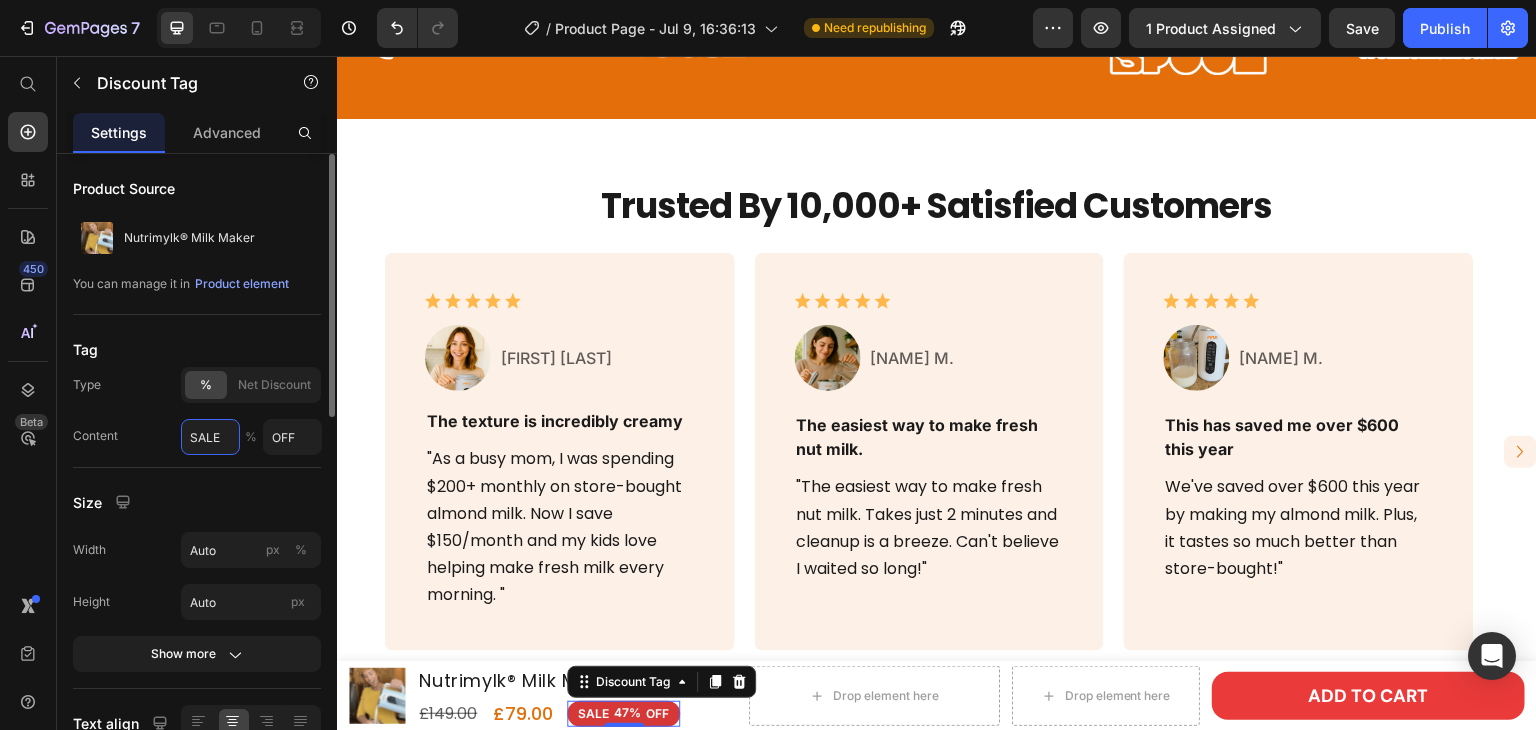 type 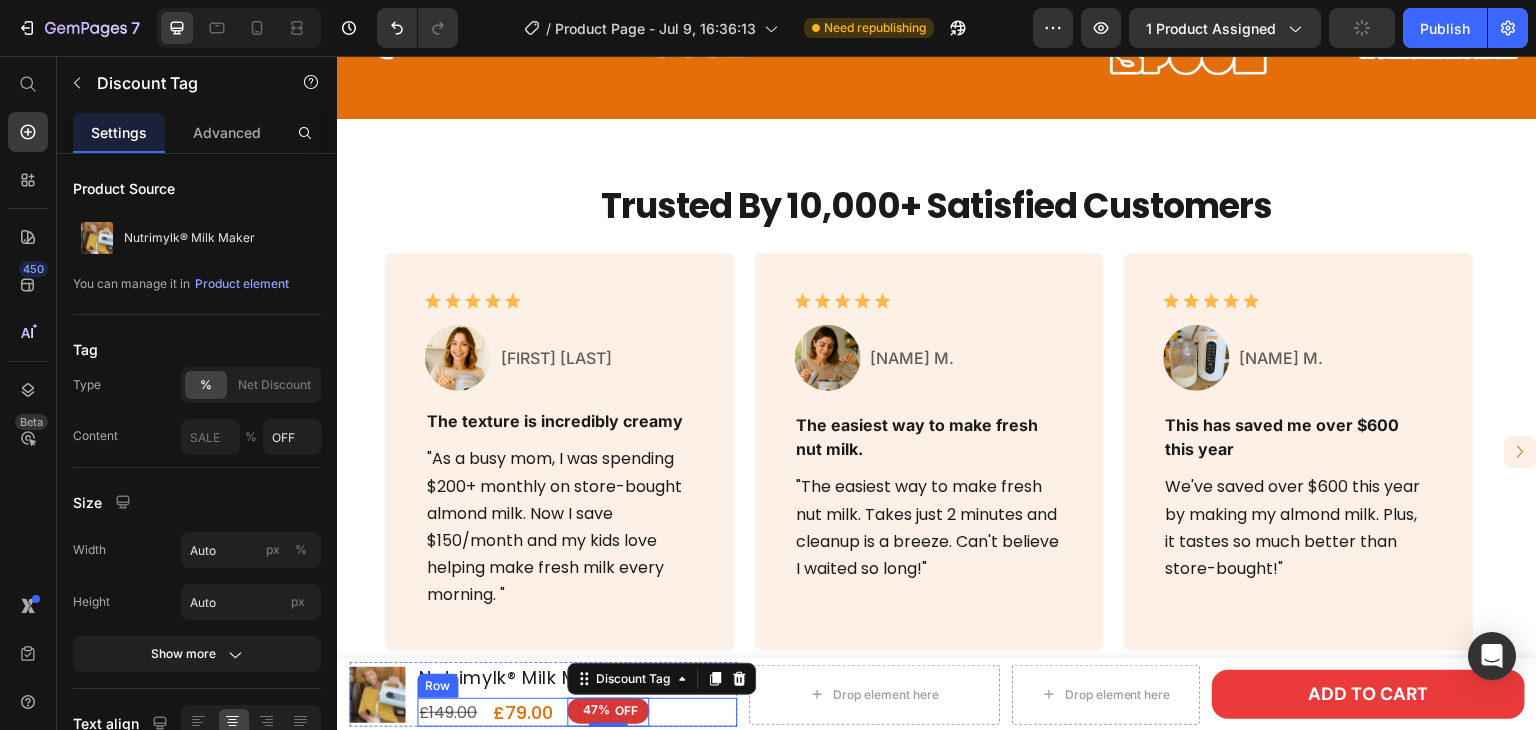 click on "£79.00 Product Price £149.00 Product Price 47% OFF Discount Tag   0 Row" at bounding box center [577, 712] 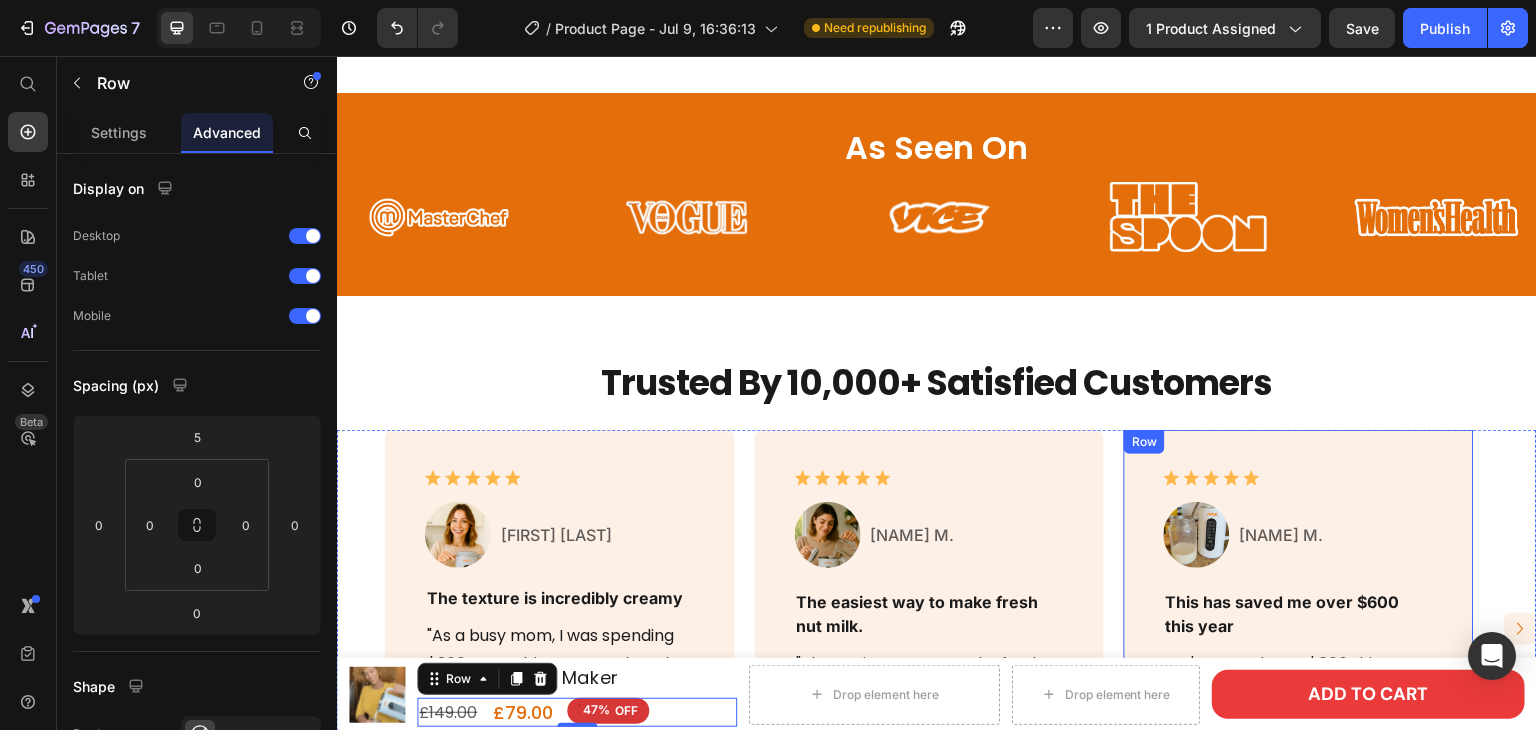 scroll, scrollTop: 1029, scrollLeft: 0, axis: vertical 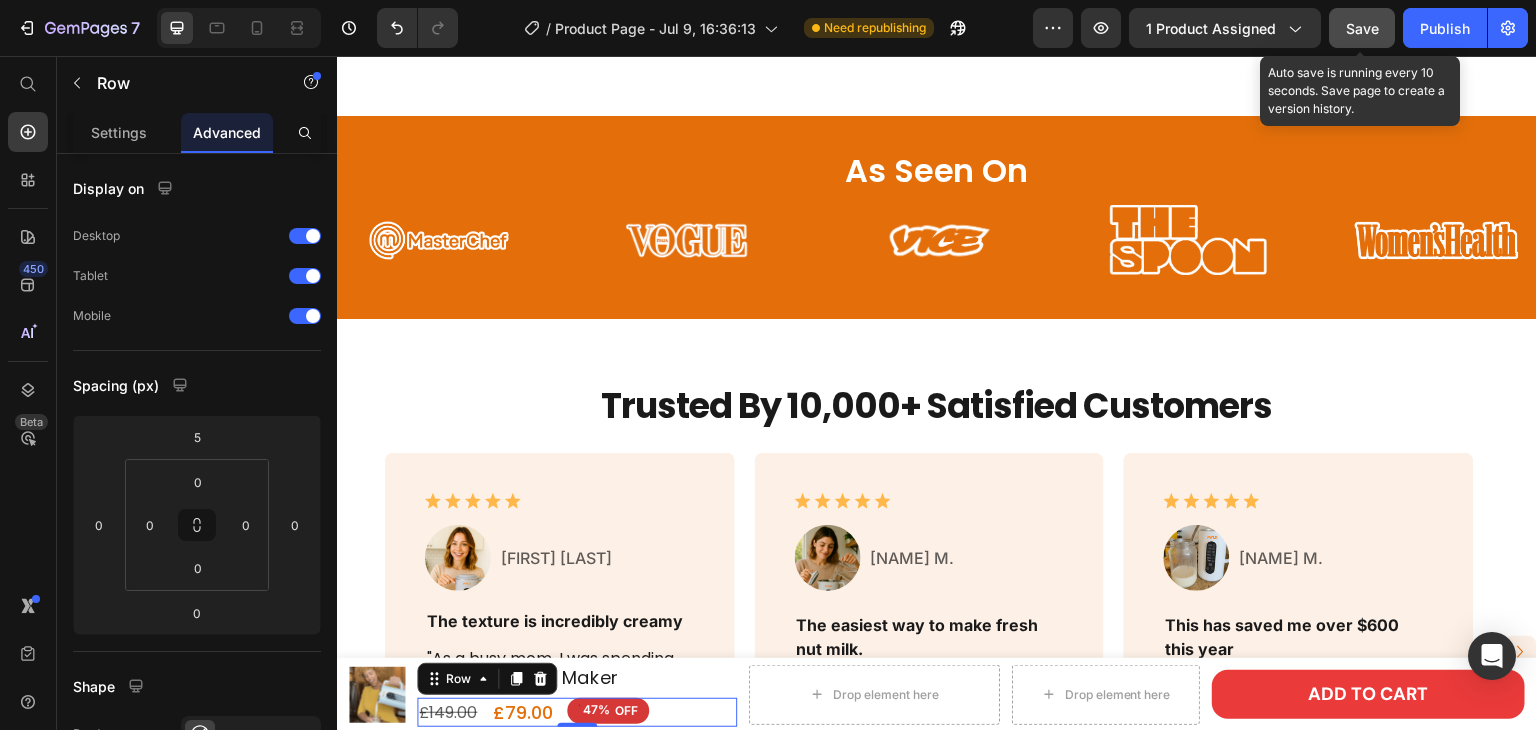 click on "Save" 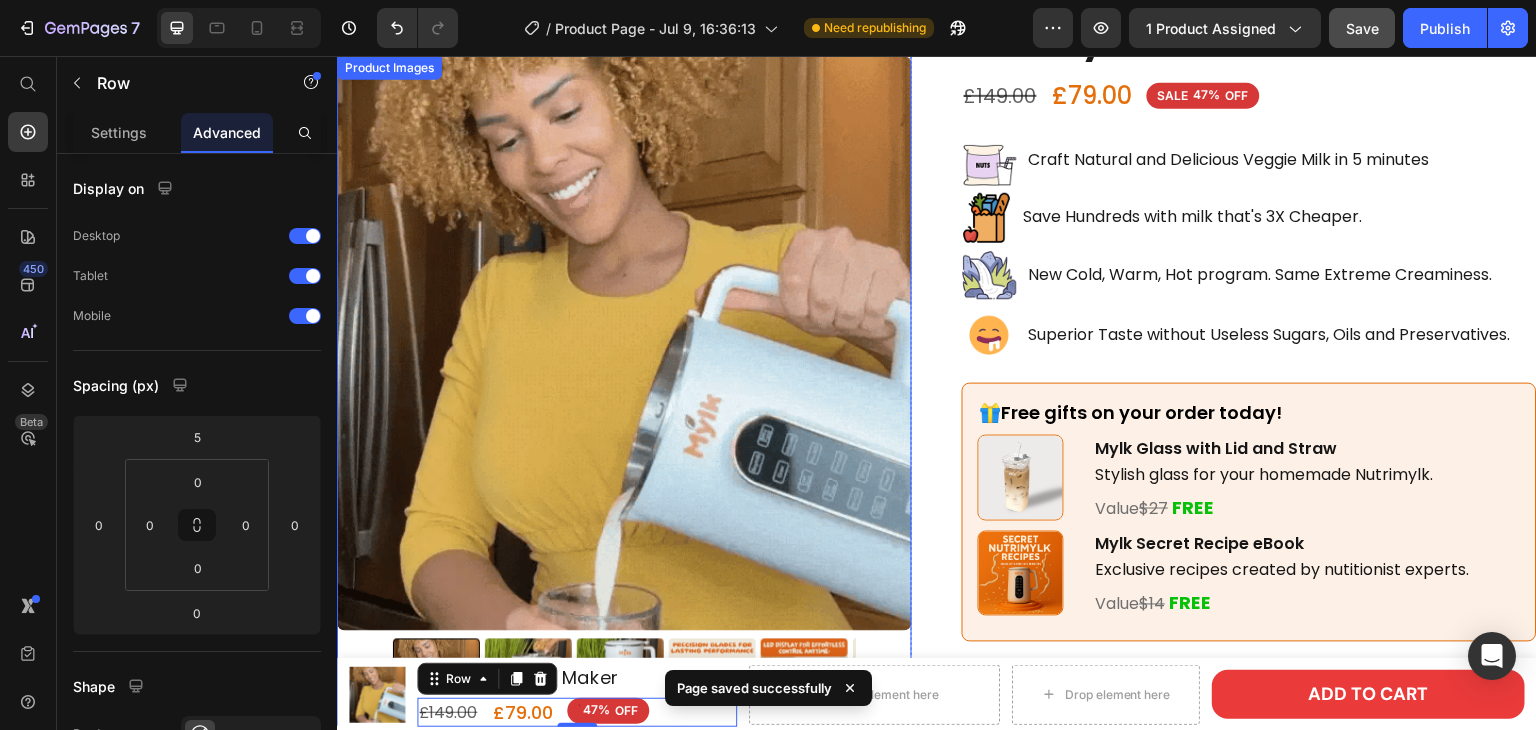 scroll, scrollTop: 329, scrollLeft: 0, axis: vertical 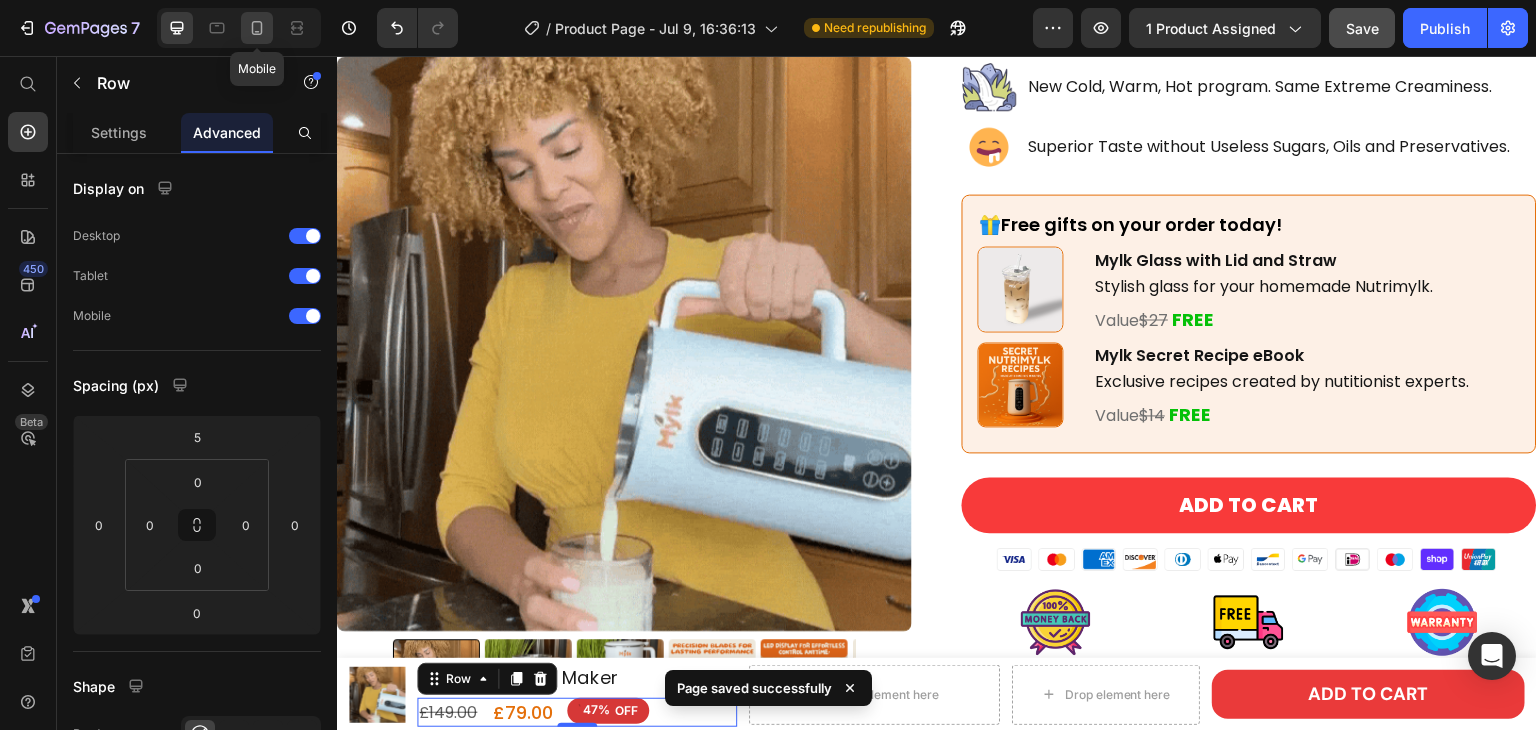 click 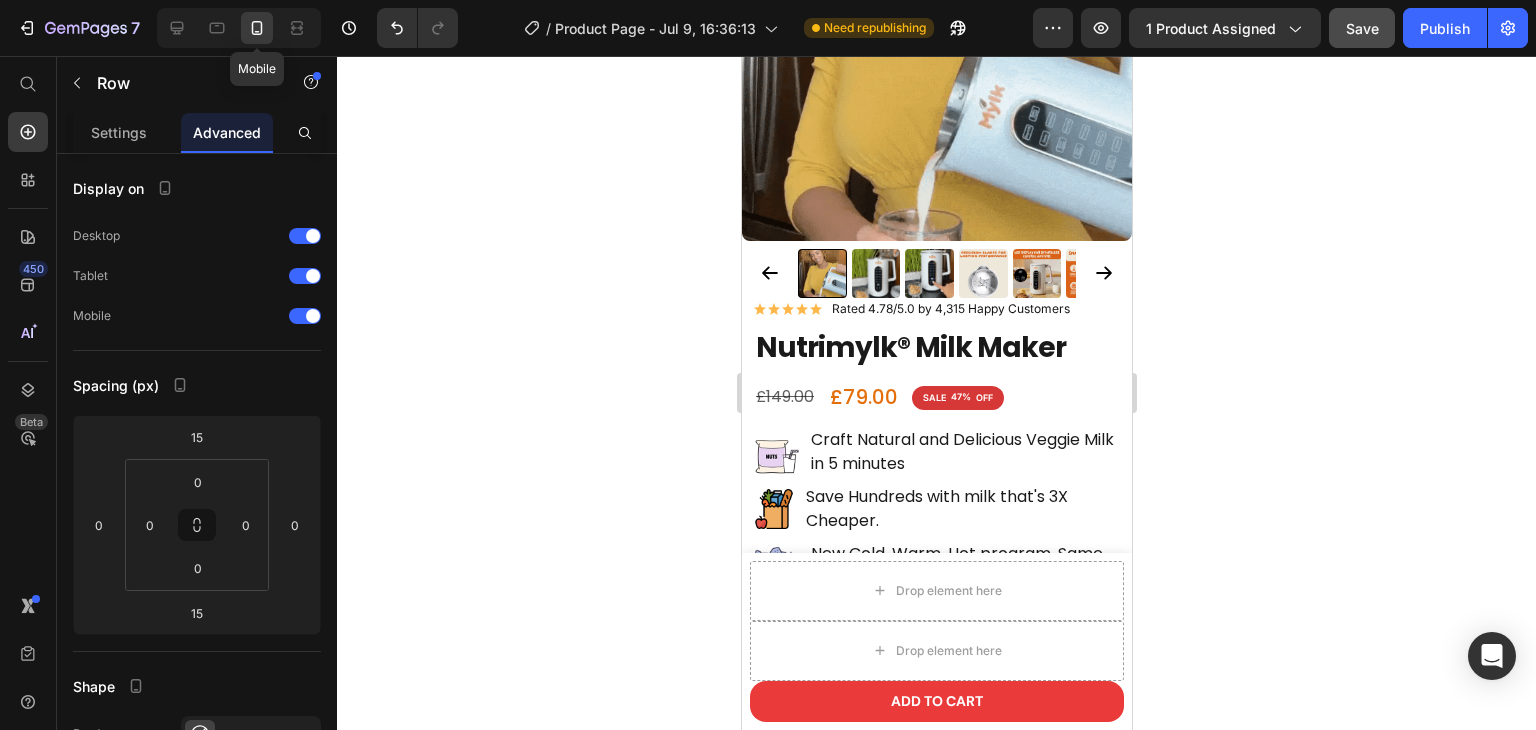 scroll, scrollTop: 260, scrollLeft: 0, axis: vertical 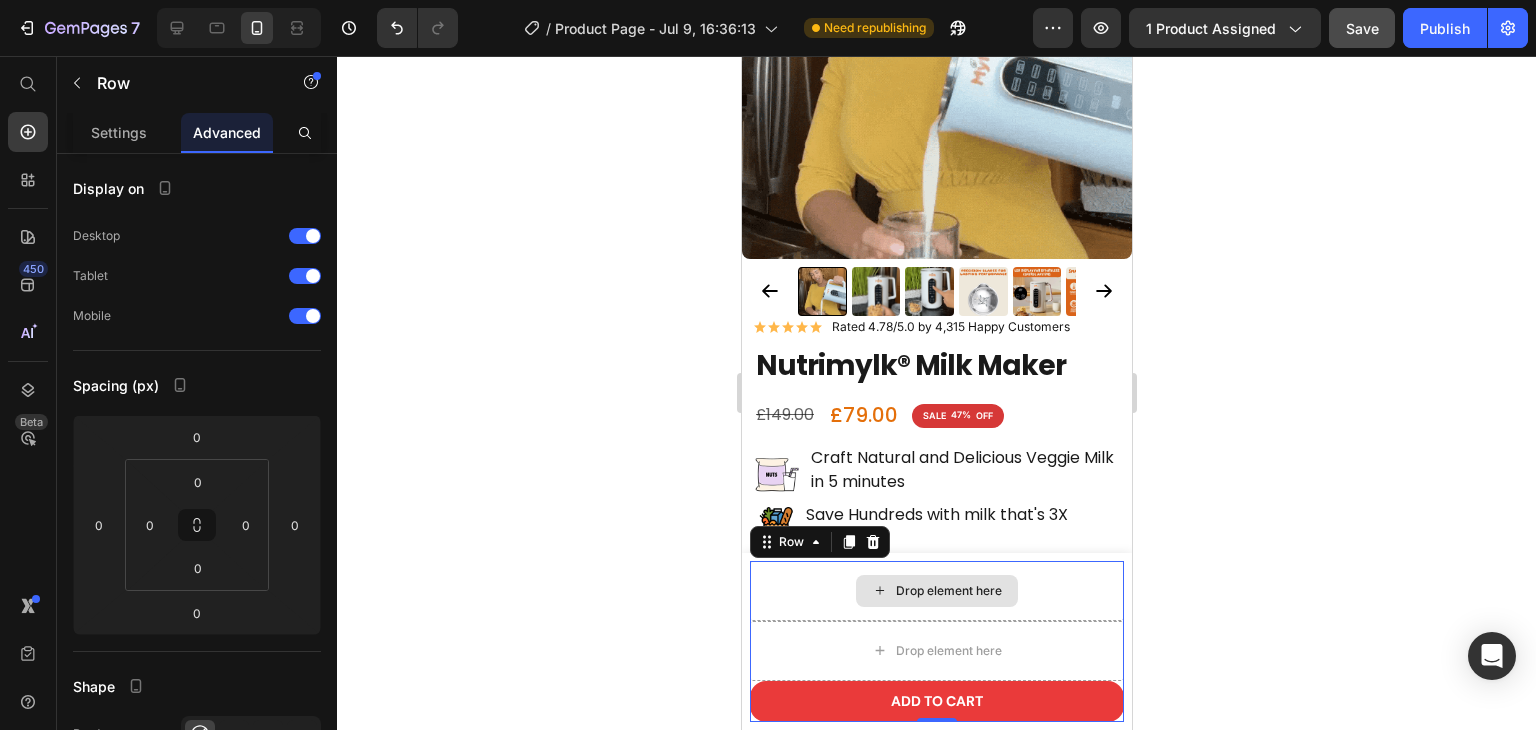 click on "Drop element here" at bounding box center [936, 591] 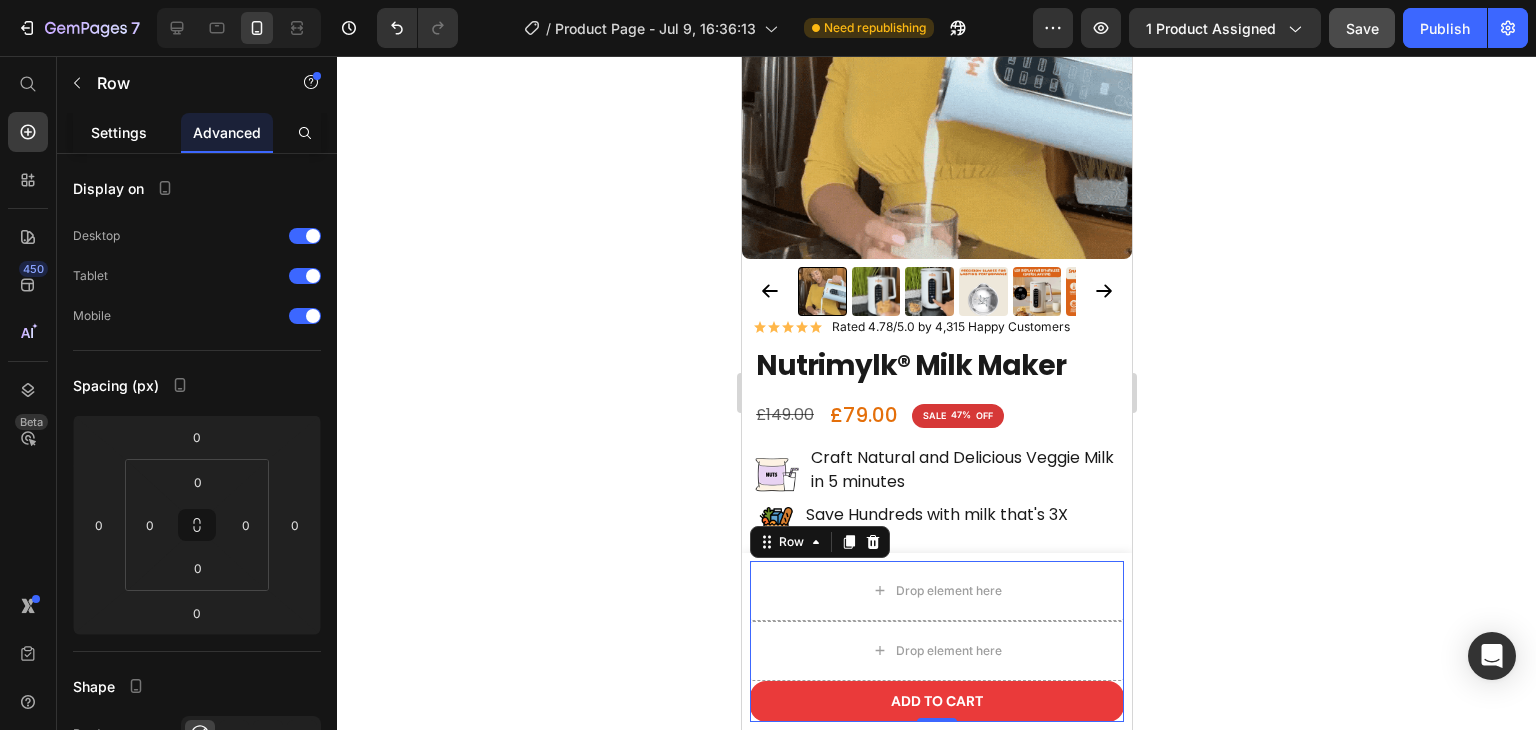 click on "Settings" 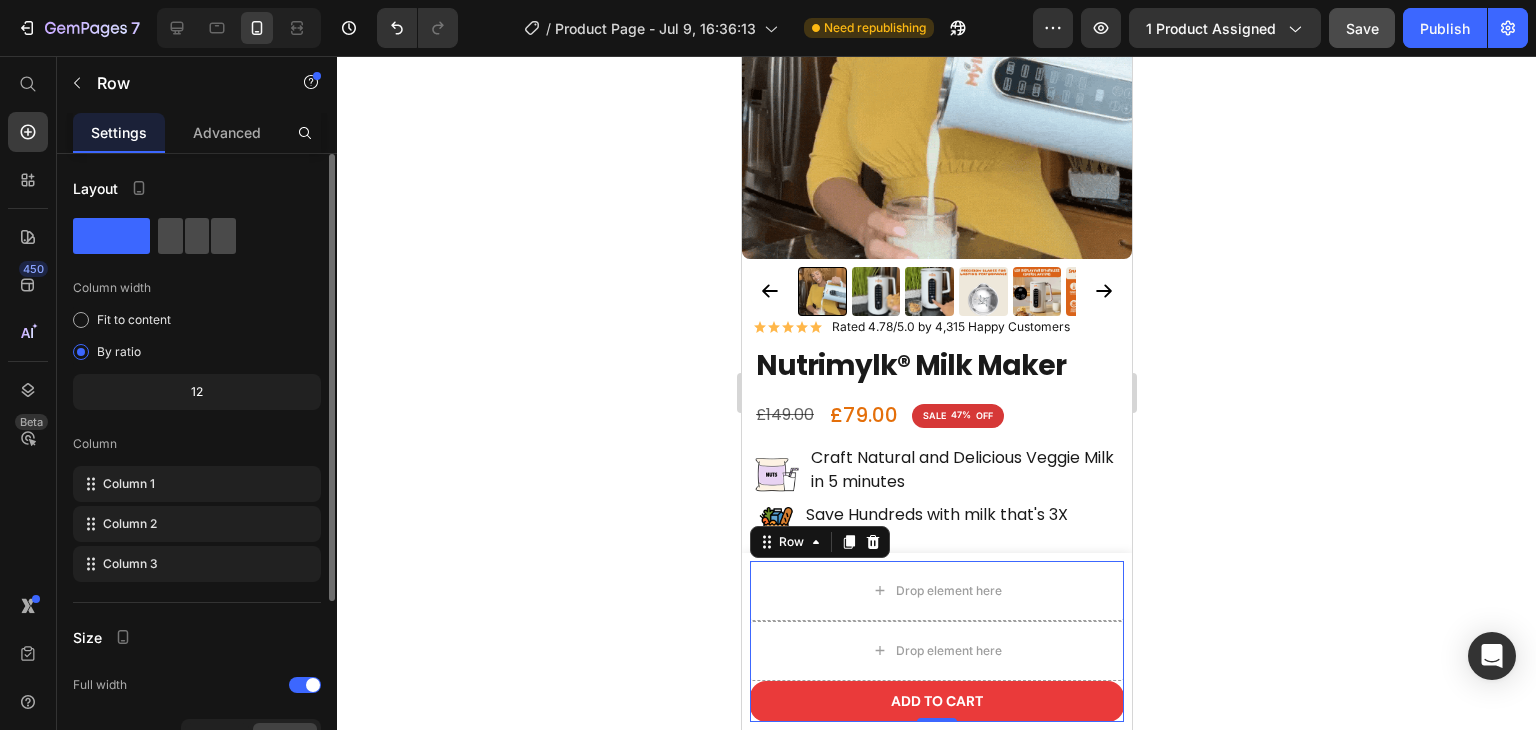 click 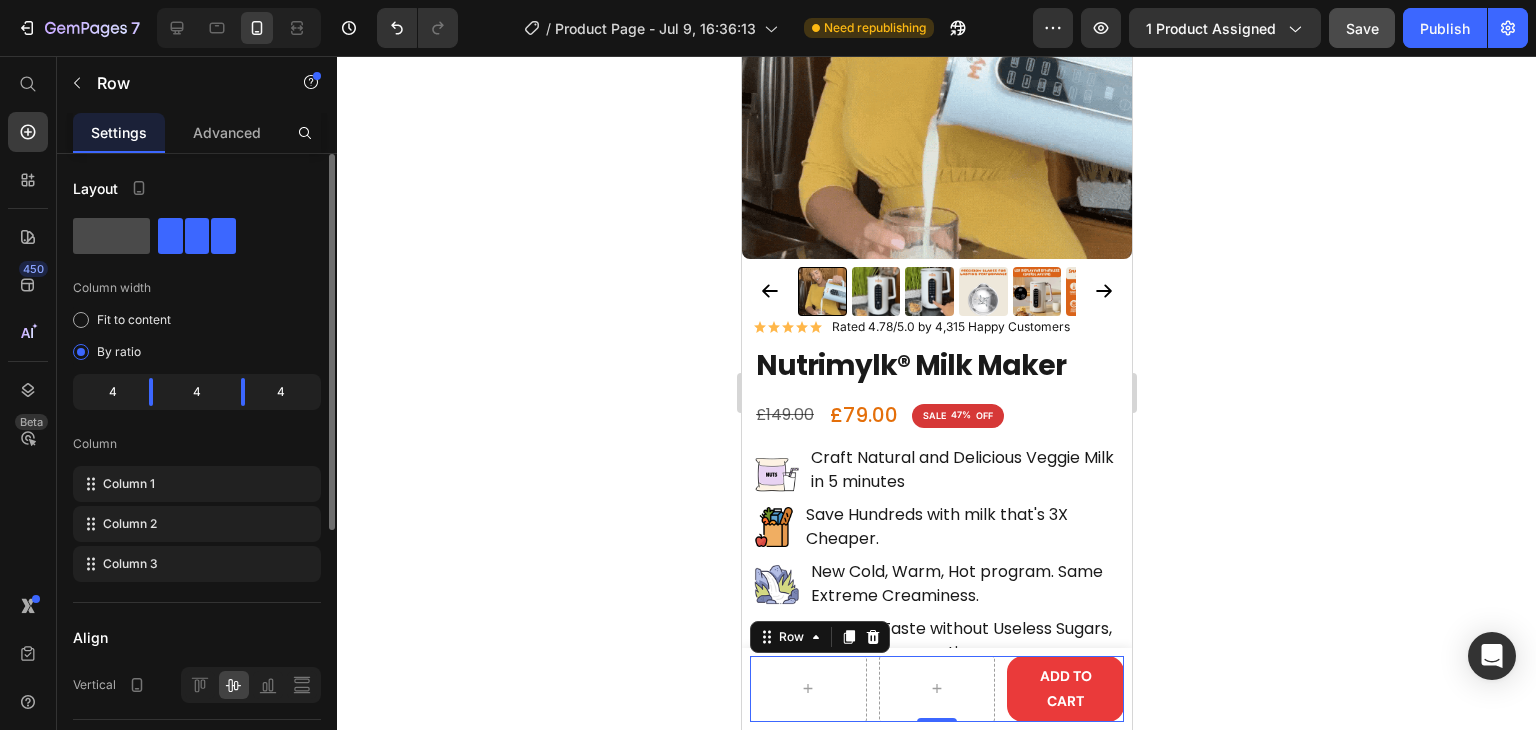 click 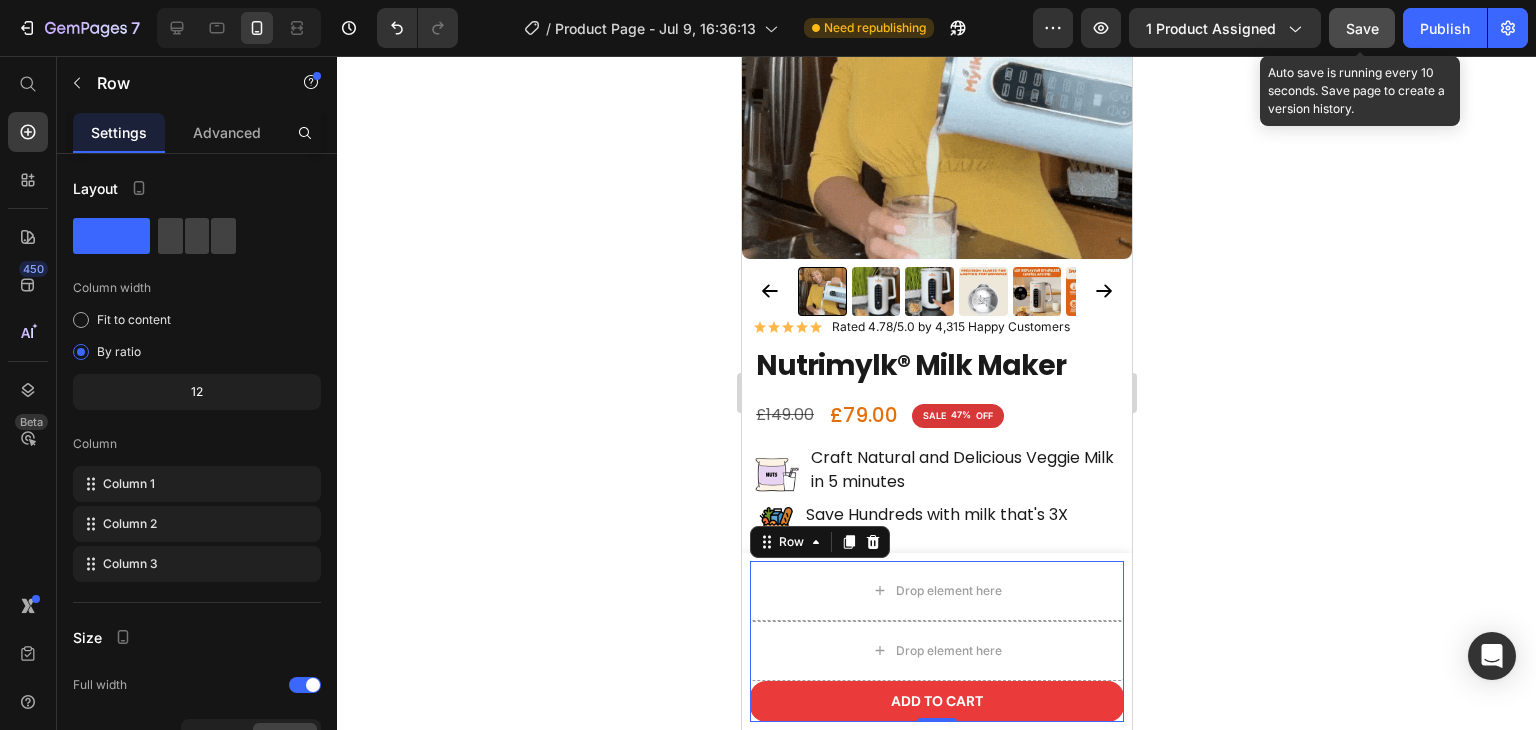 click on "Save" 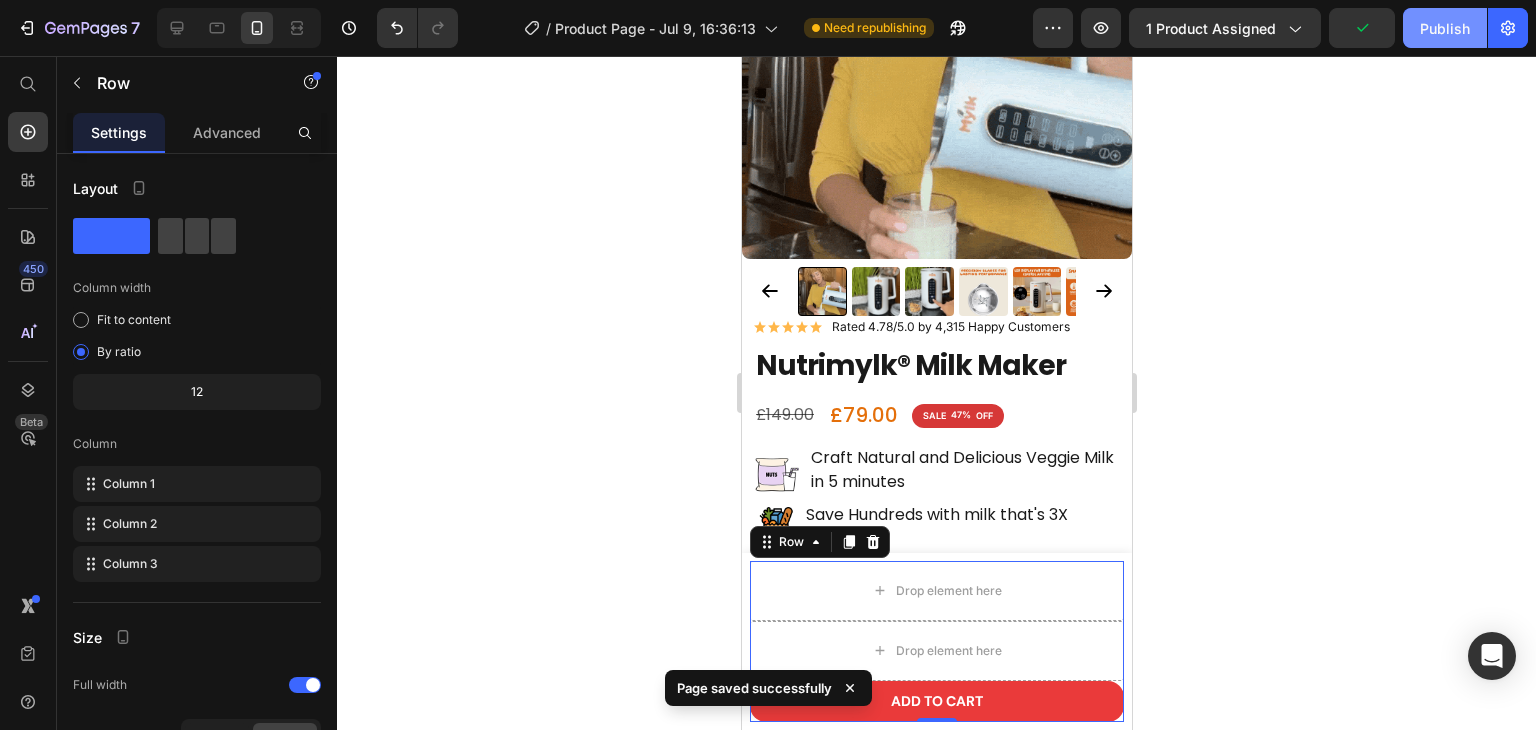 click on "Publish" 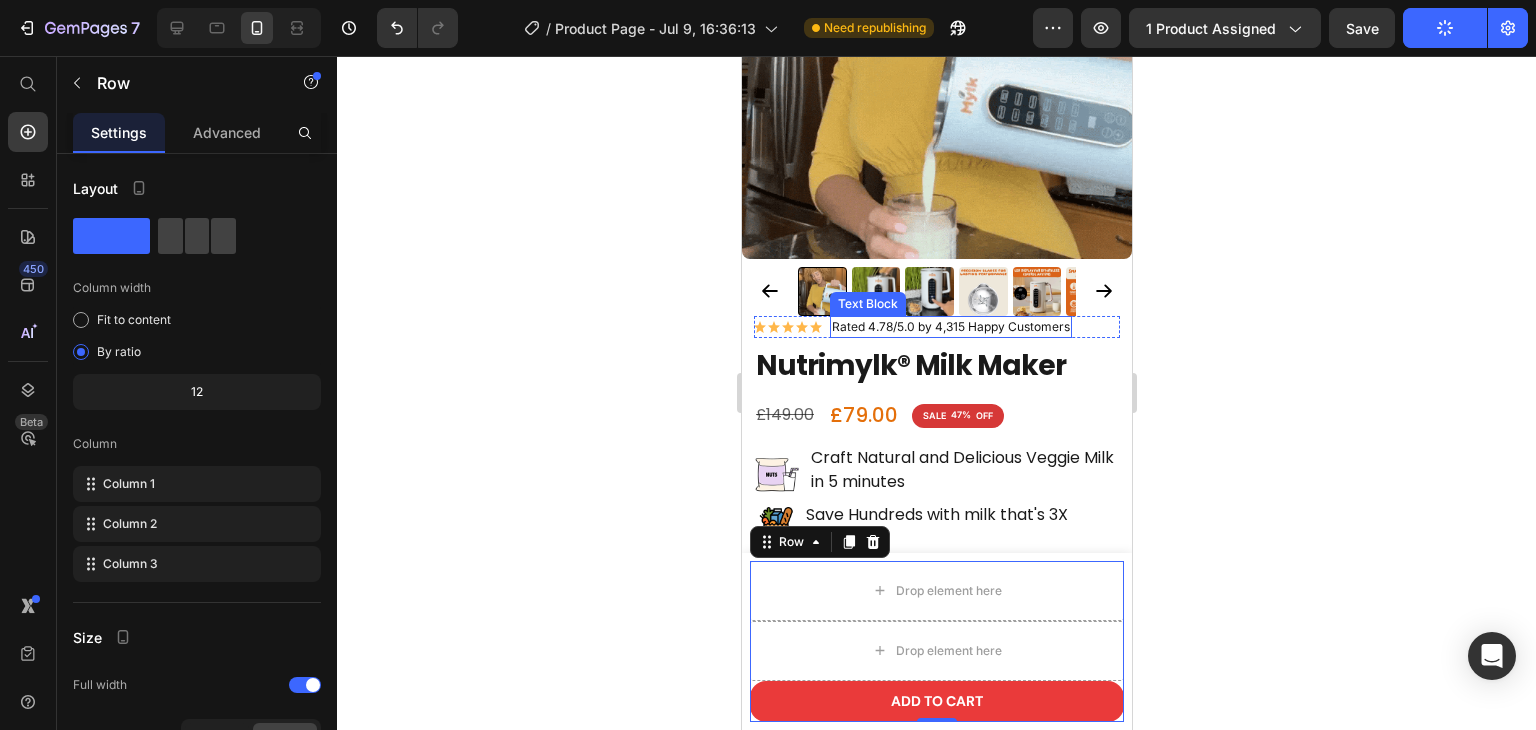 click on "Rated 4.78/5.0 by 4,315 Happy Customers" at bounding box center (950, 327) 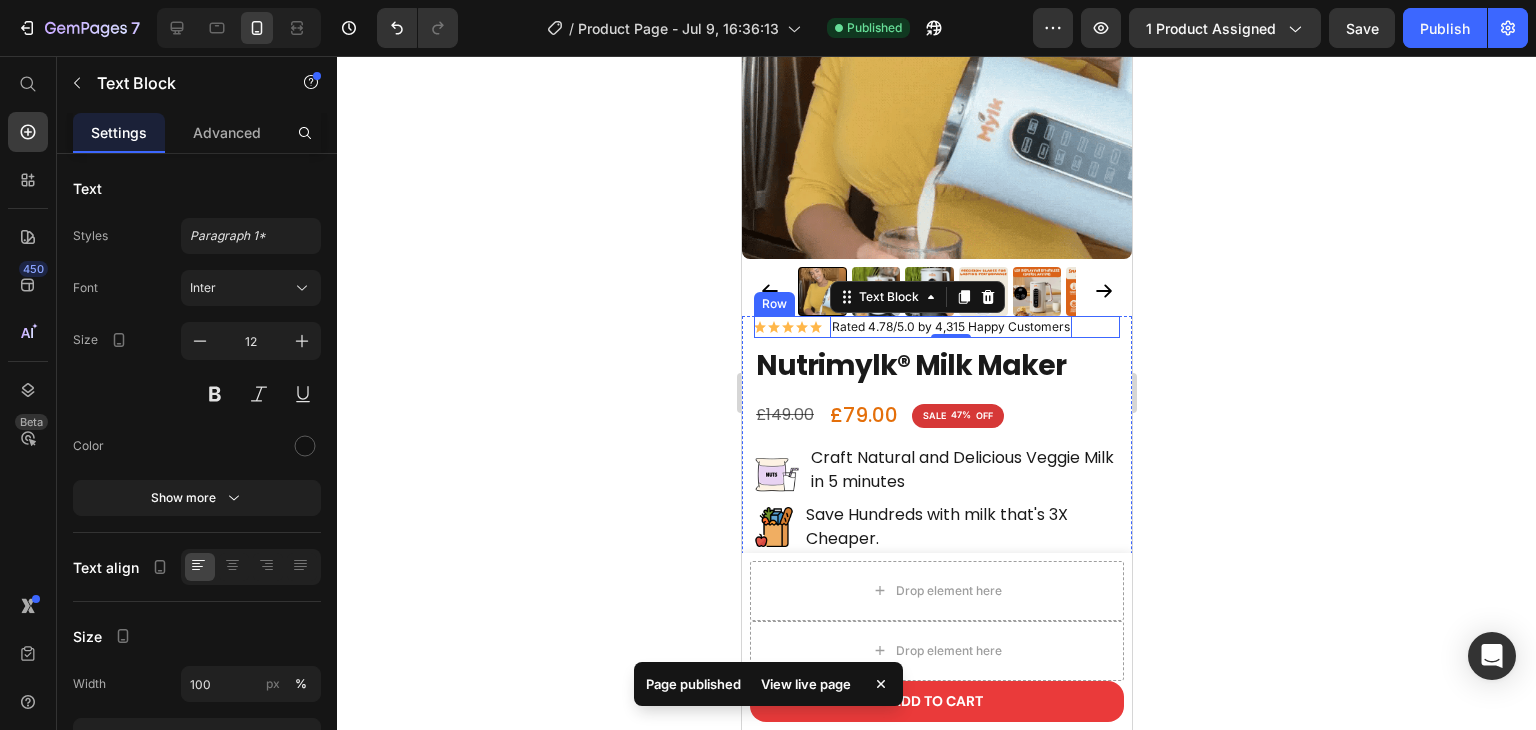click on "Icon
Icon
Icon
Icon
Icon Icon List Rated 4.78/5.0 by 4,315 Happy Customers Text Block   0 Row" at bounding box center [936, 327] 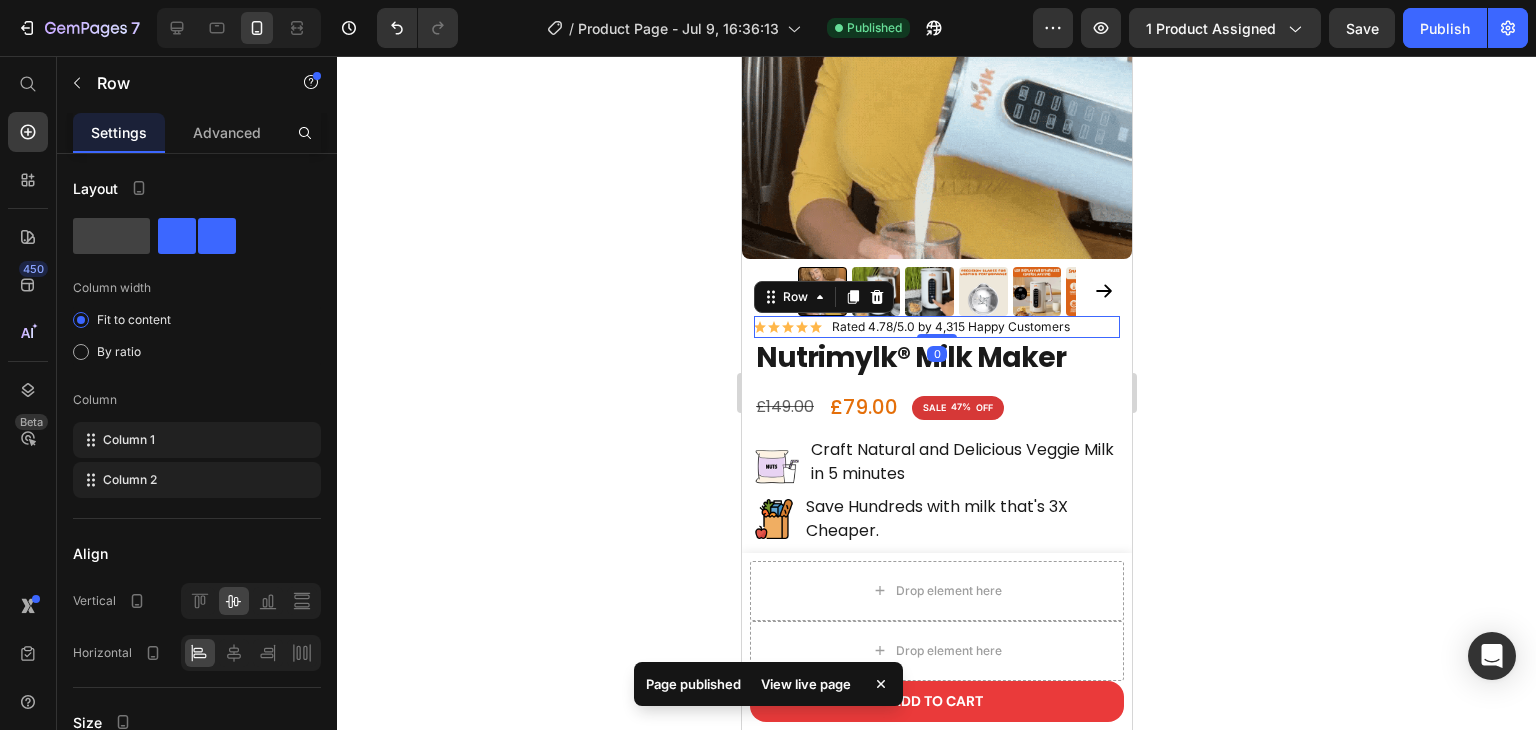 drag, startPoint x: 935, startPoint y: 327, endPoint x: 935, endPoint y: 301, distance: 26 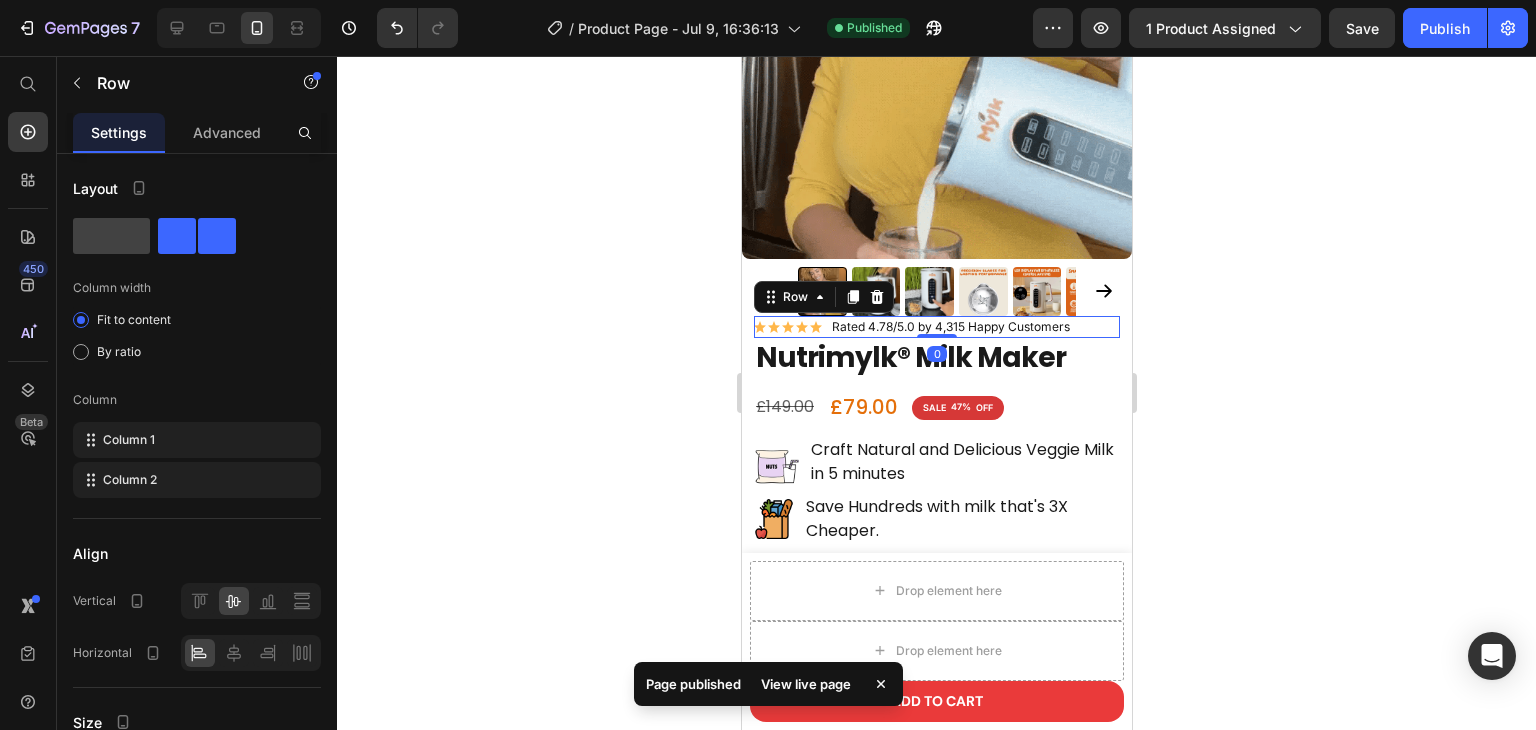 click on "Icon
Icon
Icon
Icon
Icon Icon List Rated 4.78/5.0 by 4,315 Happy Customers Text Block Row   0" at bounding box center (936, 327) 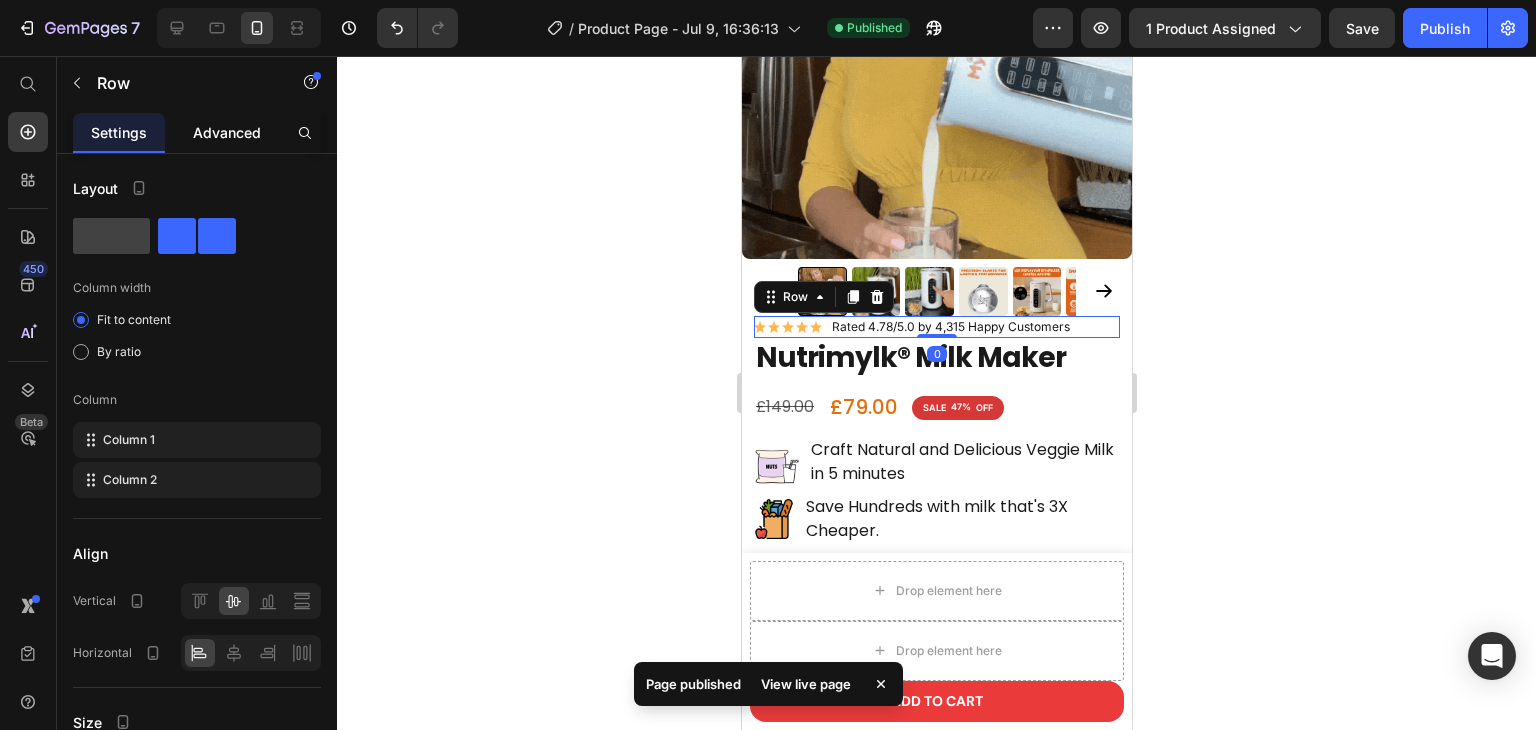 click on "Advanced" at bounding box center (227, 132) 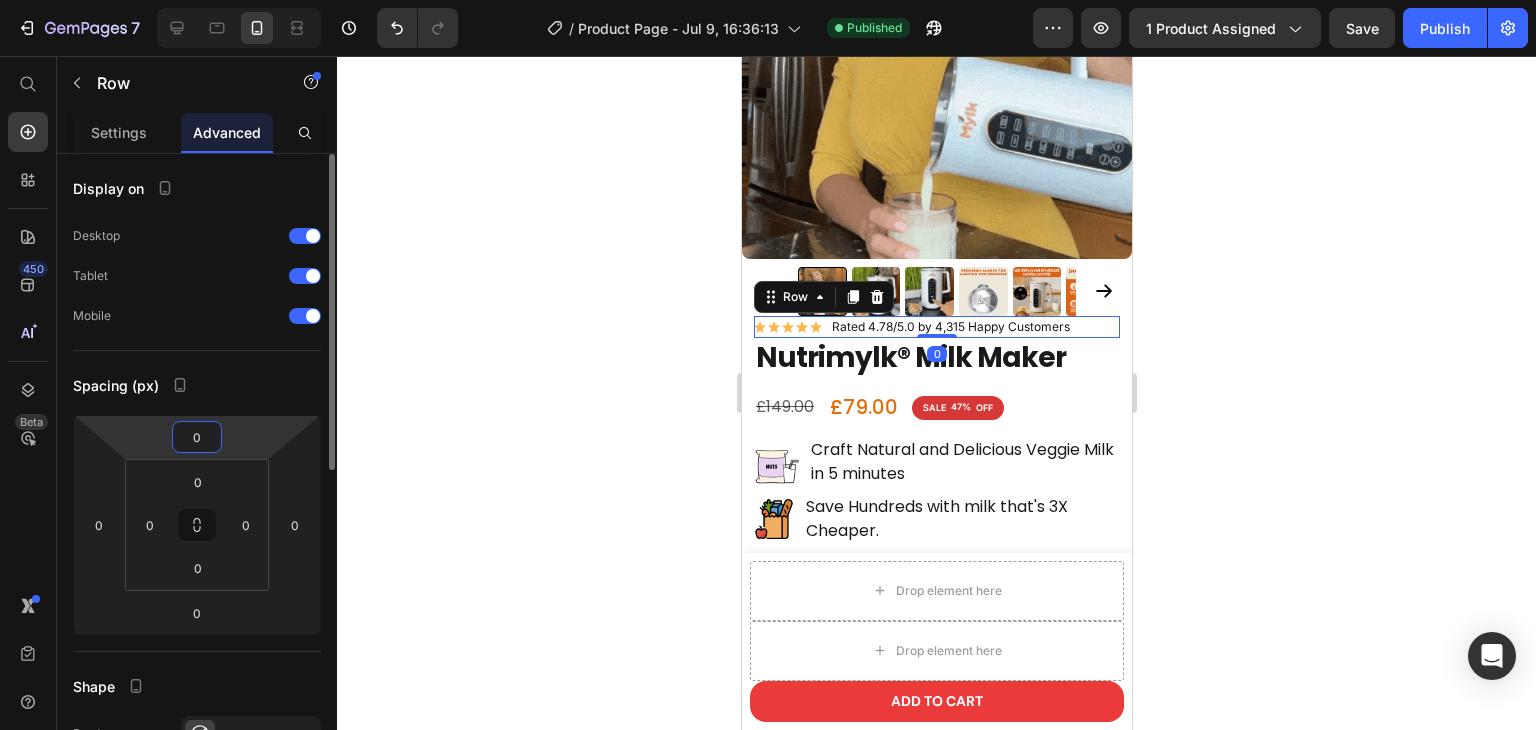 click on "0" at bounding box center [197, 437] 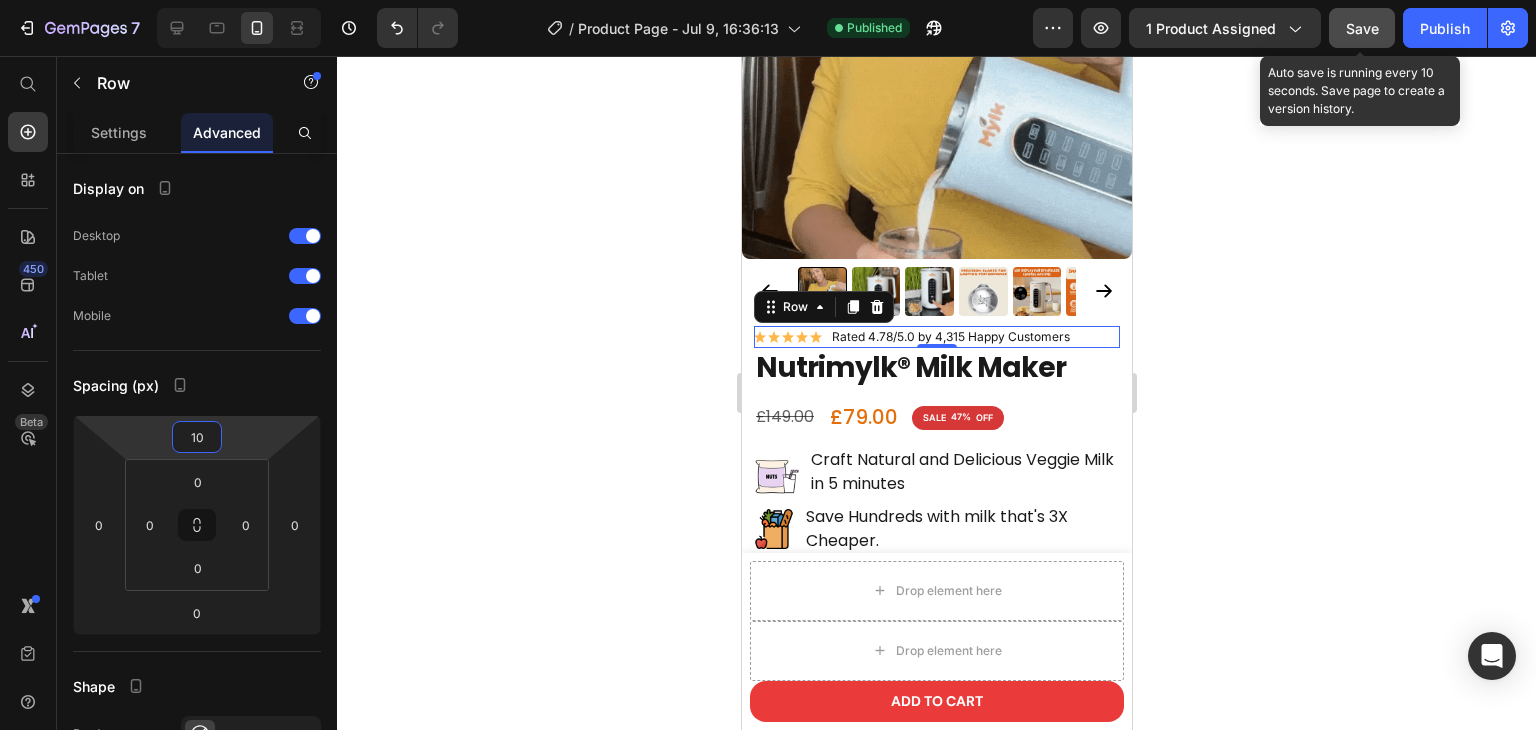 type on "10" 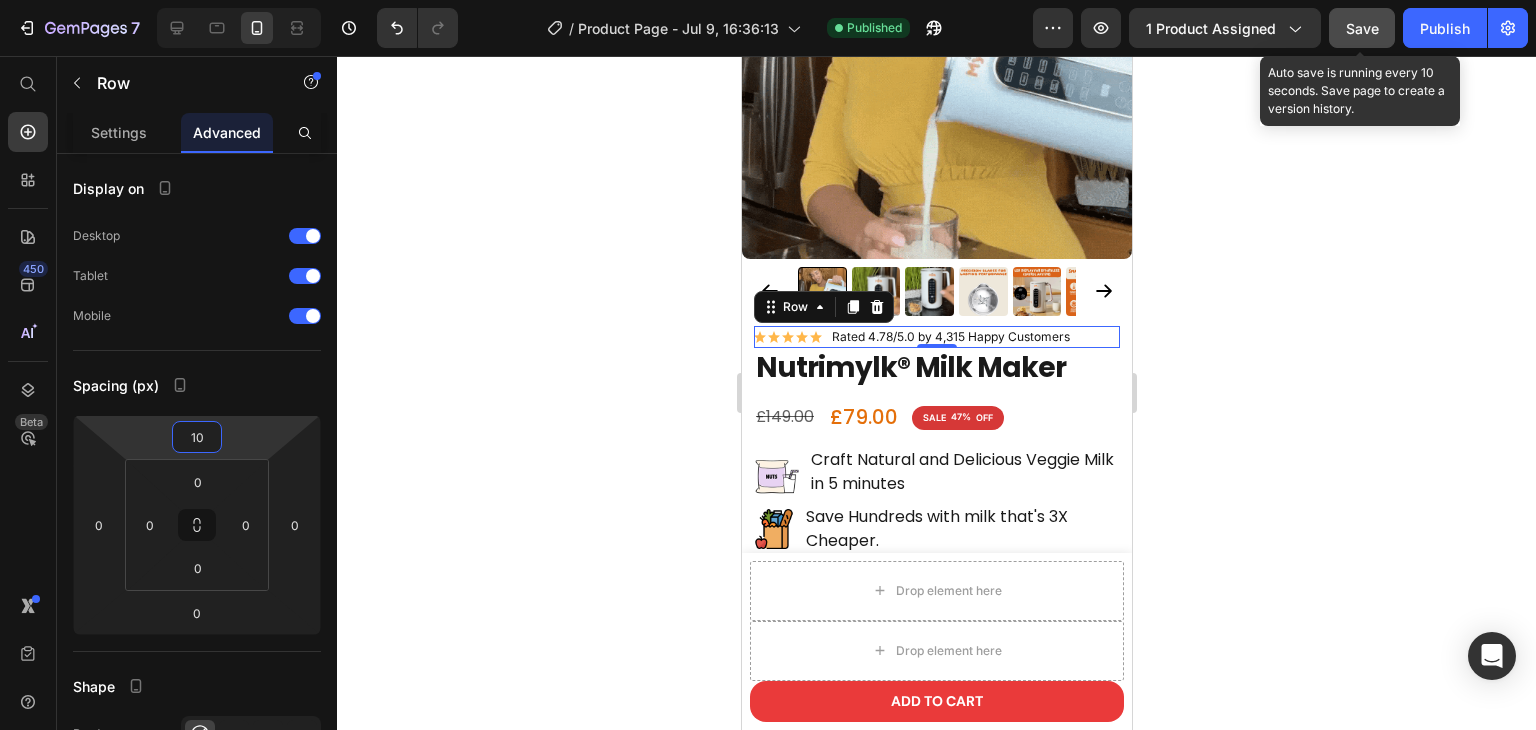 click on "Save" 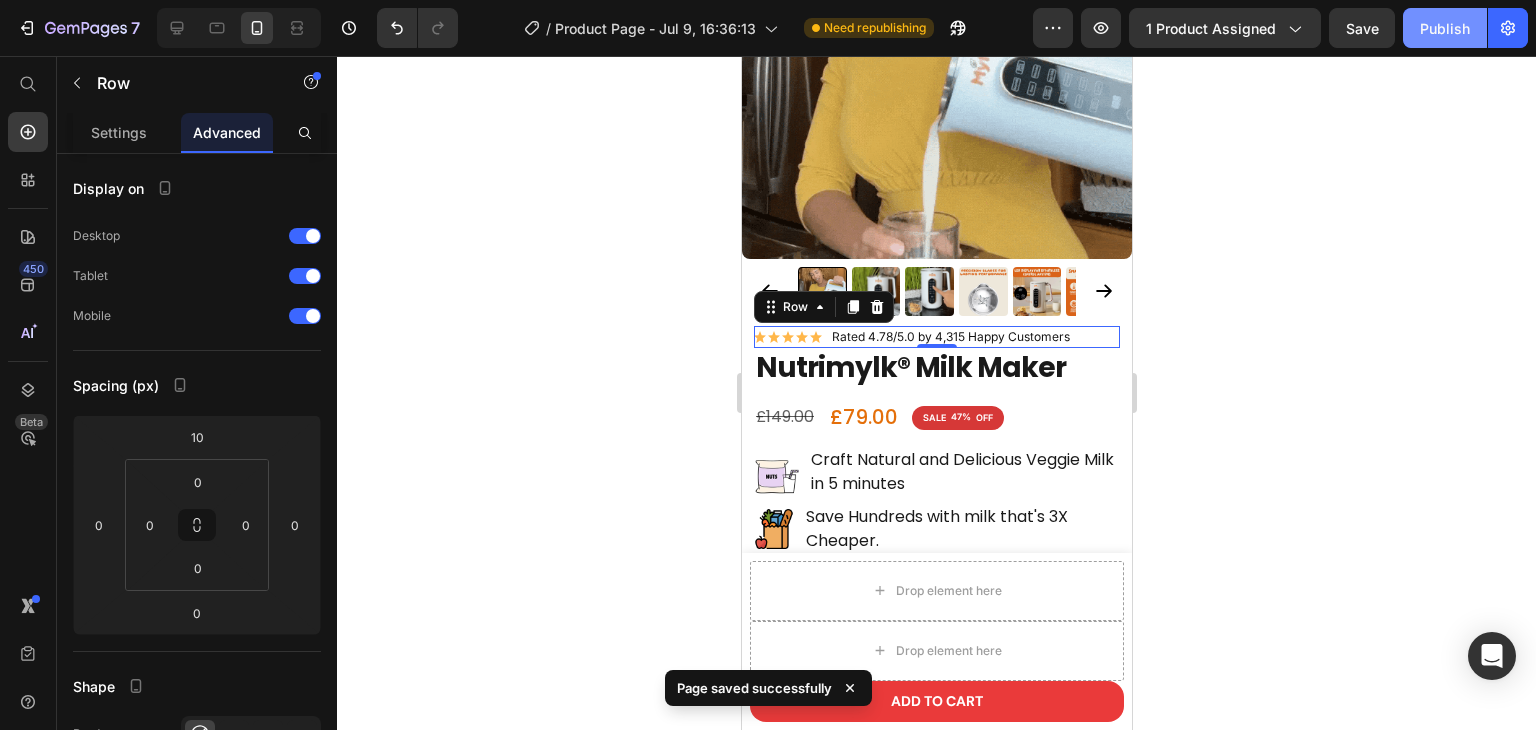 click on "Publish" at bounding box center (1445, 28) 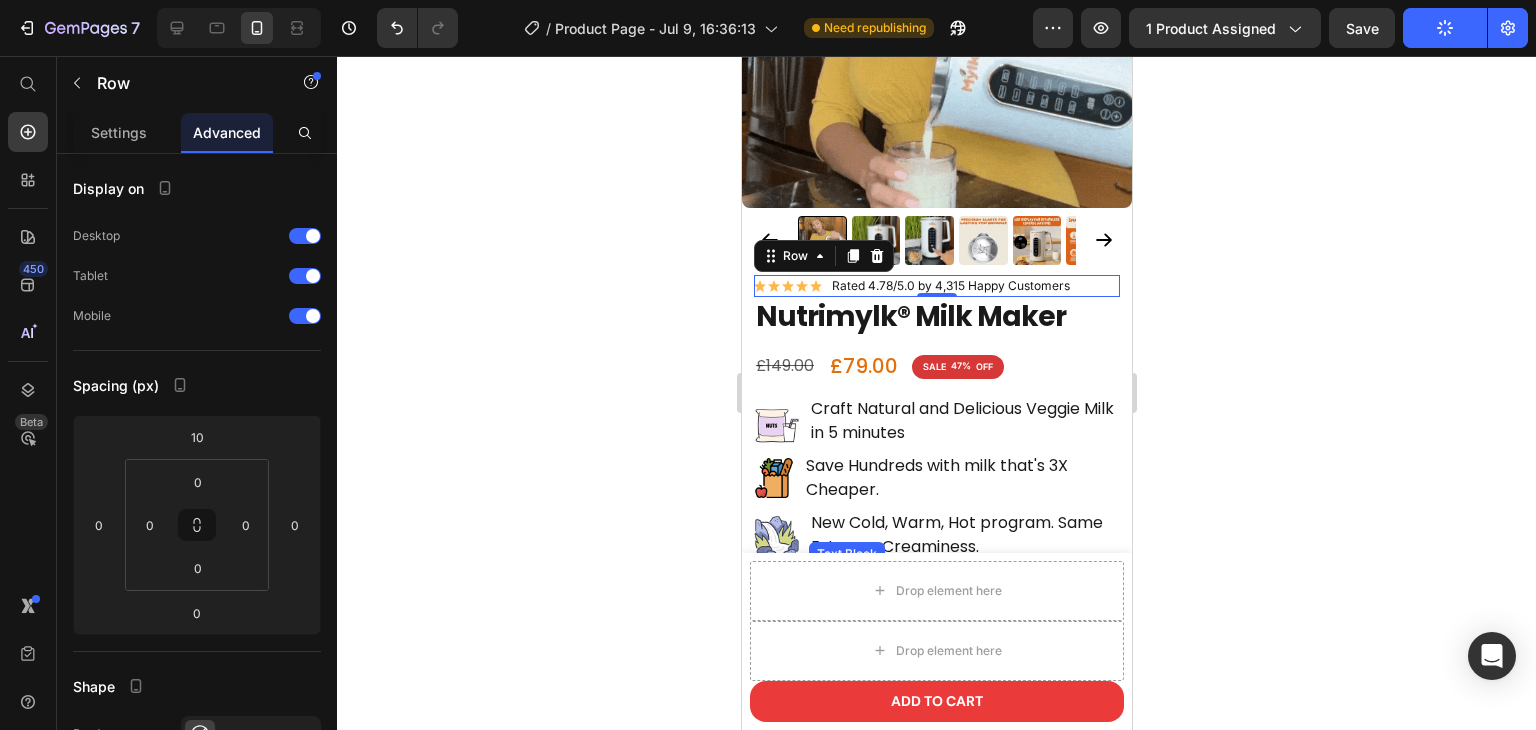 scroll, scrollTop: 360, scrollLeft: 0, axis: vertical 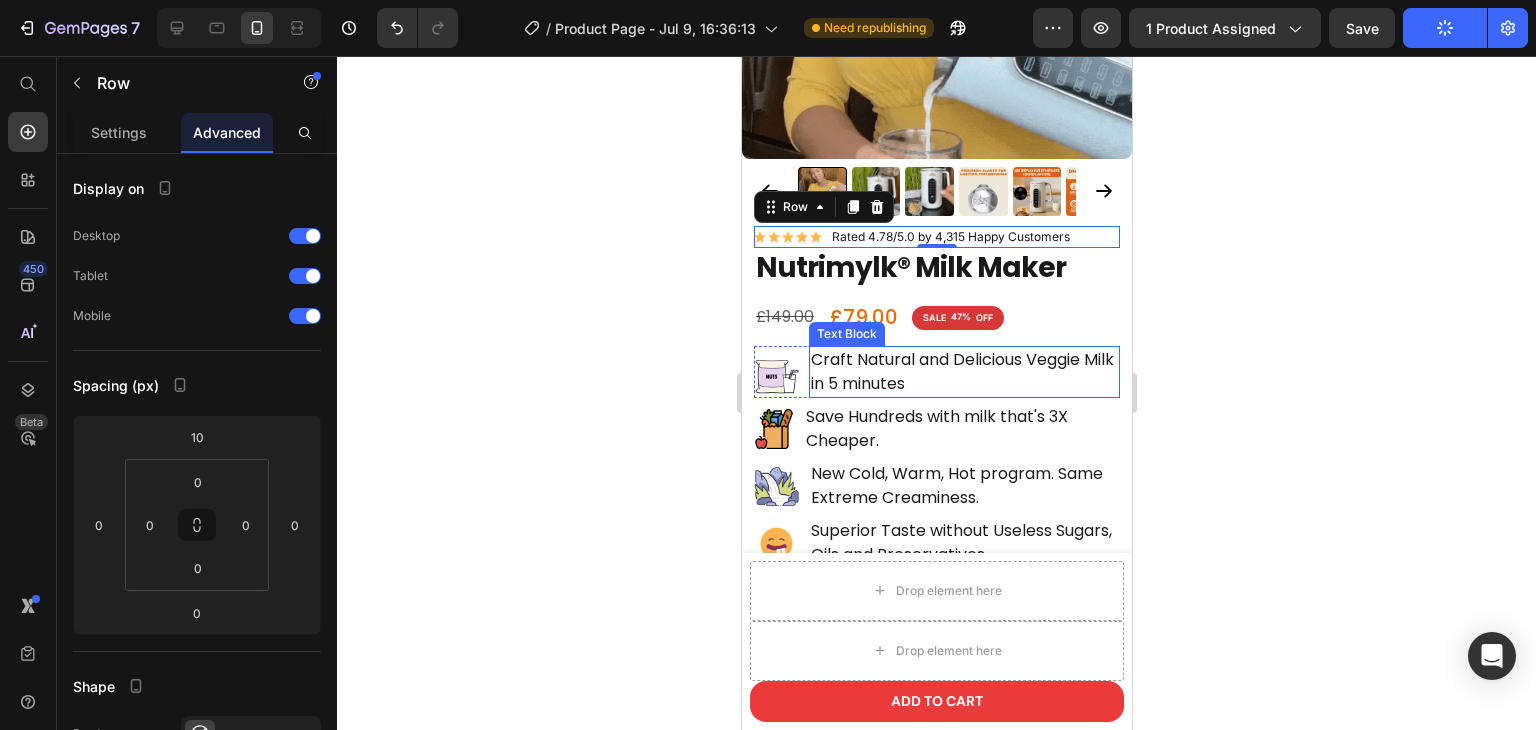 click on "Craft Natural and Delicious Veggie Milk in 5 minutes" at bounding box center (963, 372) 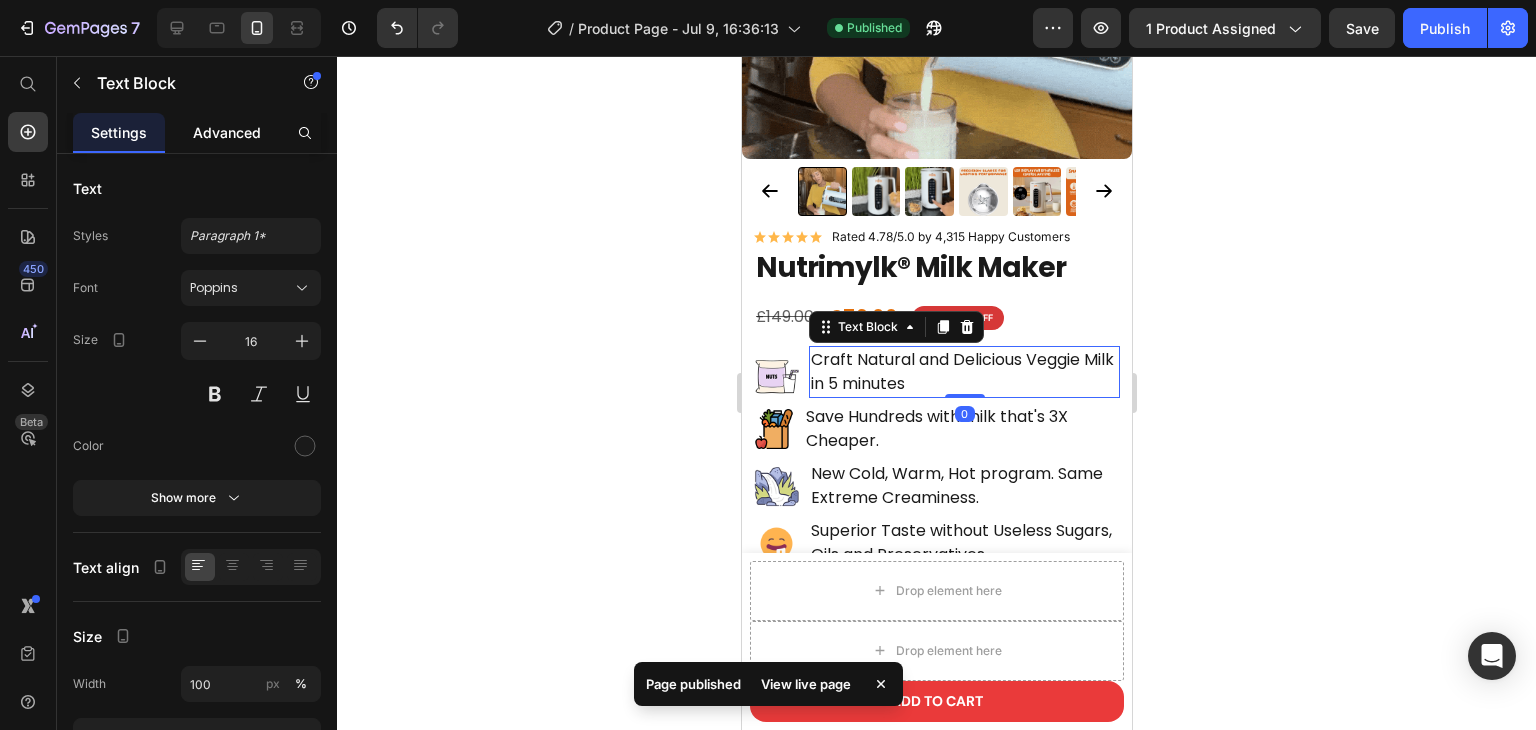 click on "Advanced" at bounding box center (227, 132) 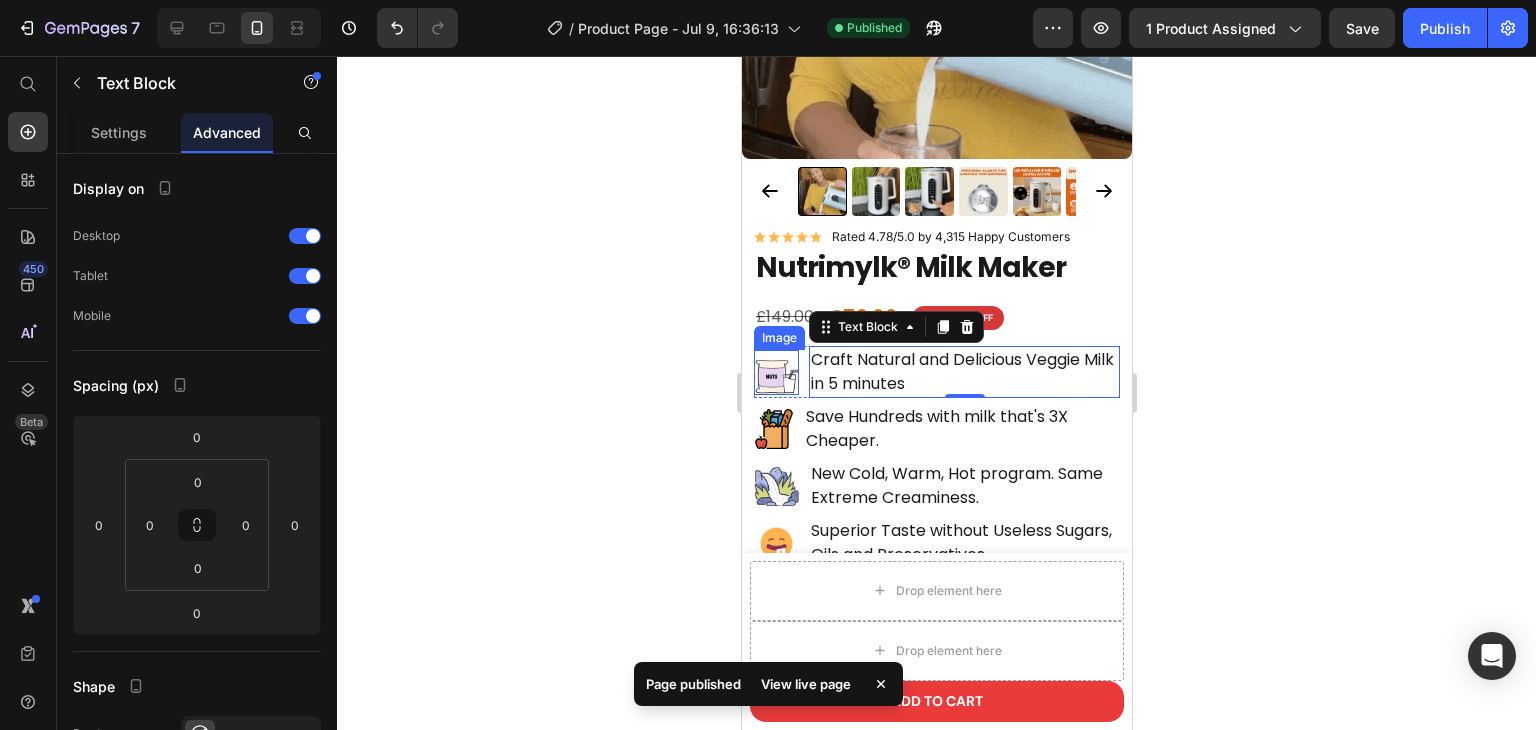 click at bounding box center (775, 372) 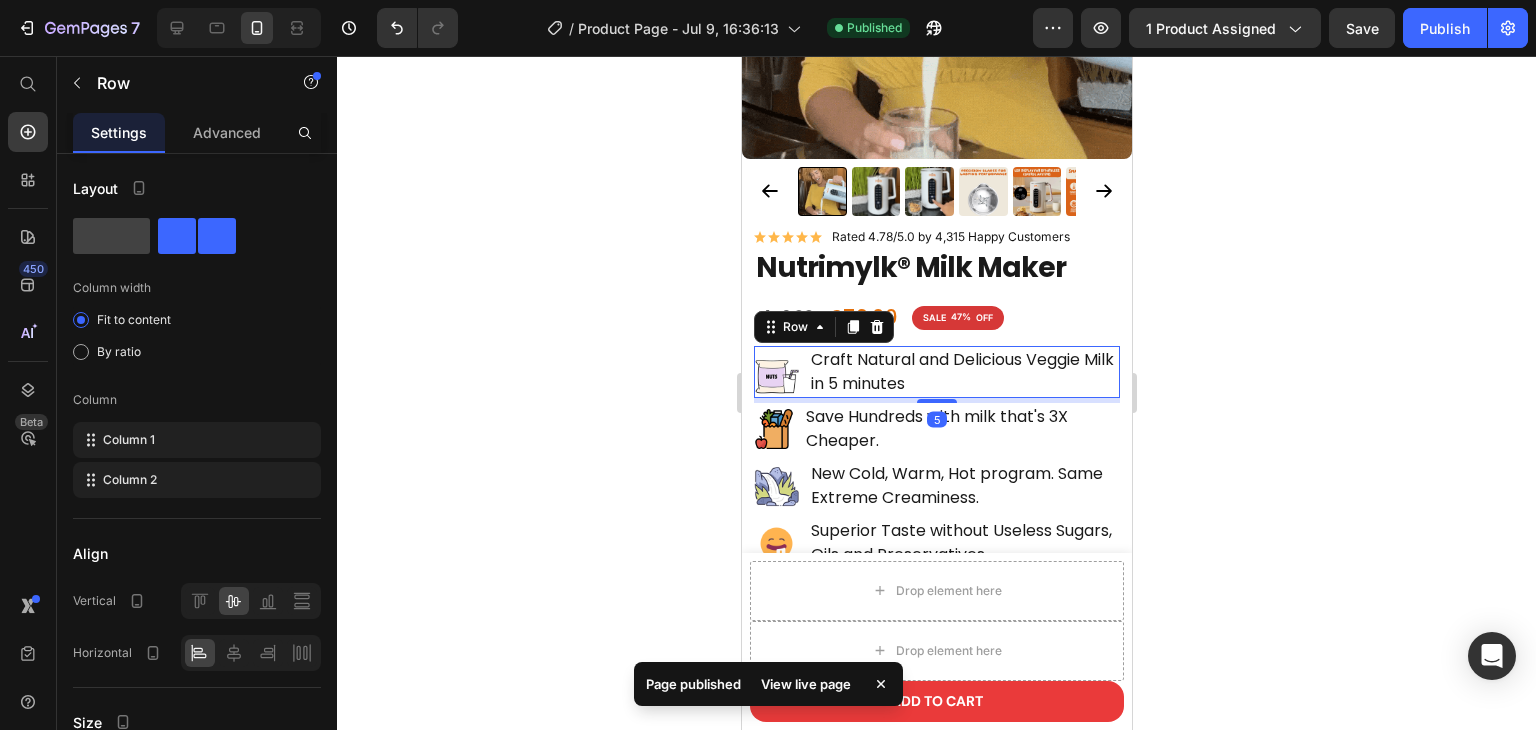 click on "Image Craft Natural and Delicious Veggie Milk in 5 minutes Text Block Row   5" at bounding box center [936, 372] 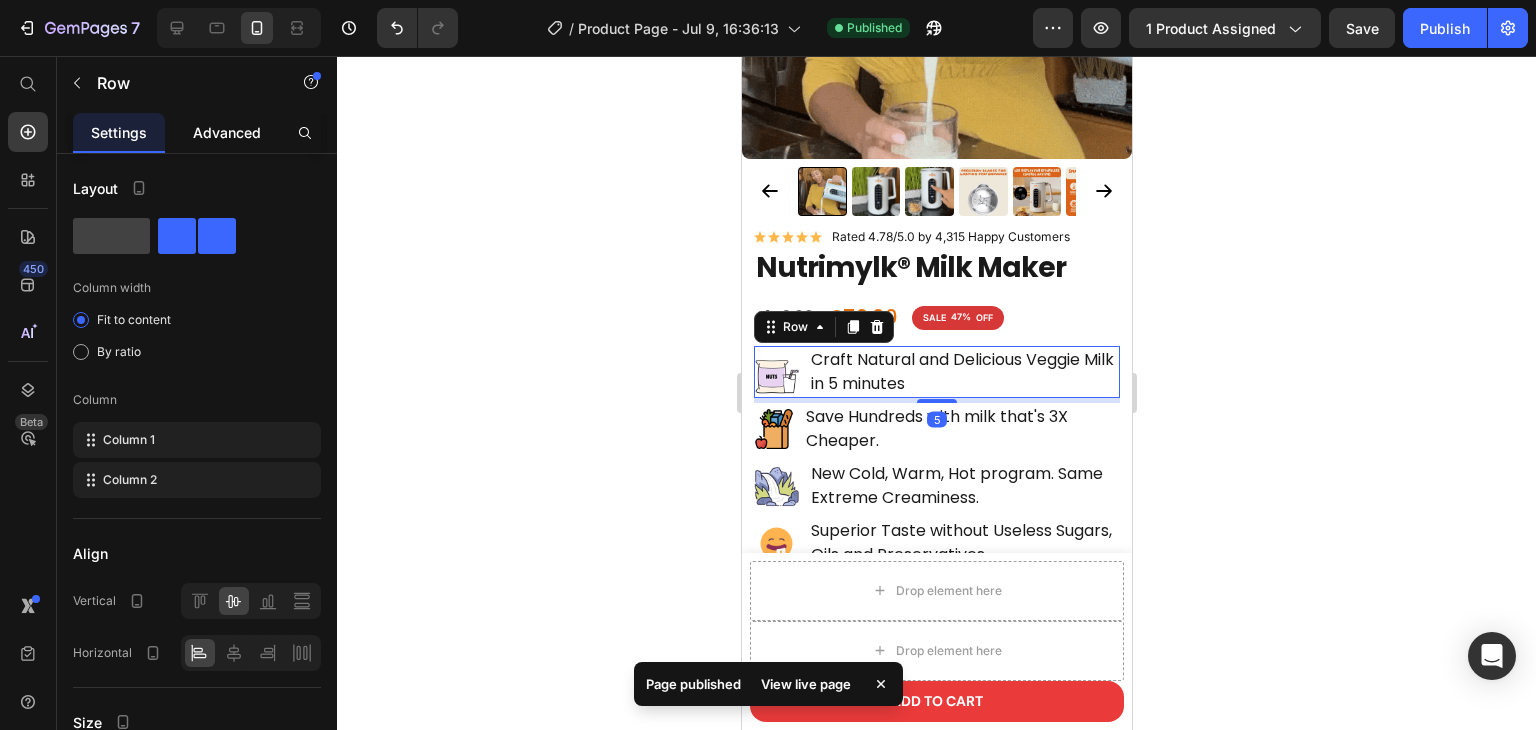 click on "Advanced" 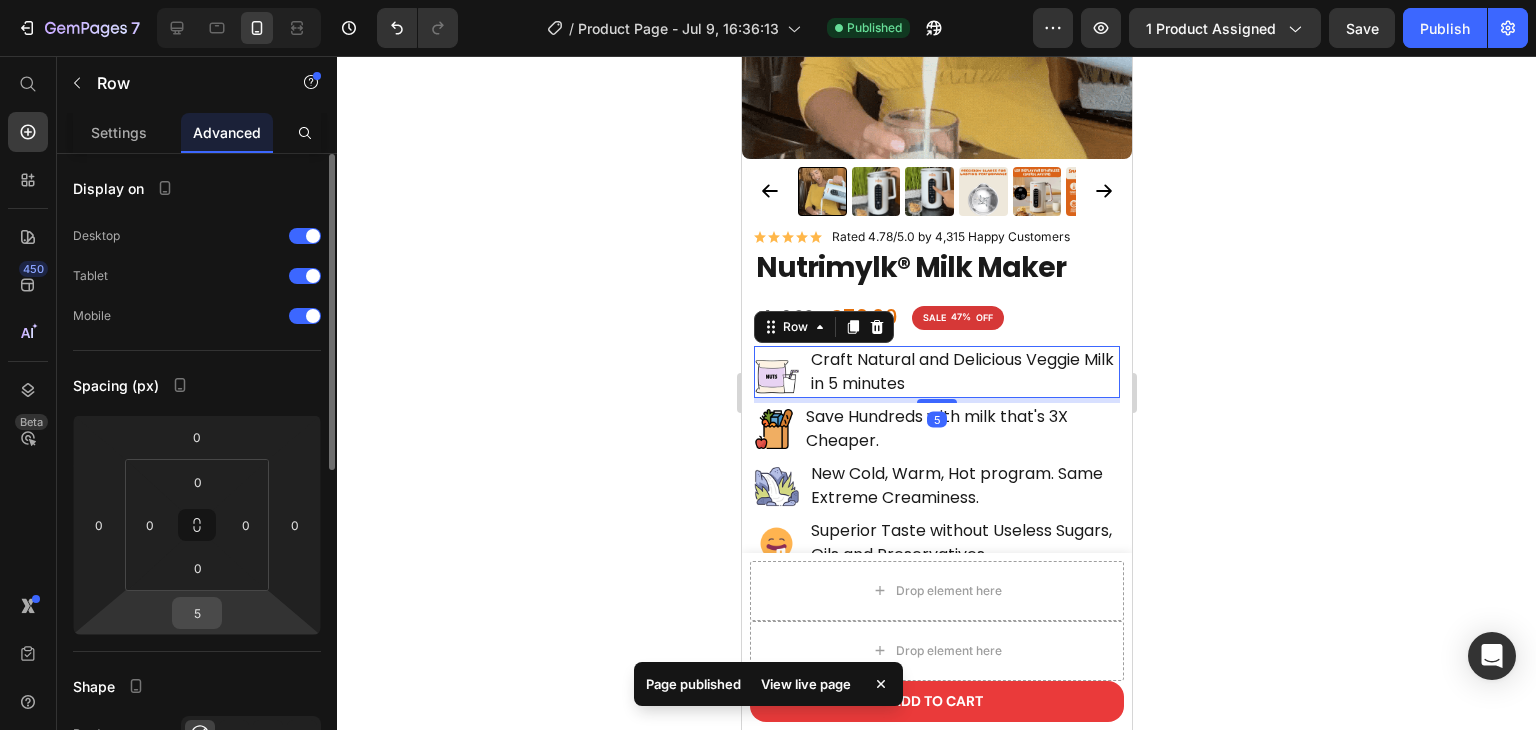 click on "5" at bounding box center (197, 613) 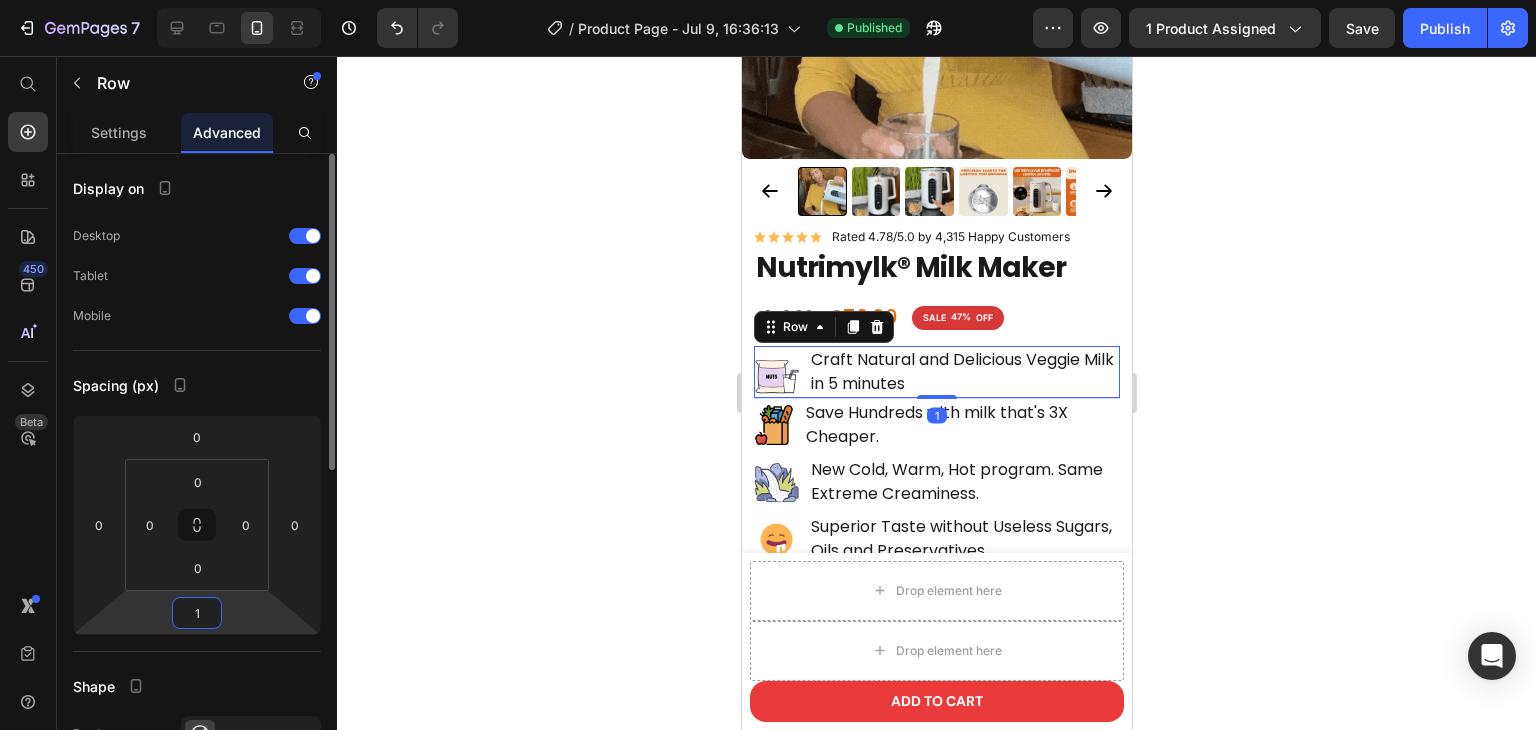 type on "10" 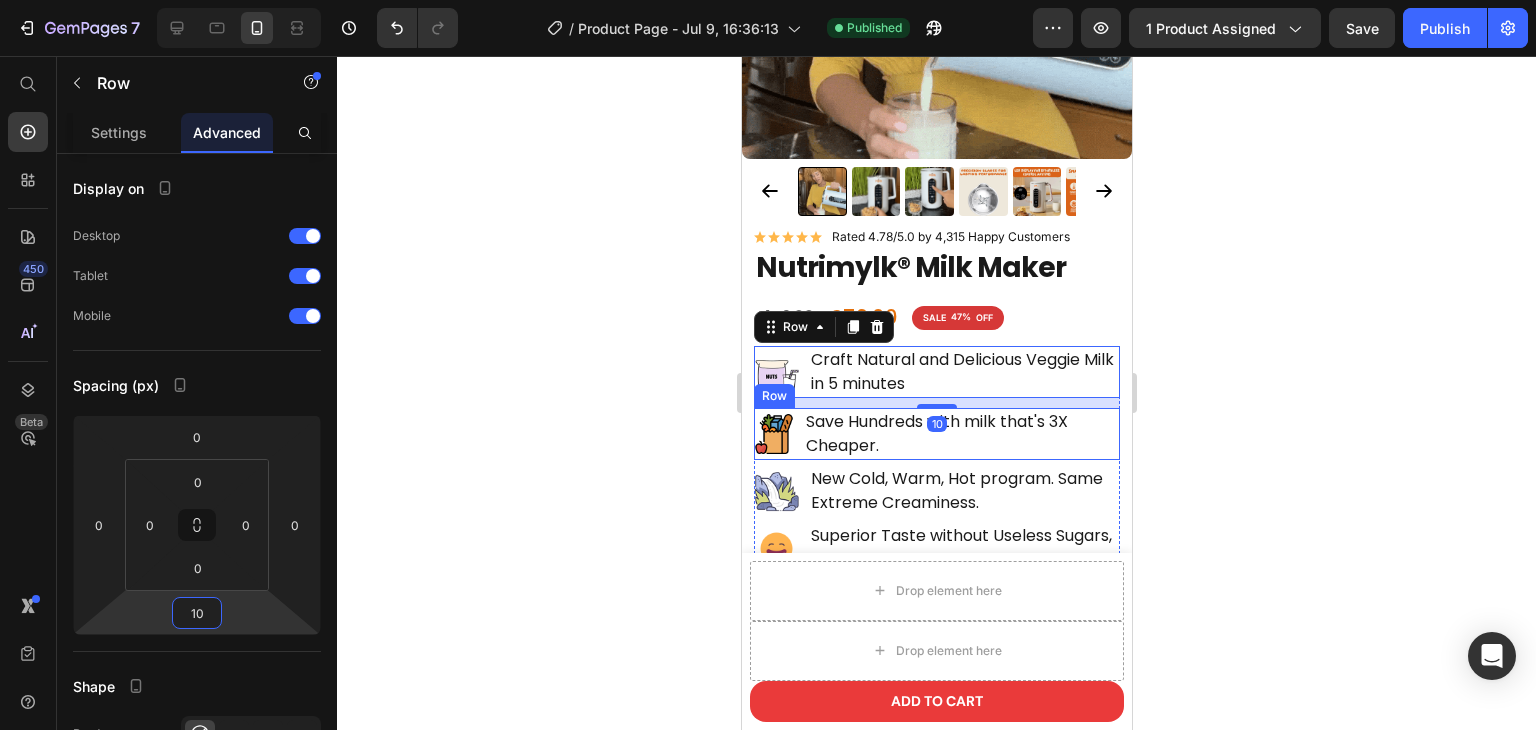 click on "Image Save Hundreds with milk that's 3X Cheaper. Text Block Row" at bounding box center (936, 434) 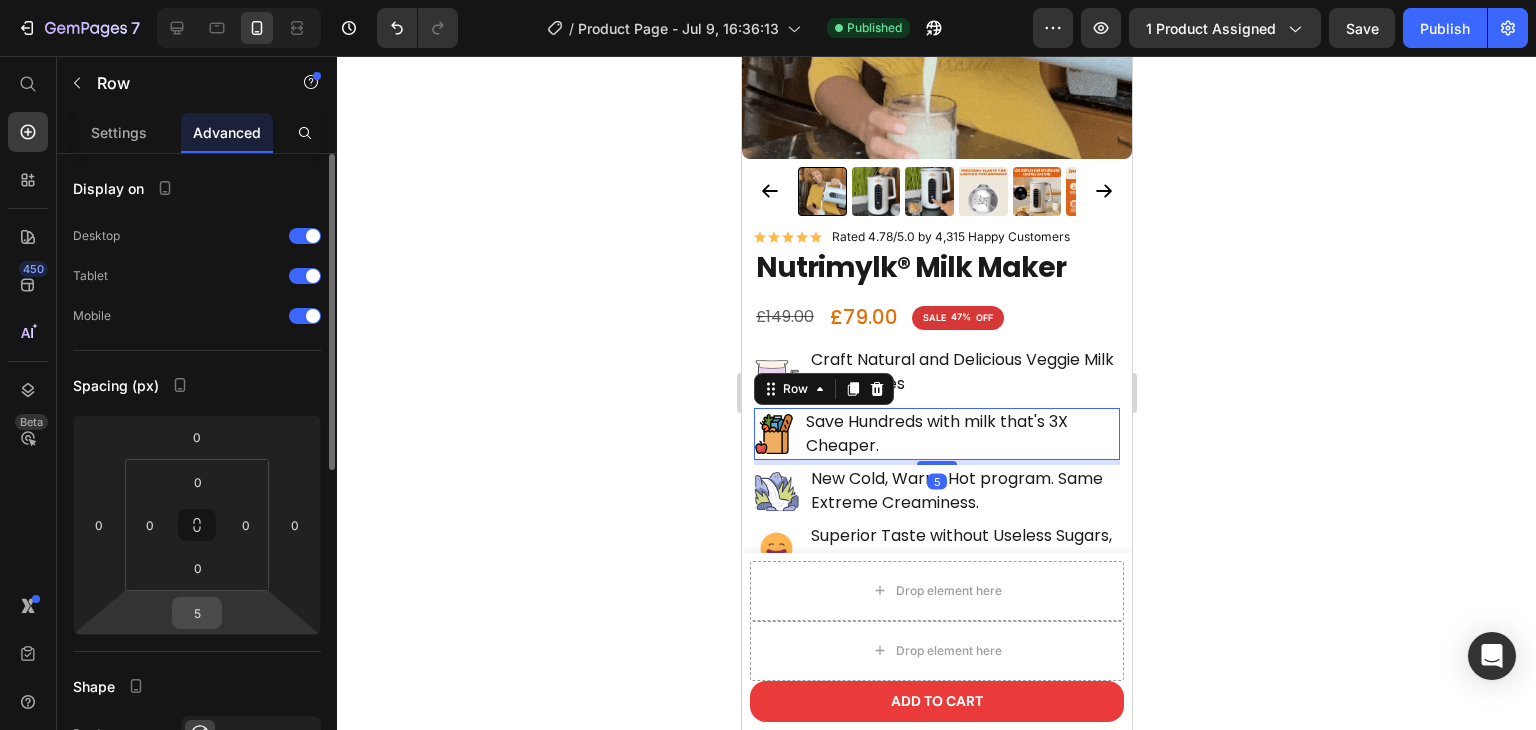 click on "5" at bounding box center [197, 613] 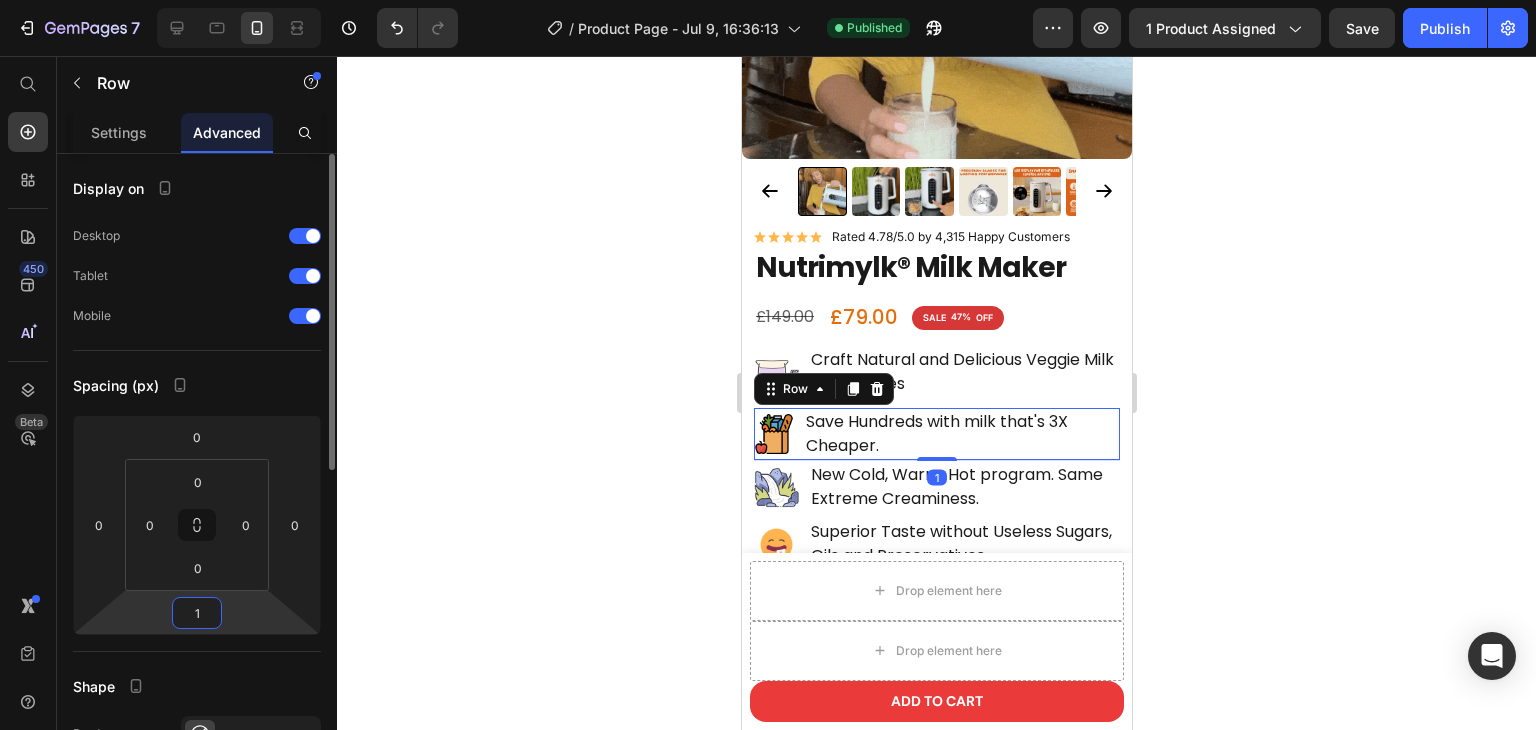 type on "10" 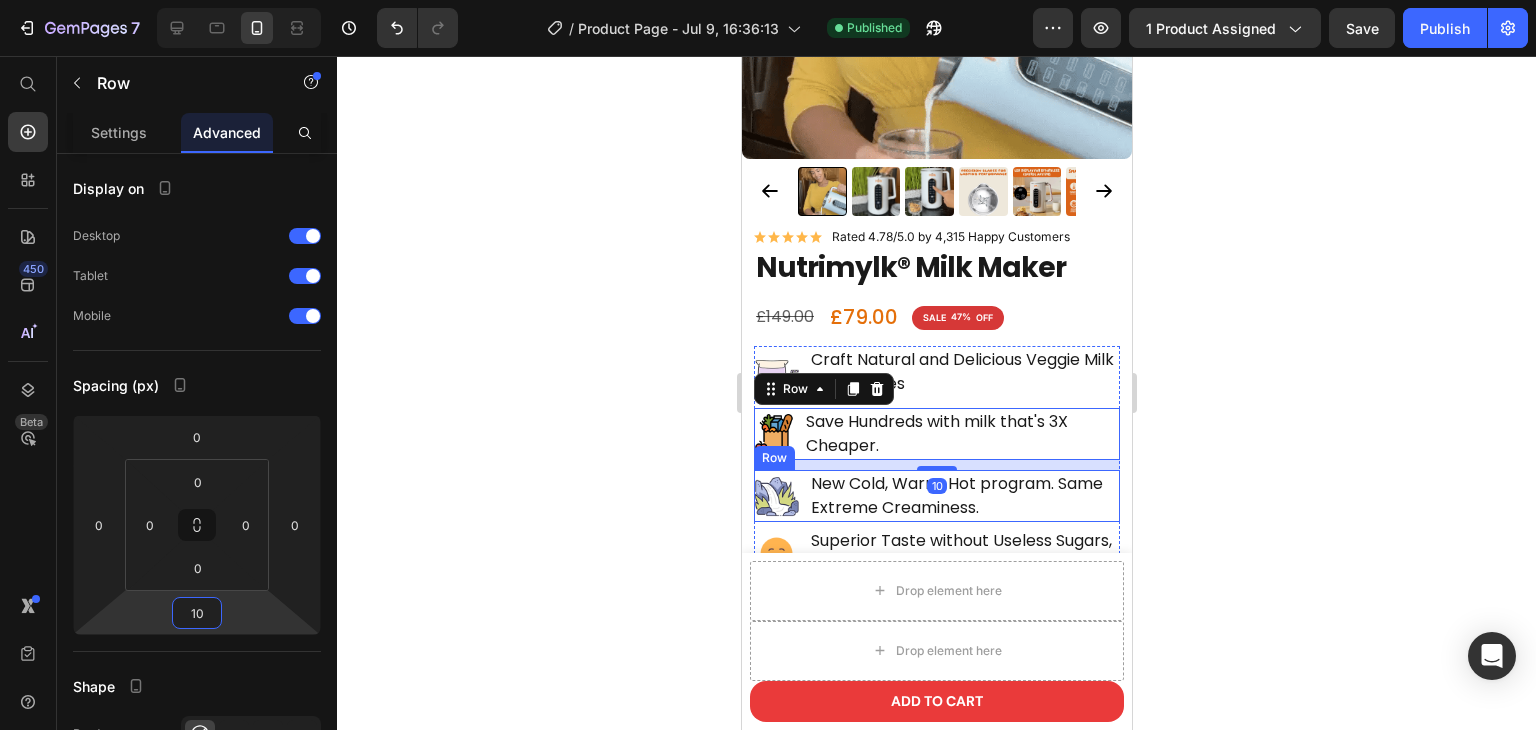 click on "Image New Cold, Warm, Hot program. Same Extreme Creaminess. Text Block Row" at bounding box center [936, 496] 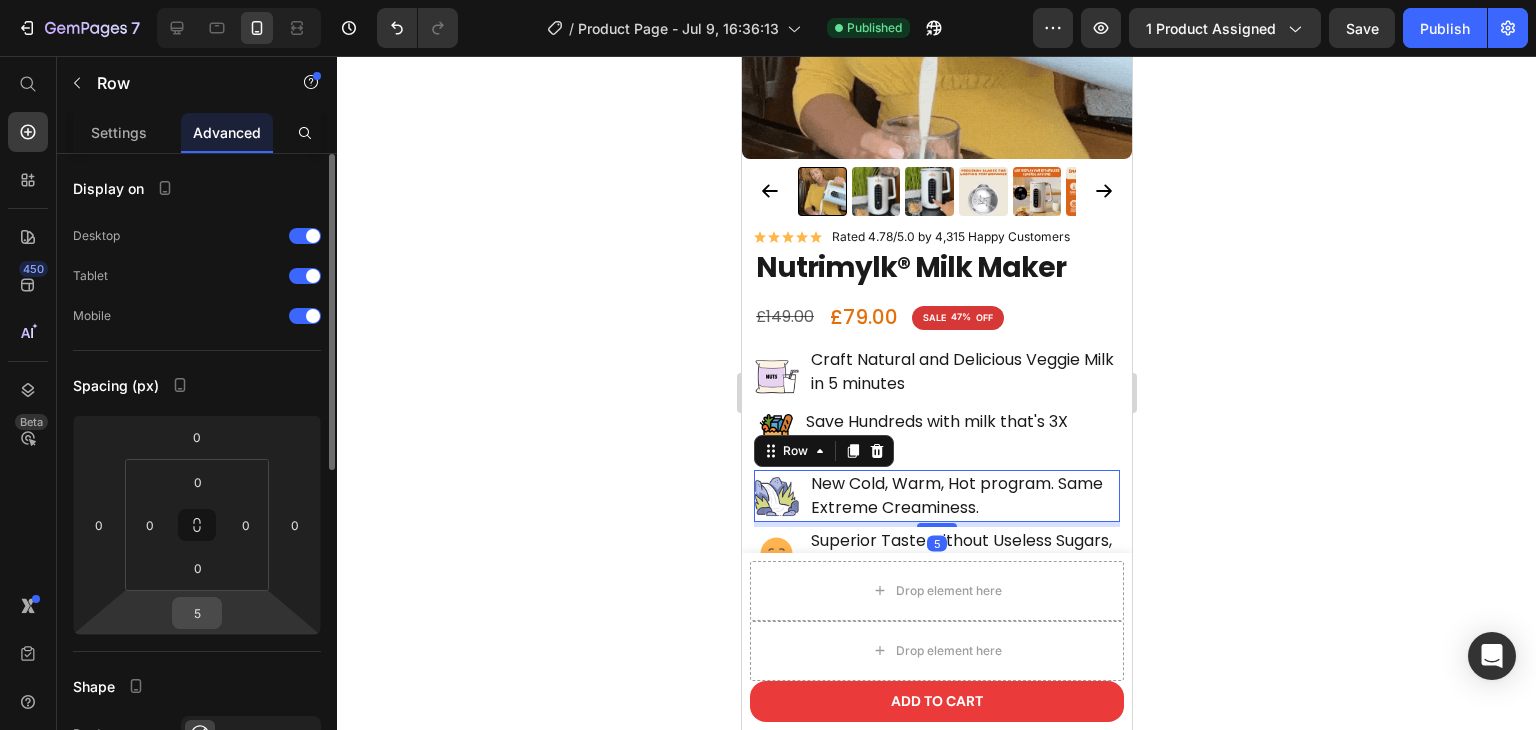 click on "5" at bounding box center (197, 613) 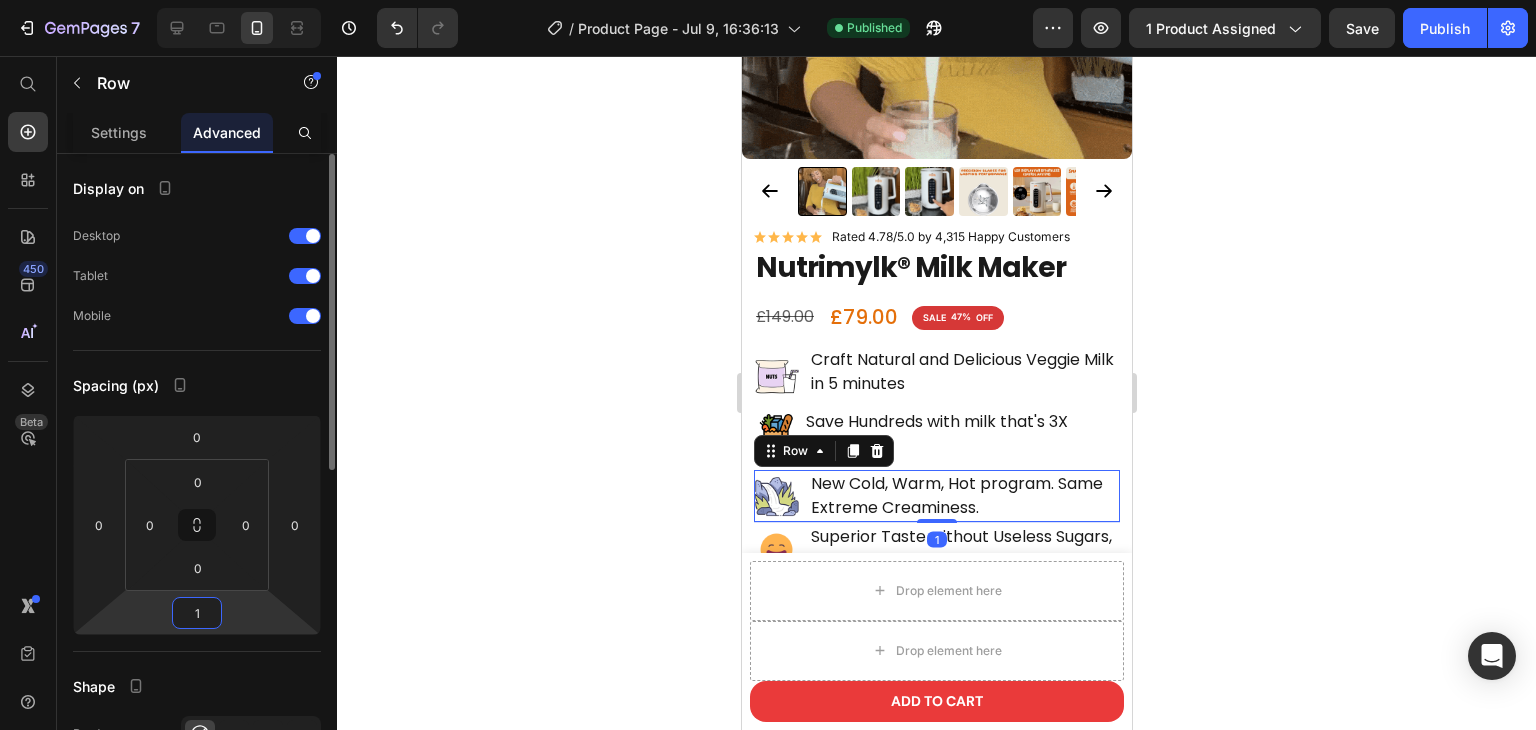 type on "10" 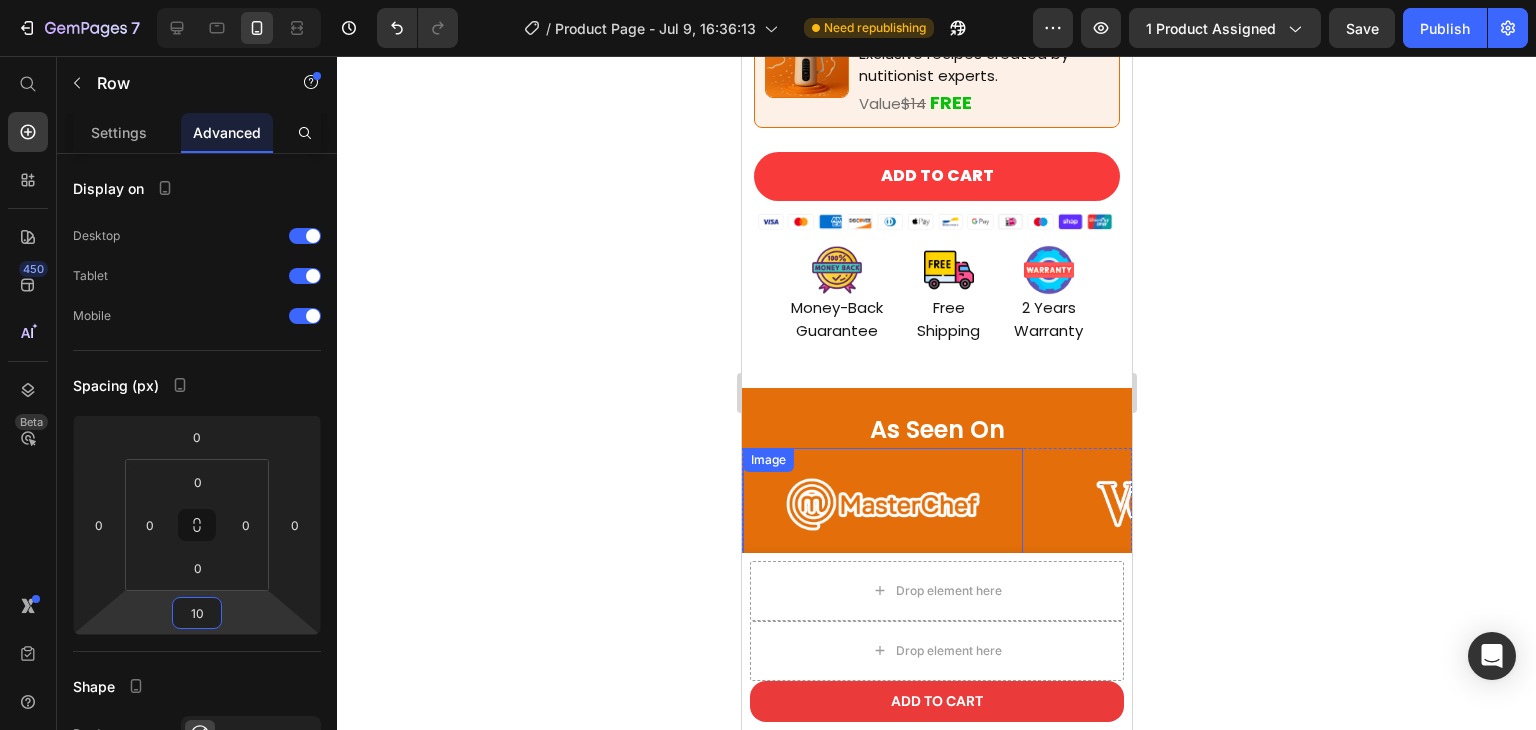 scroll, scrollTop: 1160, scrollLeft: 0, axis: vertical 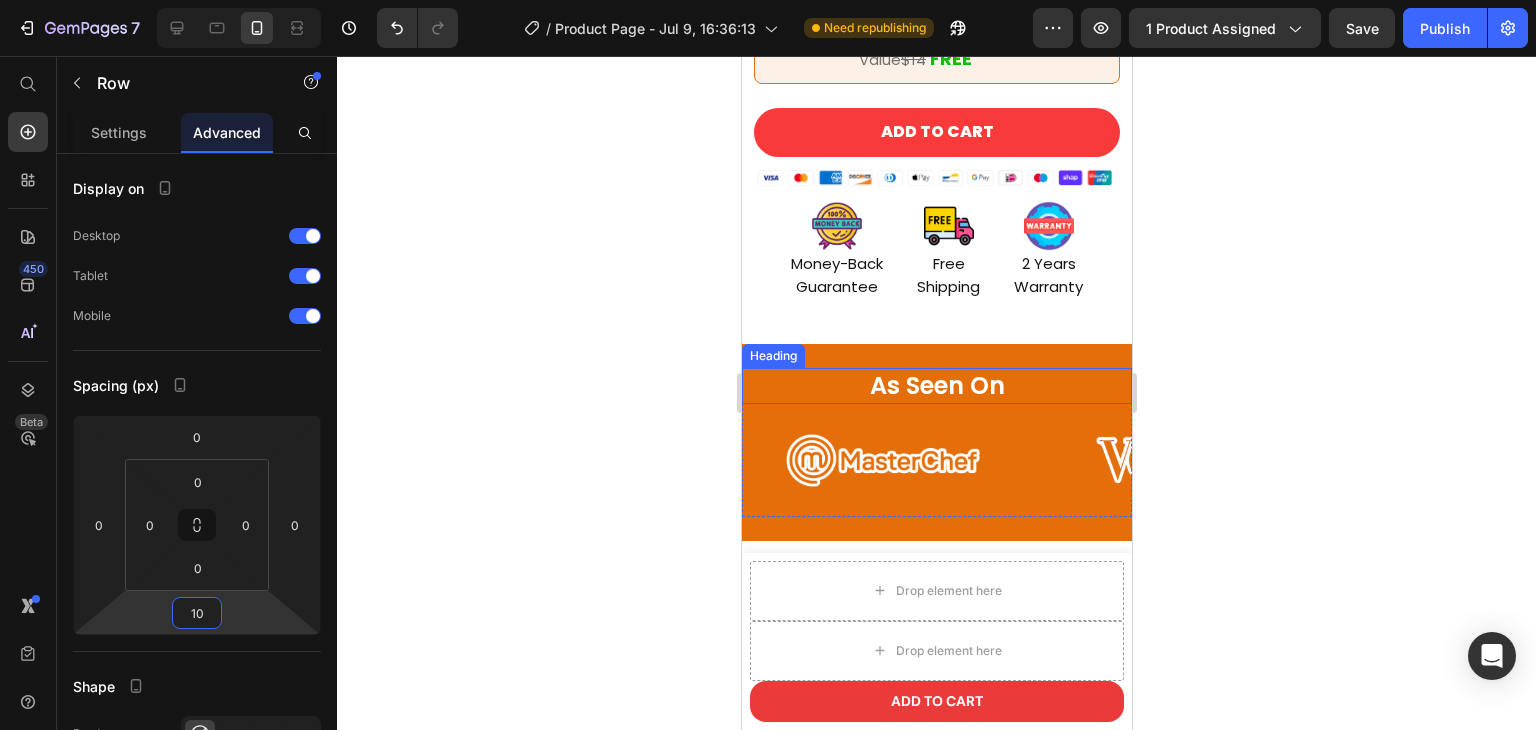 click on "As Seen On" at bounding box center (936, 385) 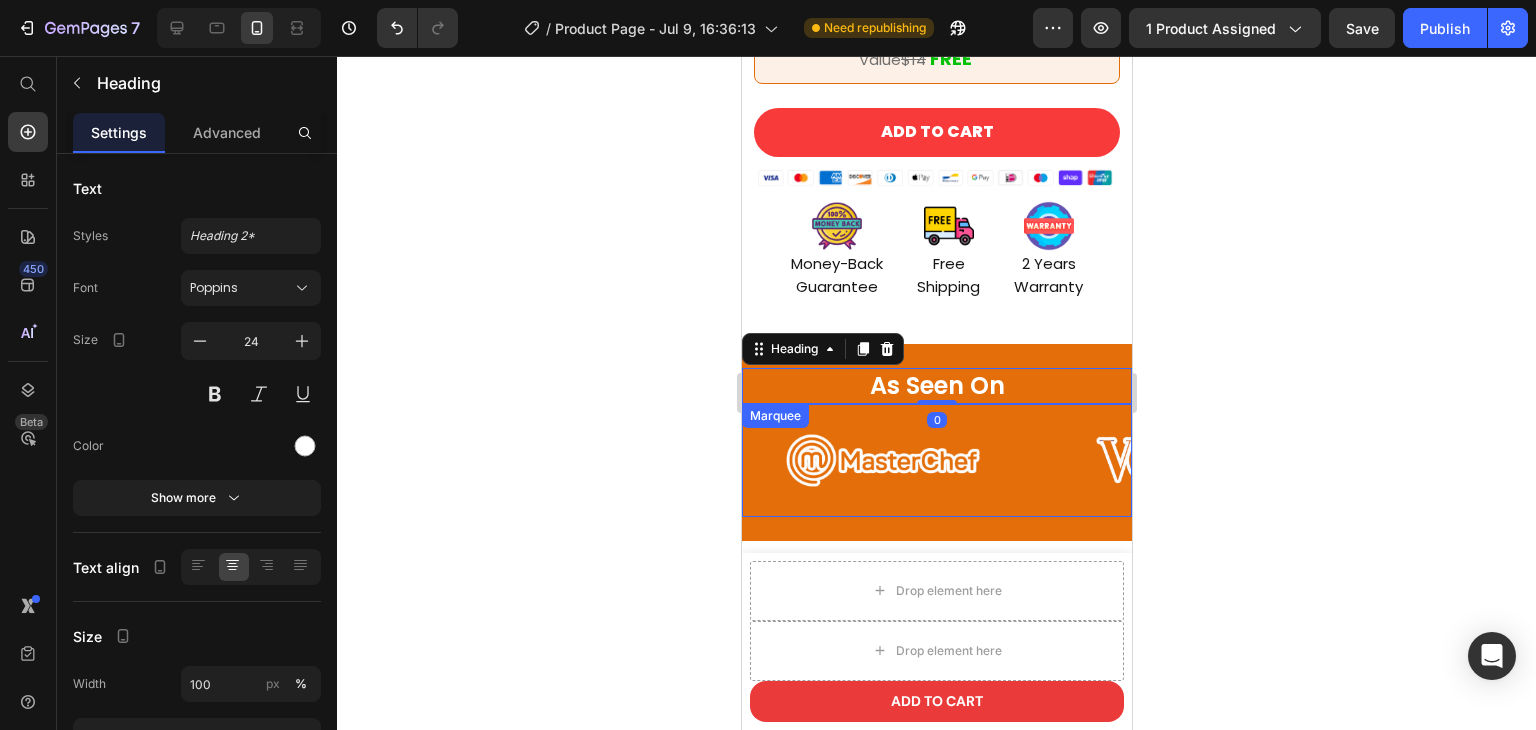 click on "Image" at bounding box center [892, 461] 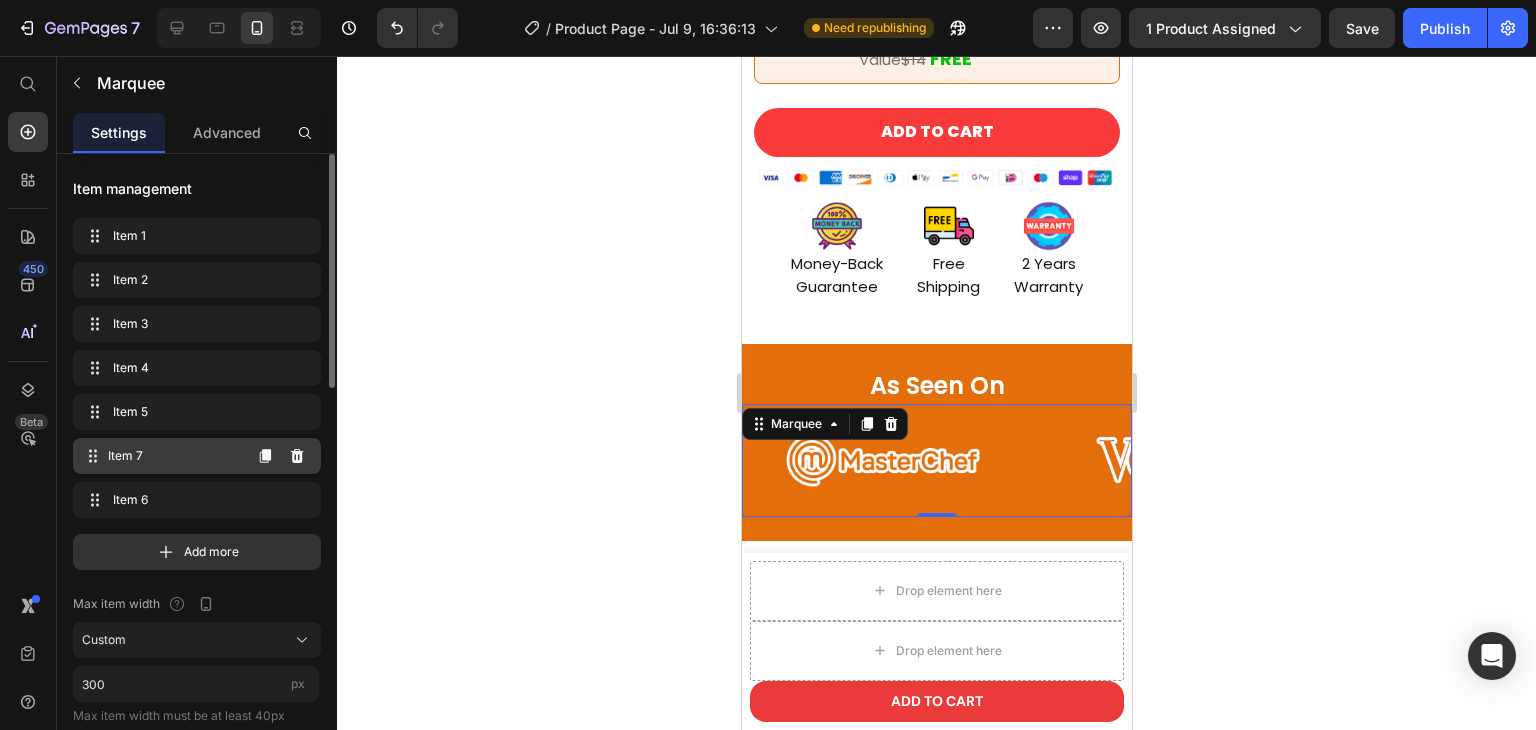 click on "Item 7" at bounding box center [174, 456] 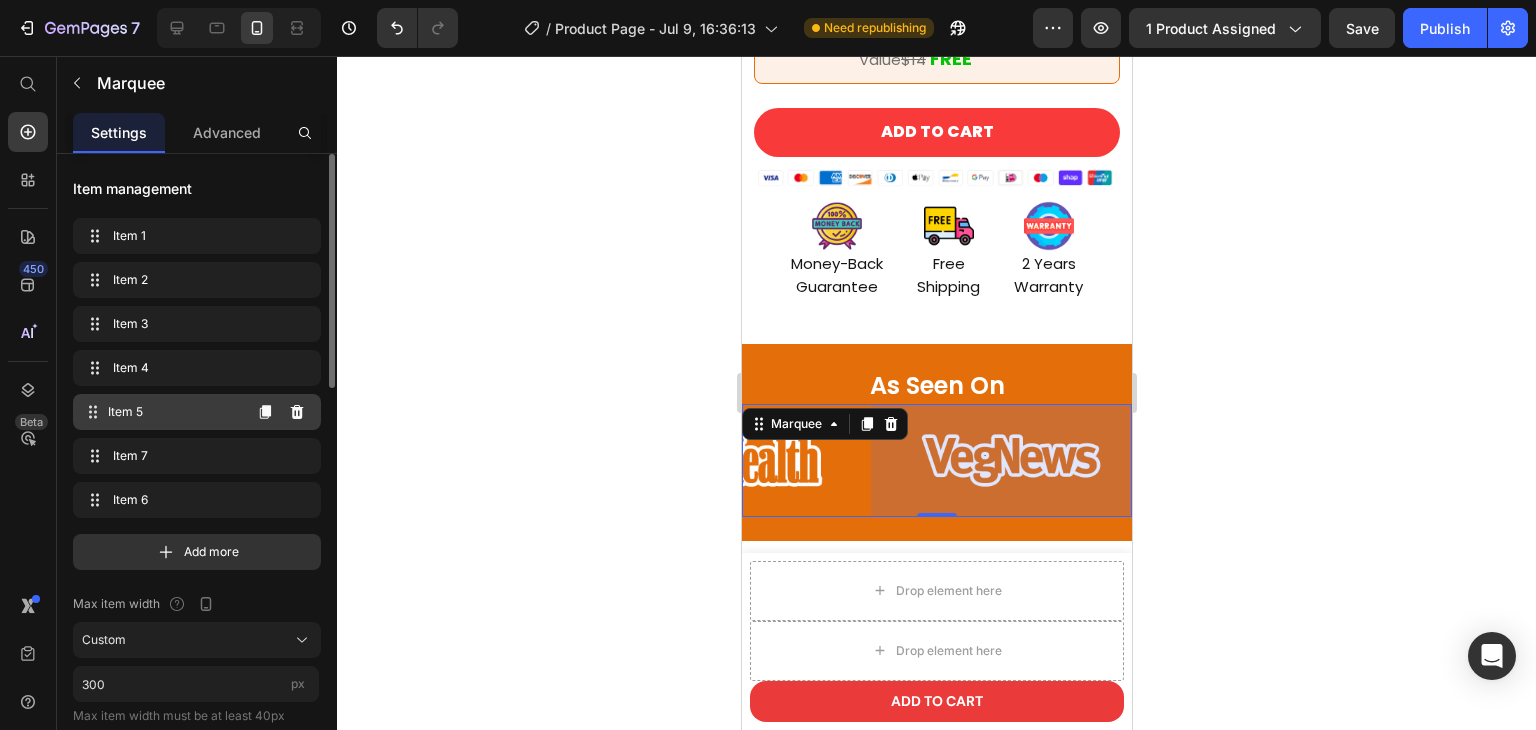 click on "Item 5 Item 5" at bounding box center [161, 412] 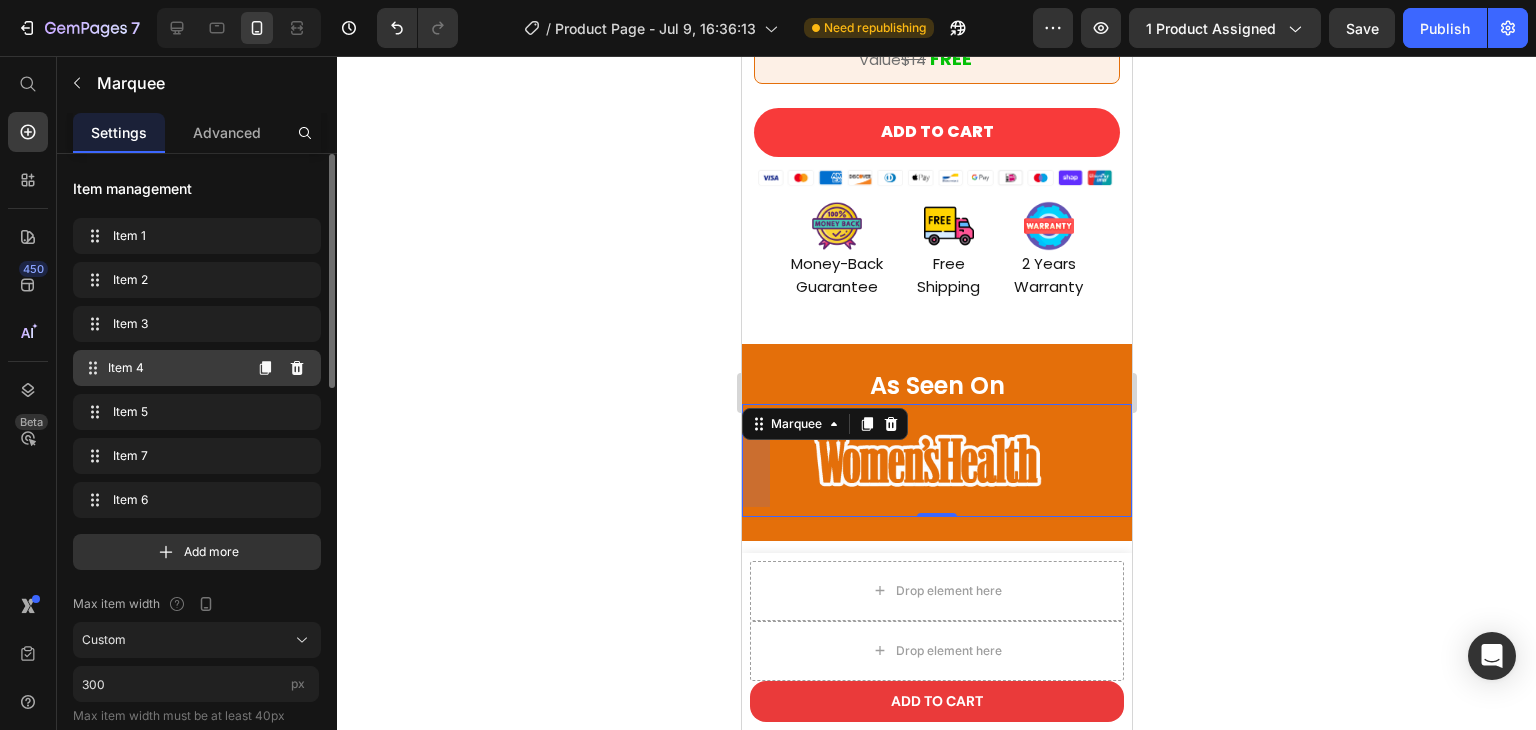 click on "Item 4 Item 4" at bounding box center (197, 368) 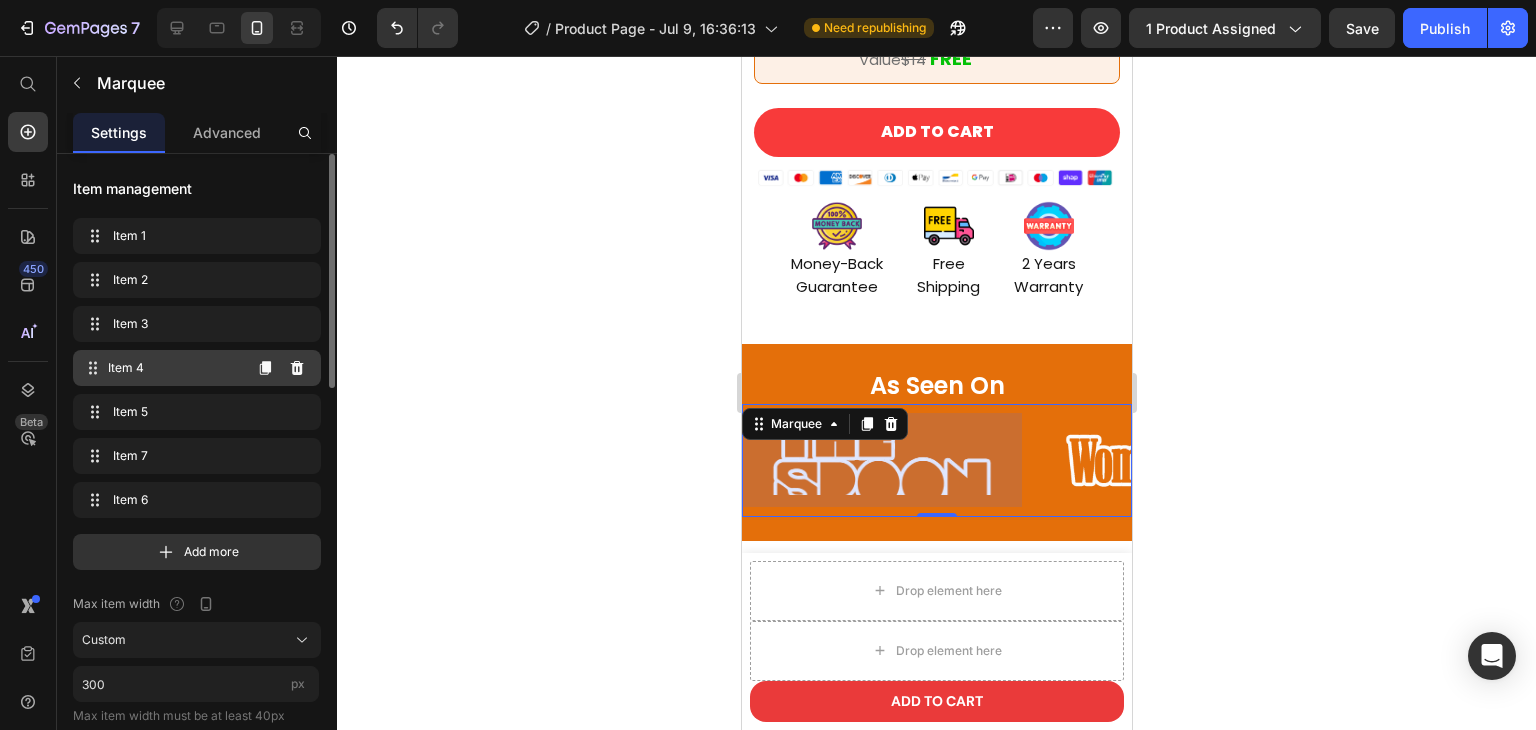scroll, scrollTop: 0, scrollLeft: 853, axis: horizontal 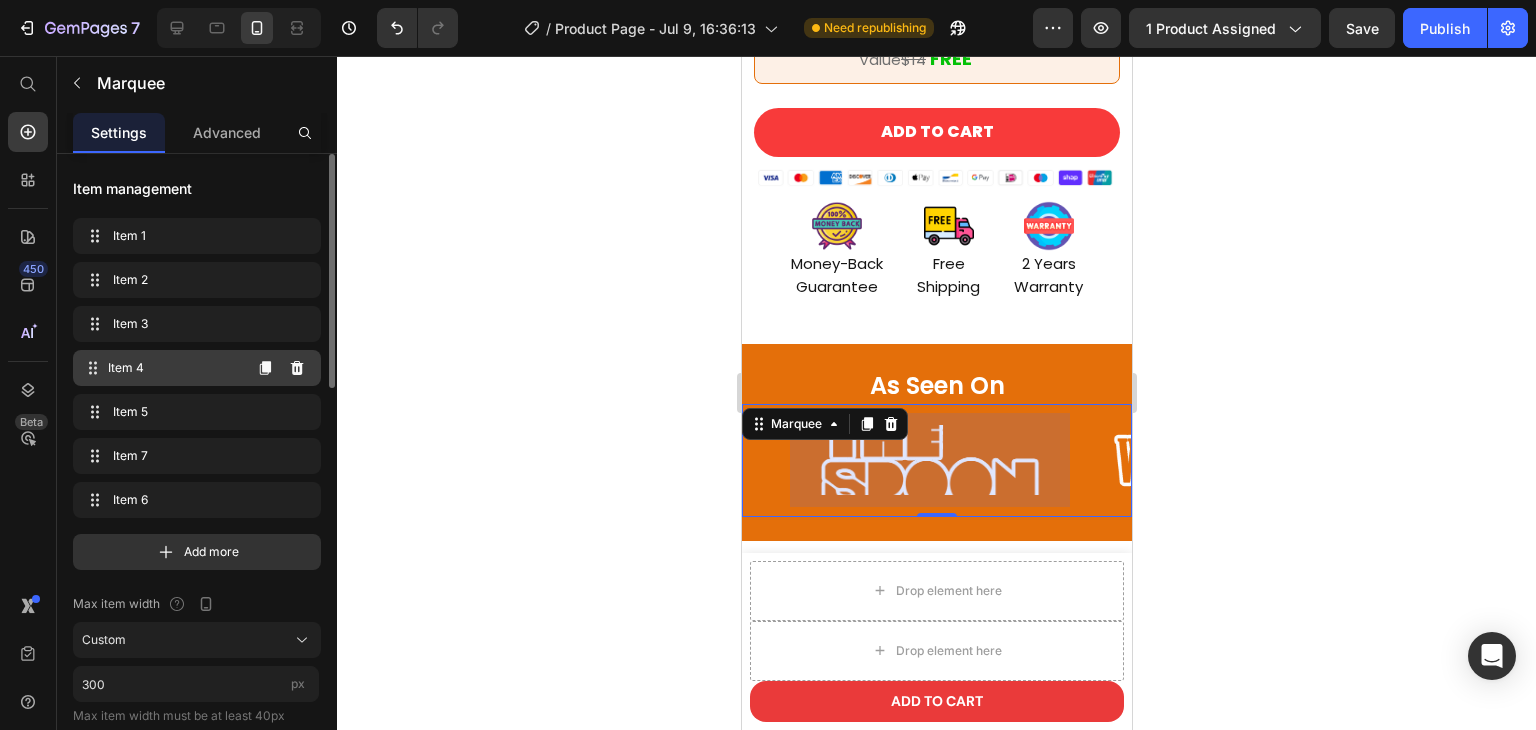 click on "Item 4 Item 4" at bounding box center (197, 368) 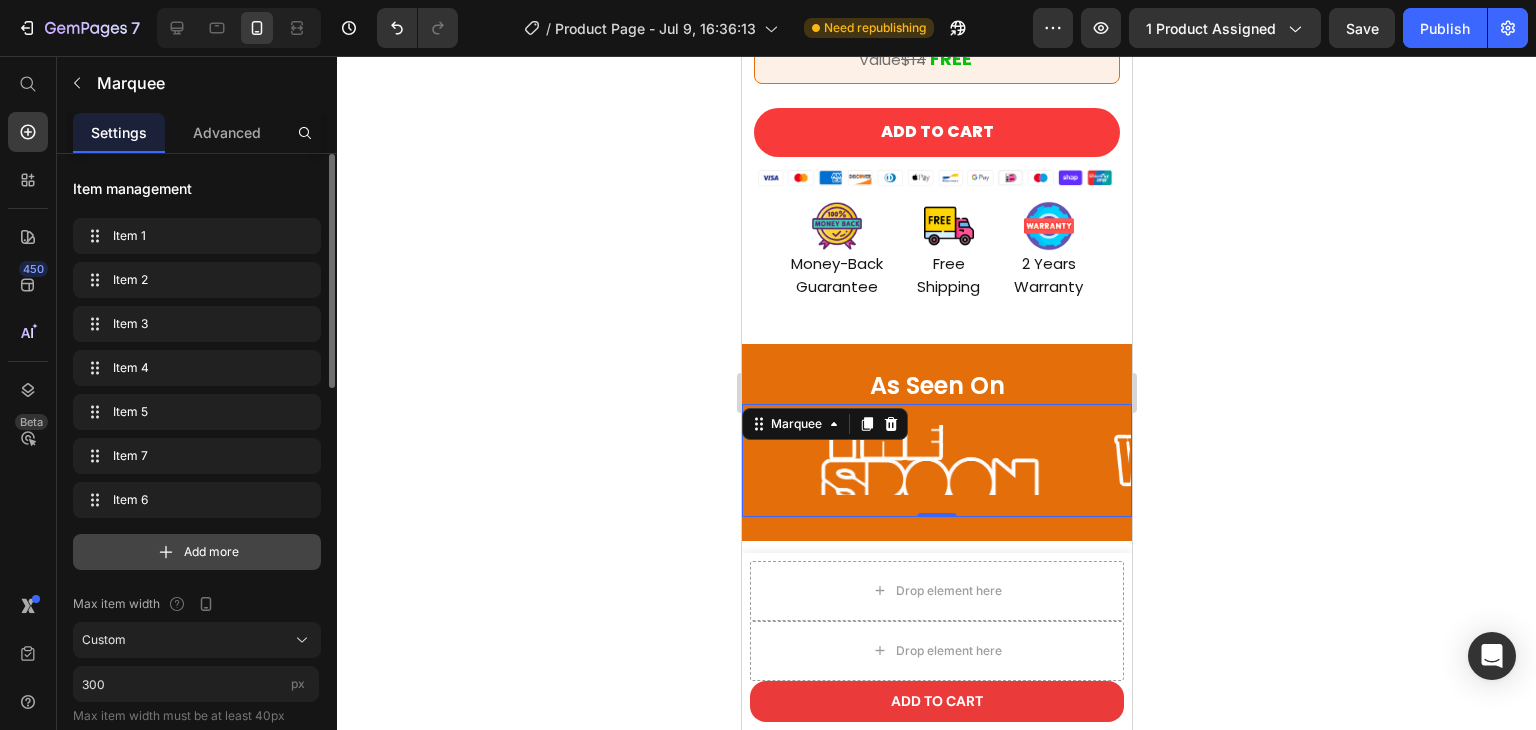 scroll, scrollTop: 400, scrollLeft: 0, axis: vertical 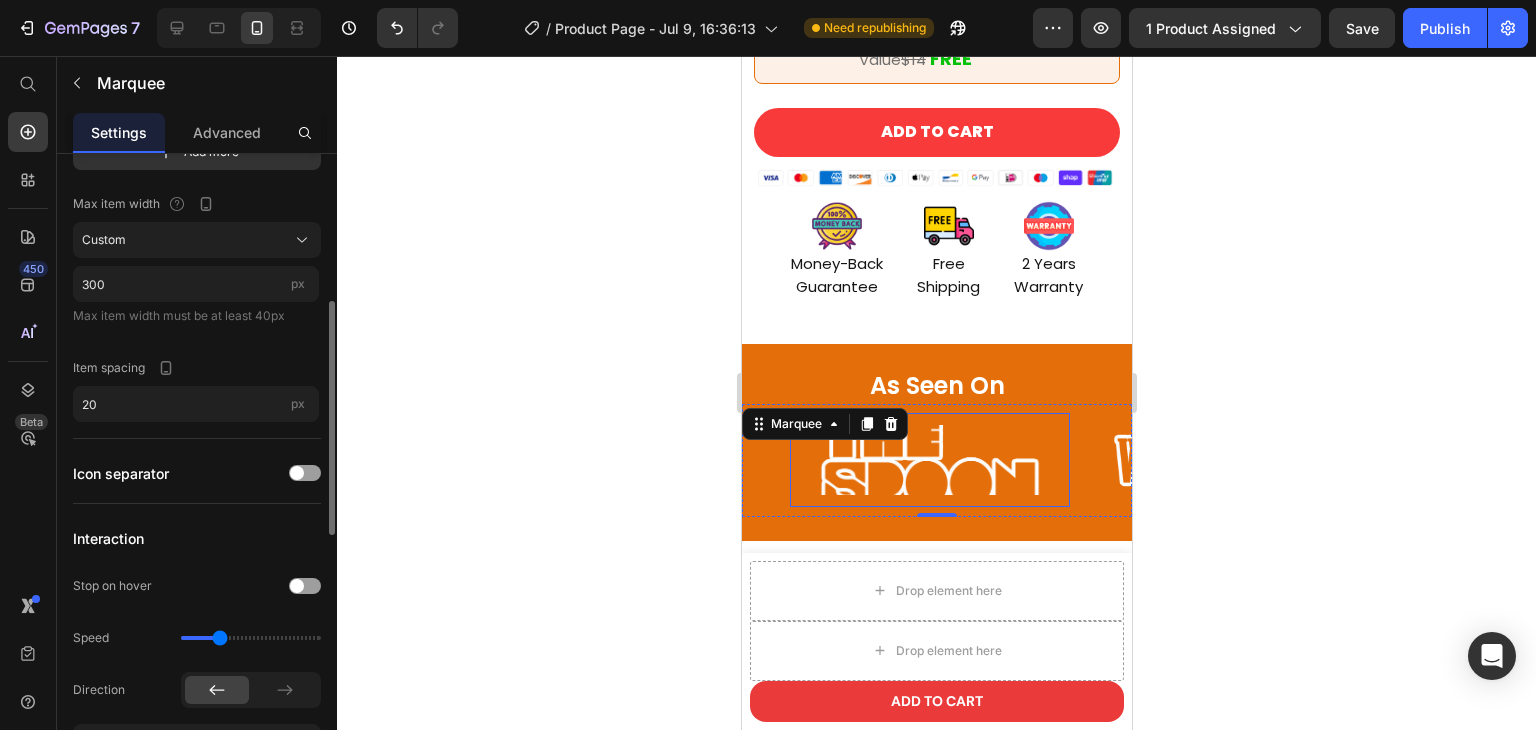 click at bounding box center (929, 460) 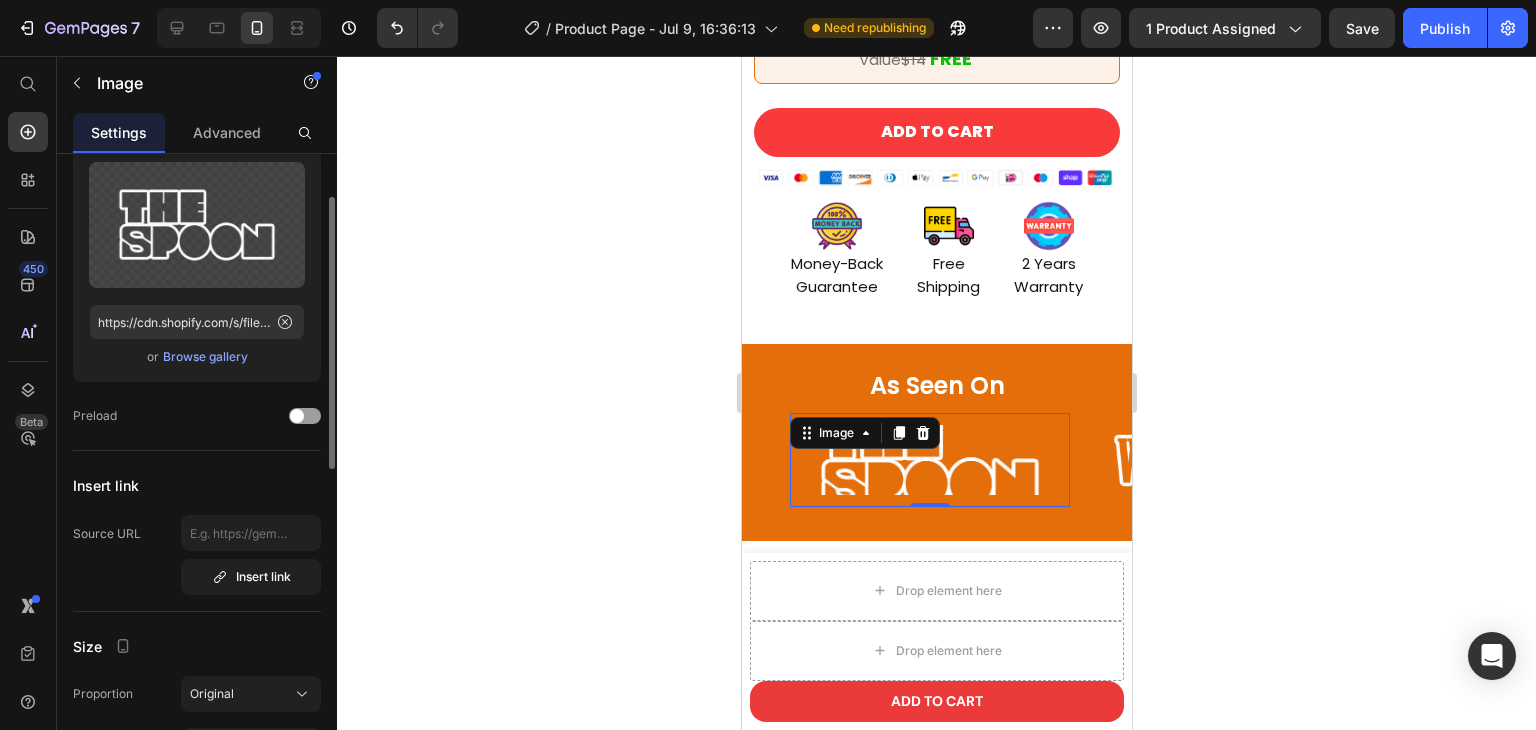 scroll, scrollTop: 300, scrollLeft: 0, axis: vertical 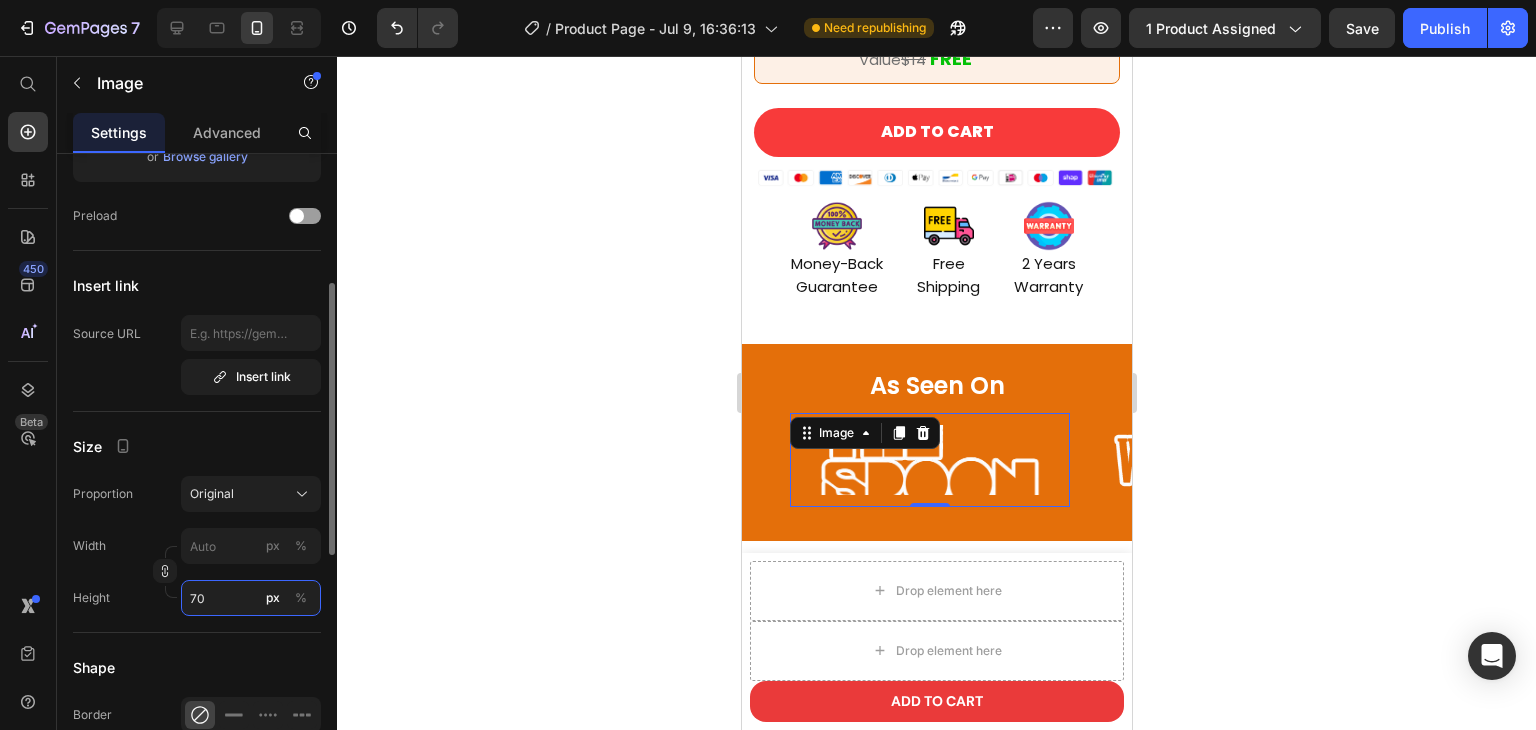 click on "70" at bounding box center [251, 598] 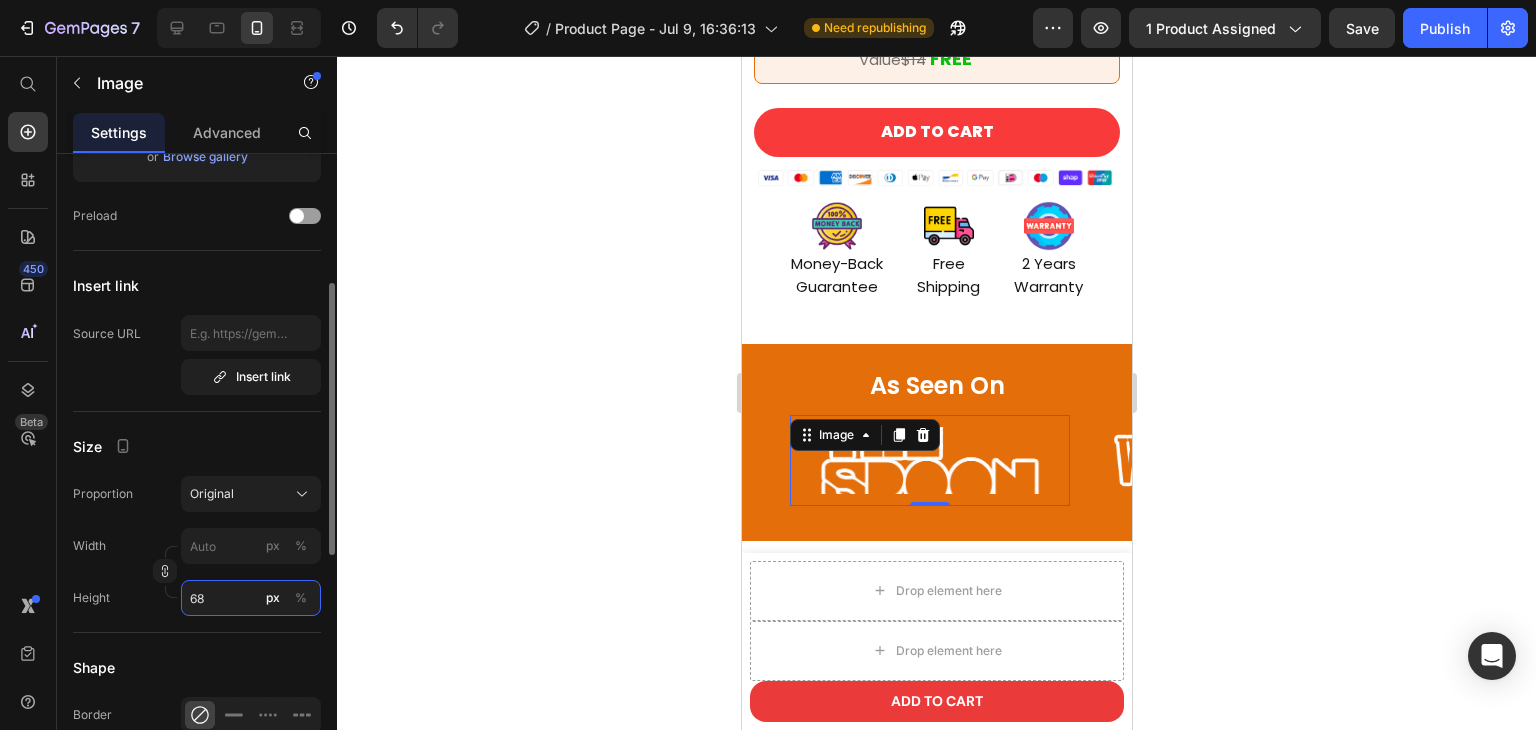 type on "69" 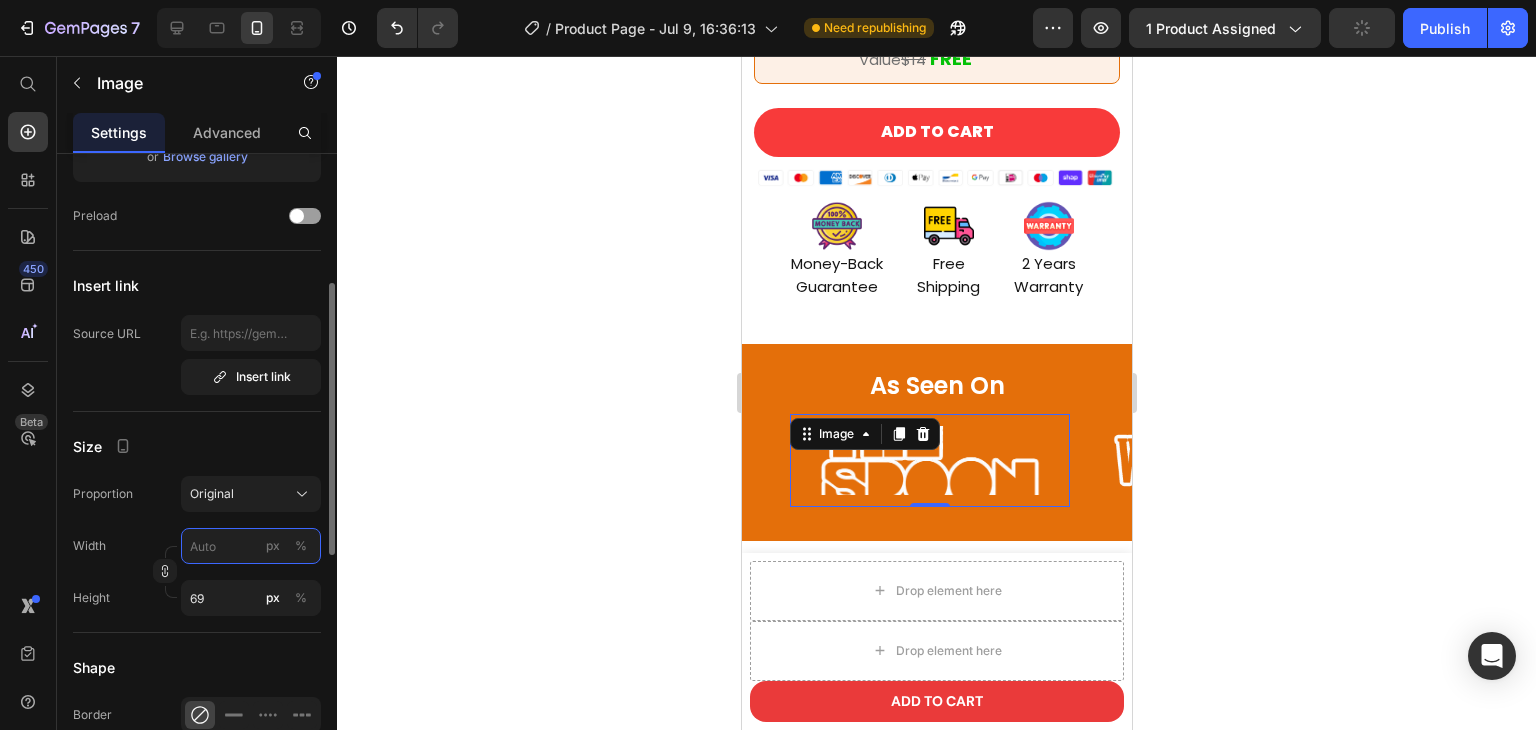 click on "px %" at bounding box center [251, 546] 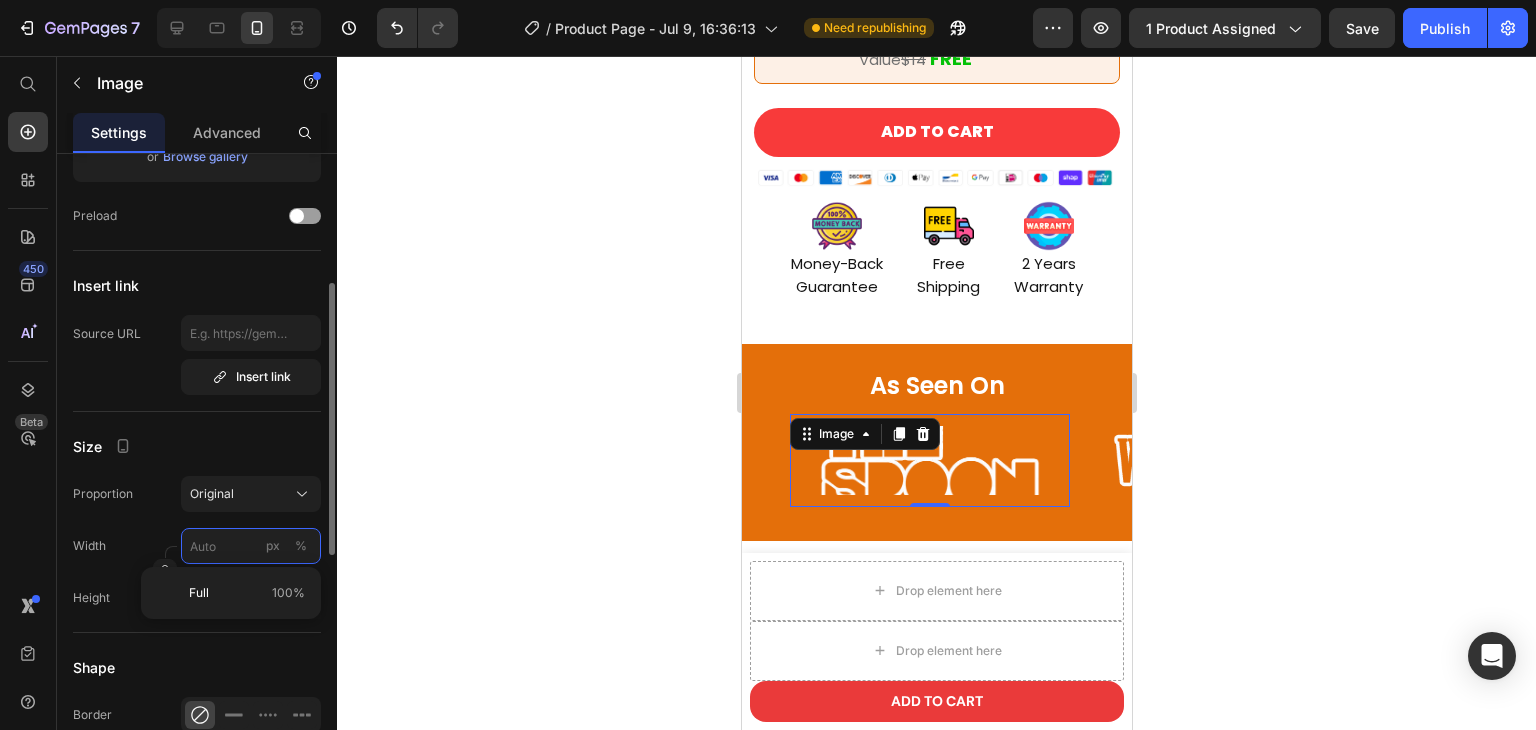 type on "5" 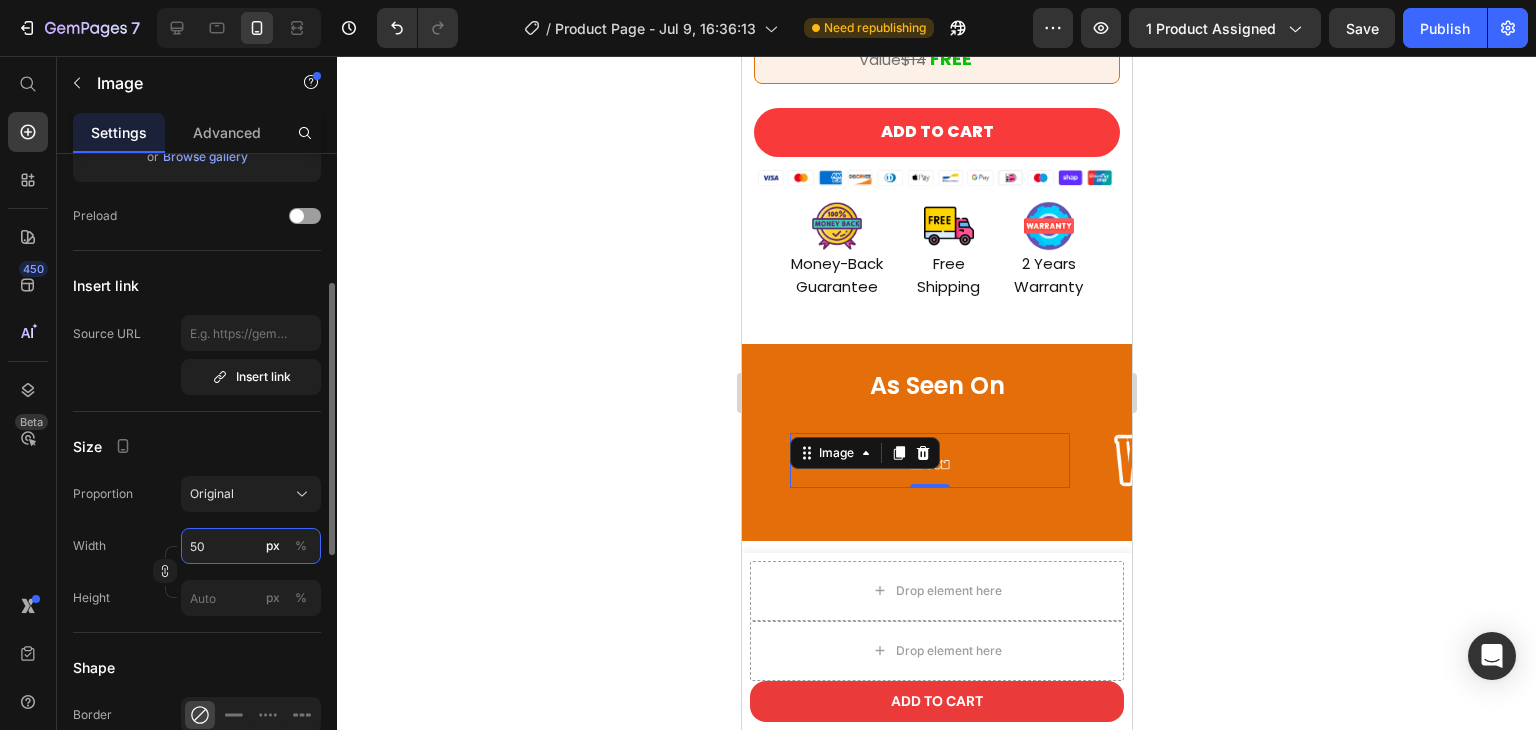type on "50" 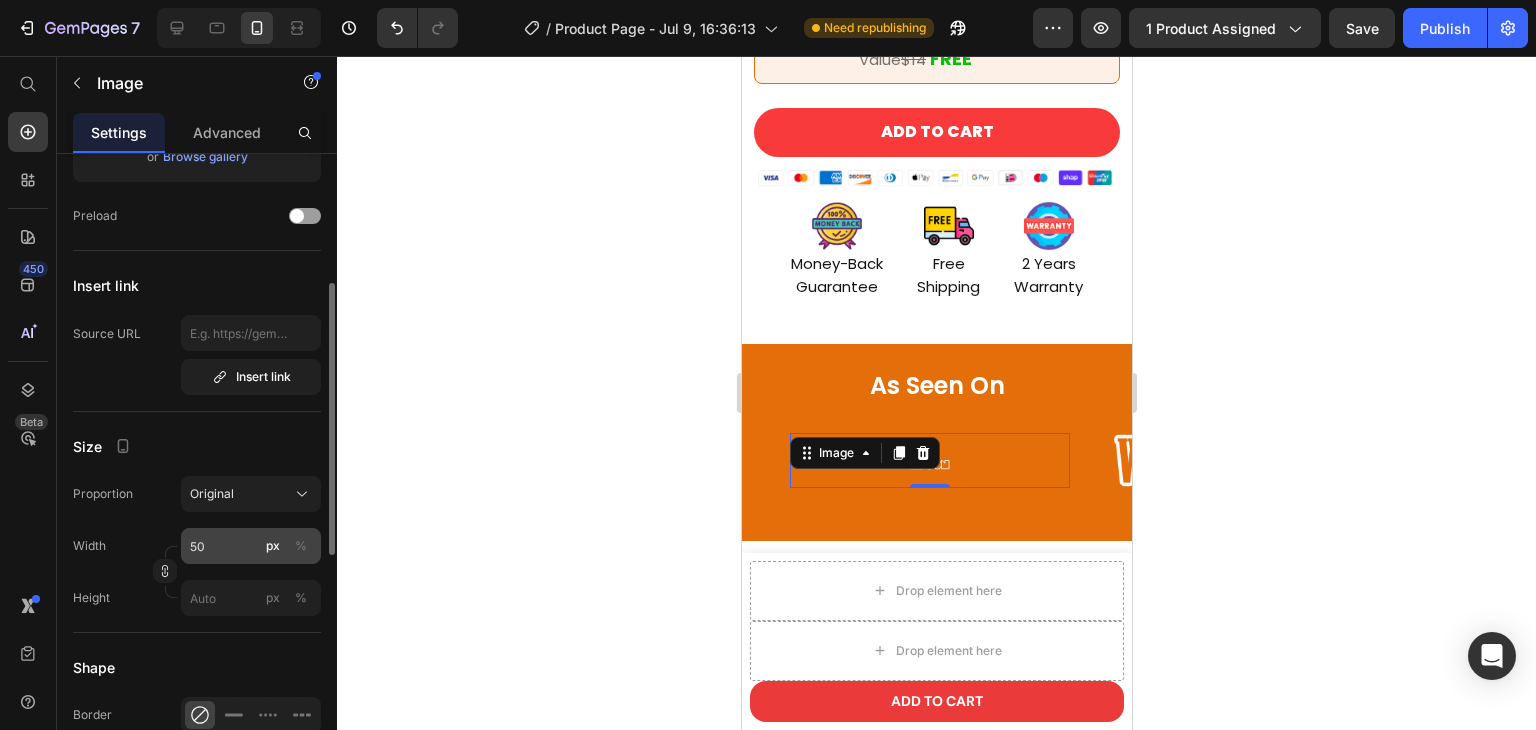 click on "%" at bounding box center [301, 546] 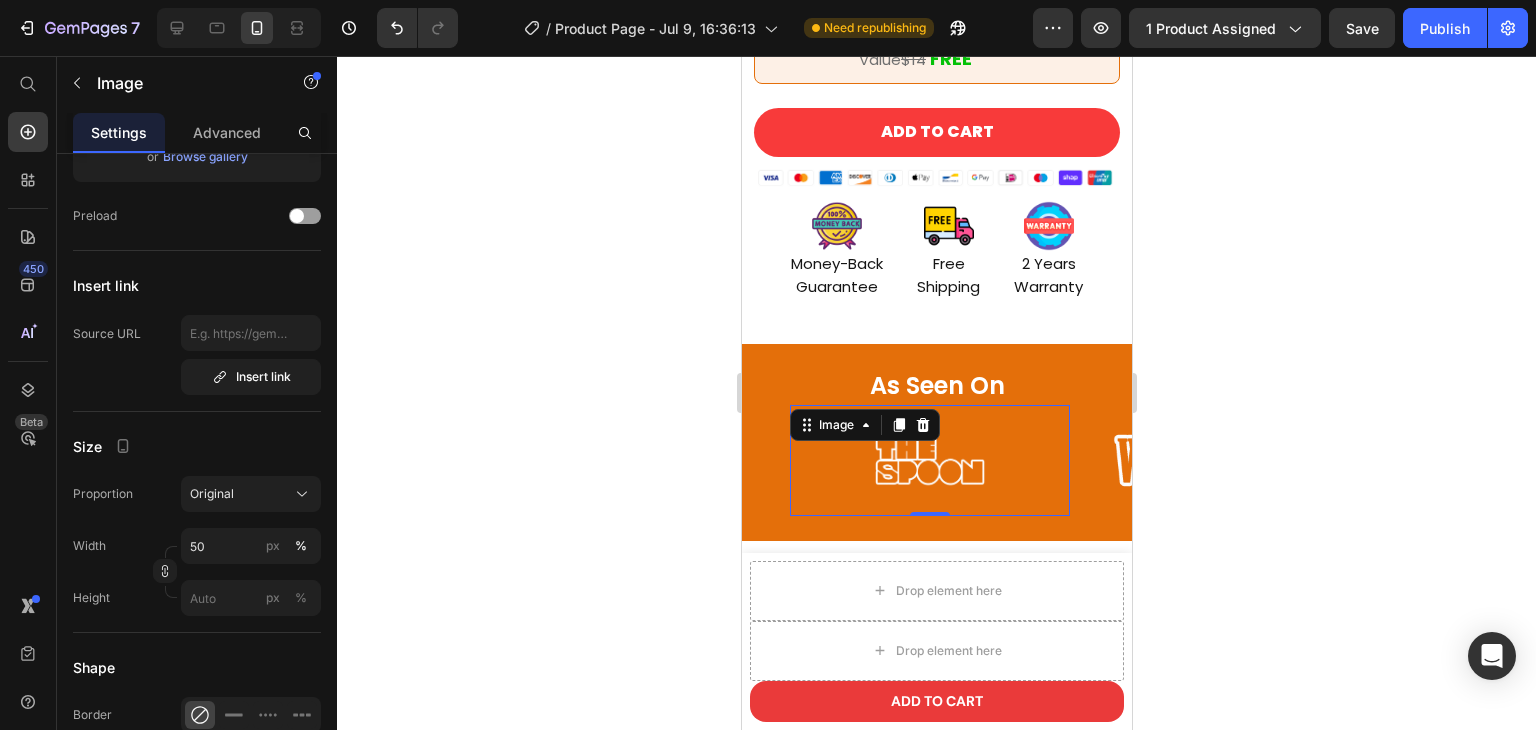 click 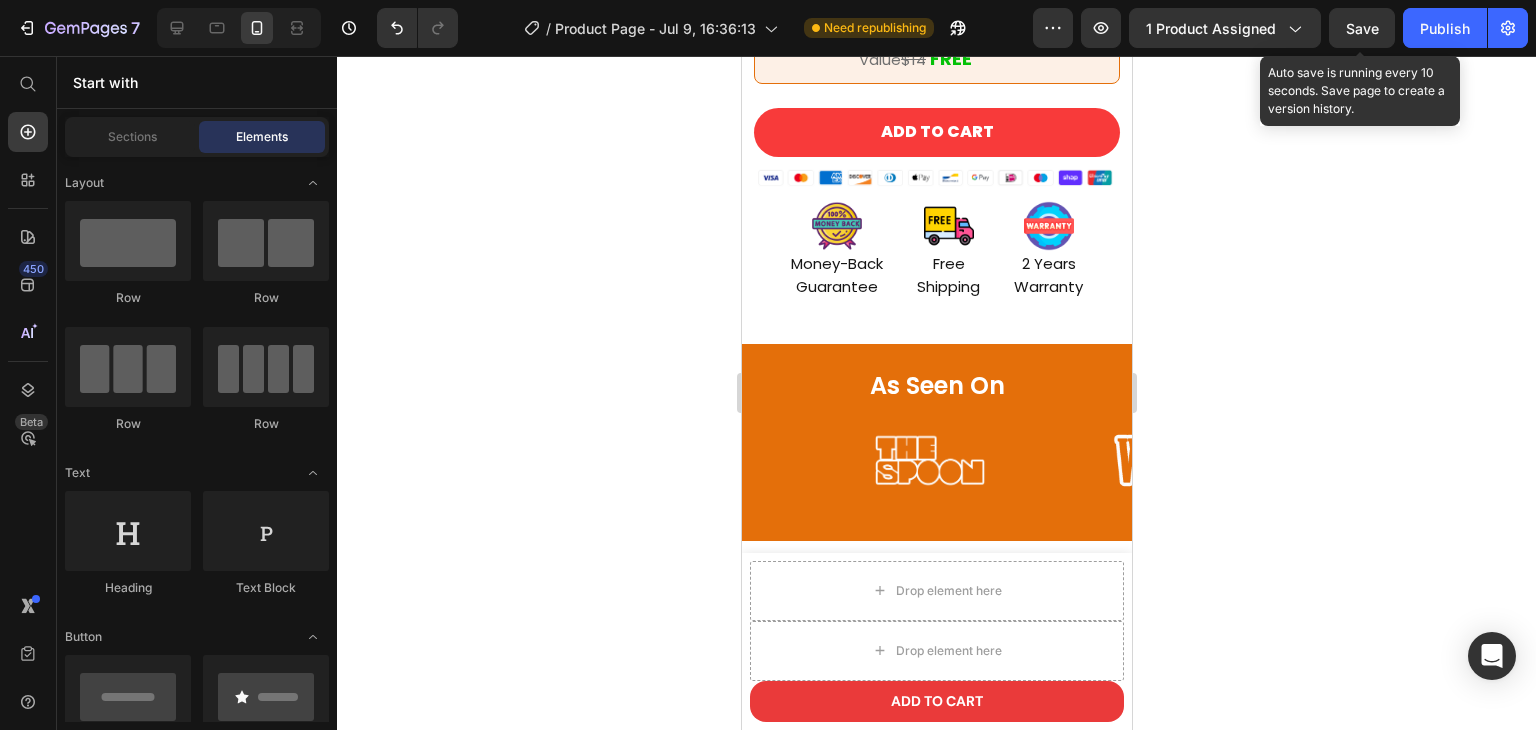 click on "Save" at bounding box center (1362, 28) 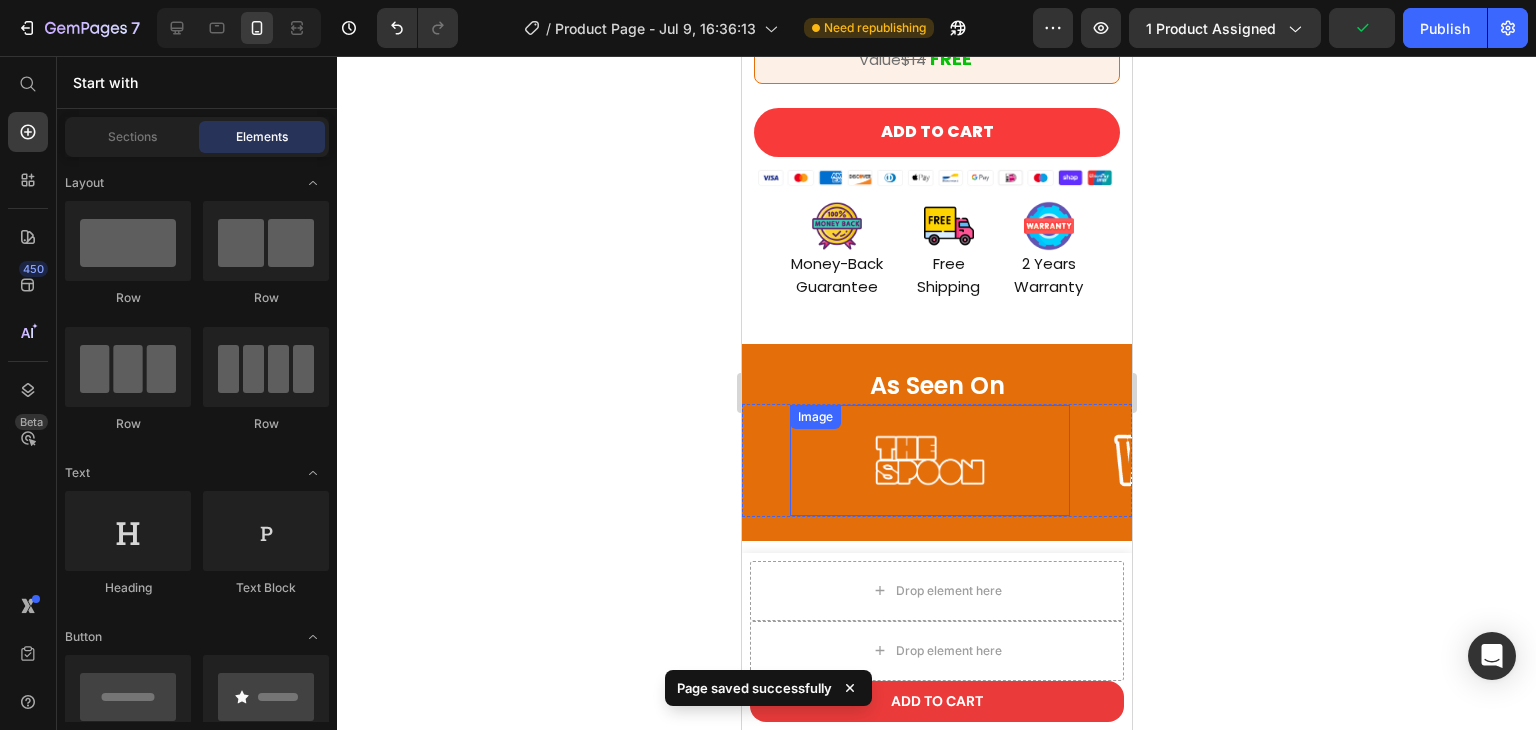 click on "Image" at bounding box center (939, 461) 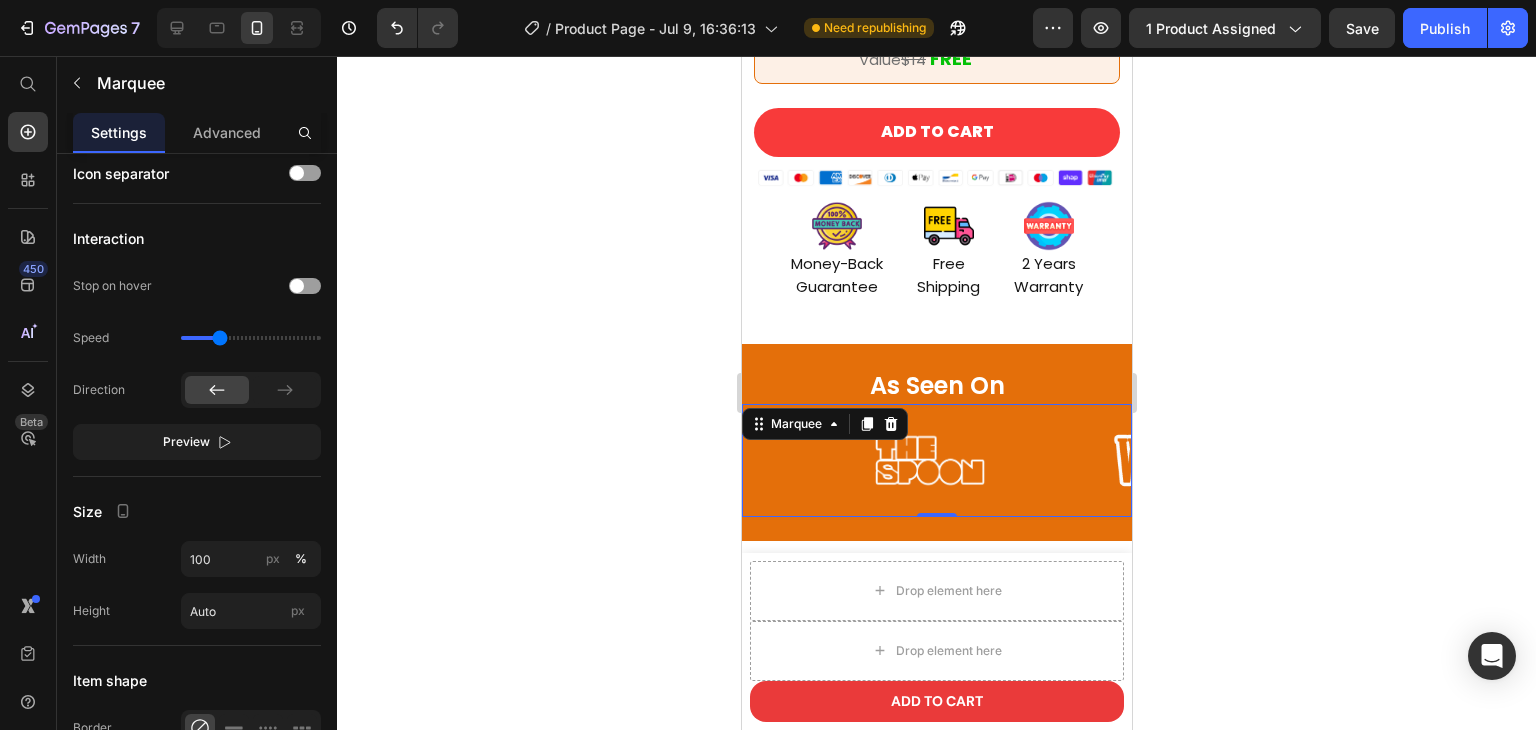 scroll, scrollTop: 1079, scrollLeft: 0, axis: vertical 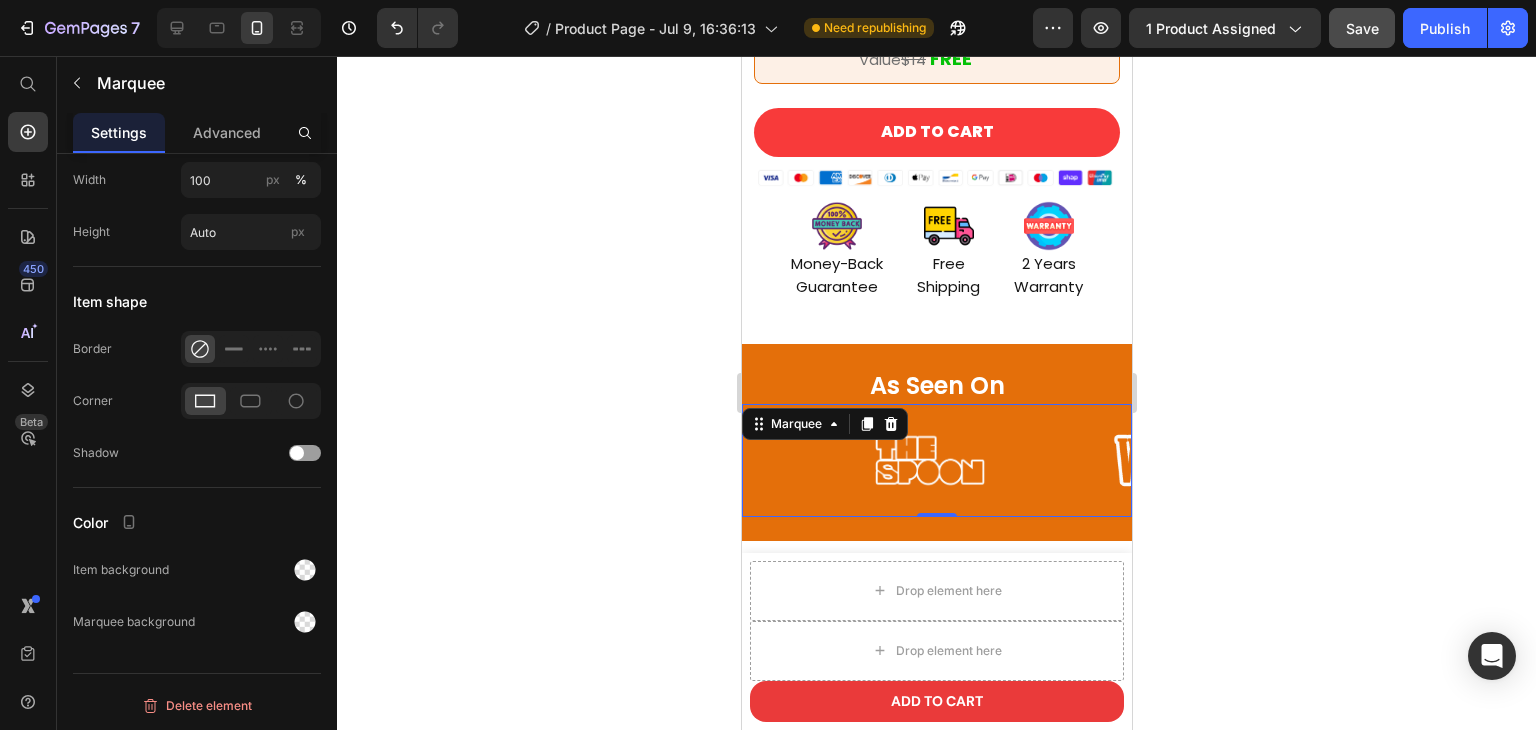 click on "Save" at bounding box center (1362, 28) 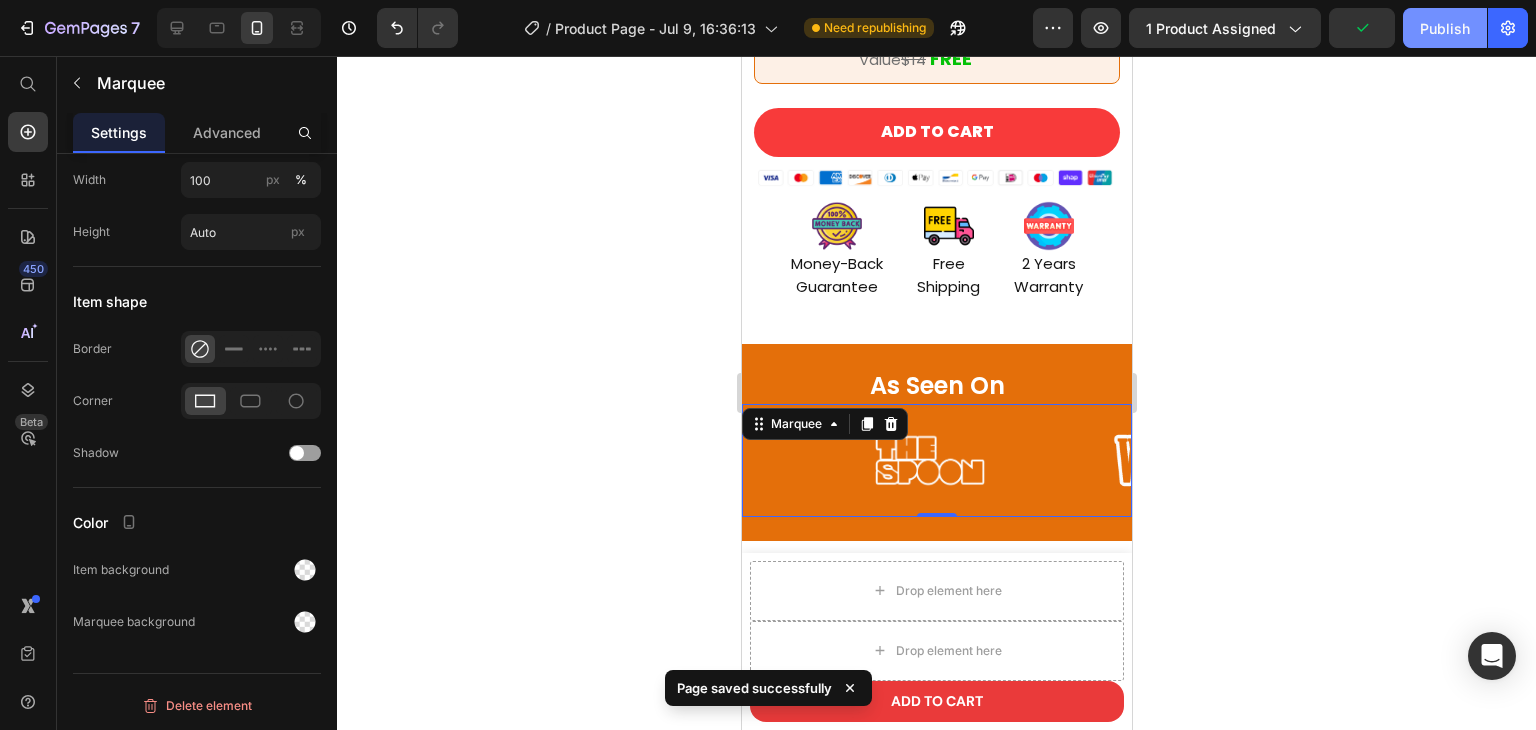 click on "Publish" 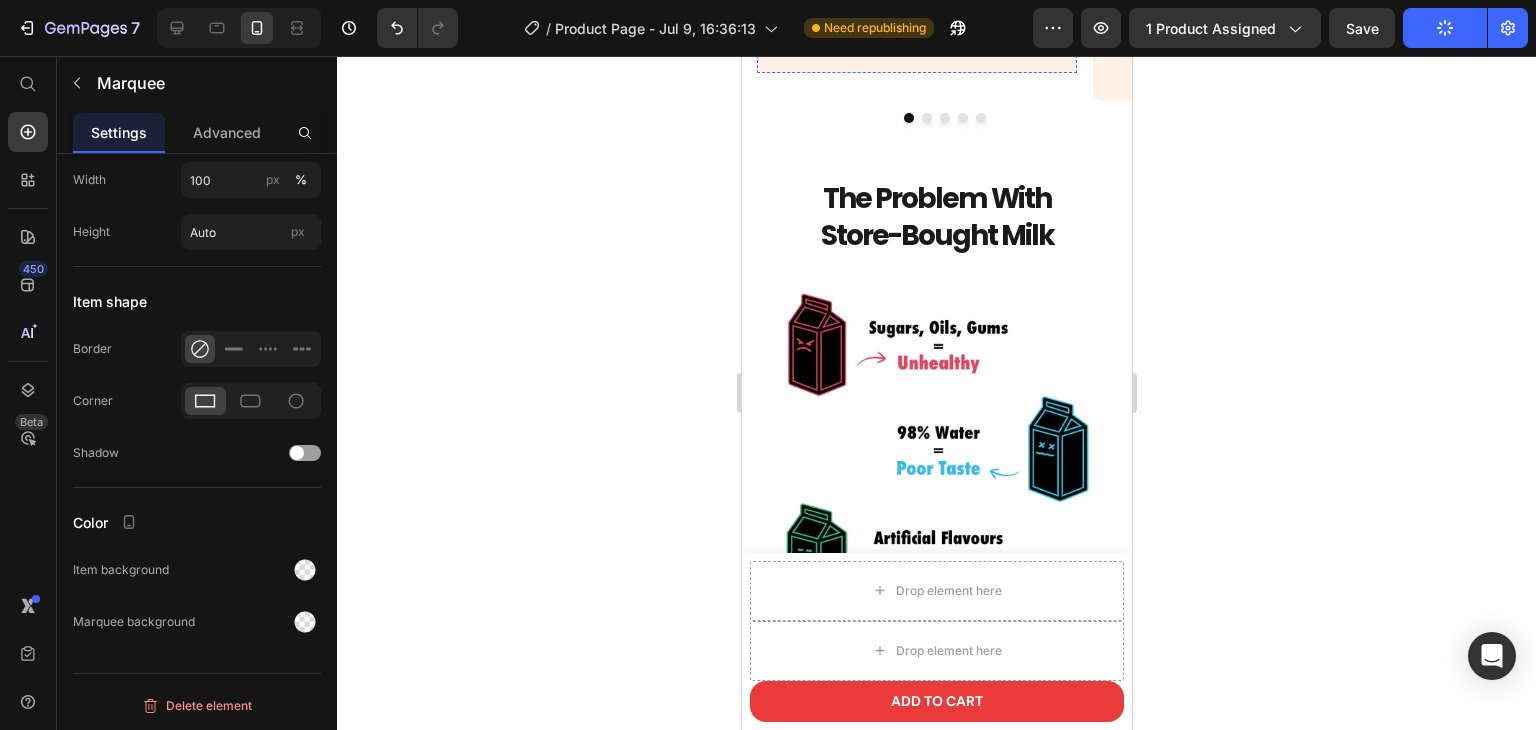 scroll, scrollTop: 2260, scrollLeft: 0, axis: vertical 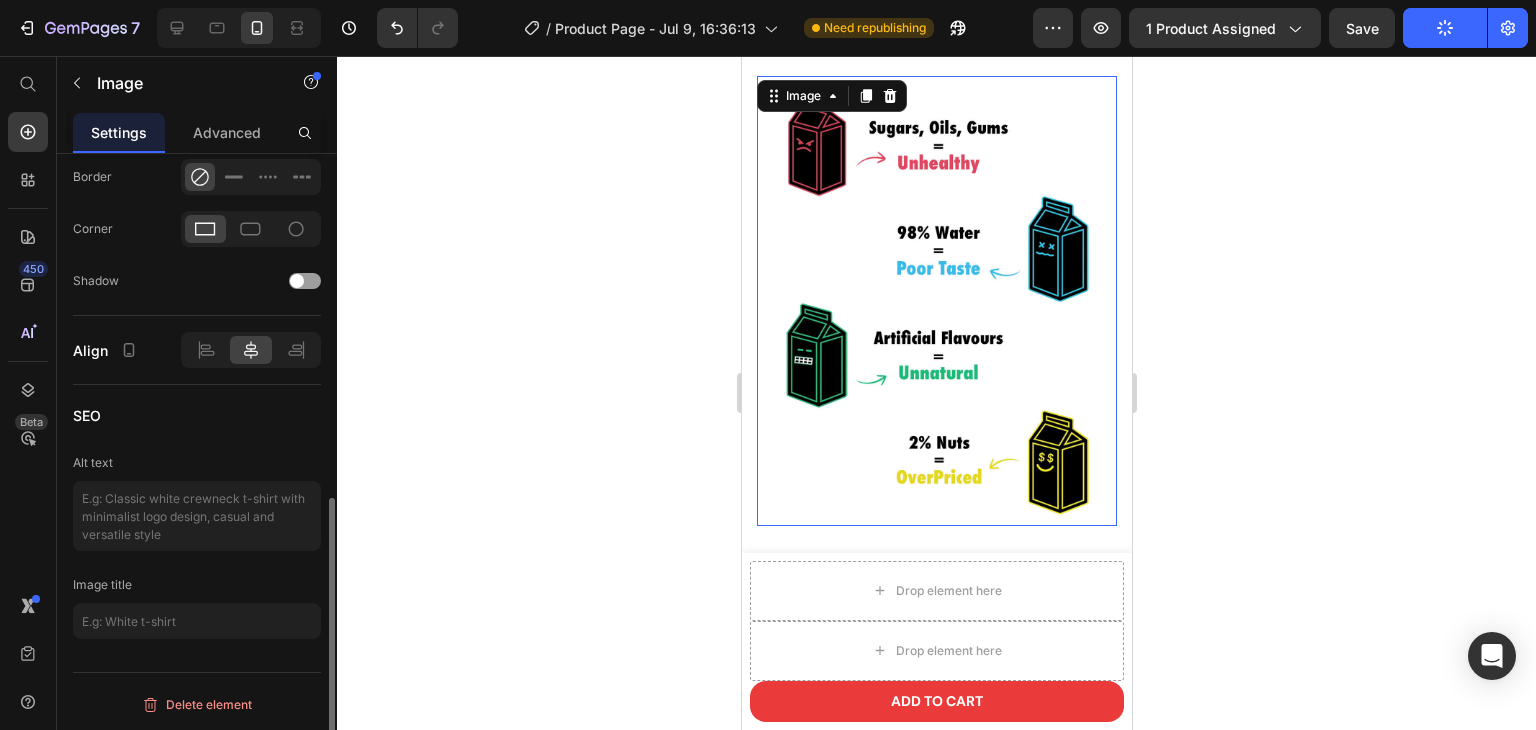 click at bounding box center [936, 301] 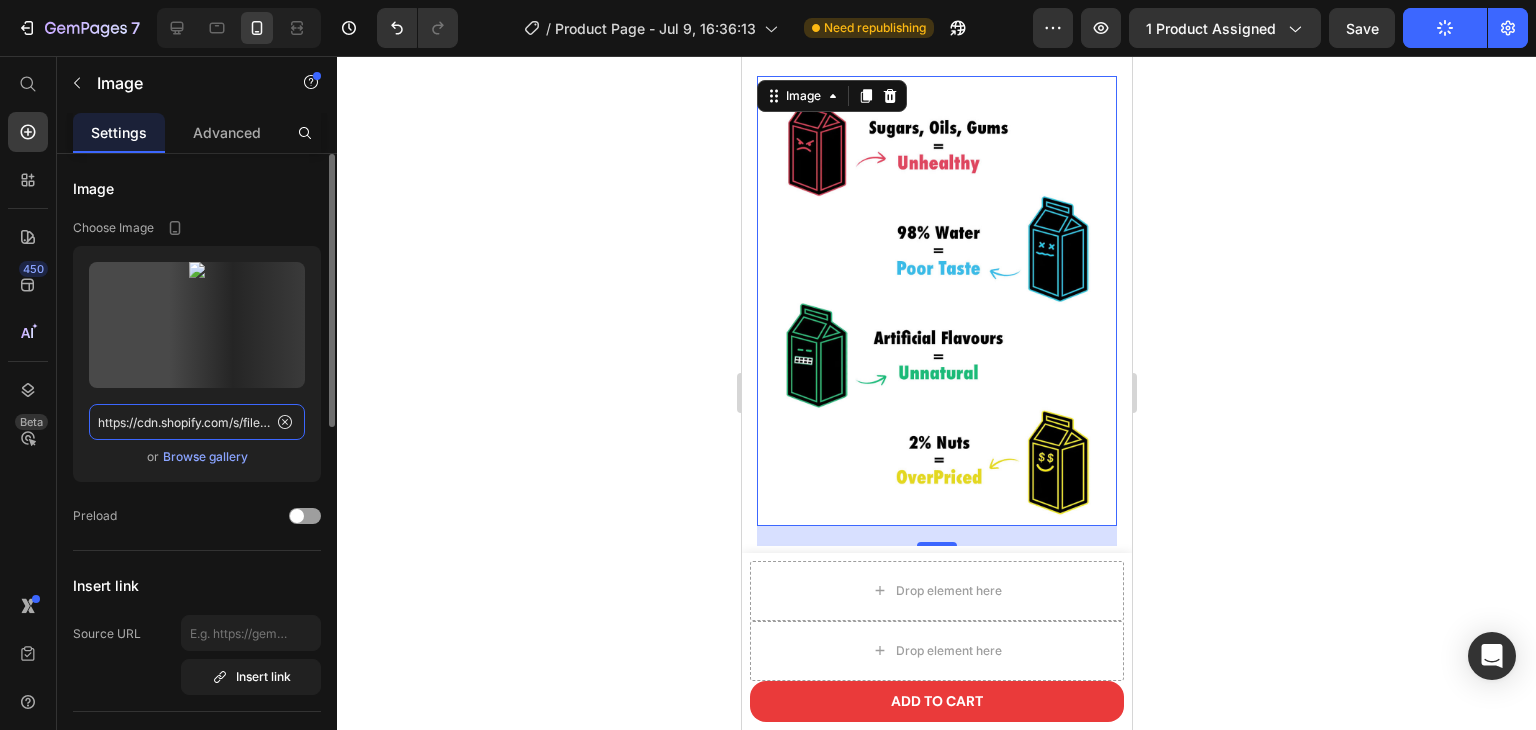 click on "https://cdn.shopify.com/s/files/1/0889/4260/8749/files/store-bought_problem_IMG_1b6438b3-6c7d-4ba2-bd22-24f8840a4837_1000x.jpg?v=1731520179" 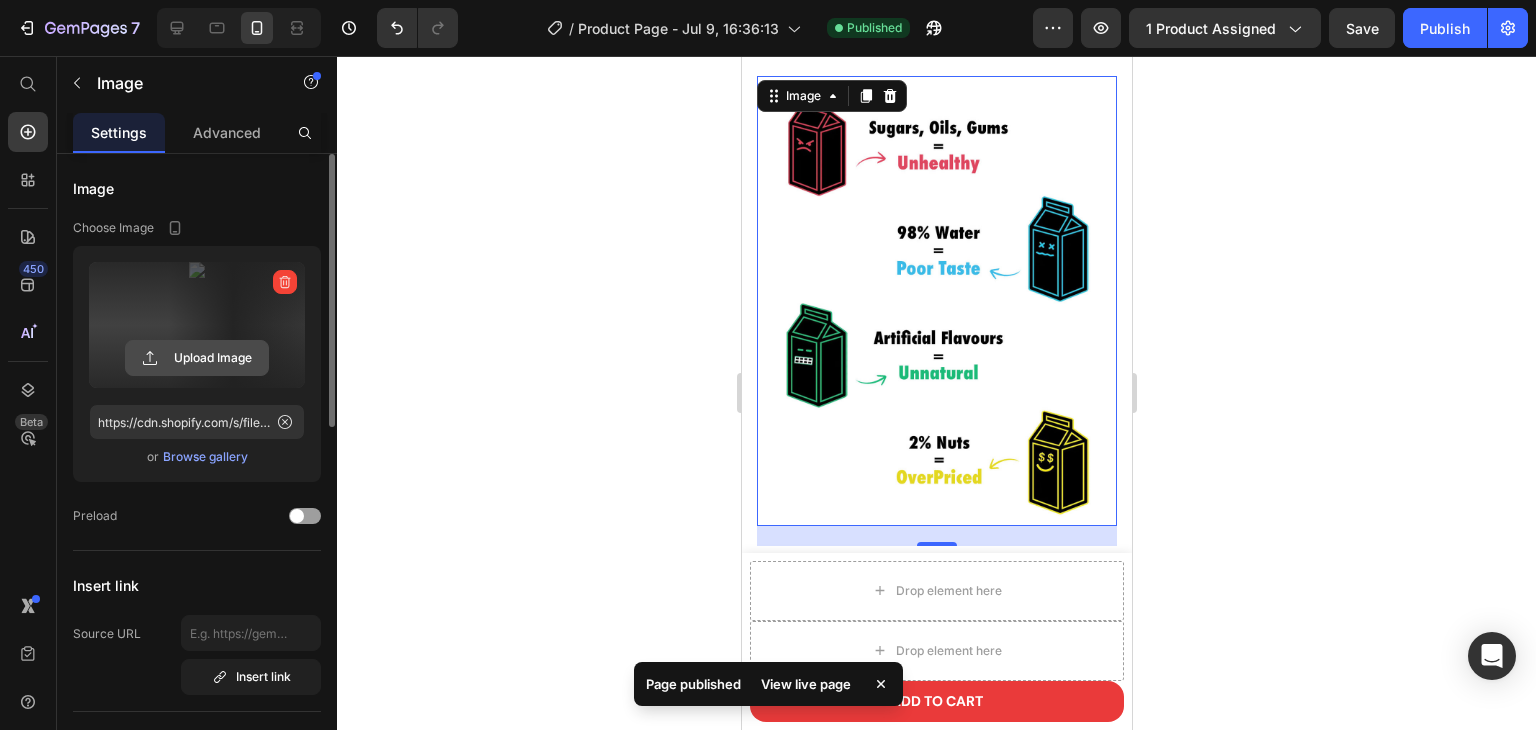 click 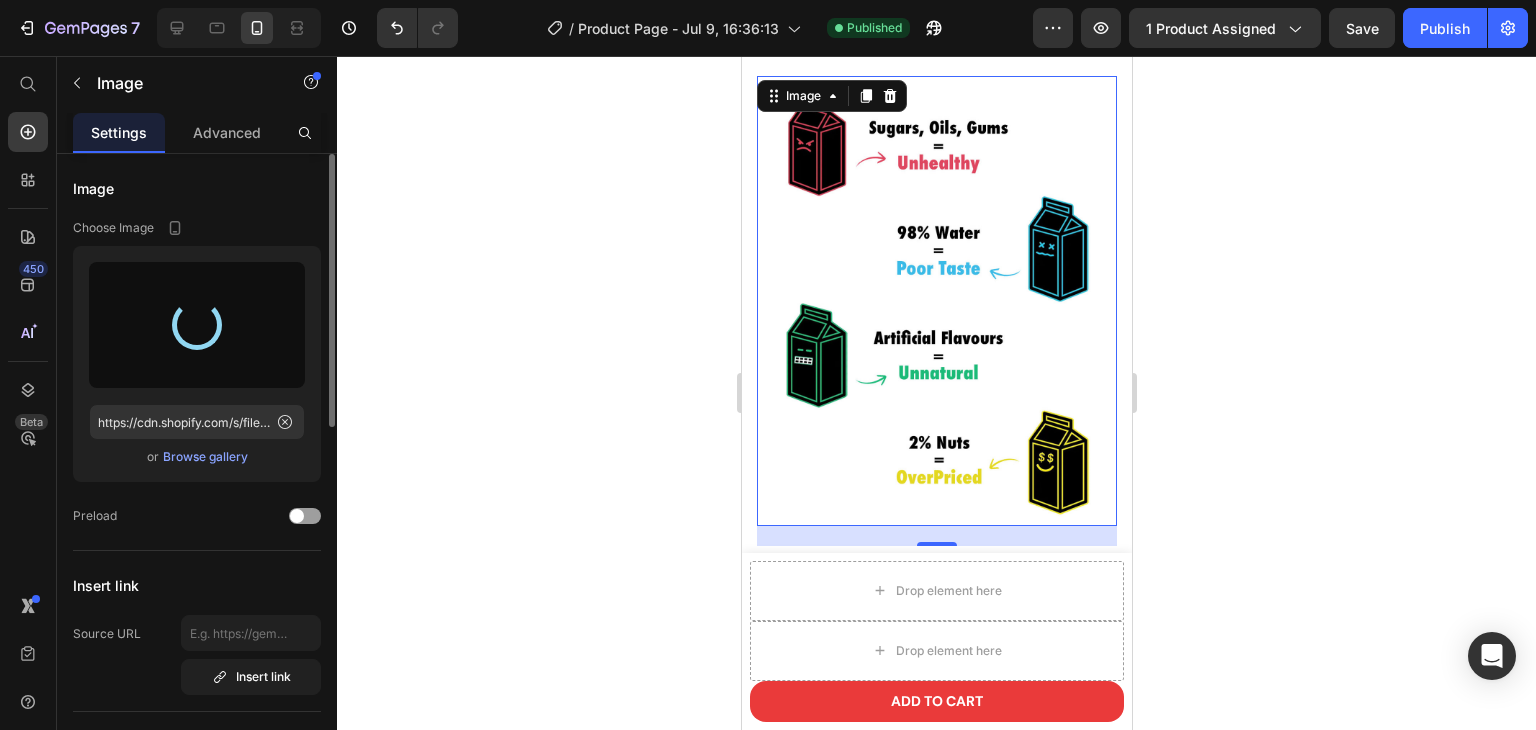 type on "https://cdn.shopify.com/s/files/1/0964/4533/3842/files/gempages_574671668476118128-2c727bfe-b0be-40a2-b72d-4ea1627debb2.webp" 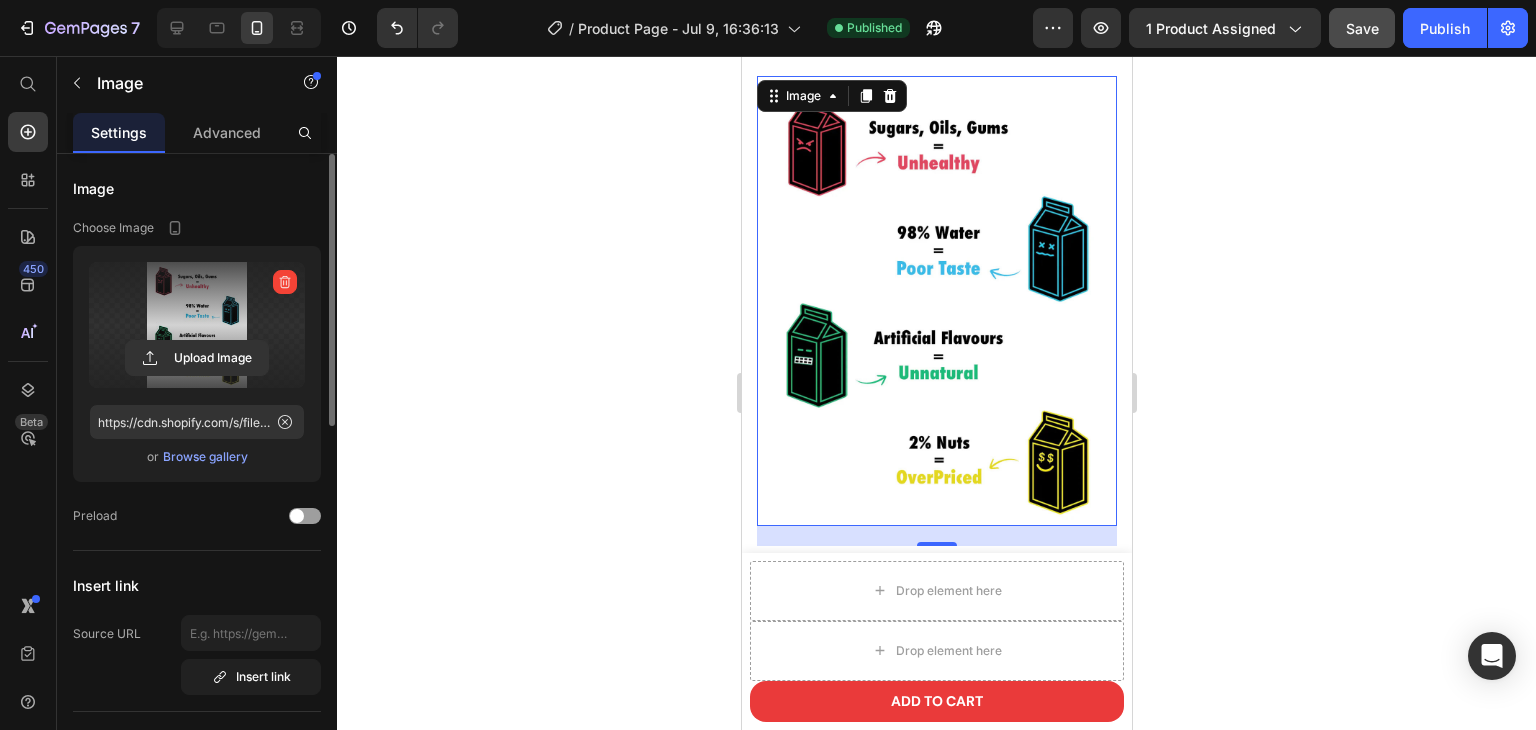 click on "Save" 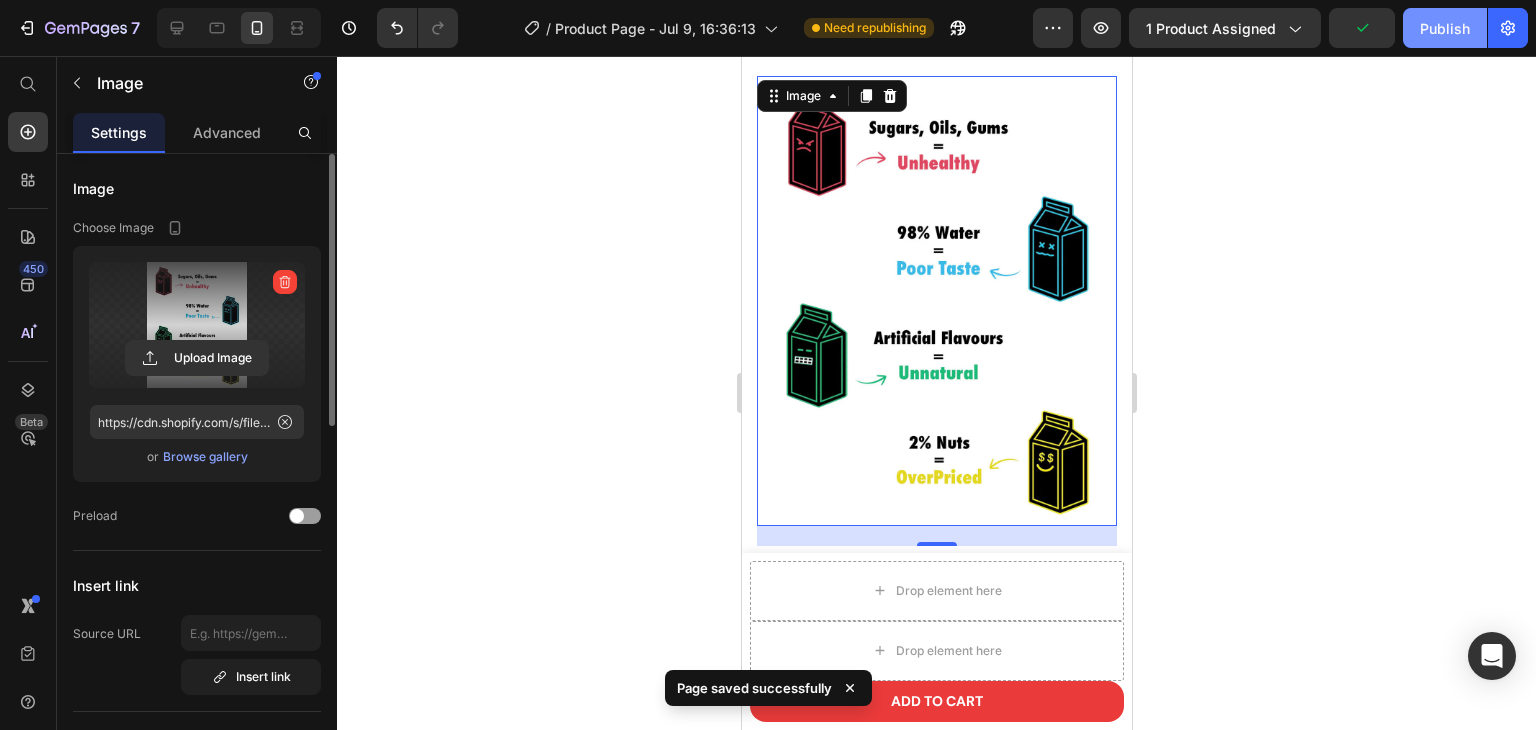 click on "Publish" 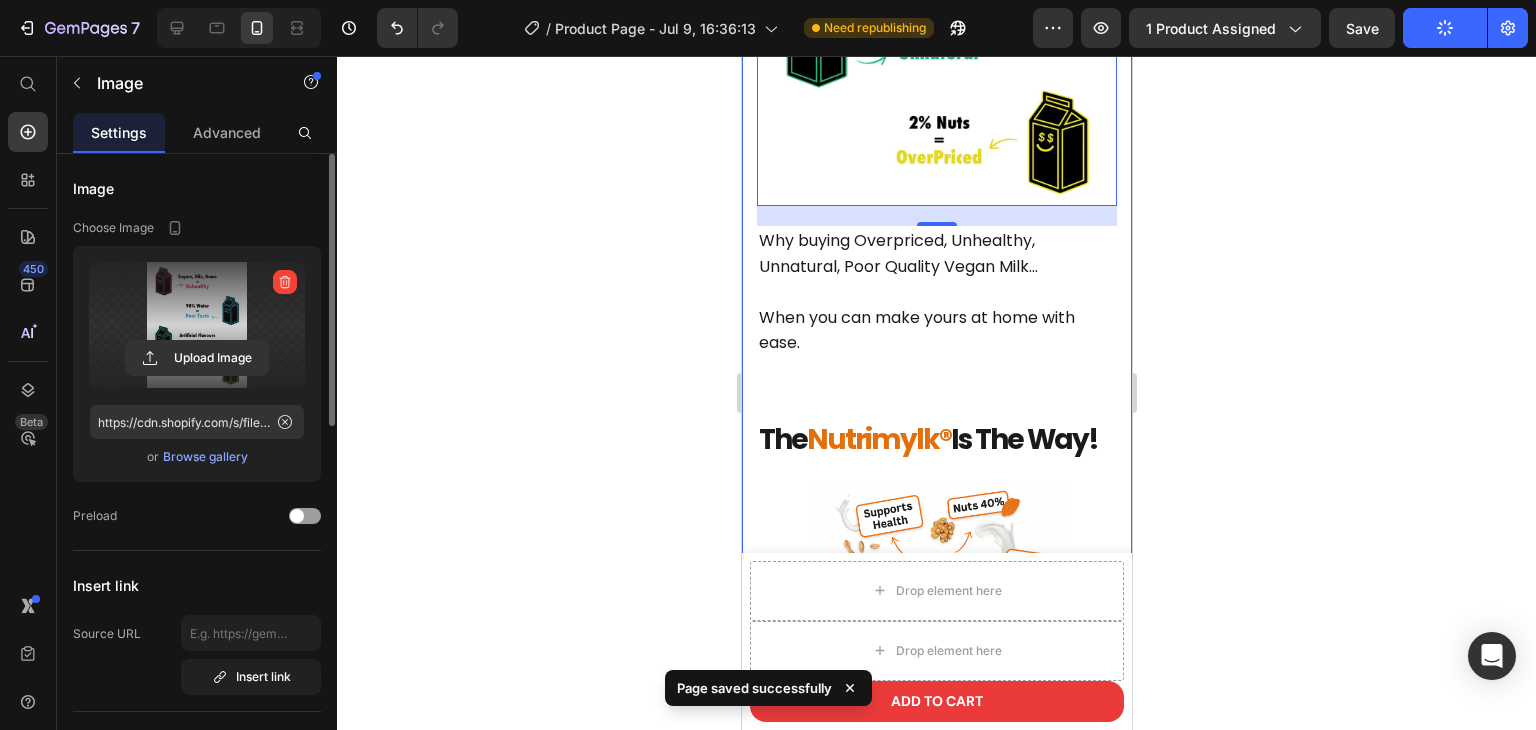 scroll, scrollTop: 2860, scrollLeft: 0, axis: vertical 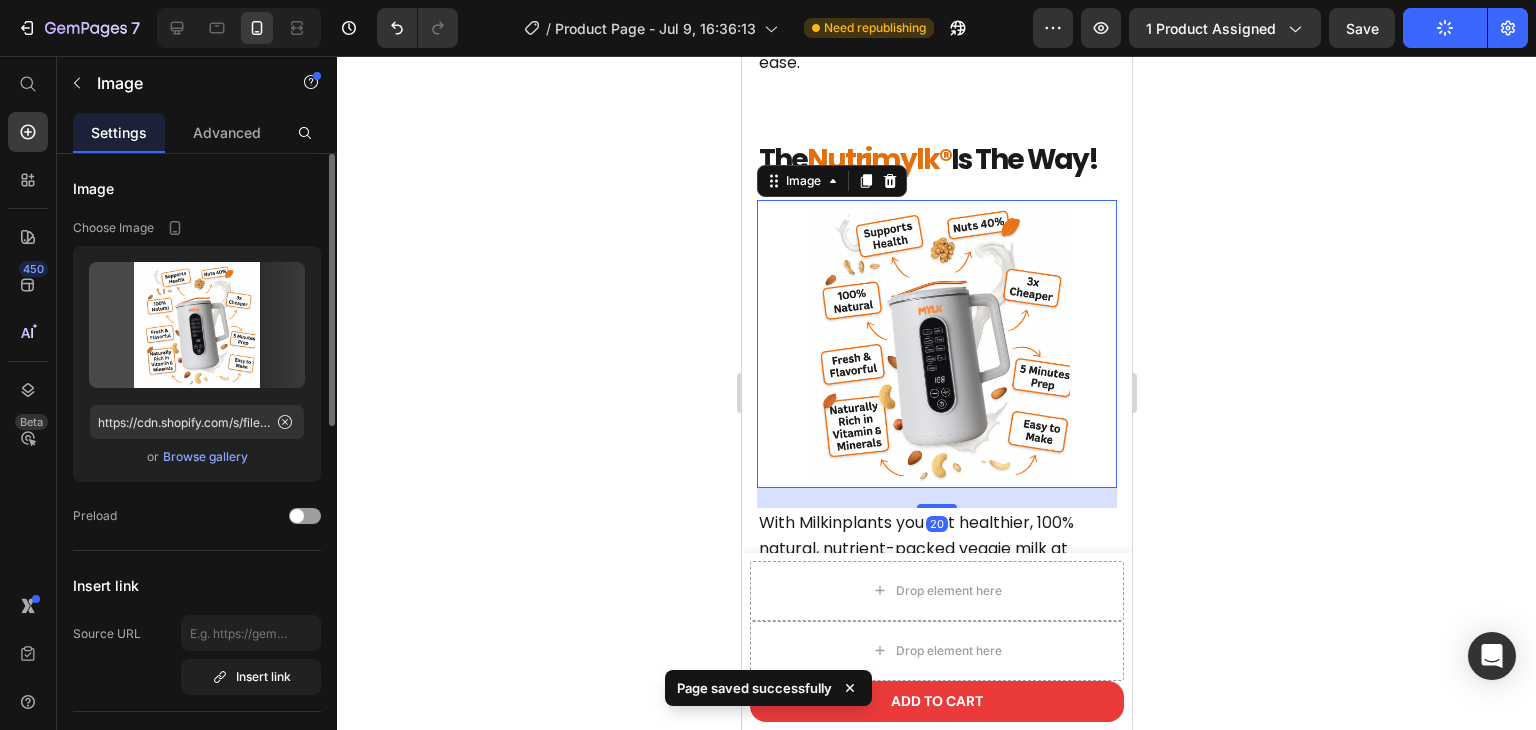 click at bounding box center (936, 344) 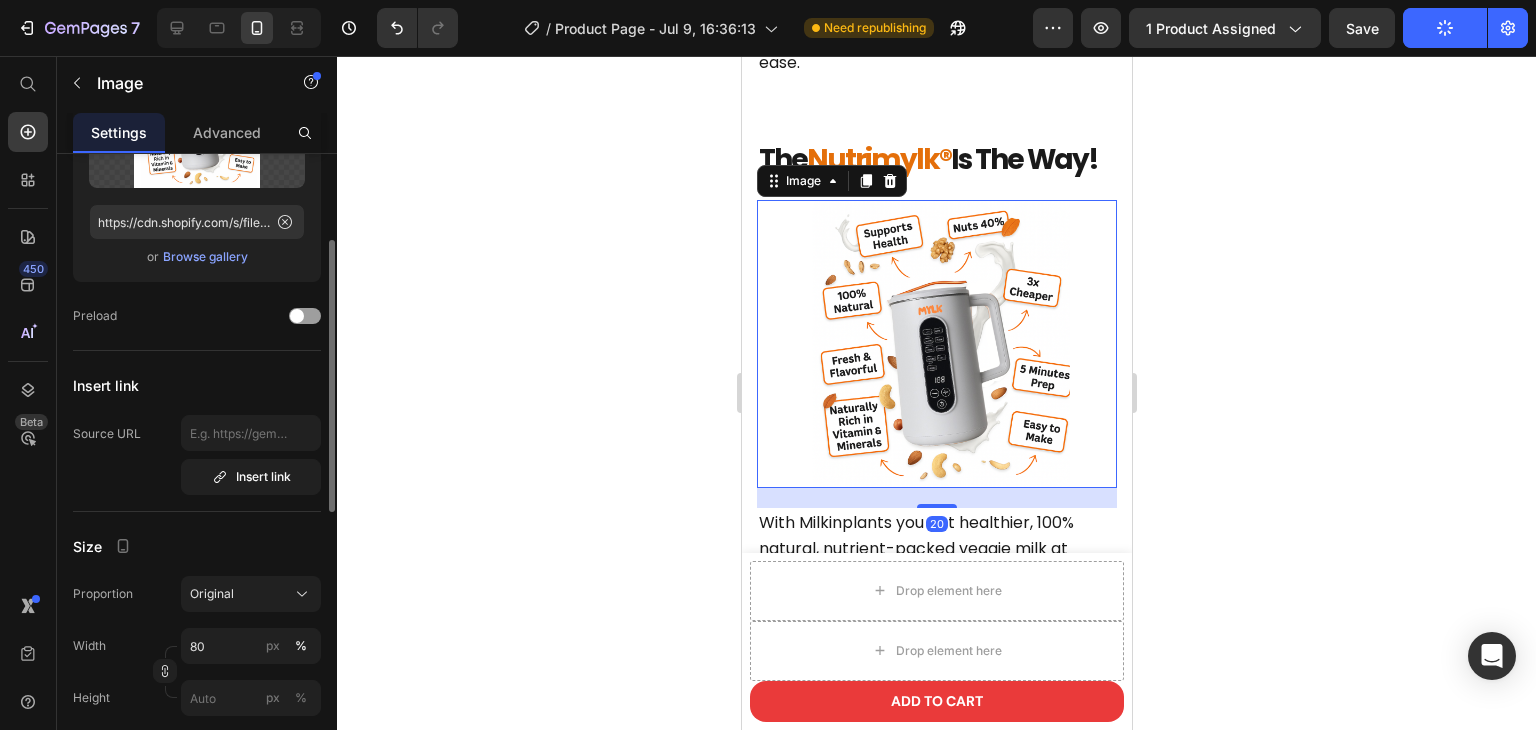 scroll, scrollTop: 300, scrollLeft: 0, axis: vertical 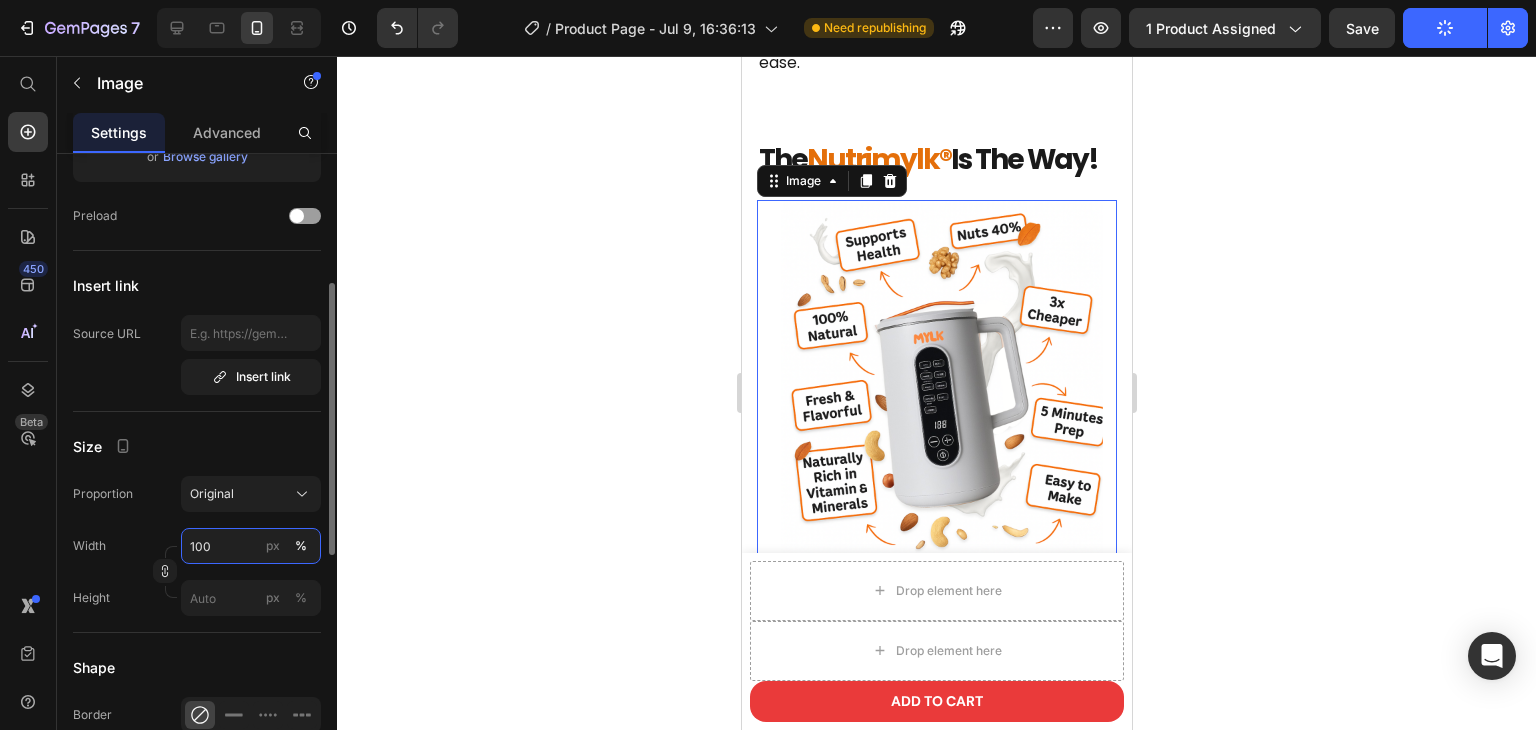 type on "100" 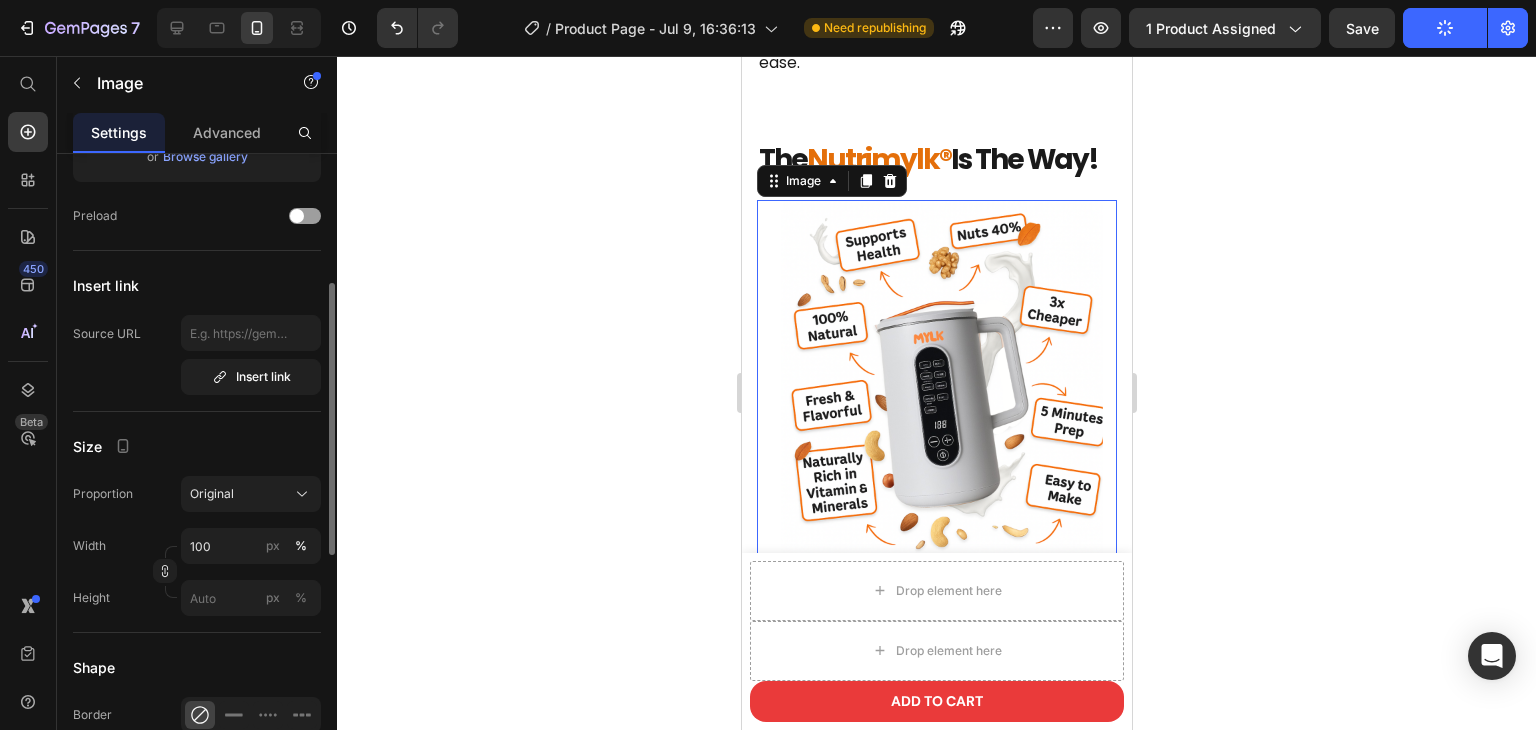 click on "Size" at bounding box center [197, 446] 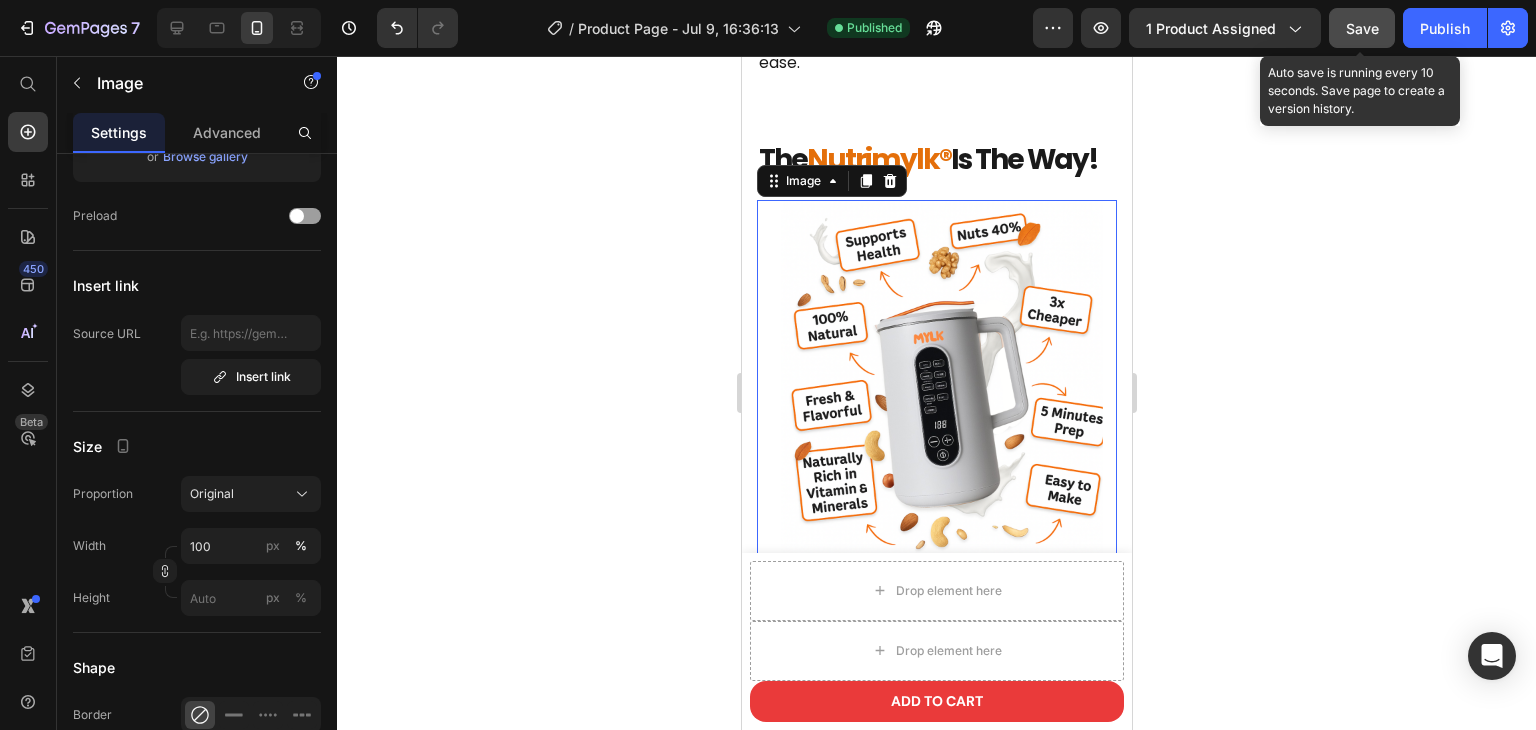 click on "Save" 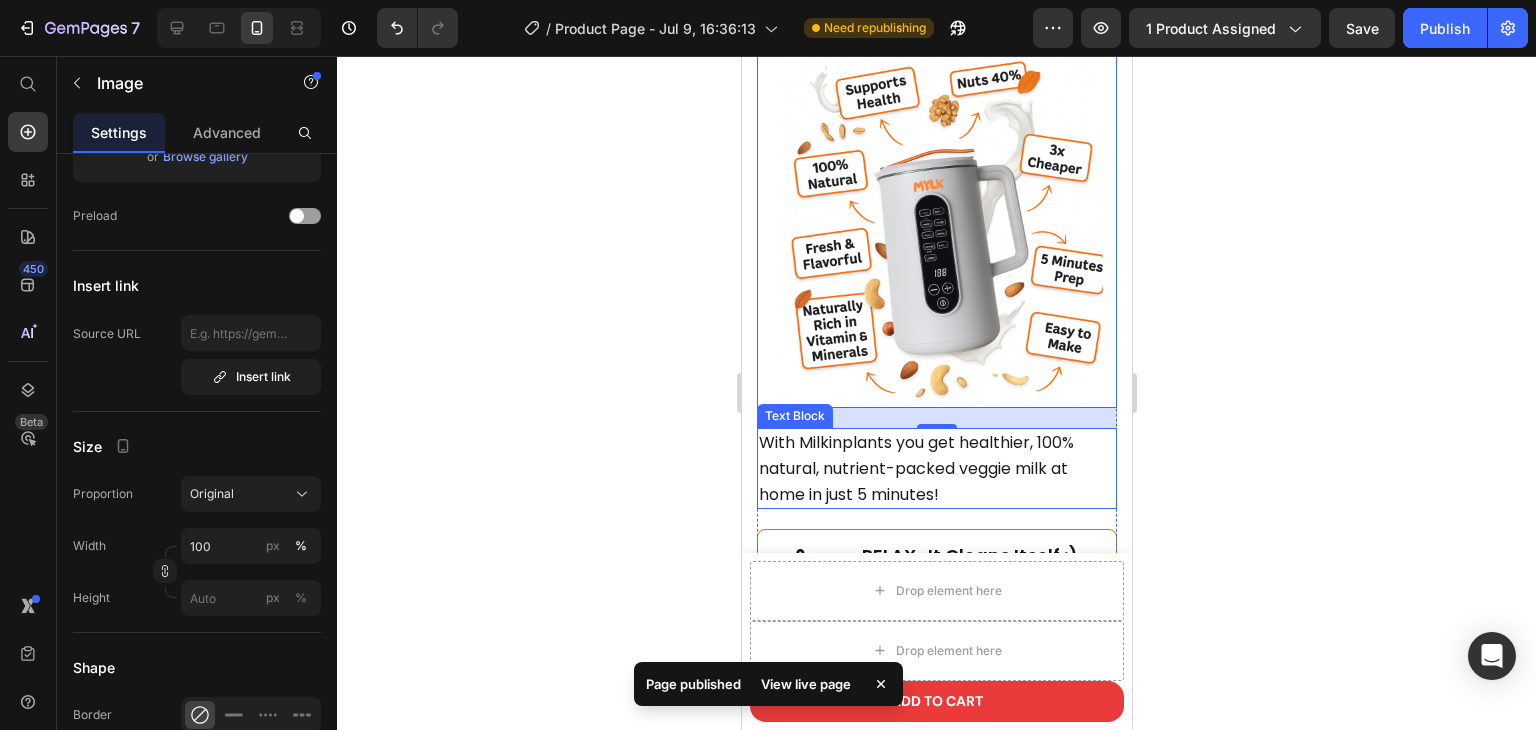 scroll, scrollTop: 3060, scrollLeft: 0, axis: vertical 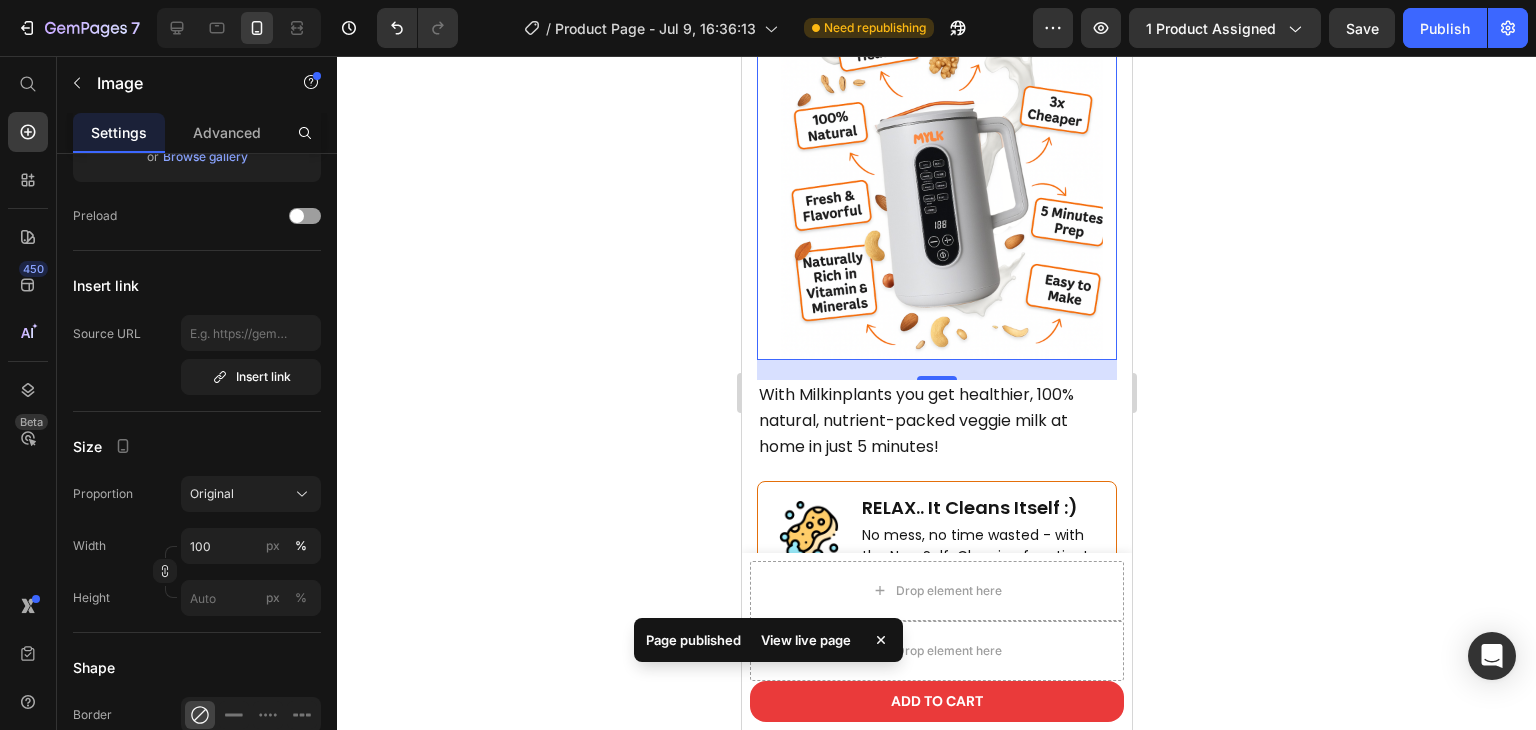 click on "Save" at bounding box center (1362, 28) 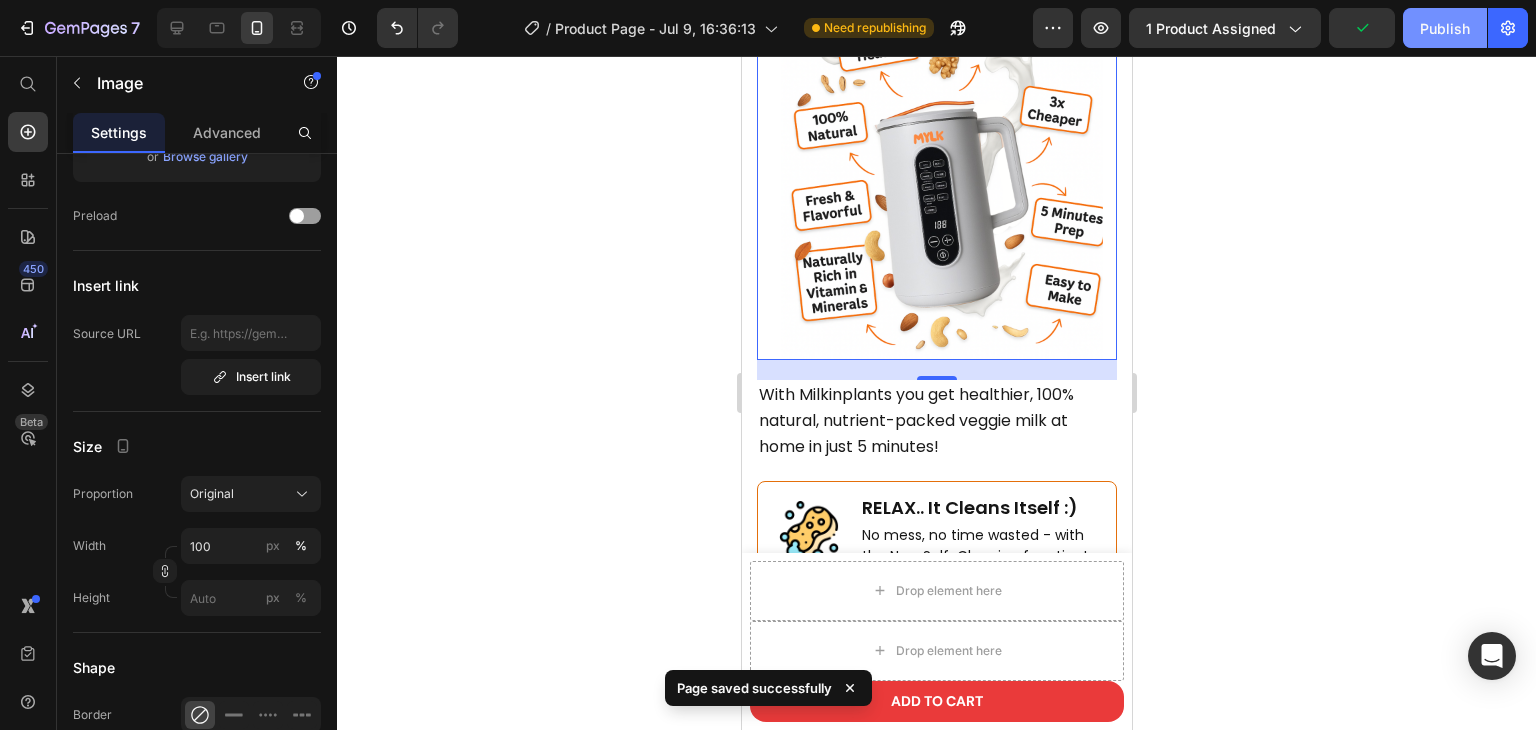 click on "Publish" at bounding box center [1445, 28] 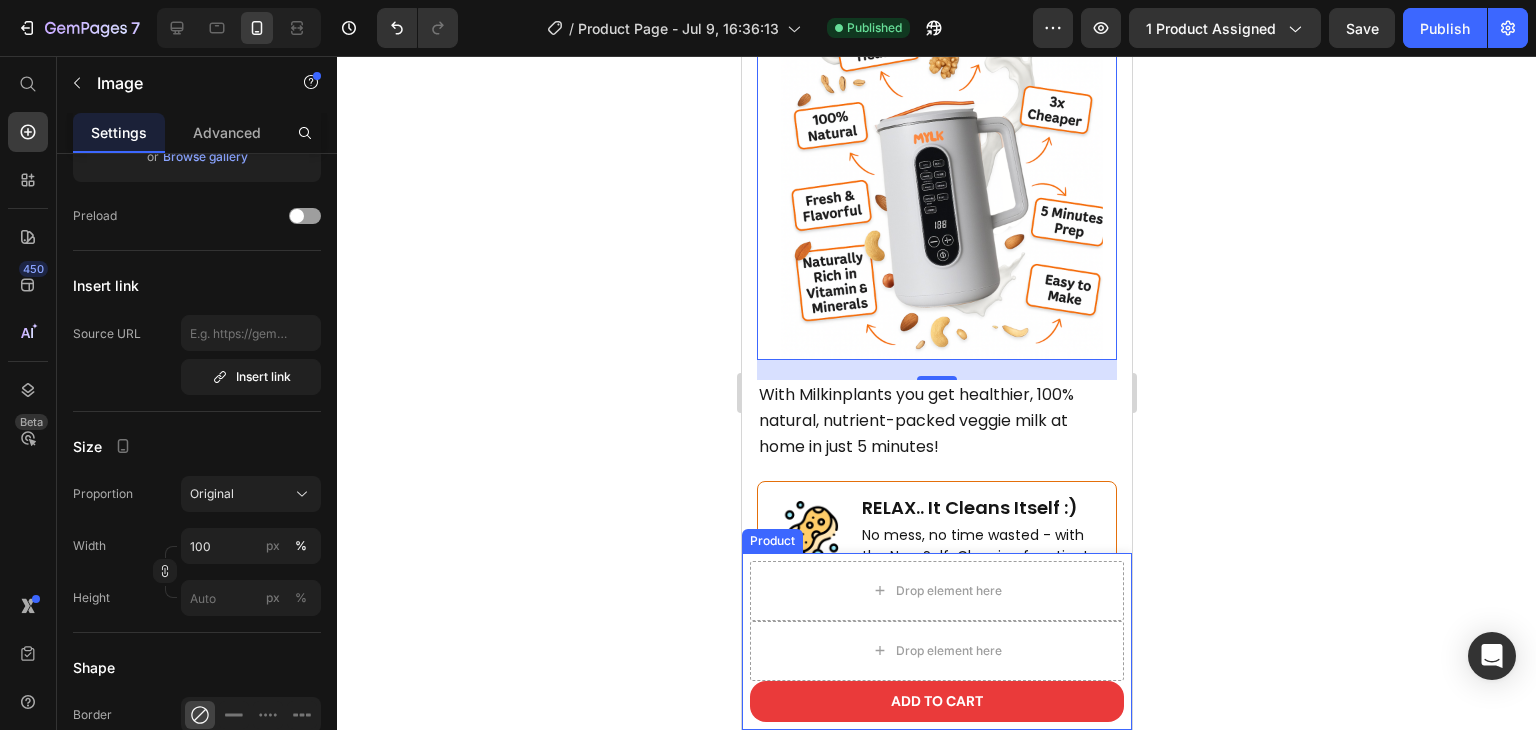 click on "Product Images Nutrimylk® Milk Maker Product Title £79.00 Product Price £149.00 Product Price 47% OFF Discount Tag Row Row
Drop element here
Drop element here Add to cart Product Cart Button Row Product" at bounding box center (936, 641) 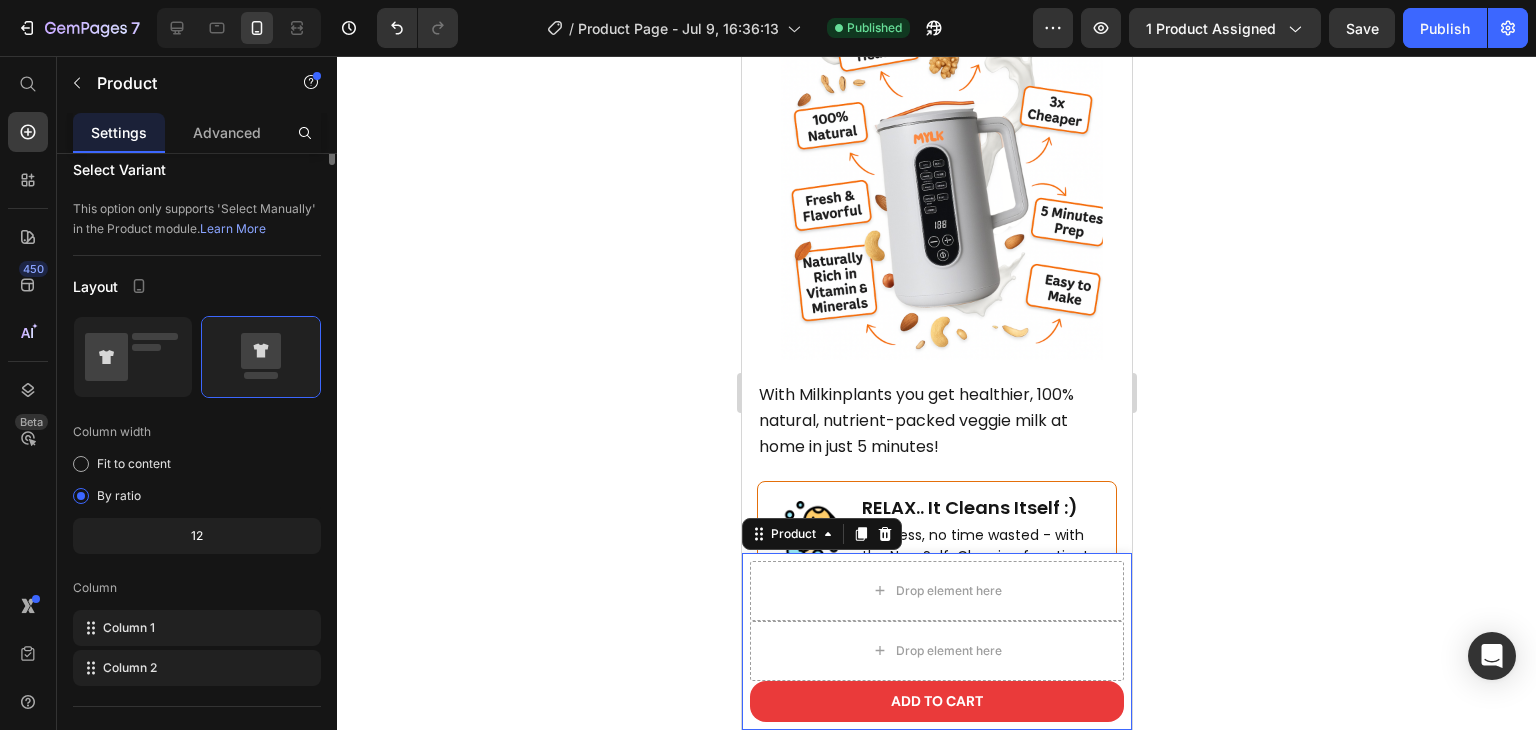 scroll, scrollTop: 0, scrollLeft: 0, axis: both 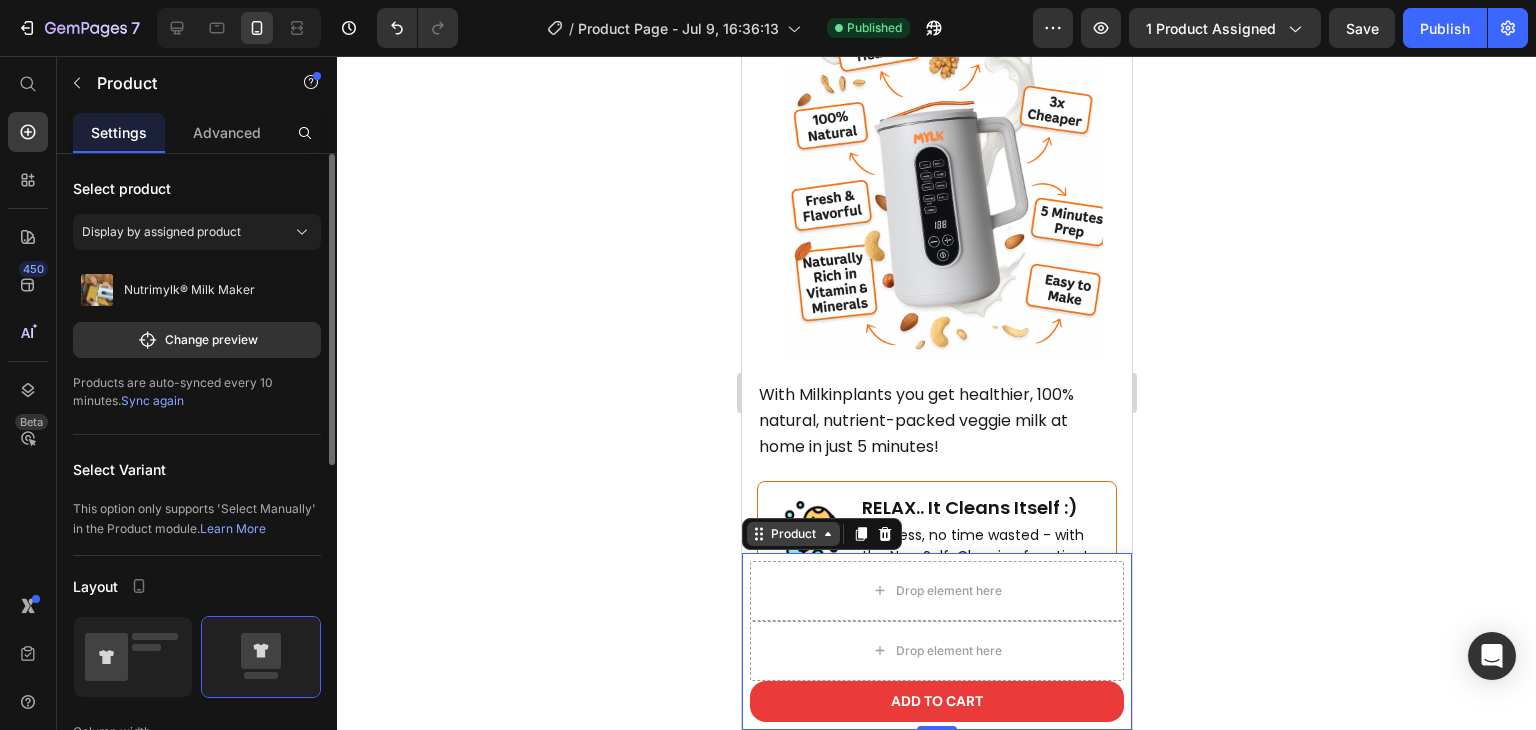 click on "Product" at bounding box center [792, 534] 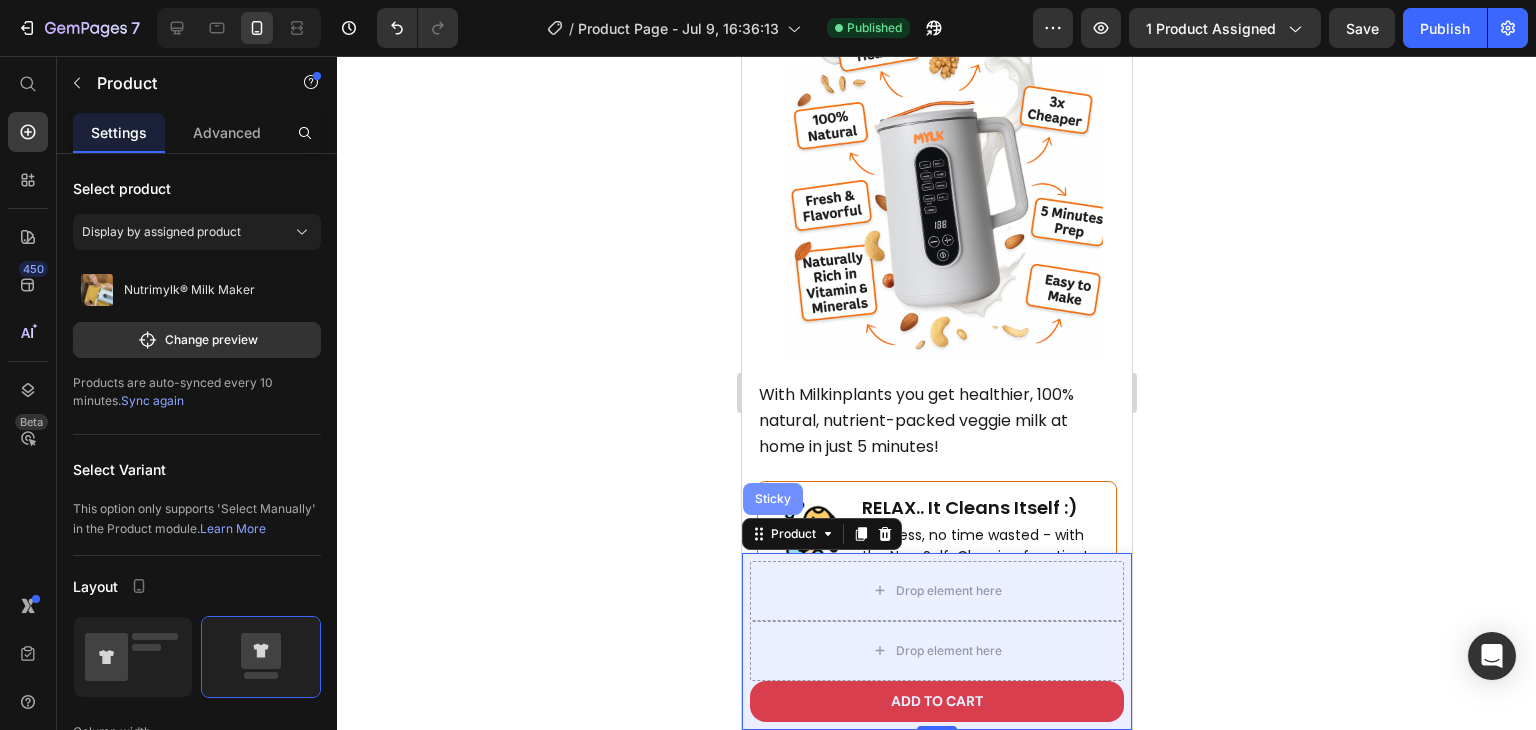 click on "Sticky" at bounding box center [772, 499] 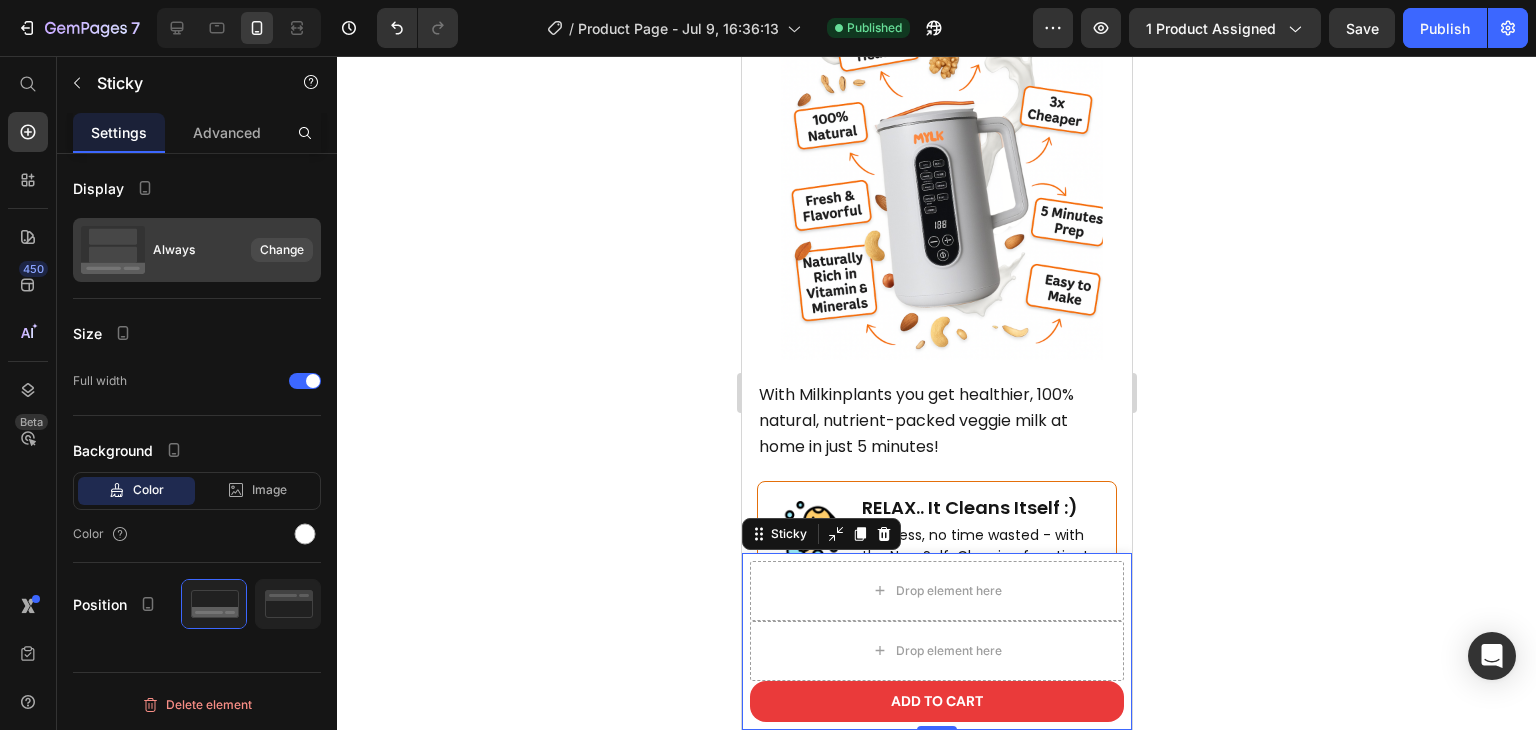 click on "Change" at bounding box center (282, 250) 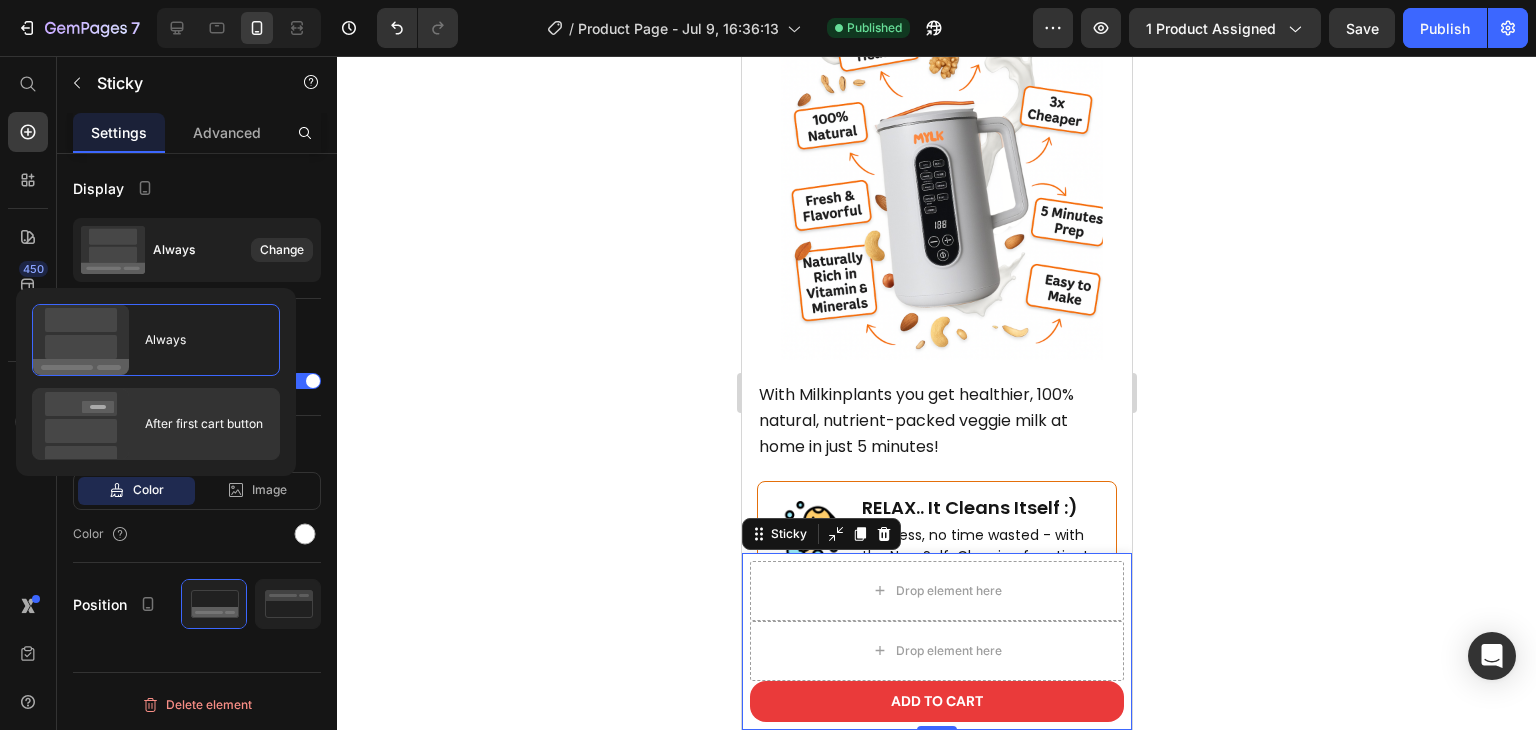 click on "After first cart button" at bounding box center [148, 424] 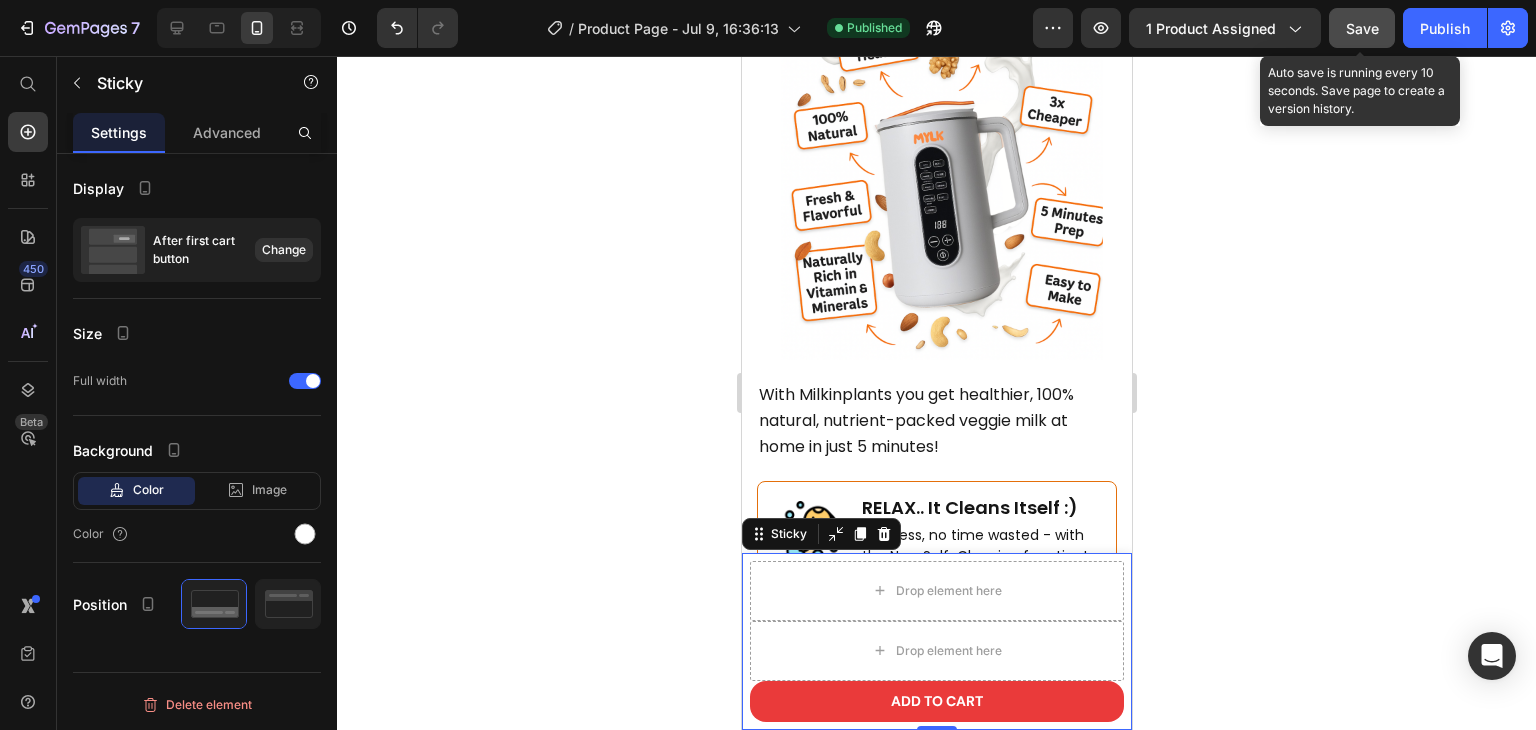 click on "Save" 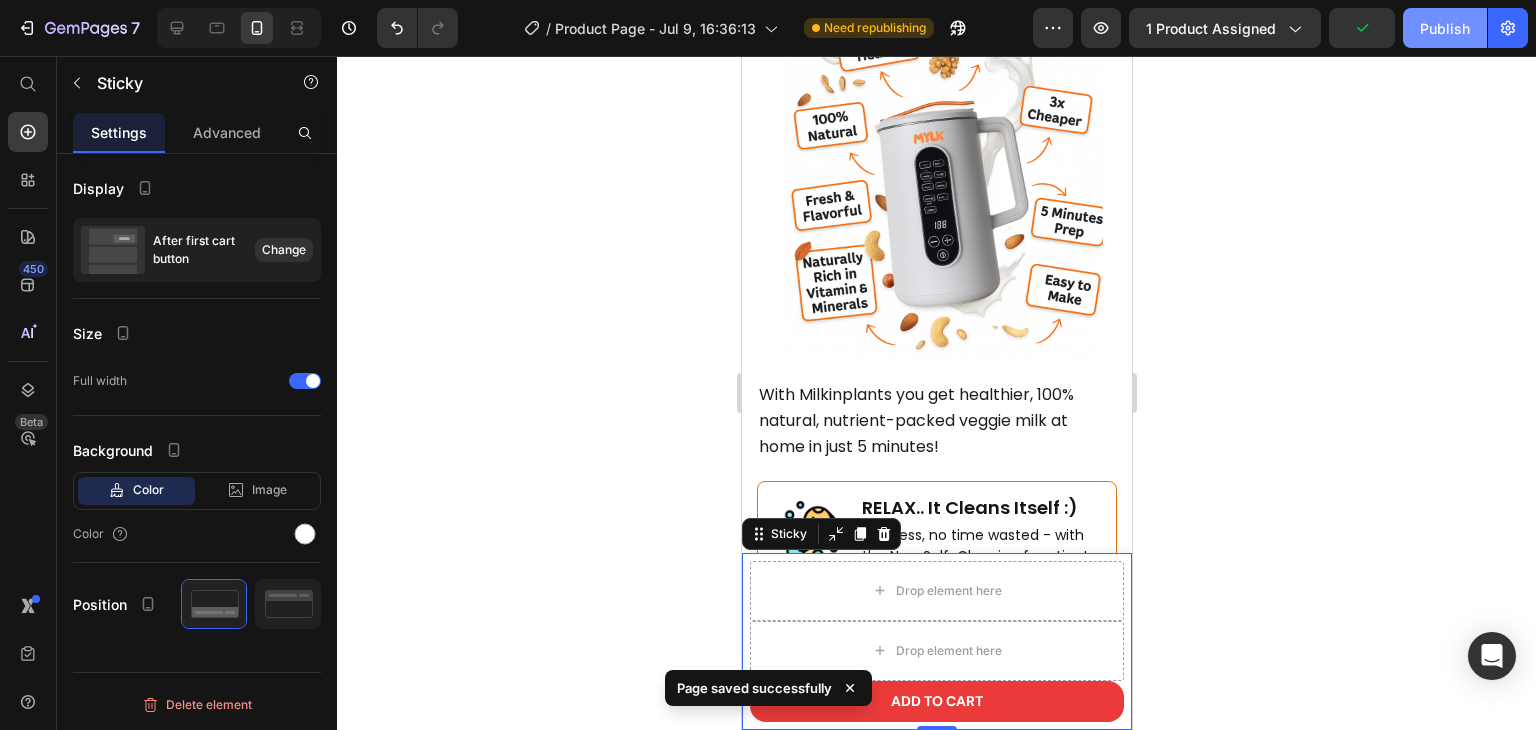 click on "Publish" at bounding box center [1445, 28] 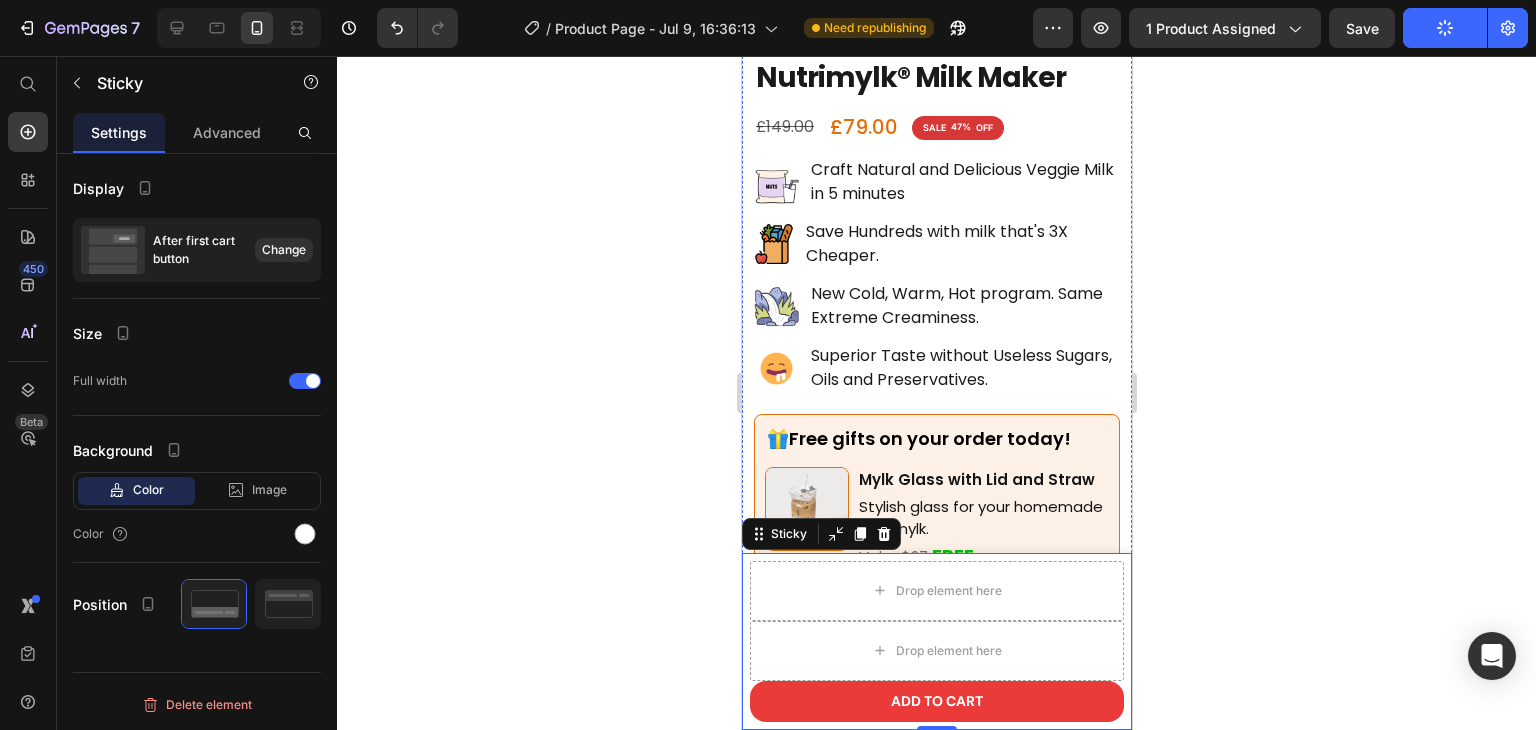 scroll, scrollTop: 360, scrollLeft: 0, axis: vertical 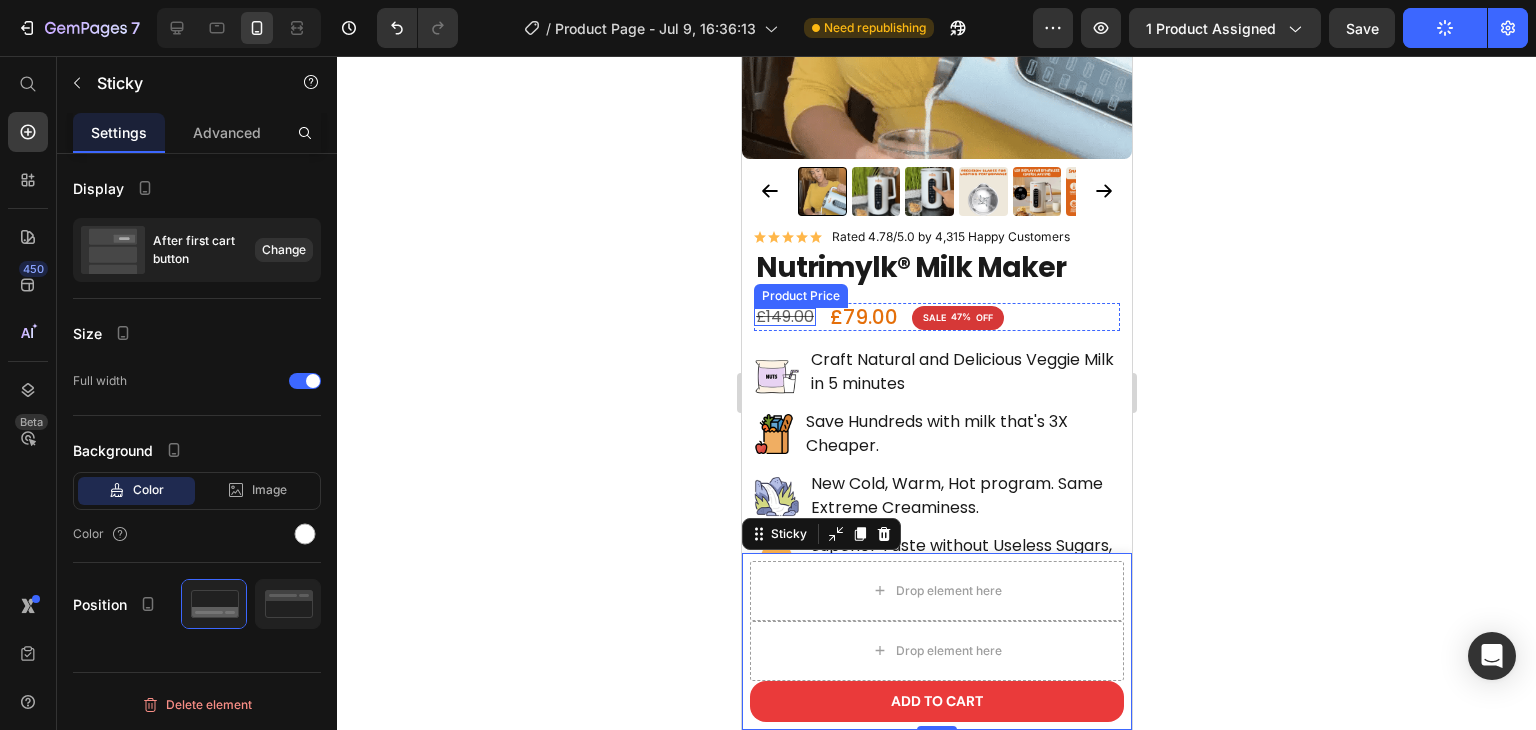 click on "£149.00" at bounding box center [784, 317] 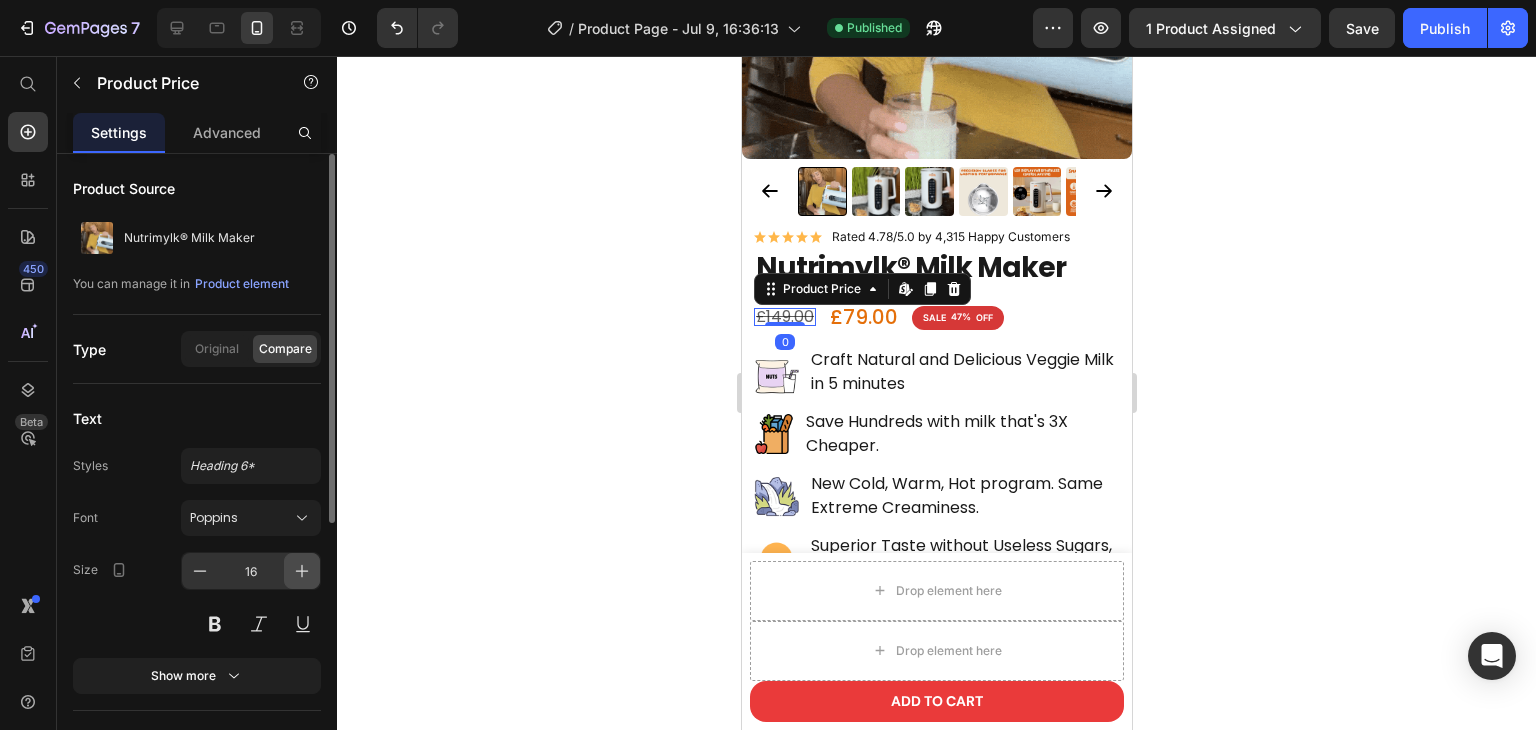 click 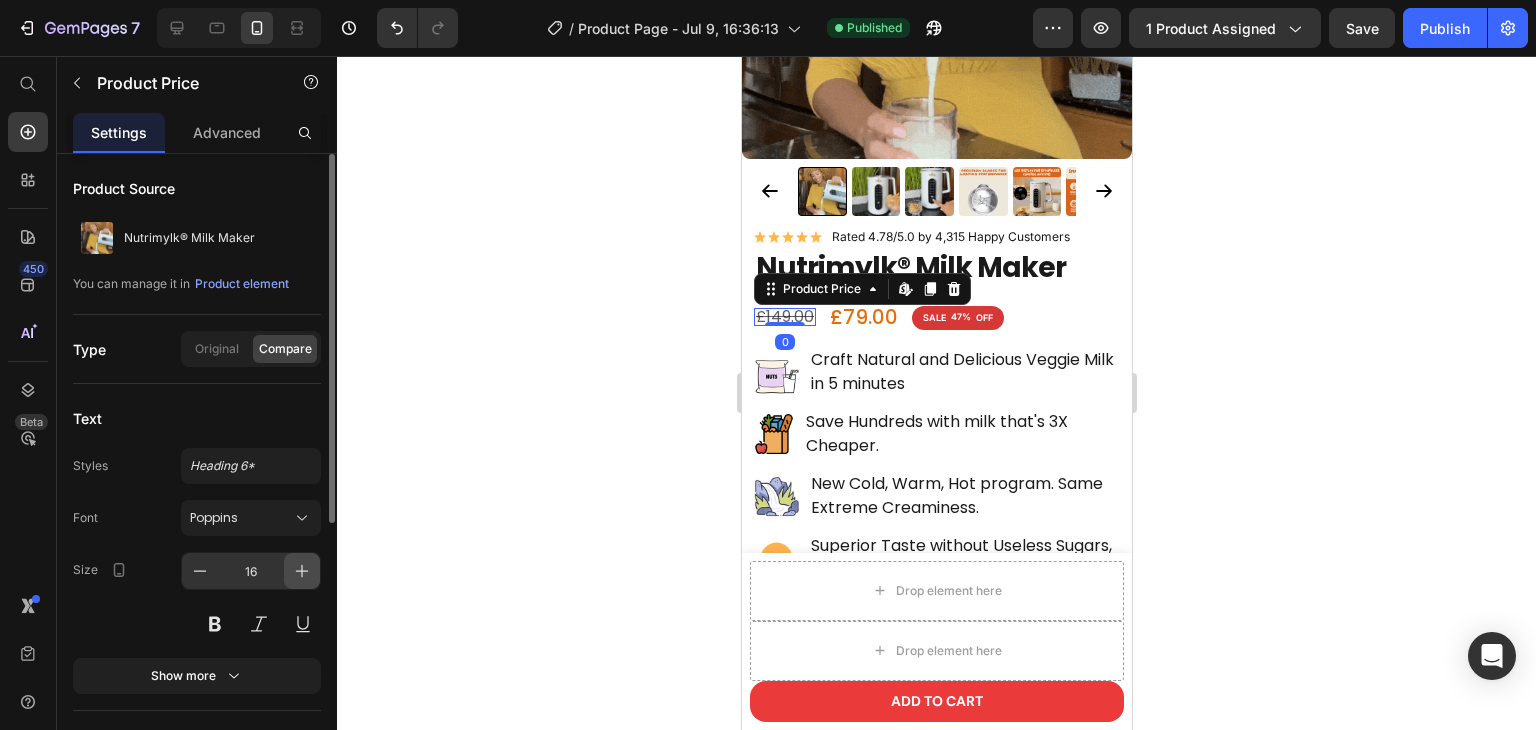 click 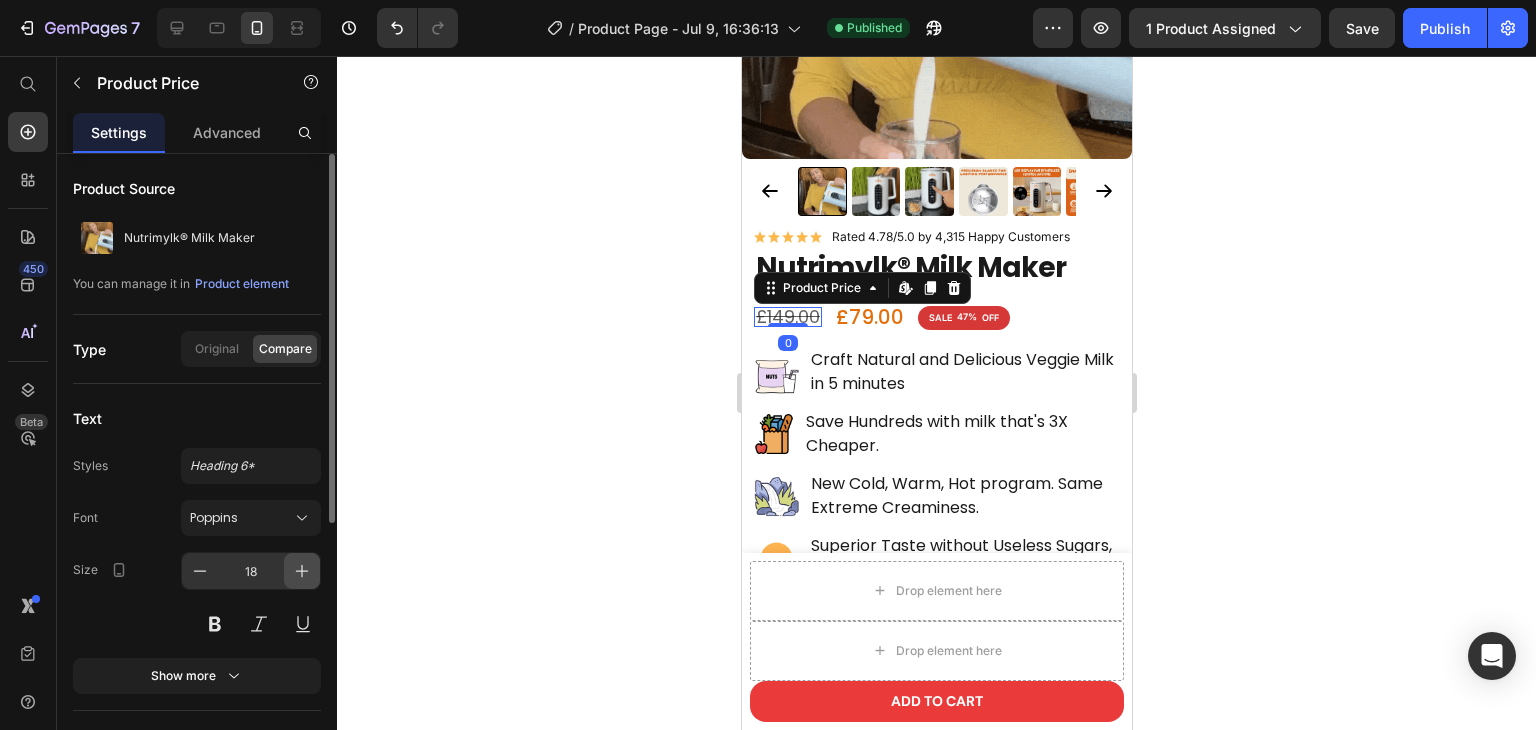 click 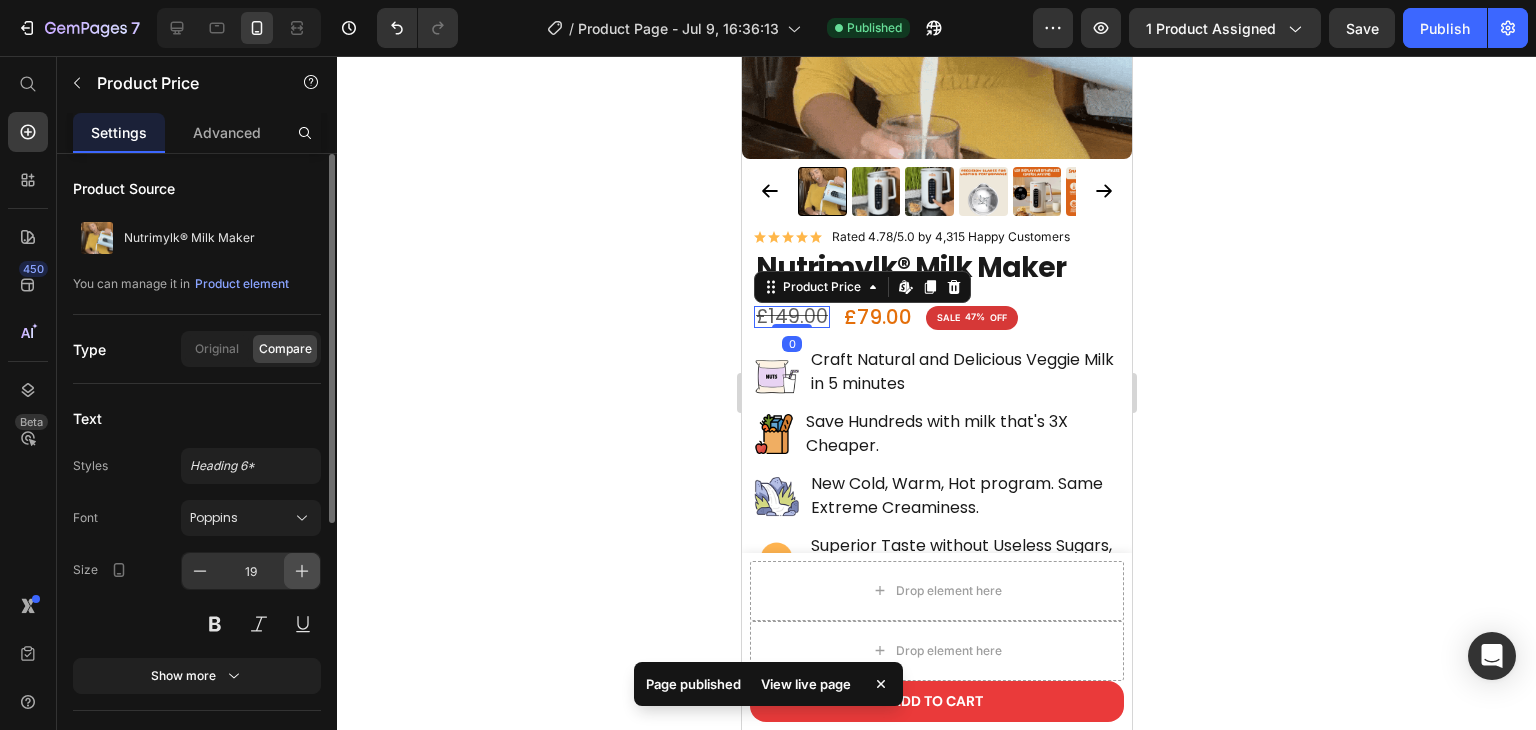 click 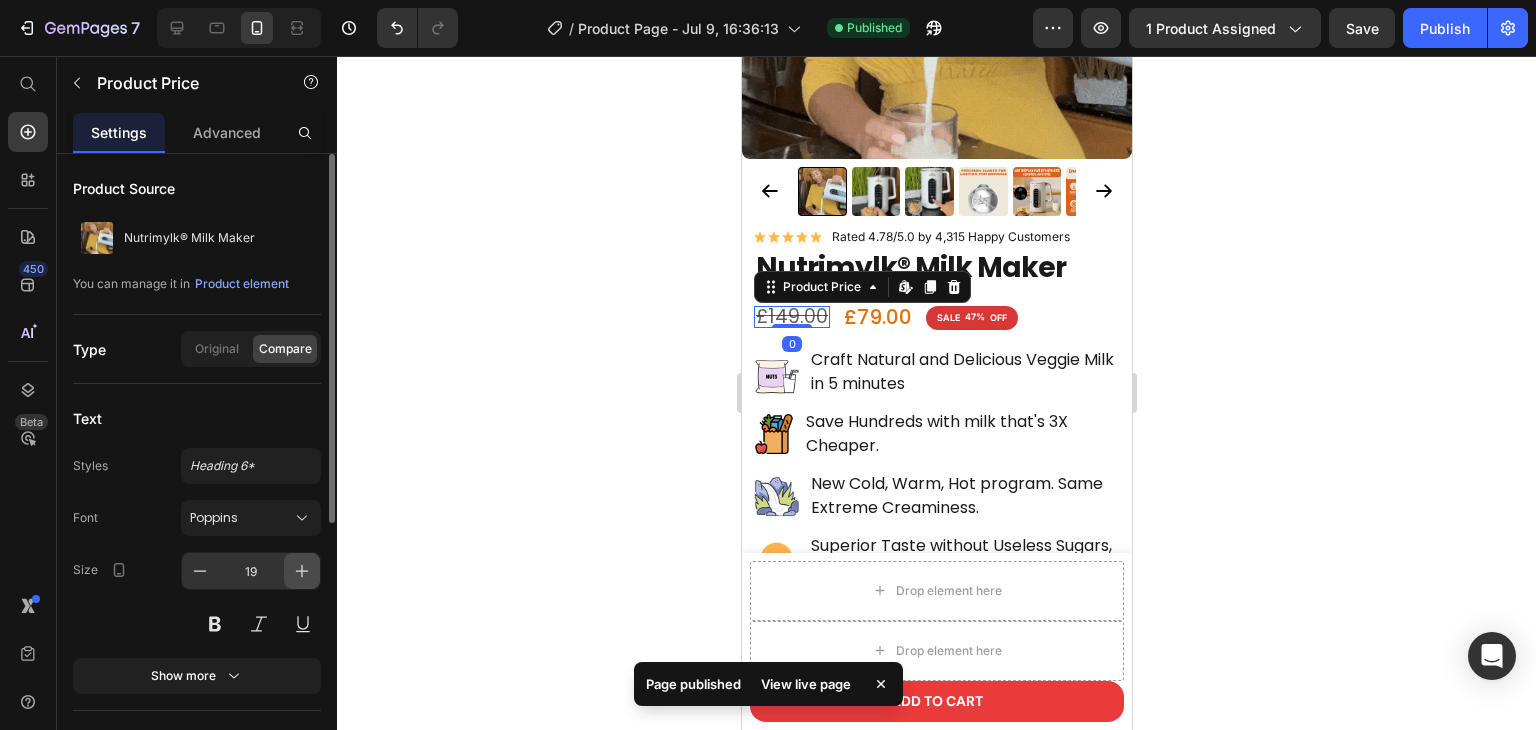 type on "20" 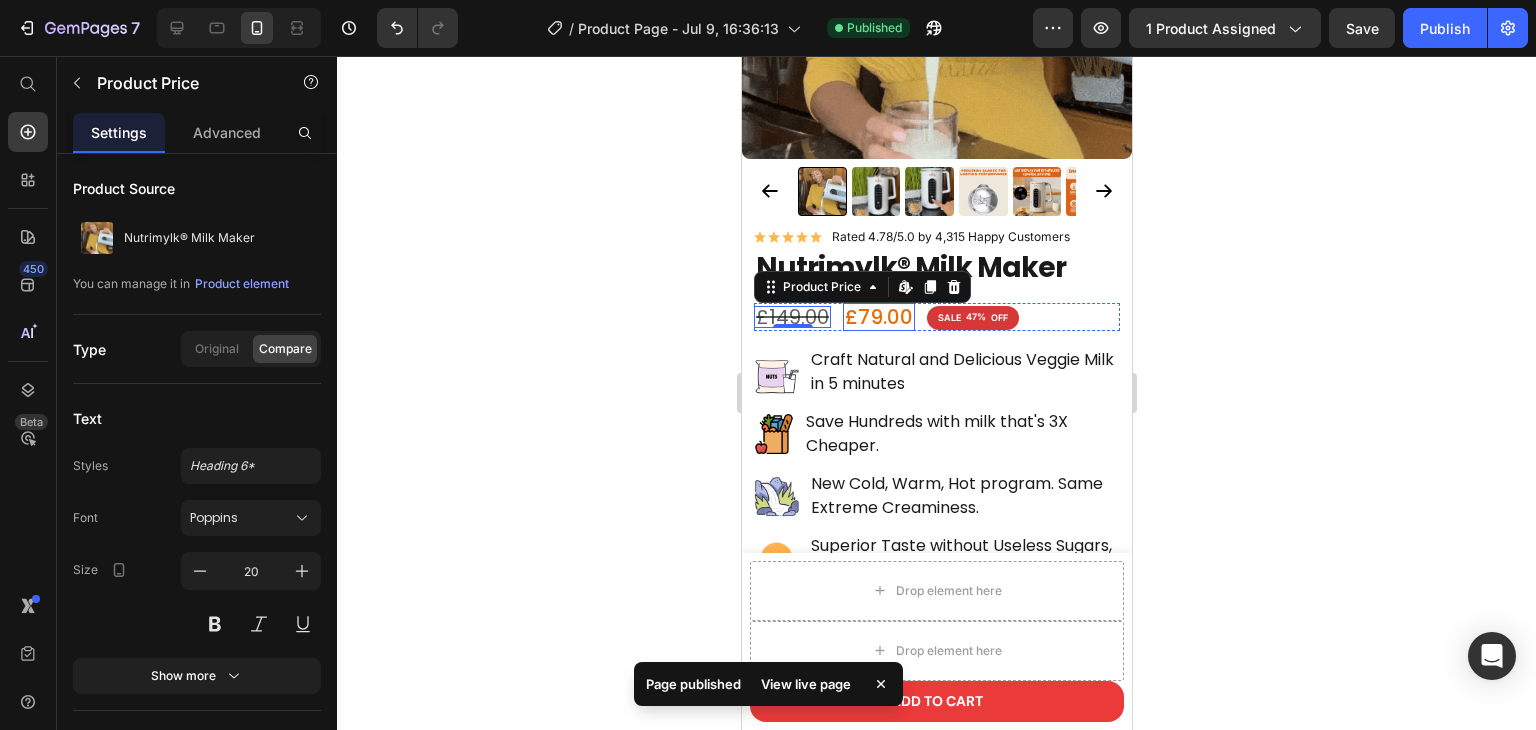 click on "£79.00" at bounding box center (878, 317) 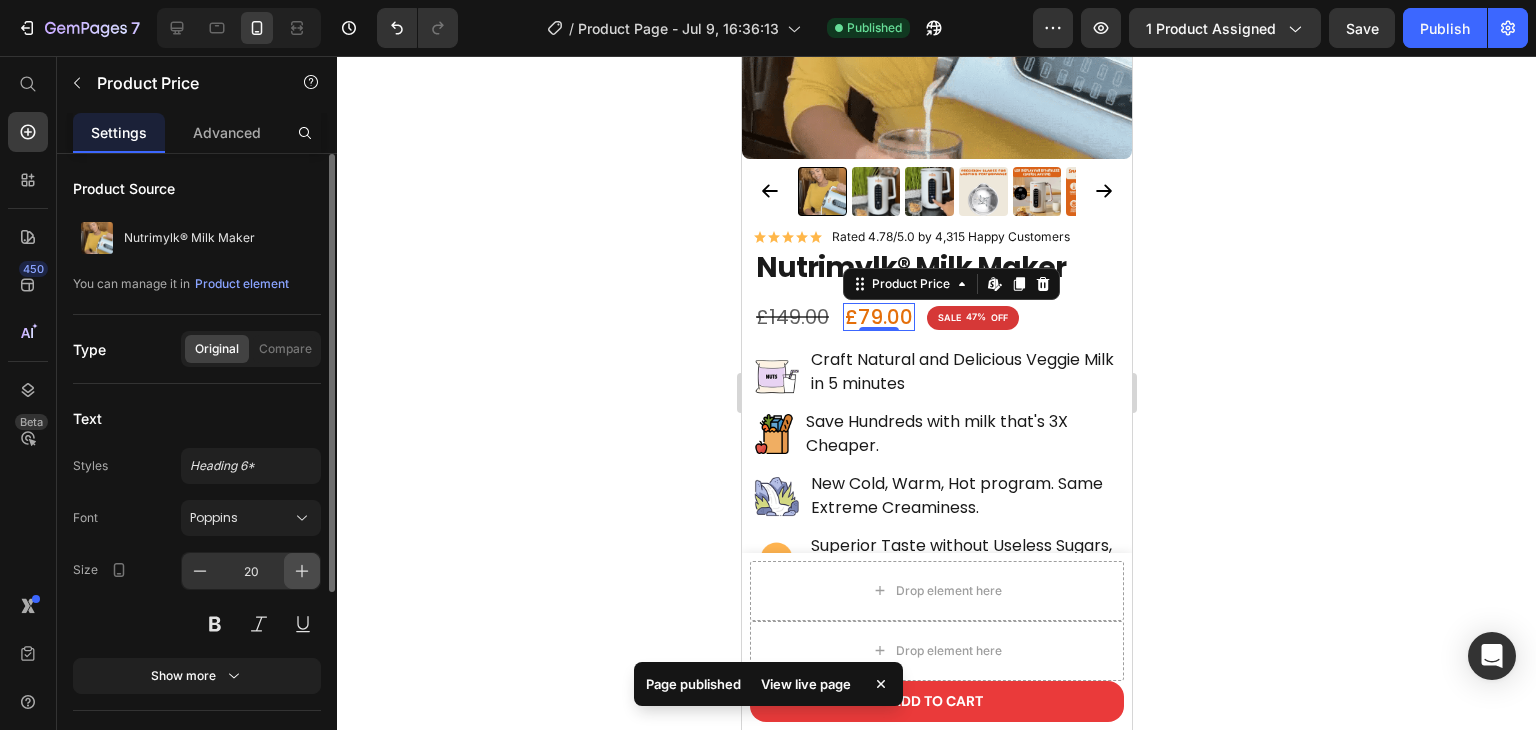 click 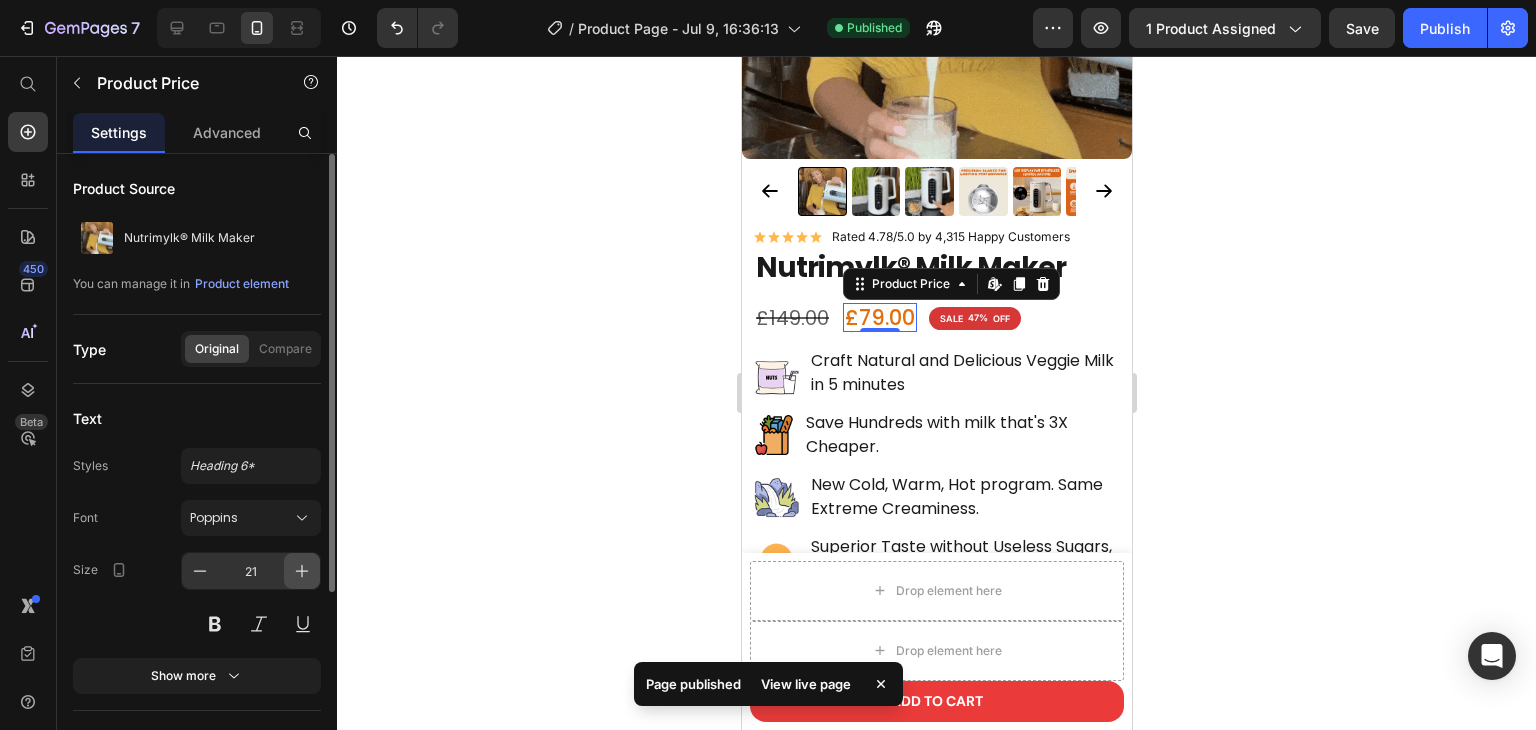 click 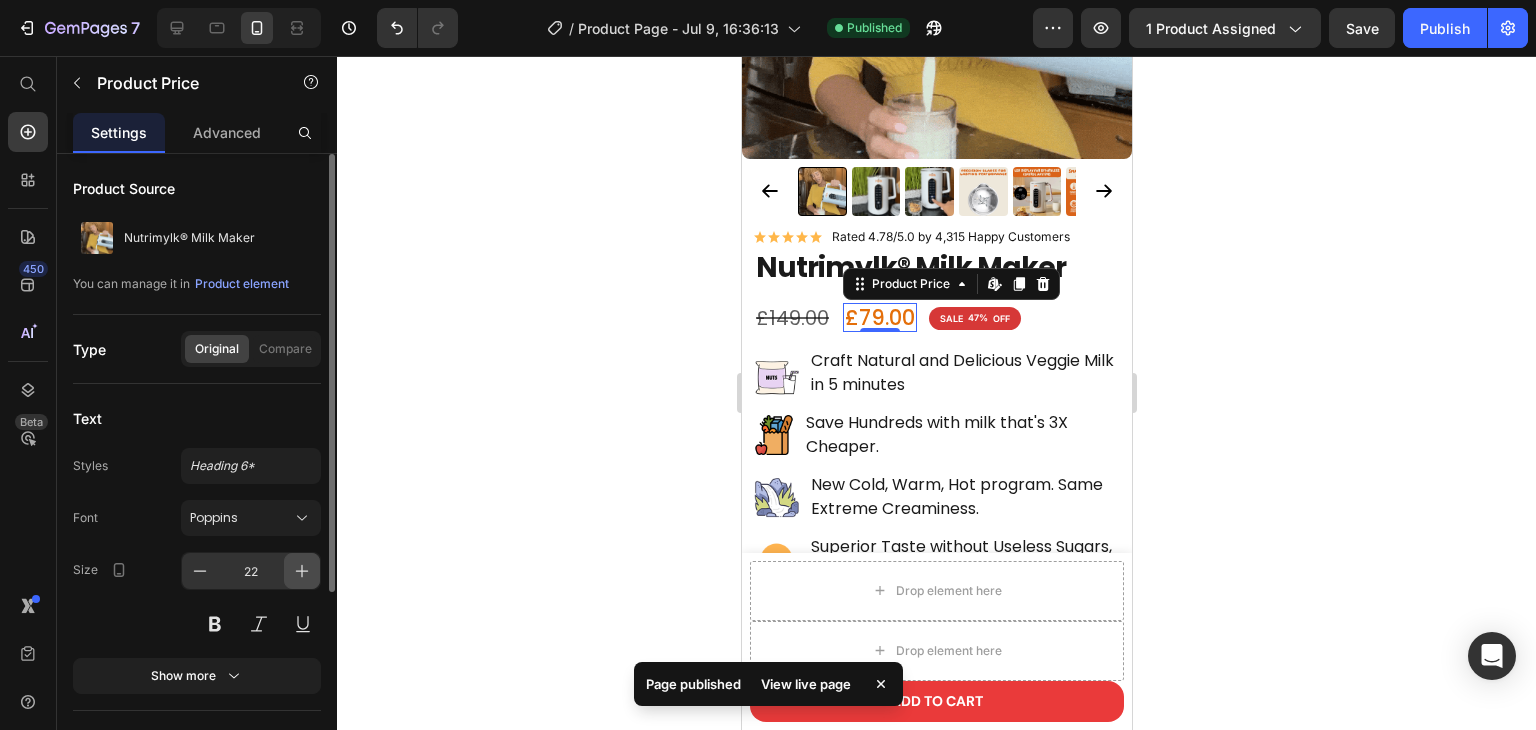 click 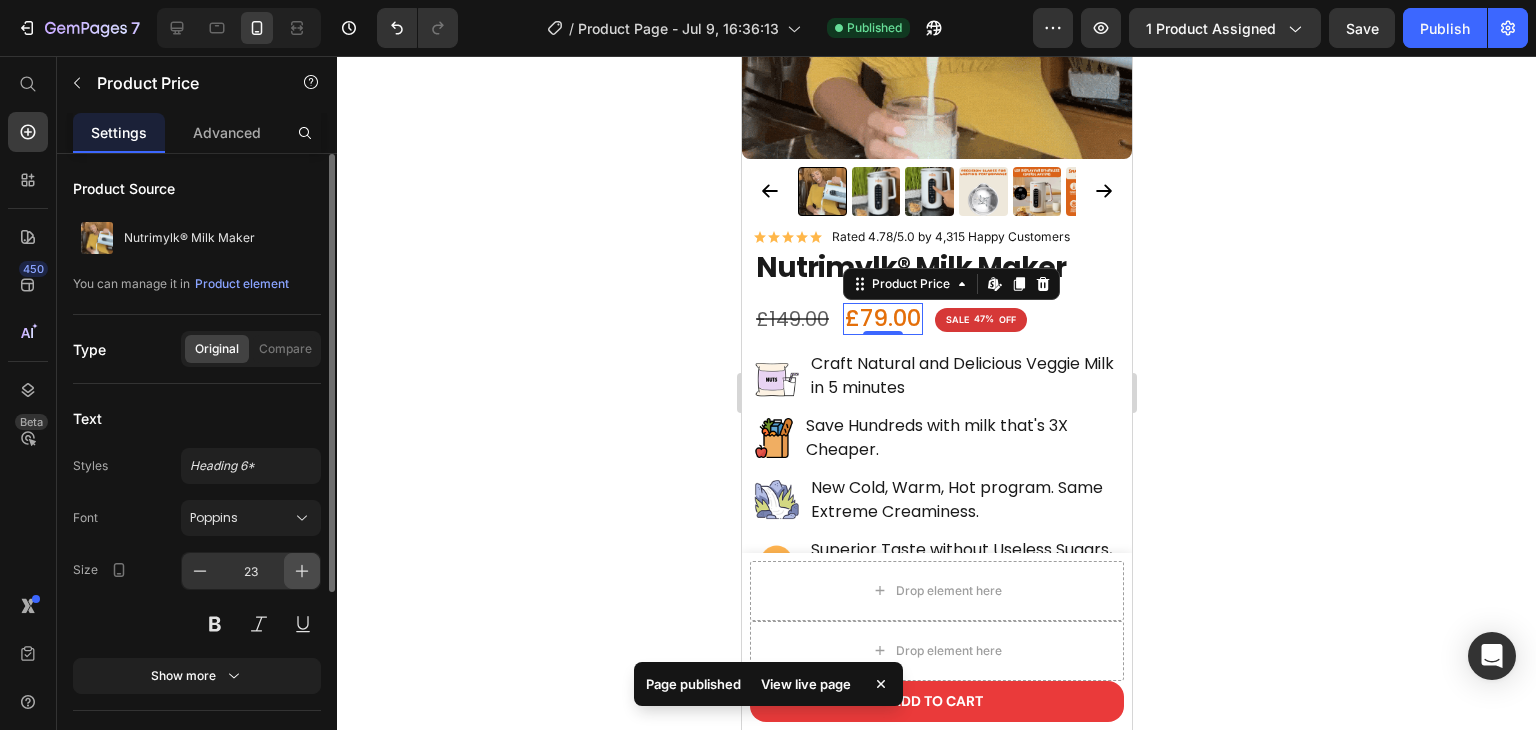 click 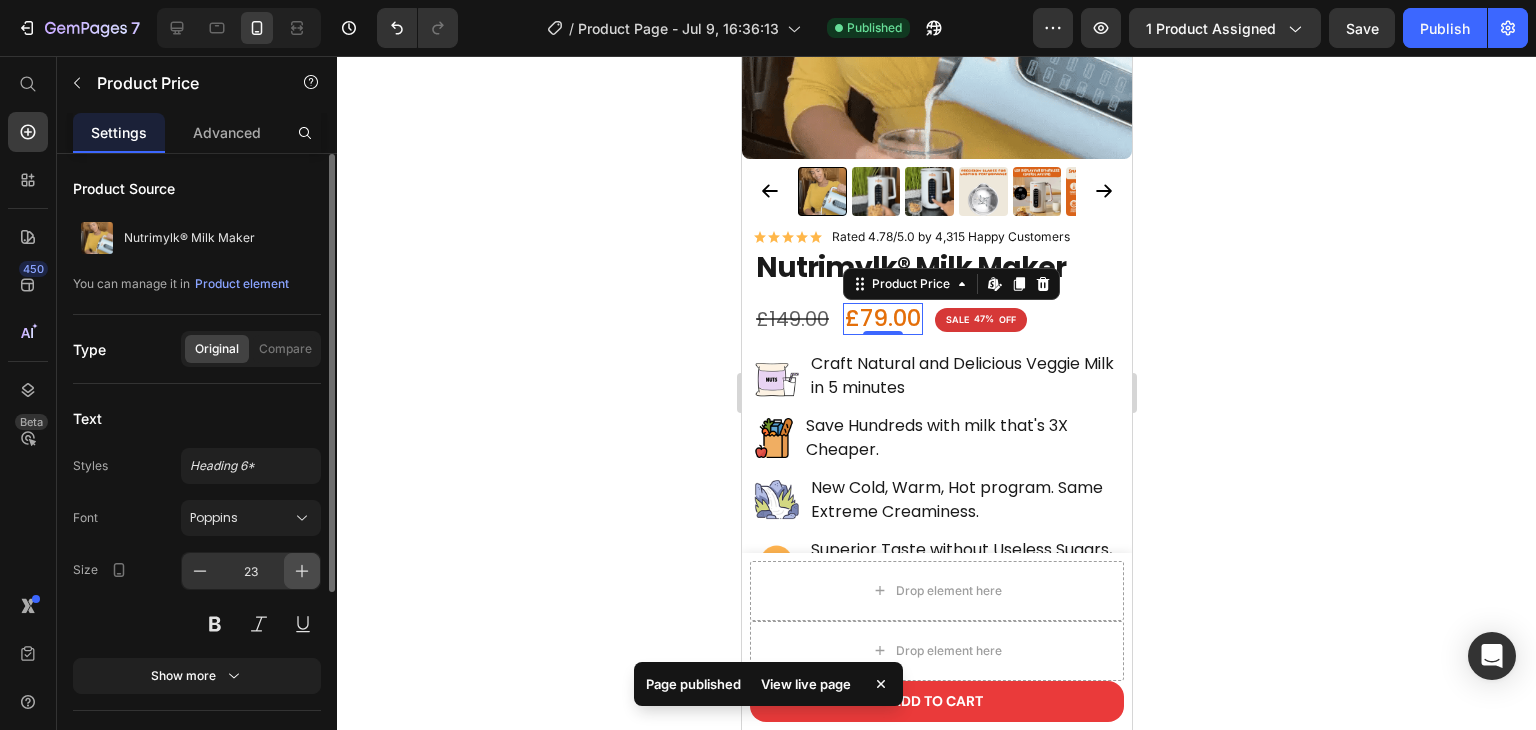 type on "24" 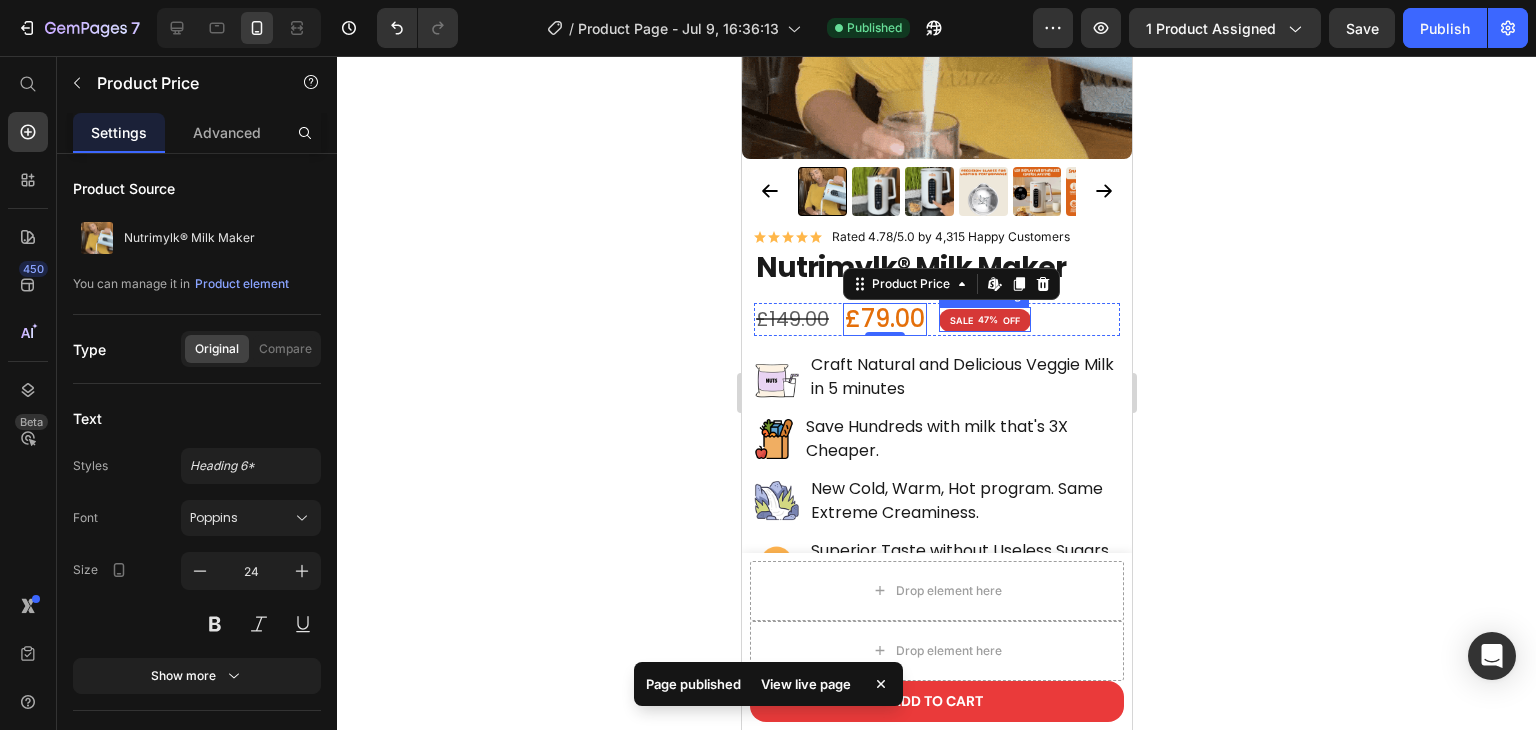 click on "47%" at bounding box center (987, 320) 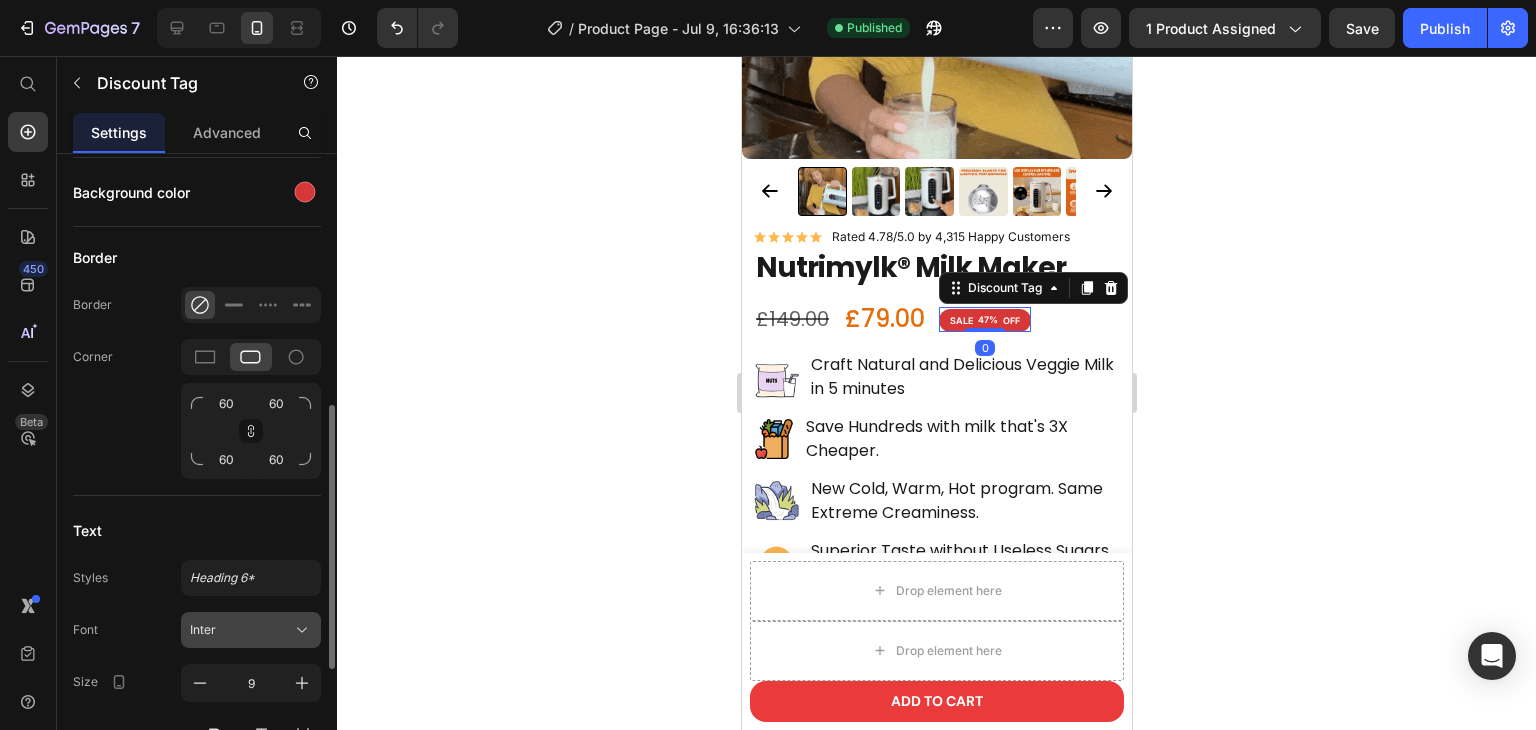 scroll, scrollTop: 700, scrollLeft: 0, axis: vertical 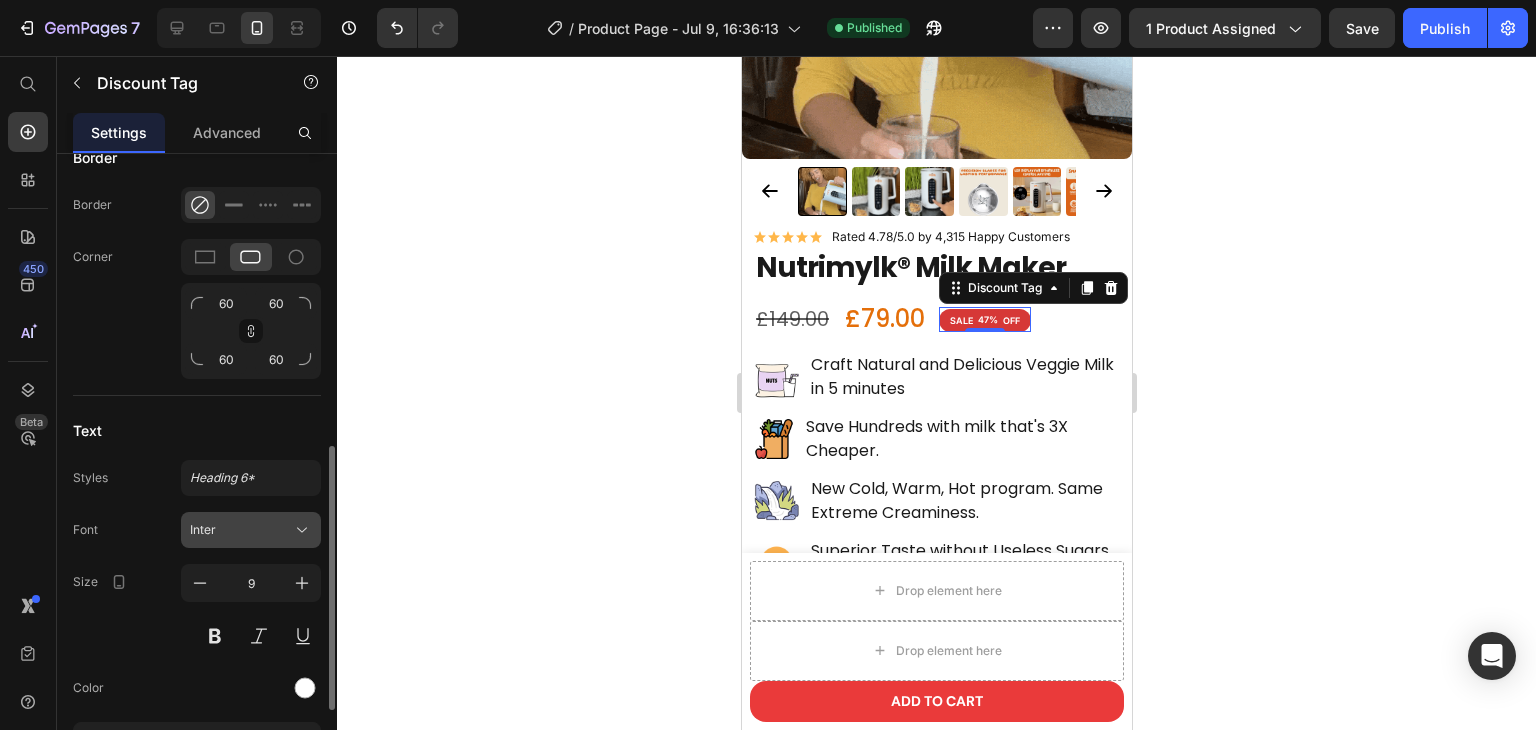 click on "Inter" at bounding box center [241, 530] 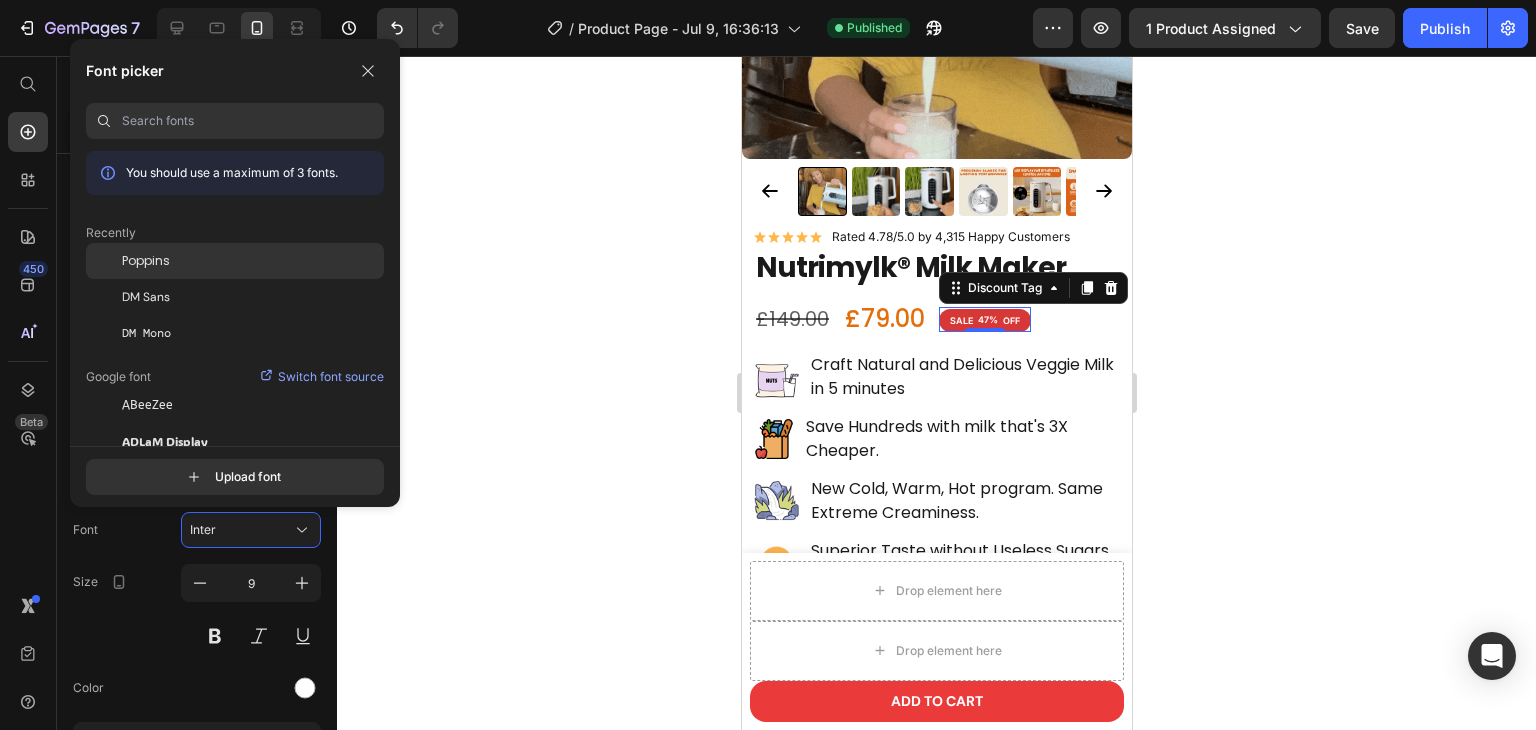 click on "Poppins" 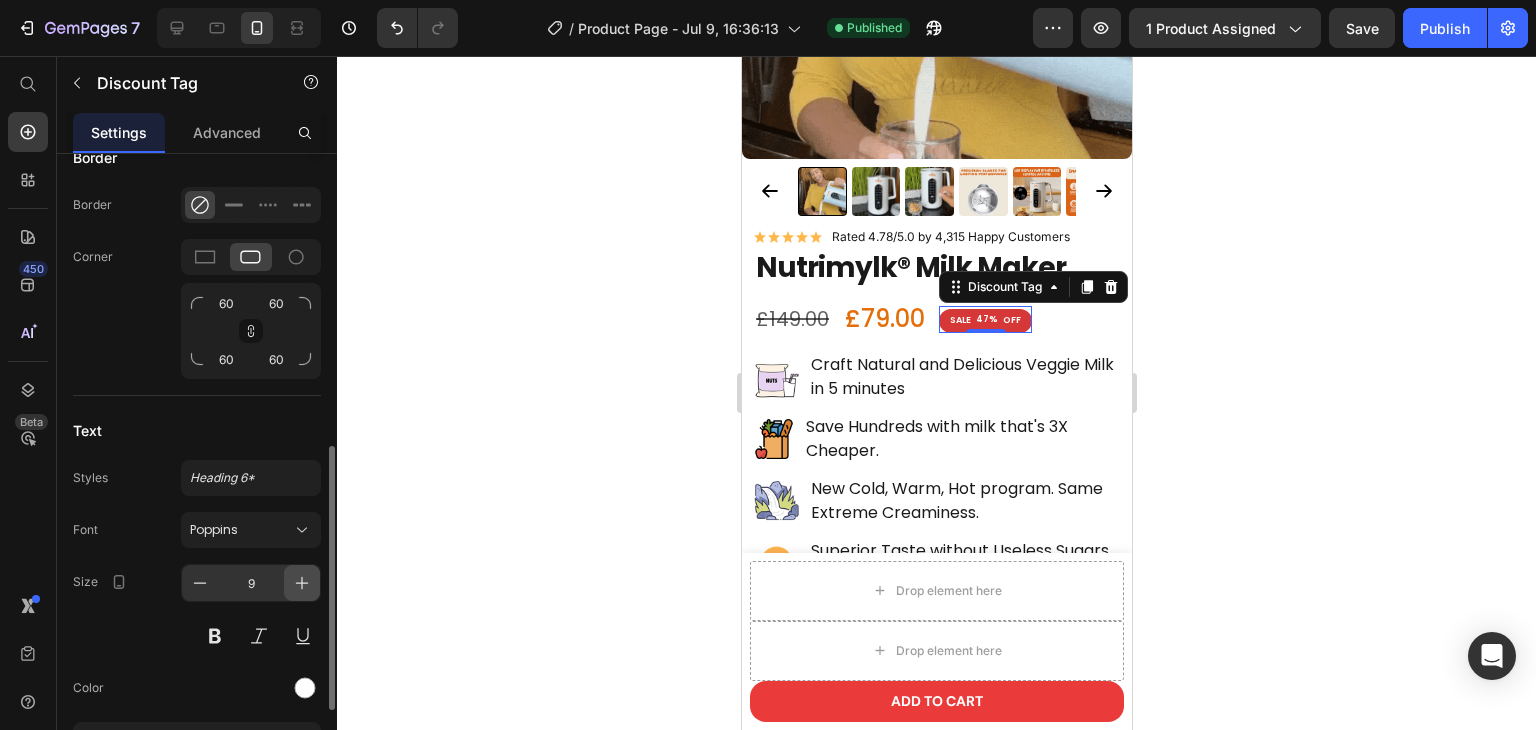 click at bounding box center [302, 583] 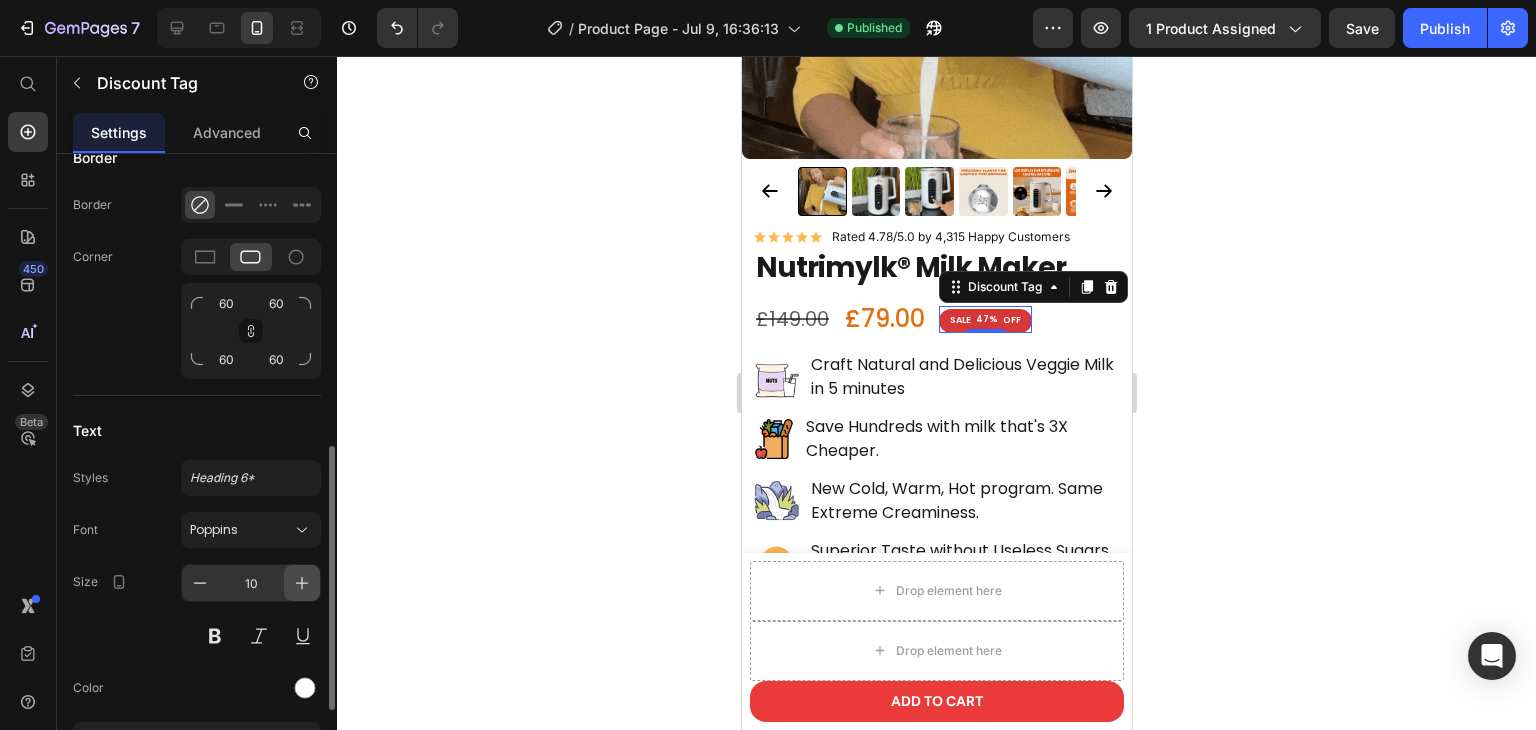 click at bounding box center (302, 583) 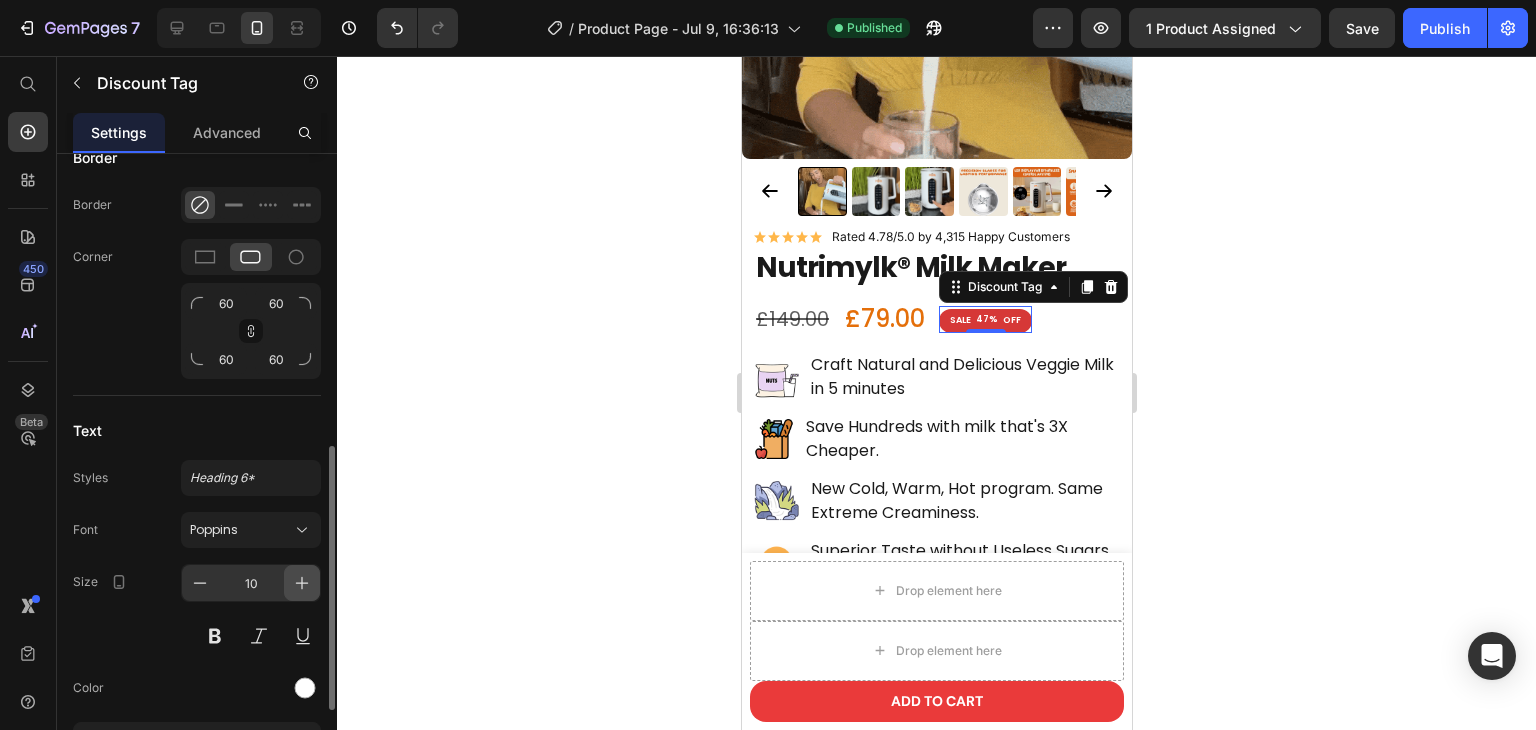 click at bounding box center [302, 583] 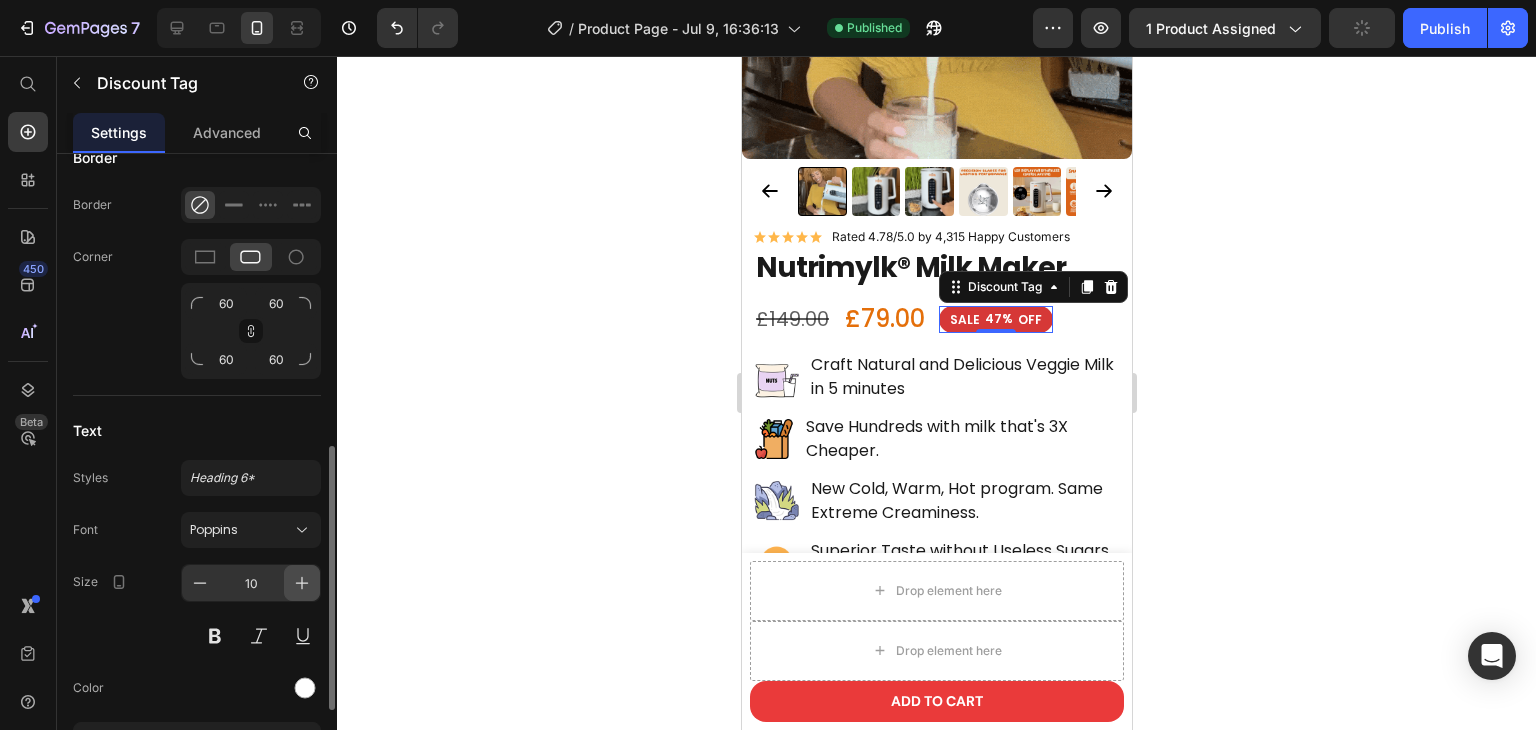type on "12" 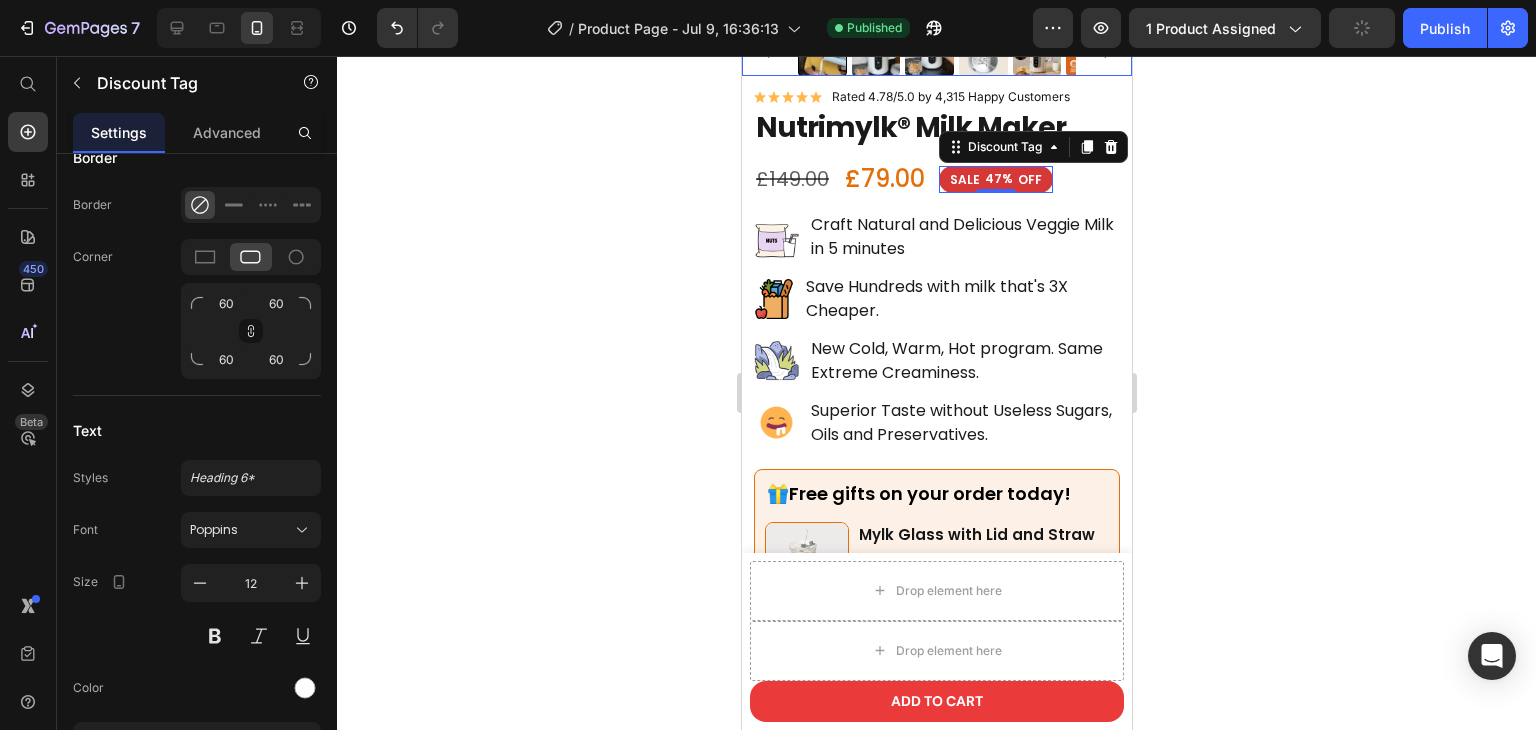 scroll, scrollTop: 800, scrollLeft: 0, axis: vertical 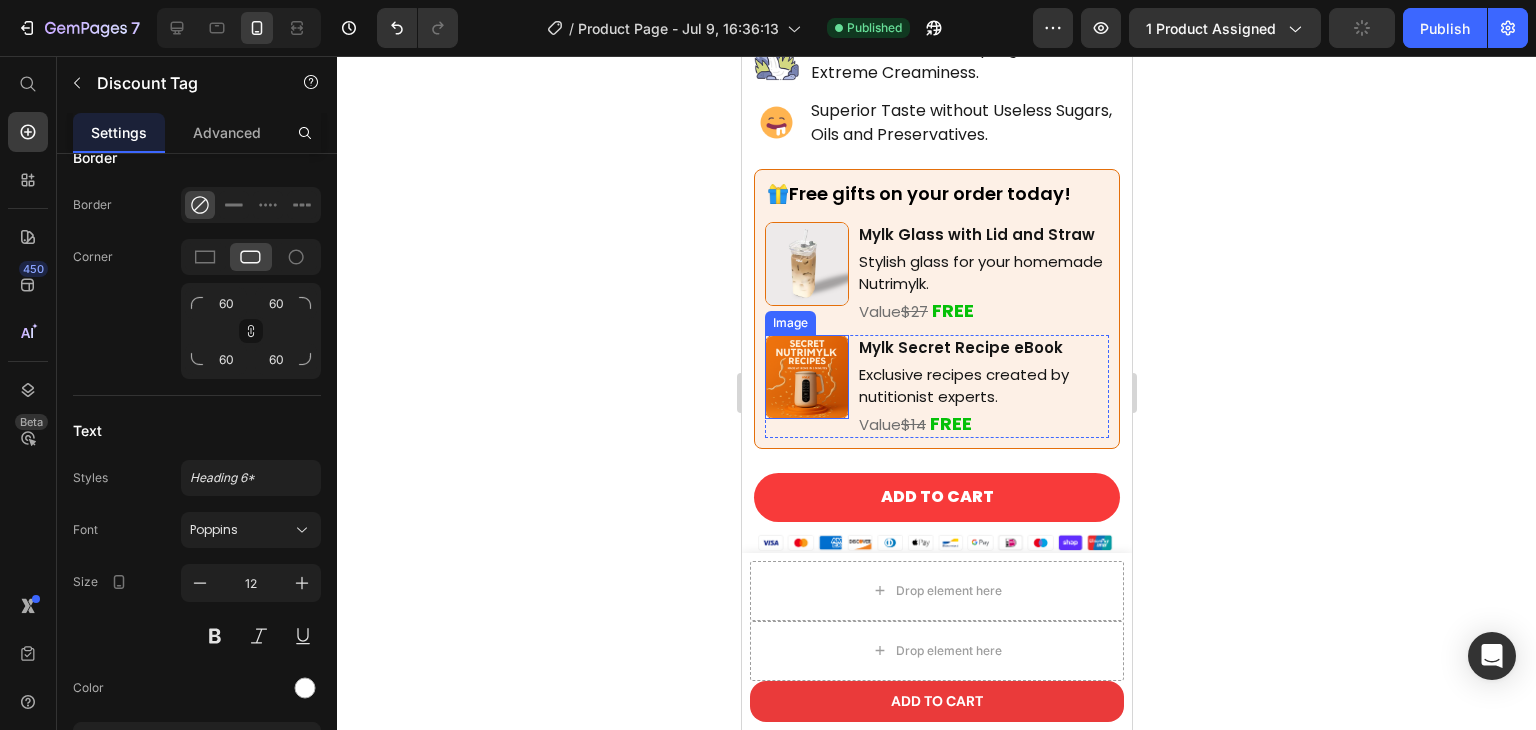 click at bounding box center (806, 377) 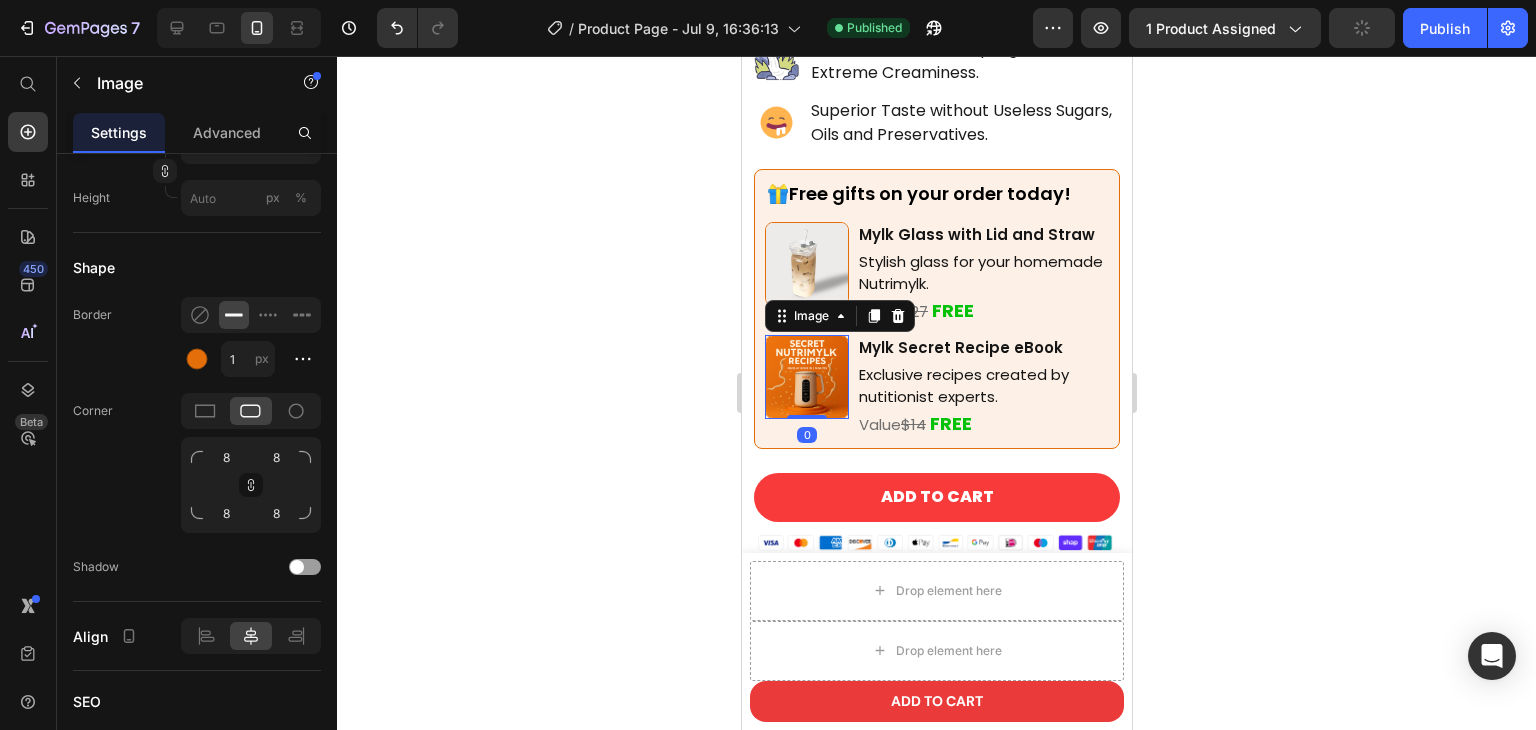 scroll, scrollTop: 0, scrollLeft: 0, axis: both 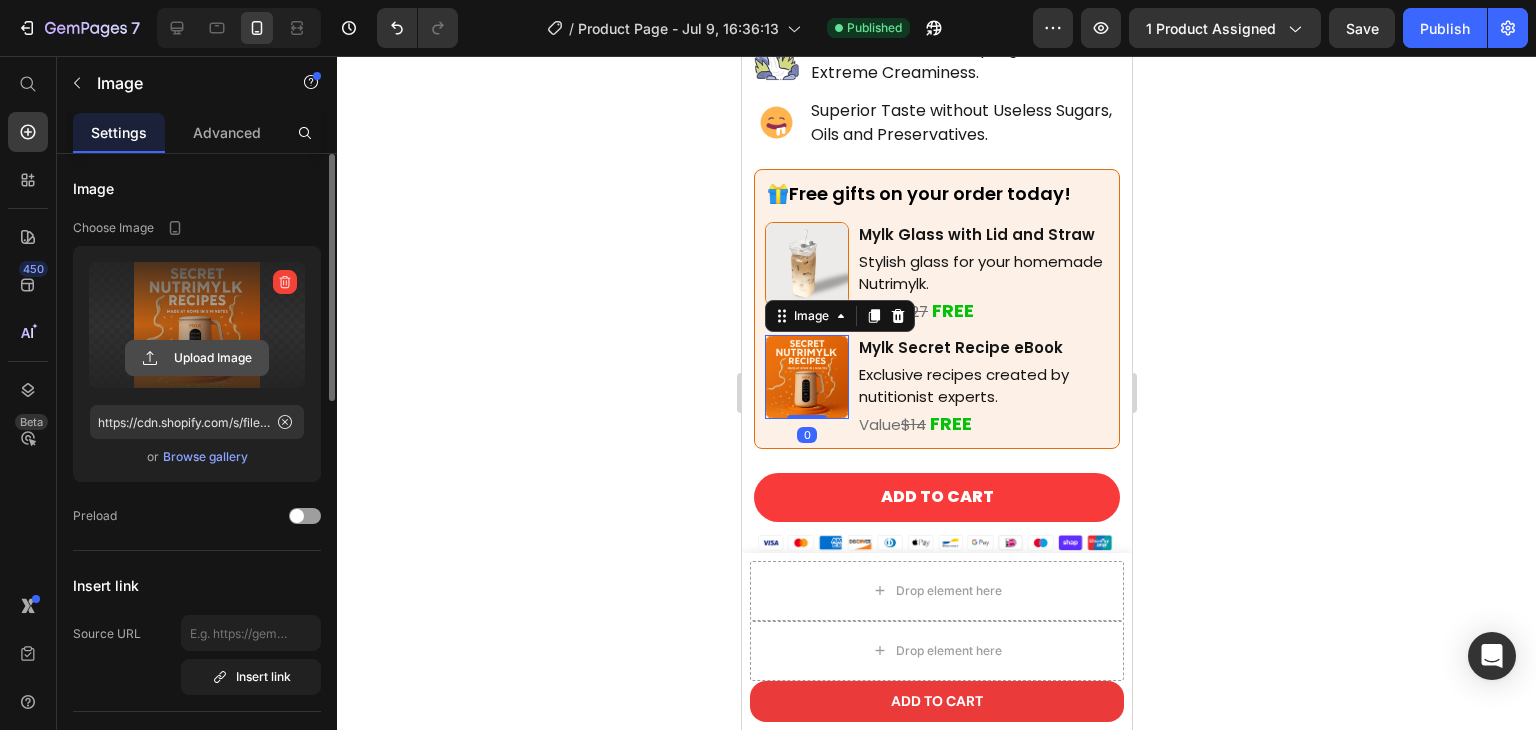 click 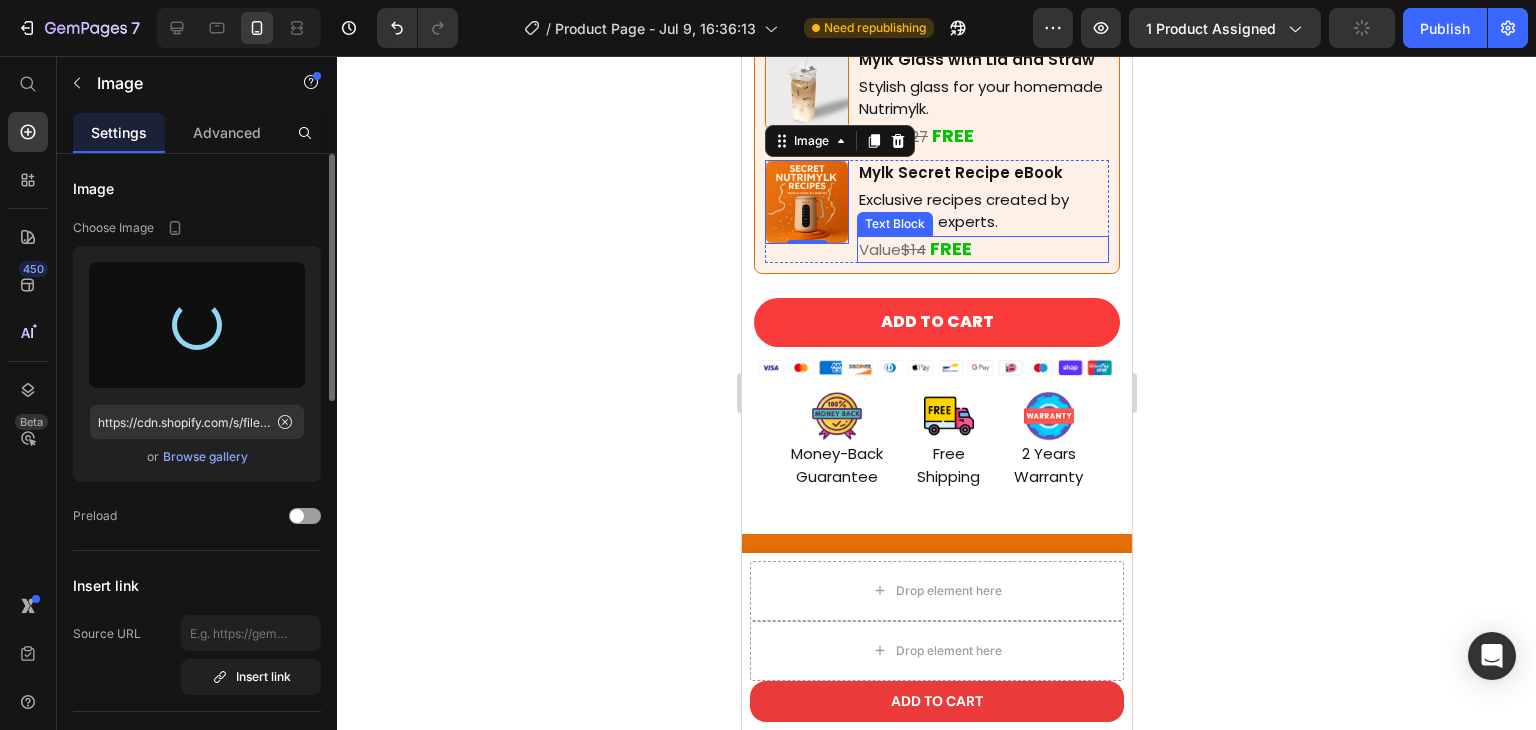 scroll, scrollTop: 1000, scrollLeft: 0, axis: vertical 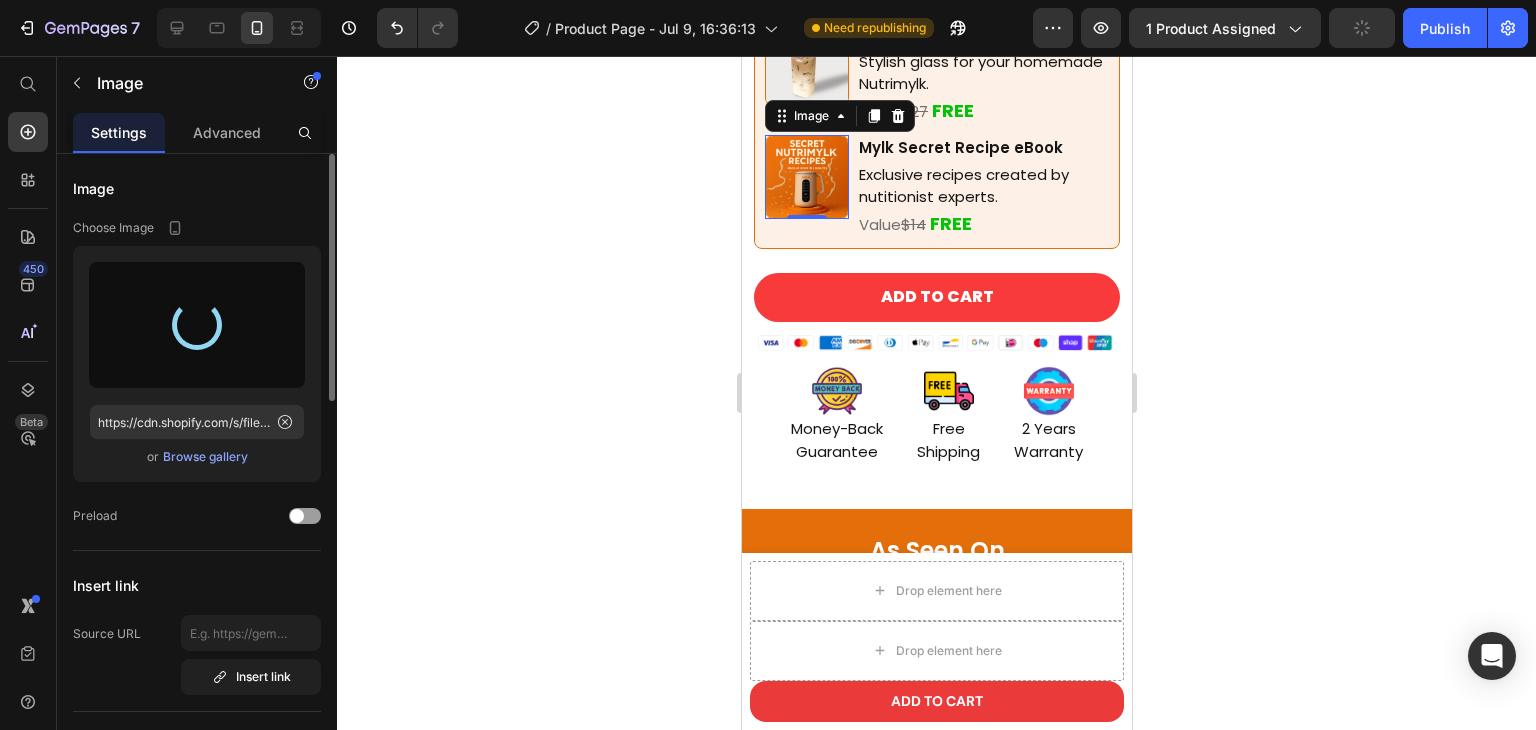 type on "https://cdn.shopify.com/s/files/1/0964/4533/3842/files/gempages_574671668476118128-a5668d94-3e39-4b92-a2ae-2c15f803bdcf.png" 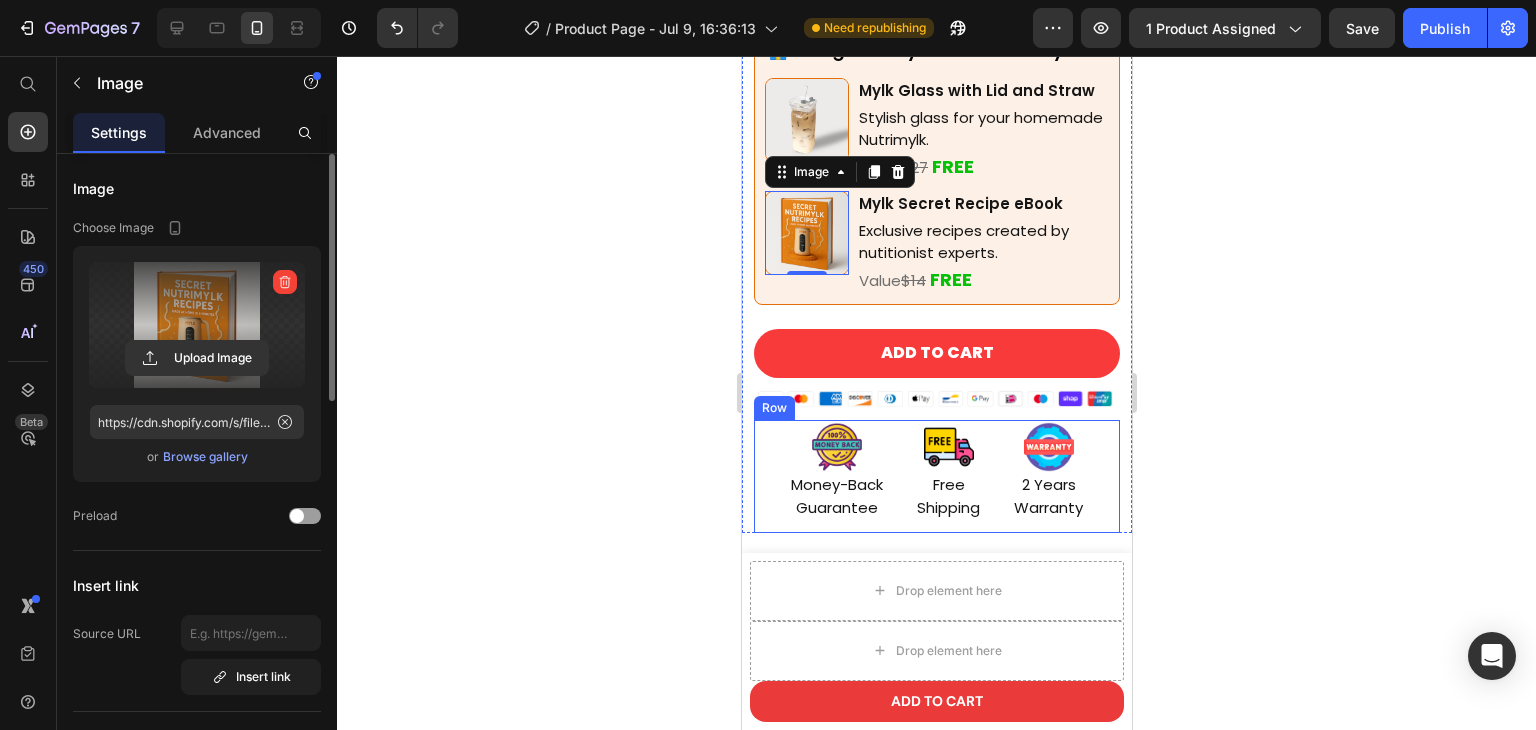 scroll, scrollTop: 900, scrollLeft: 0, axis: vertical 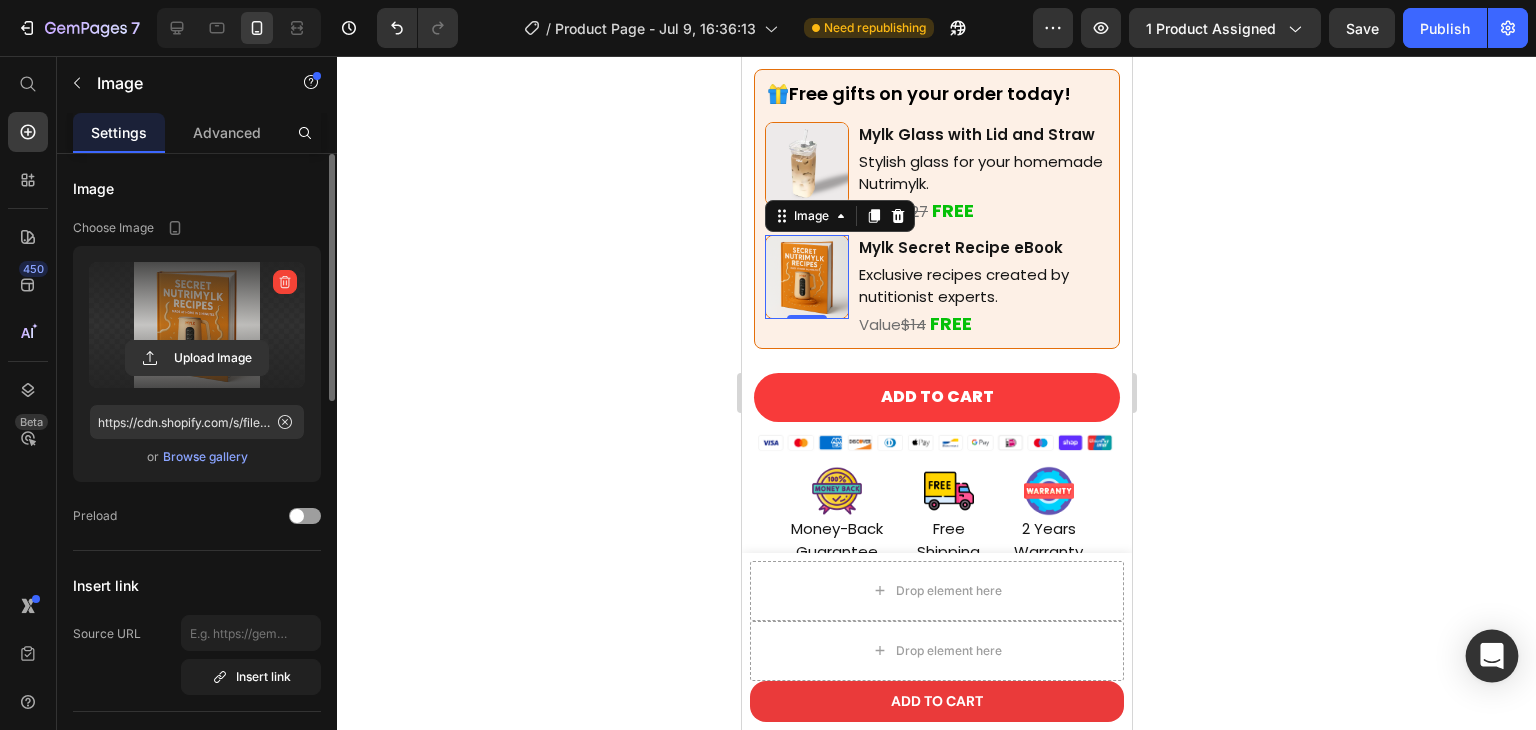 click at bounding box center (1492, 656) 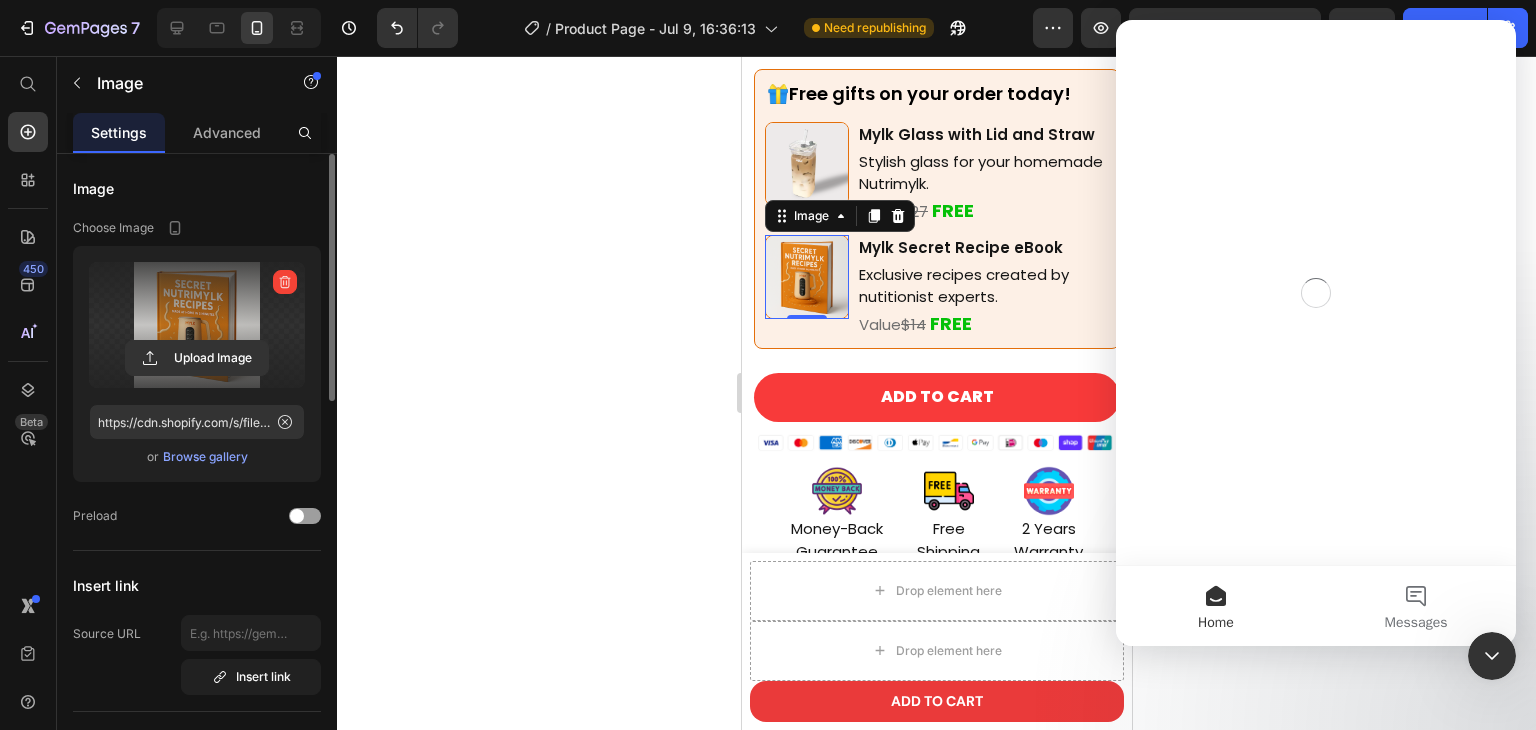 scroll, scrollTop: 0, scrollLeft: 0, axis: both 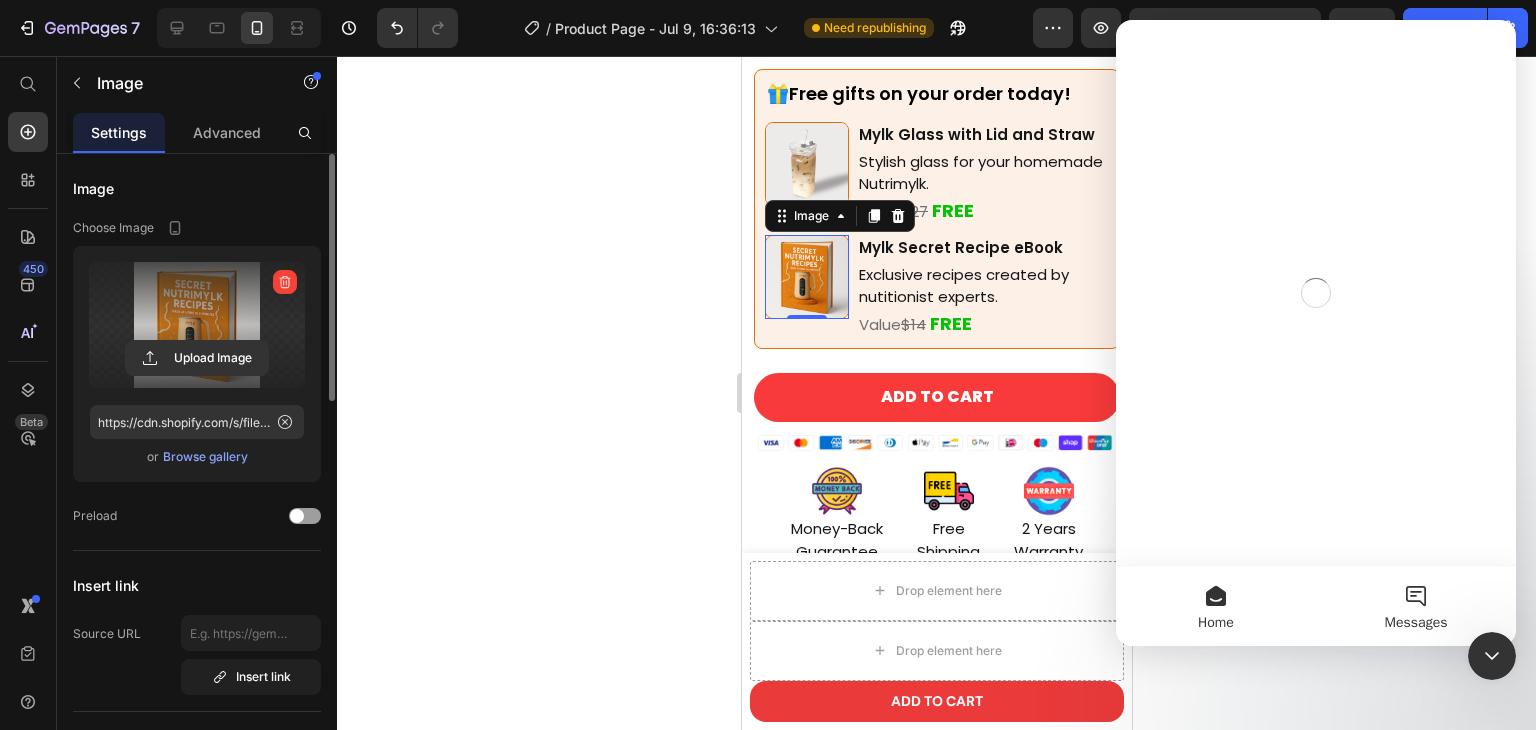 click on "Messages" at bounding box center (1416, 606) 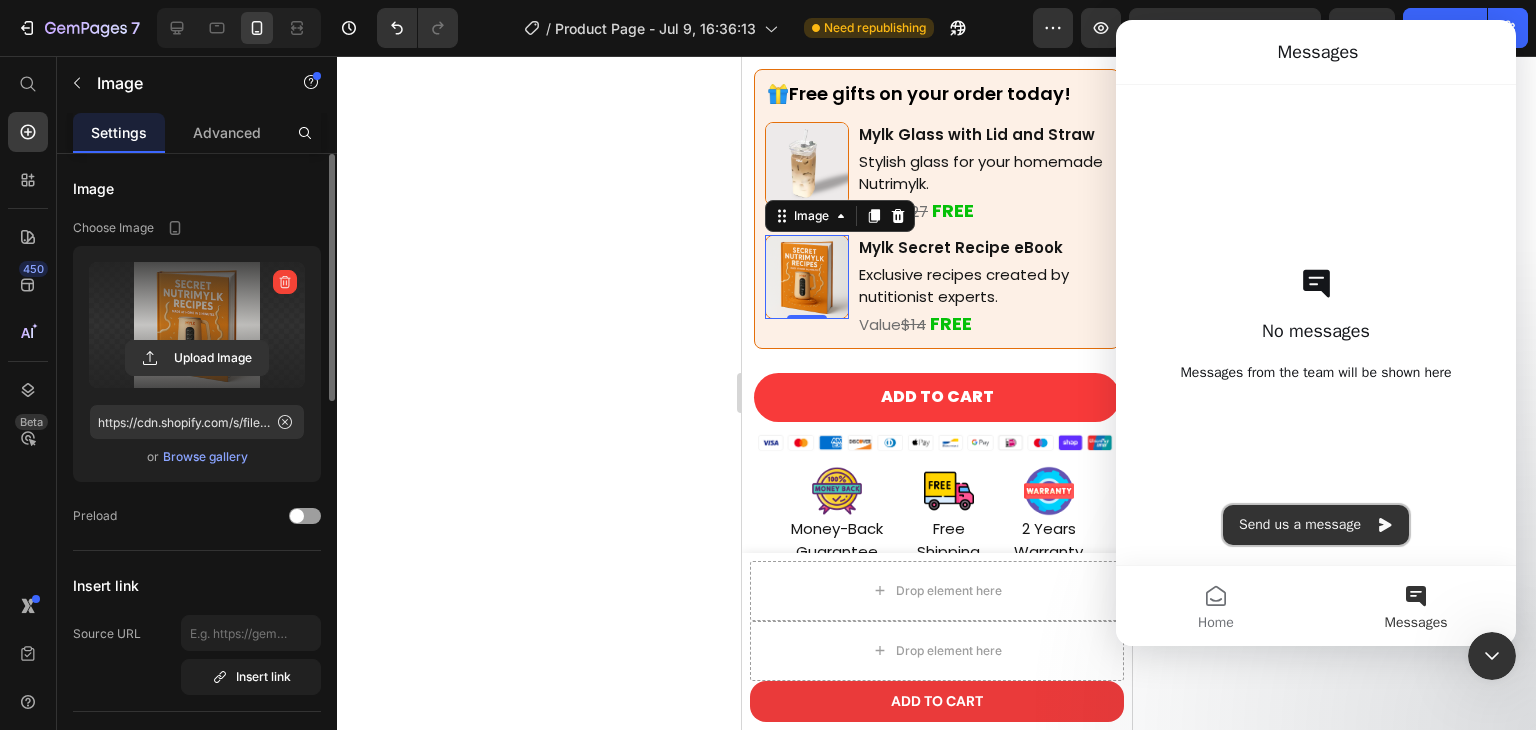click on "Send us a message" at bounding box center (1316, 525) 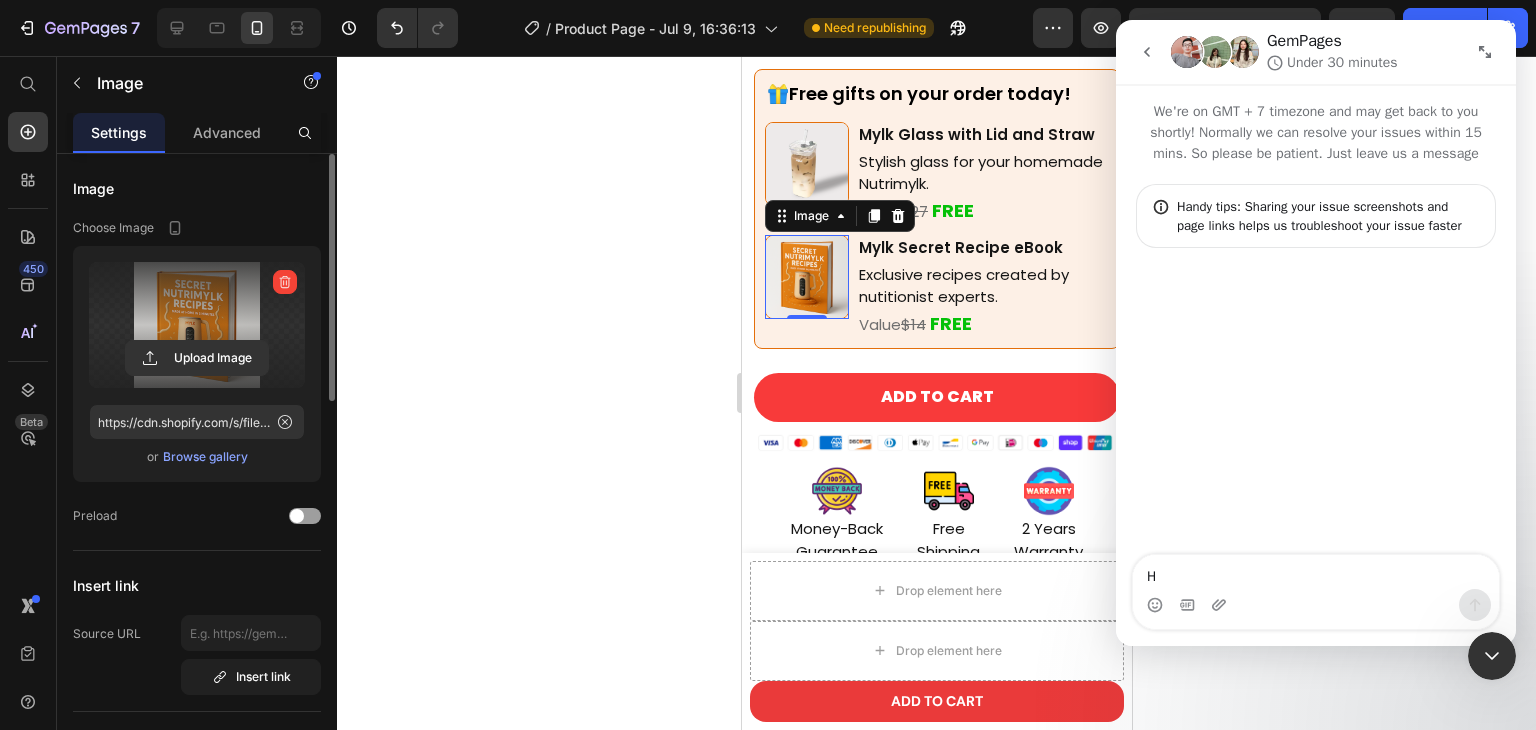 type on "HI" 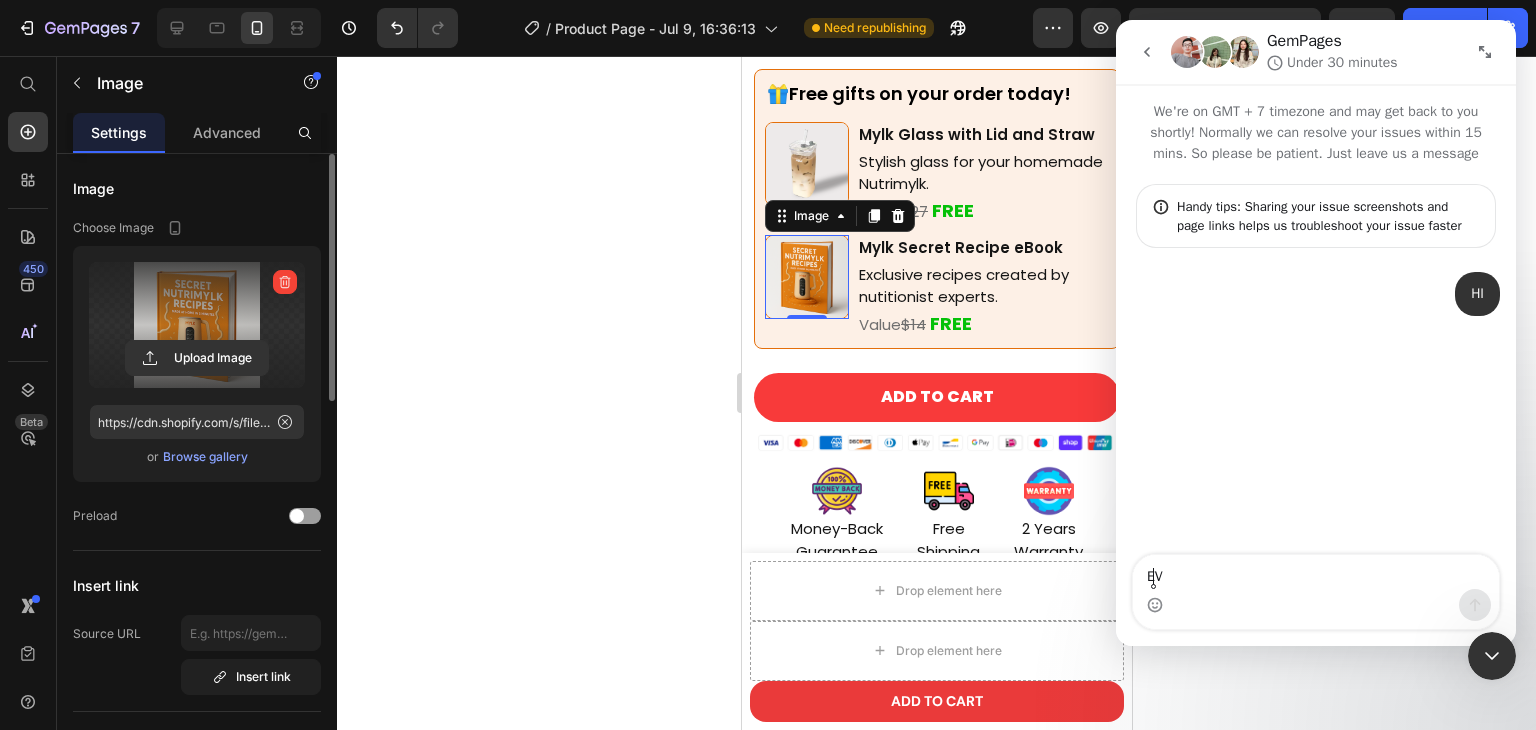 type on "EVE" 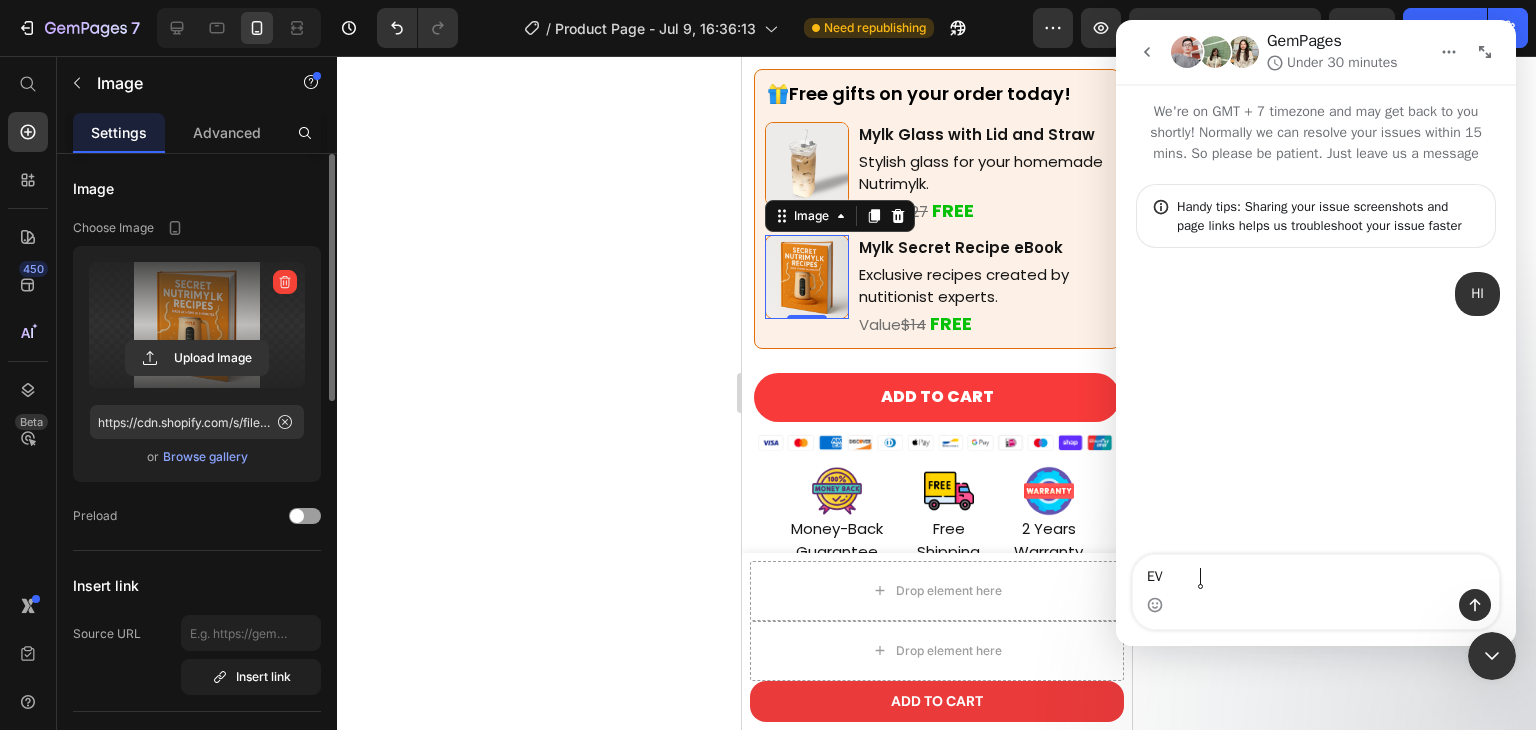 type on "E" 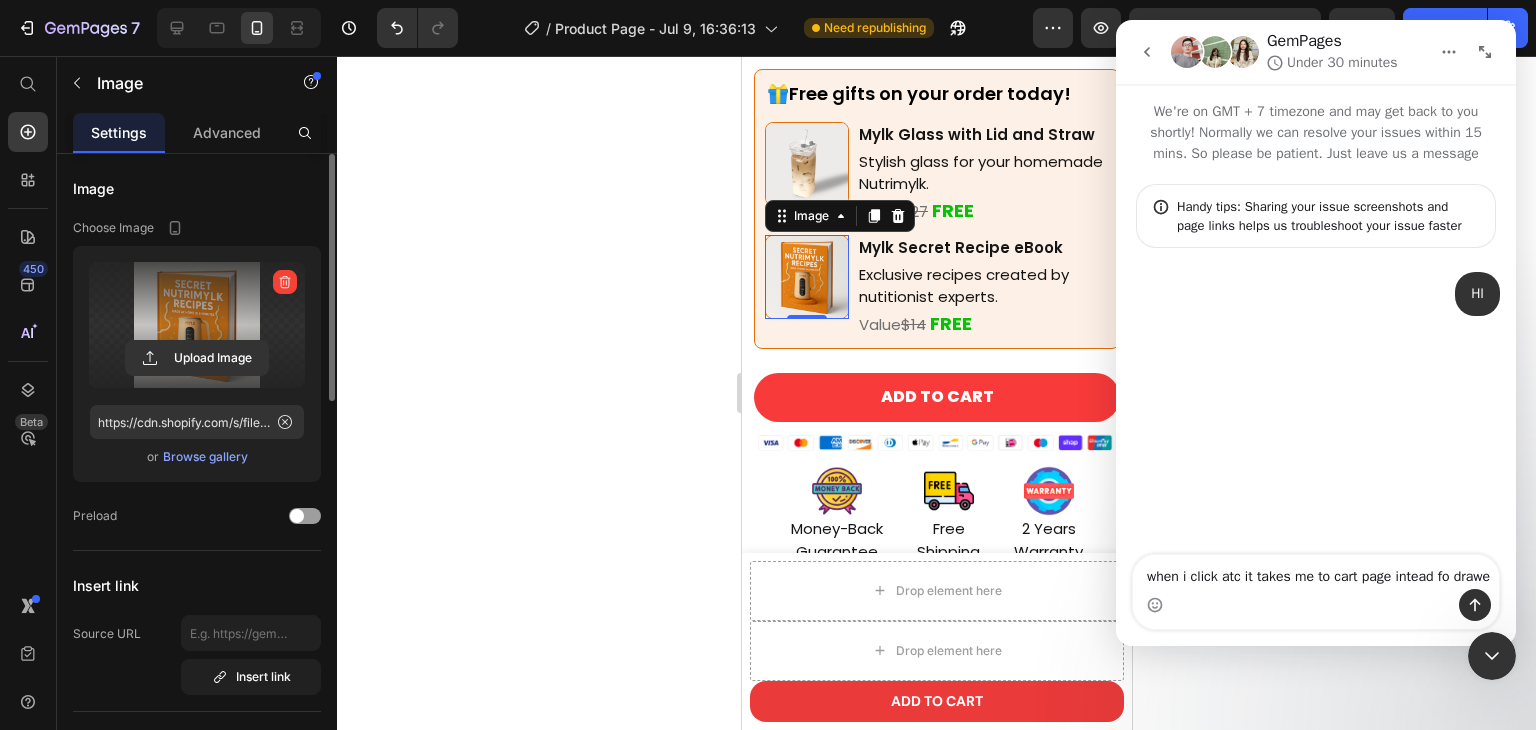 type on "when i click atc it takes me to cart page intead fo drawer" 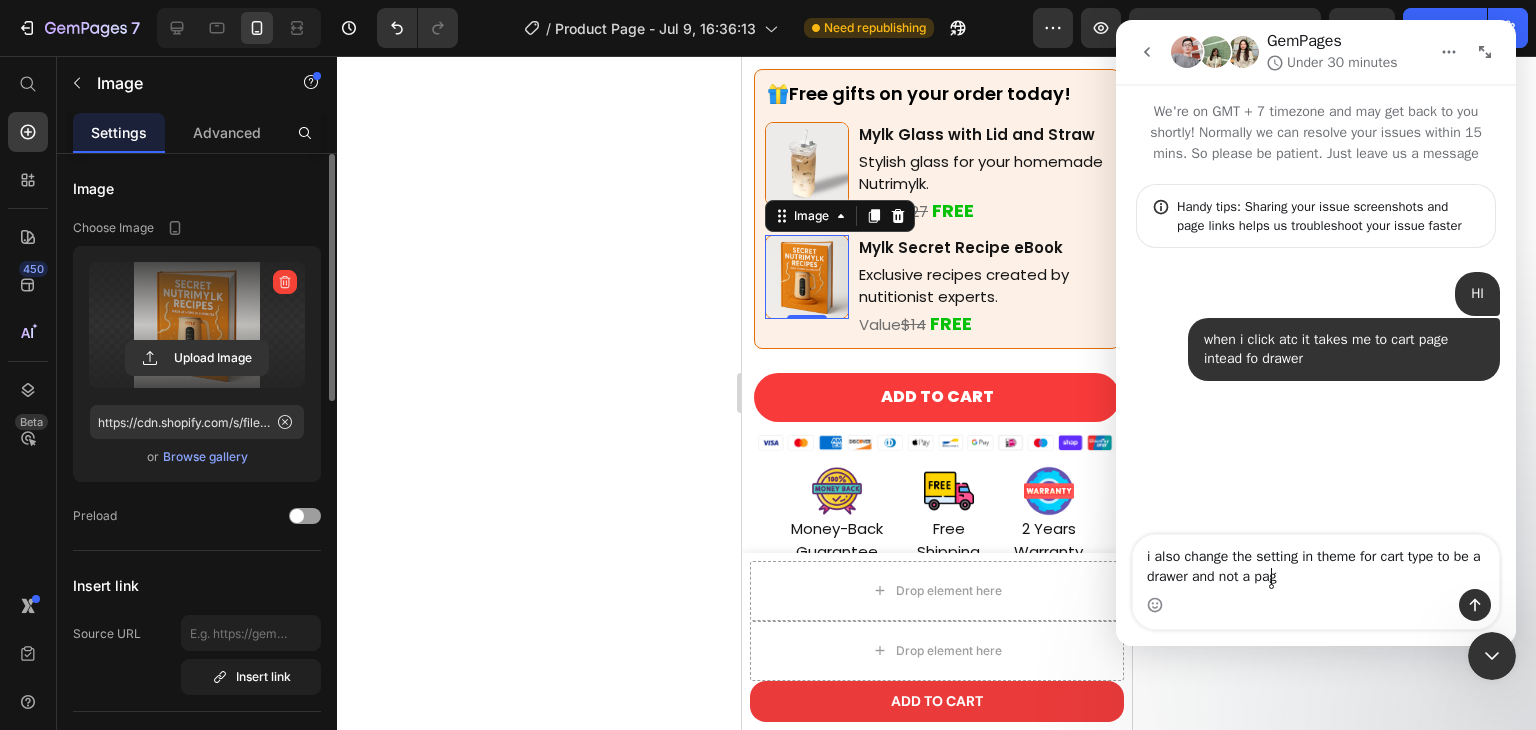 type on "i also change the setting in theme for cart type to be a drawer and not a page" 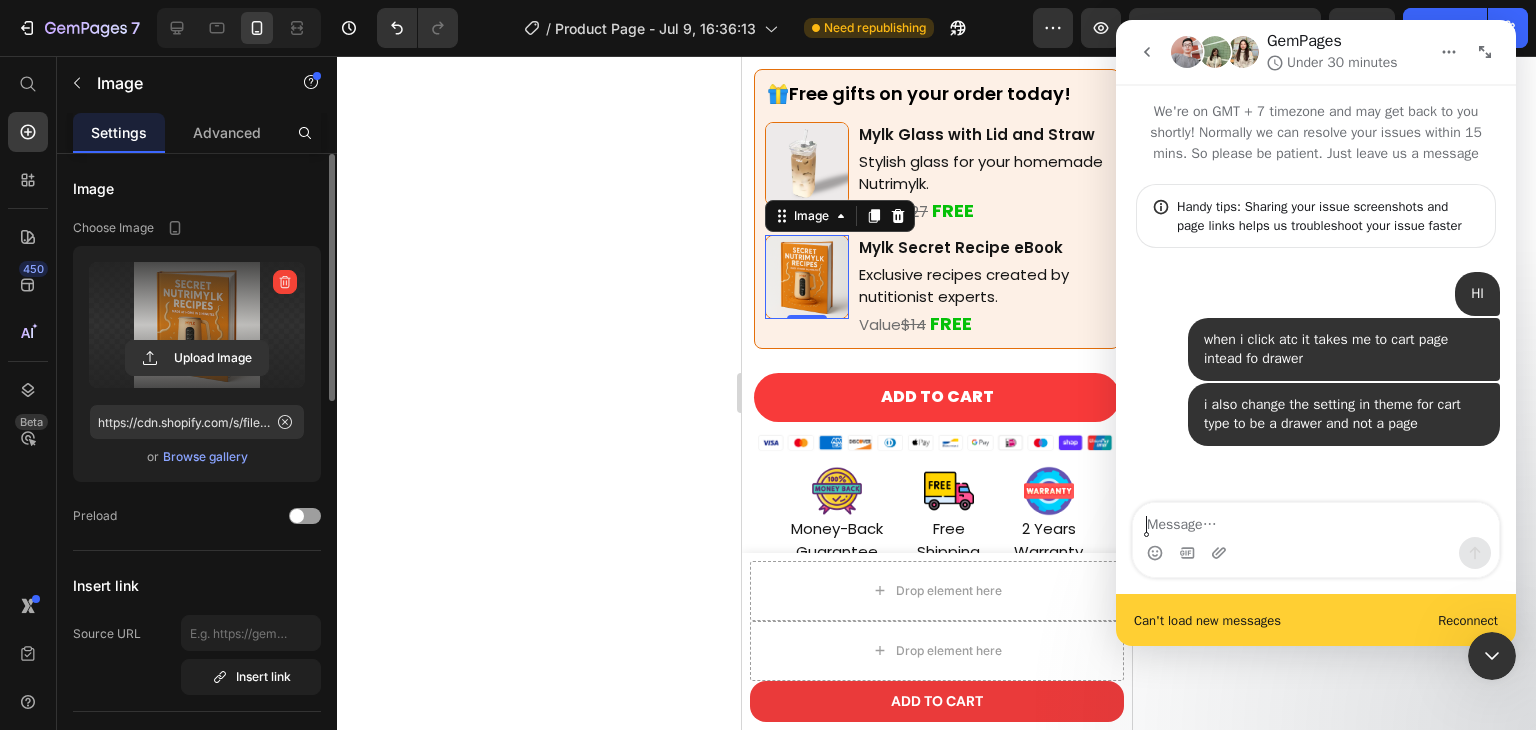 type 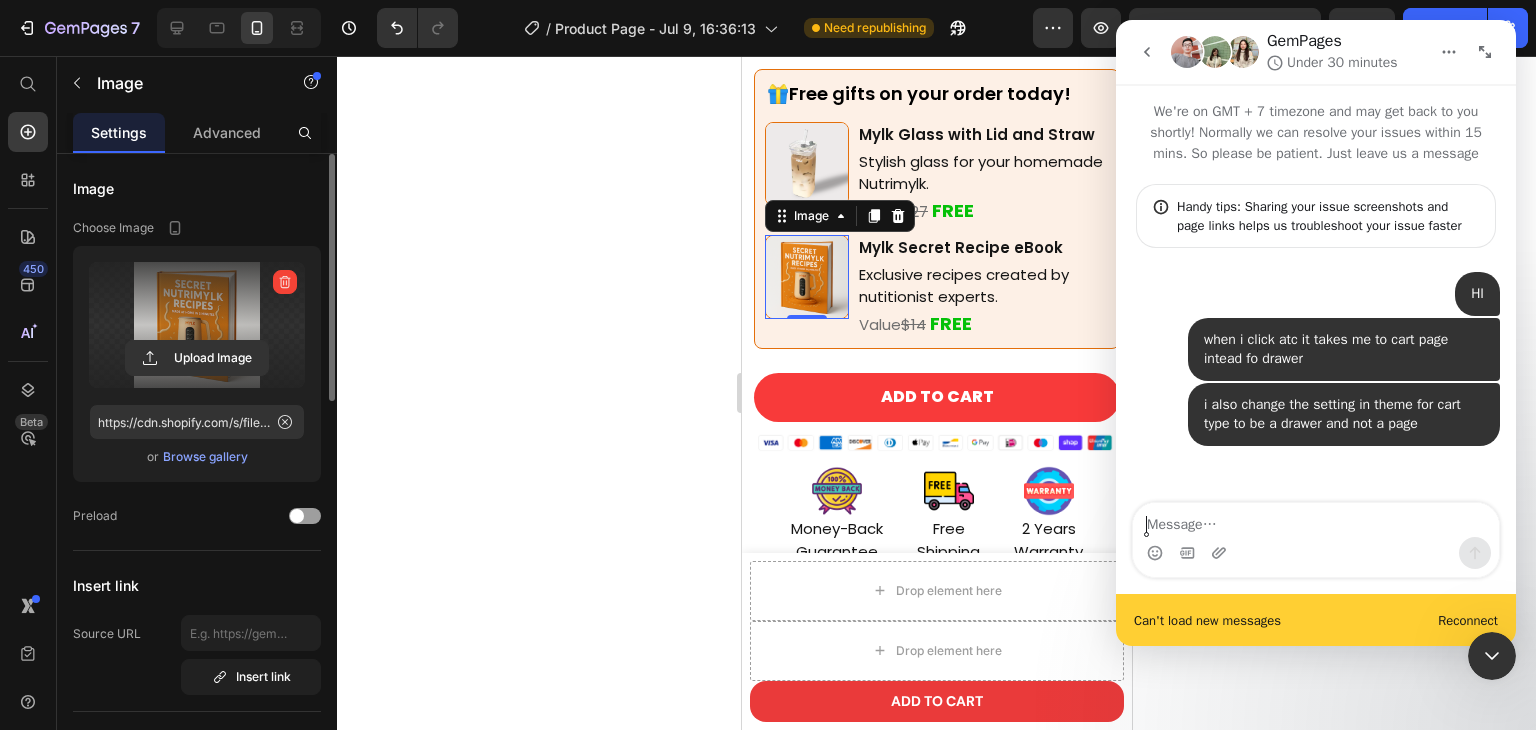 click at bounding box center [1492, 656] 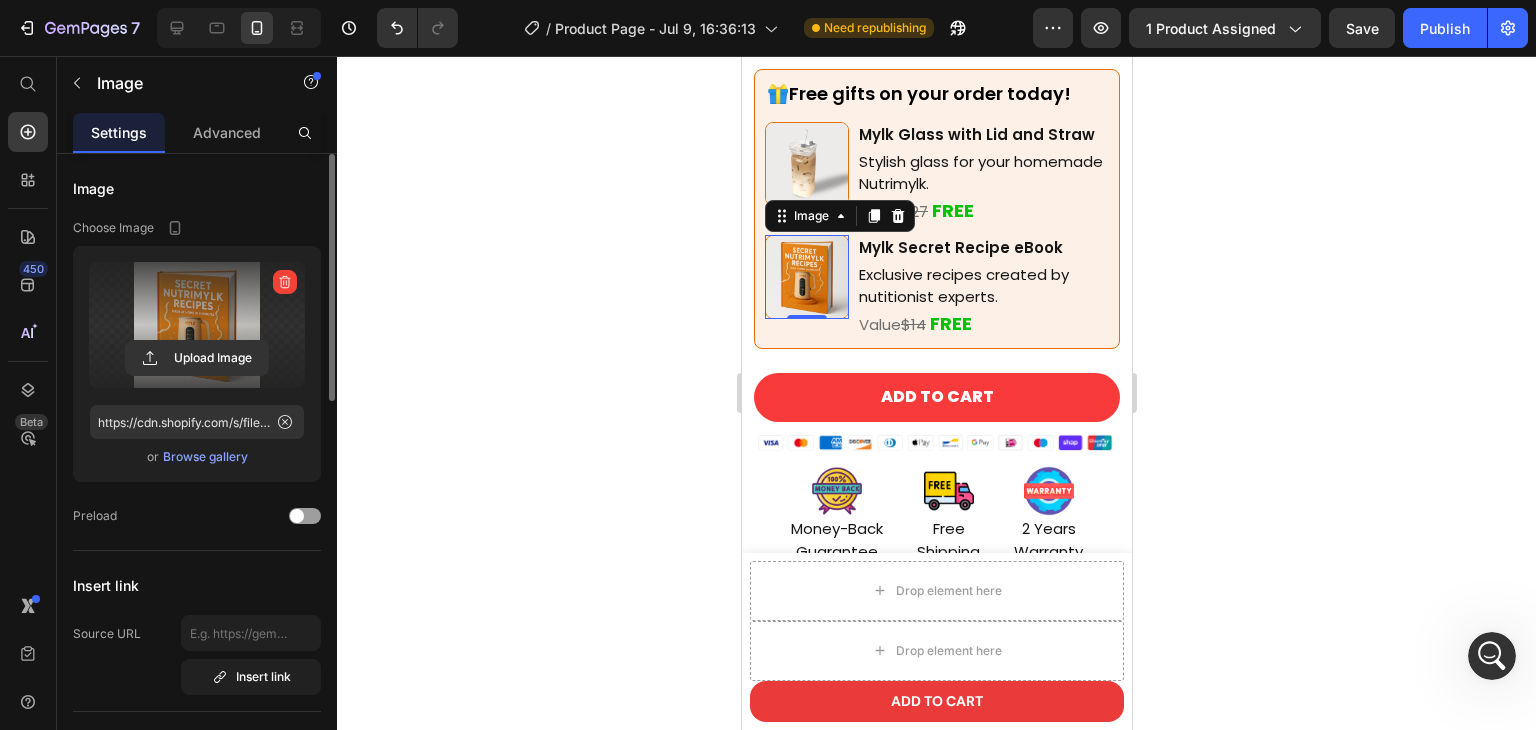 scroll, scrollTop: 0, scrollLeft: 0, axis: both 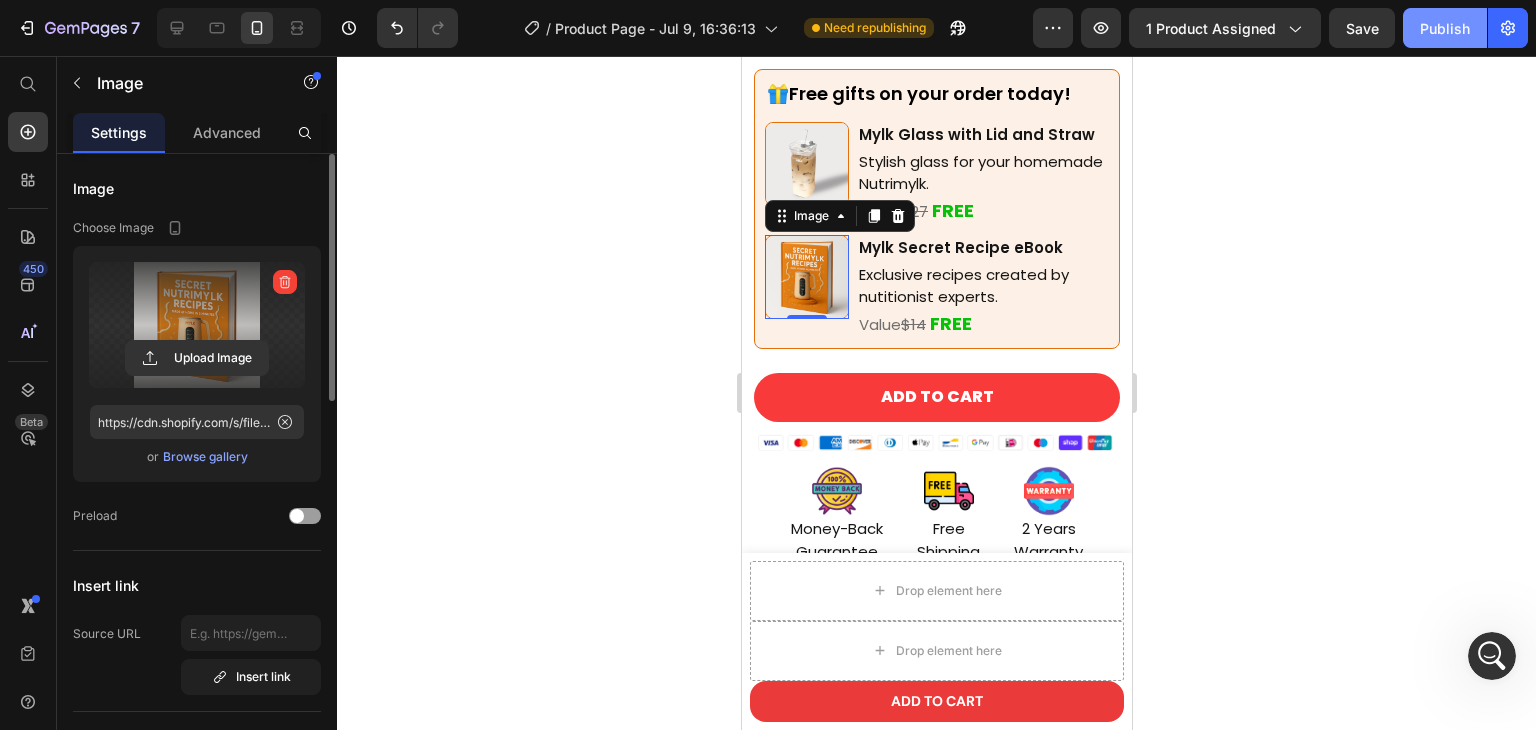 click on "Publish" at bounding box center (1445, 28) 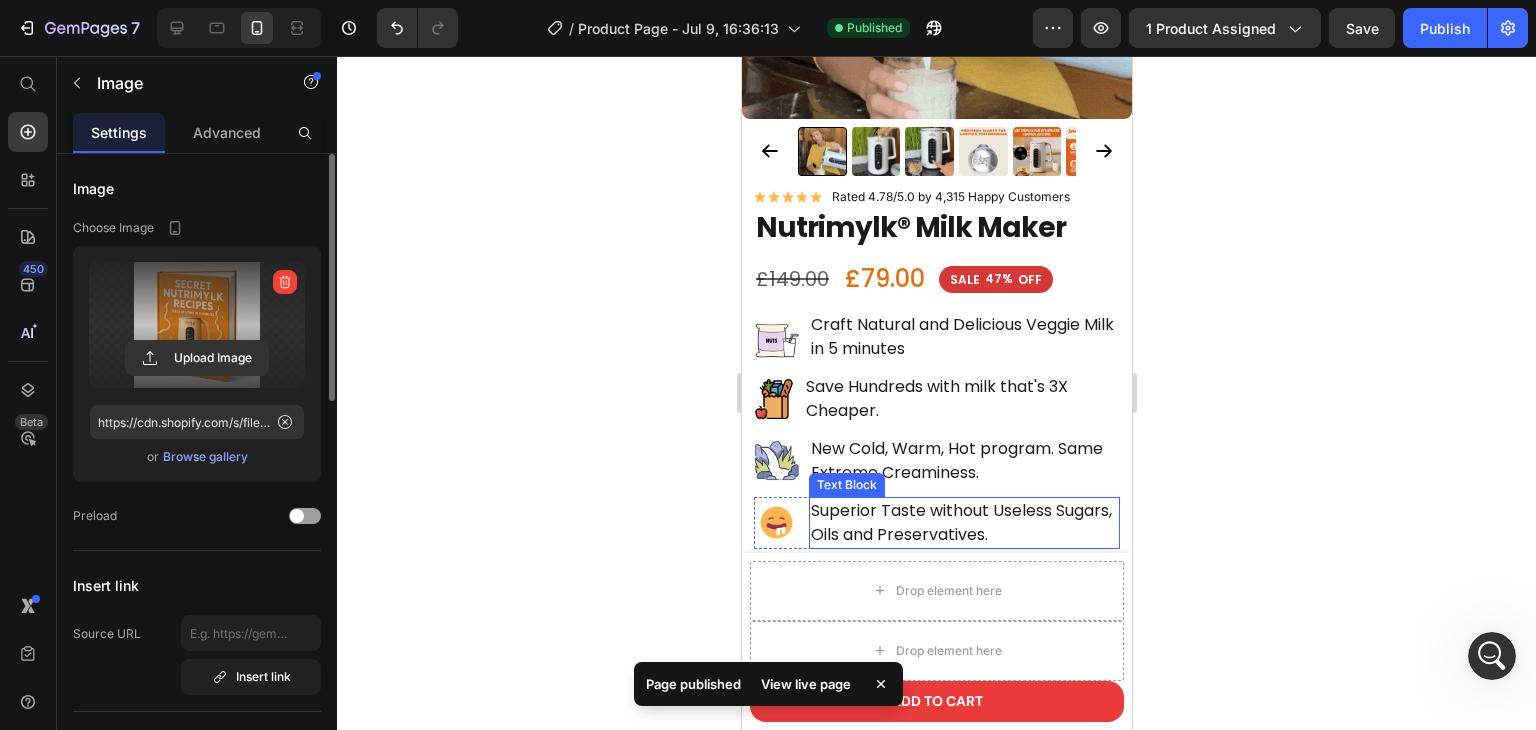 scroll, scrollTop: 0, scrollLeft: 0, axis: both 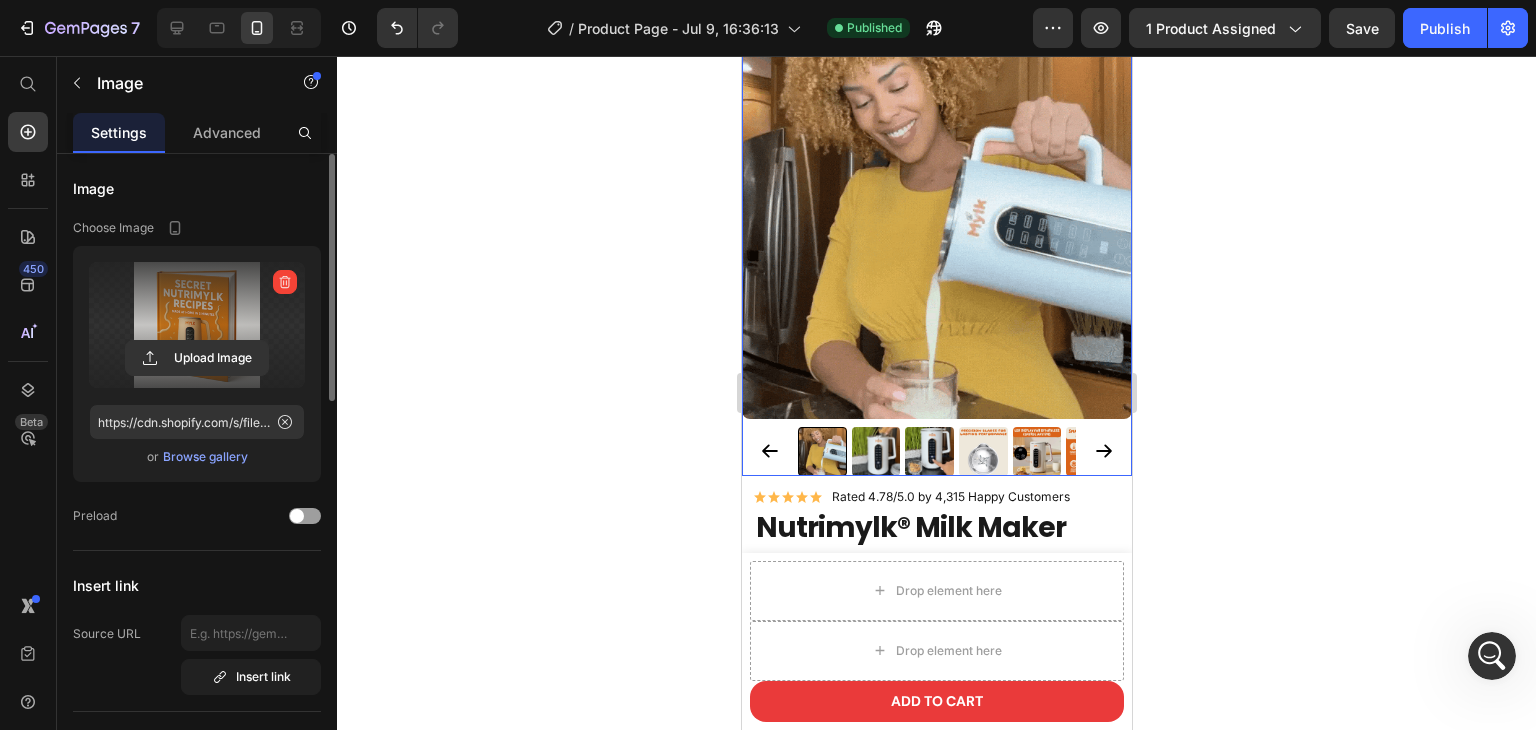 click at bounding box center (875, 451) 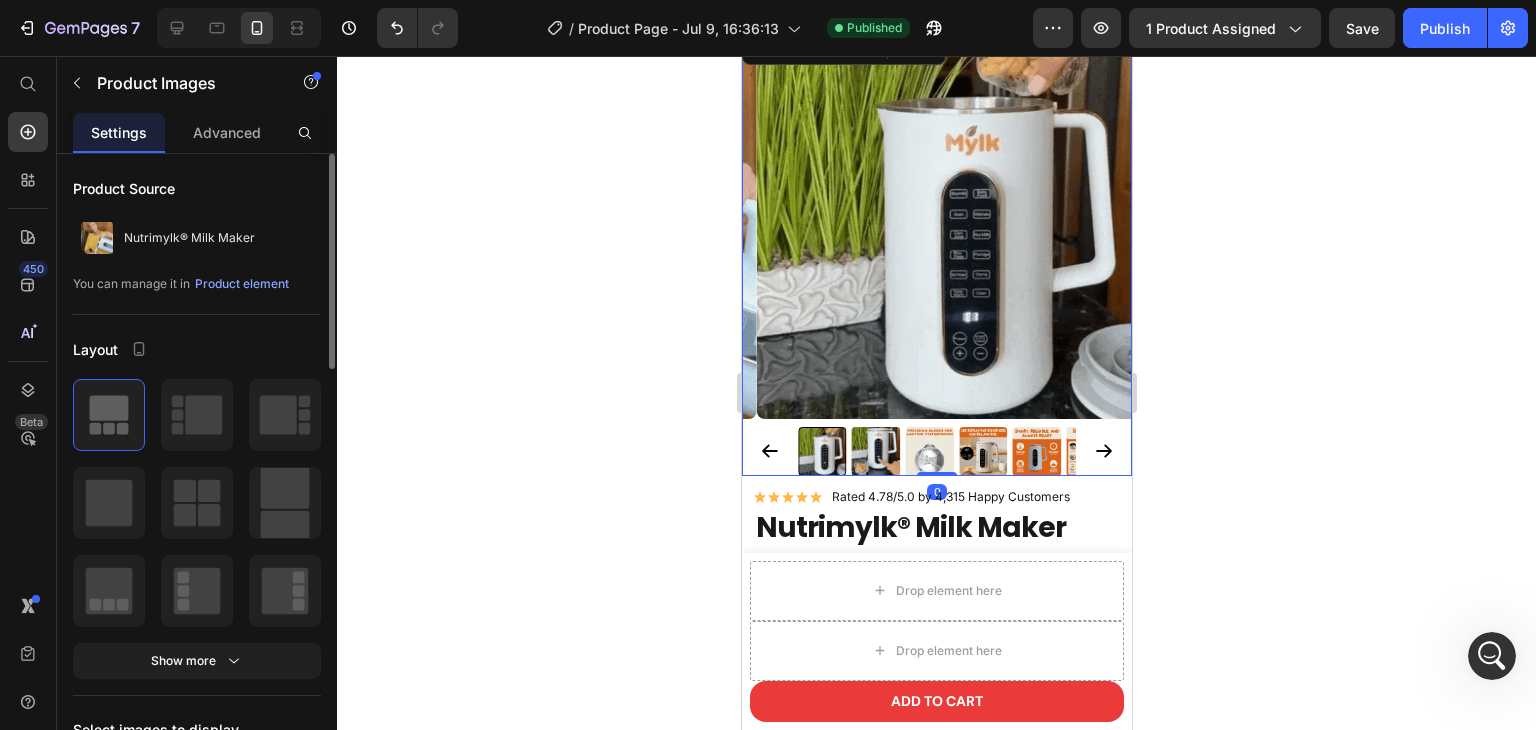 click at bounding box center (821, 451) 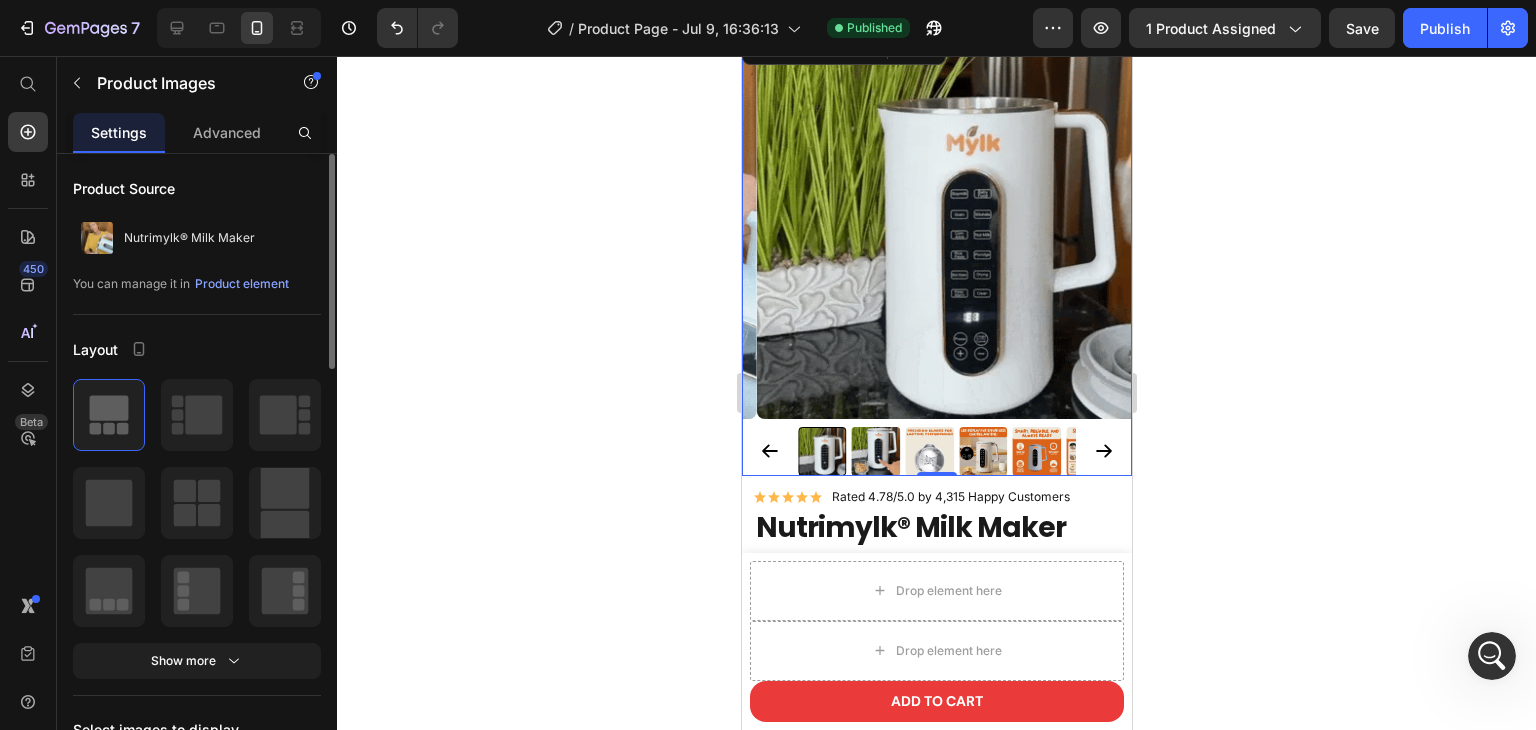 click at bounding box center [821, 451] 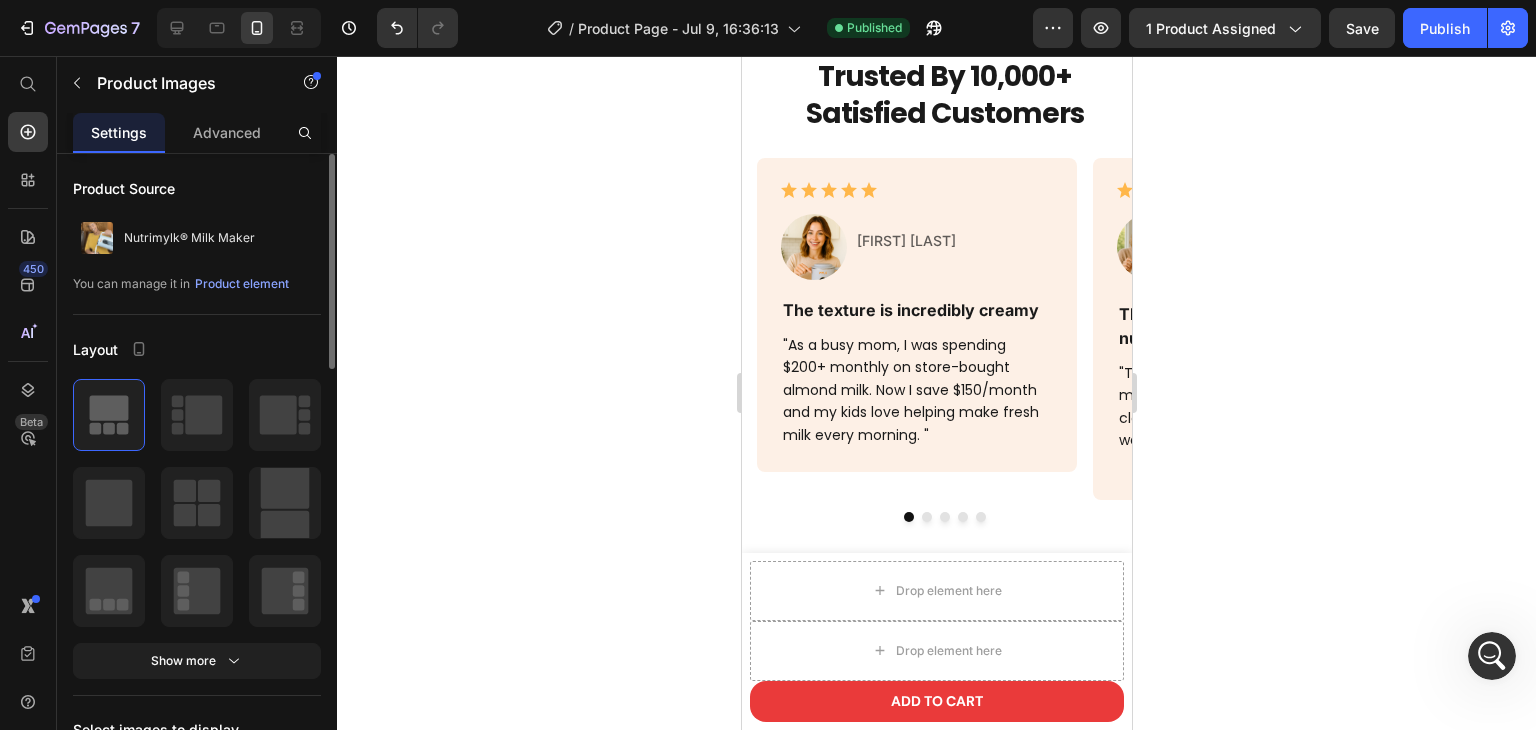 scroll, scrollTop: 2000, scrollLeft: 0, axis: vertical 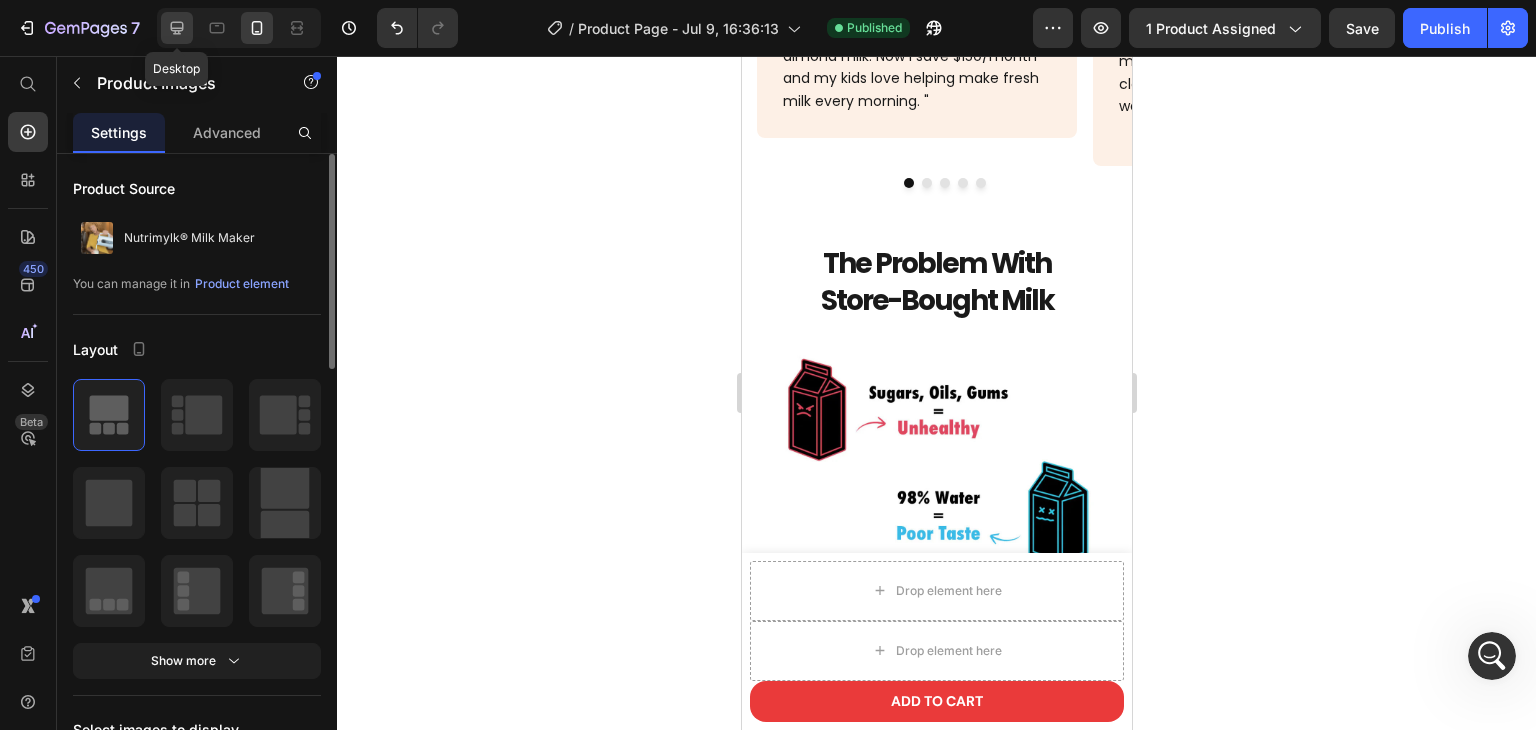 click 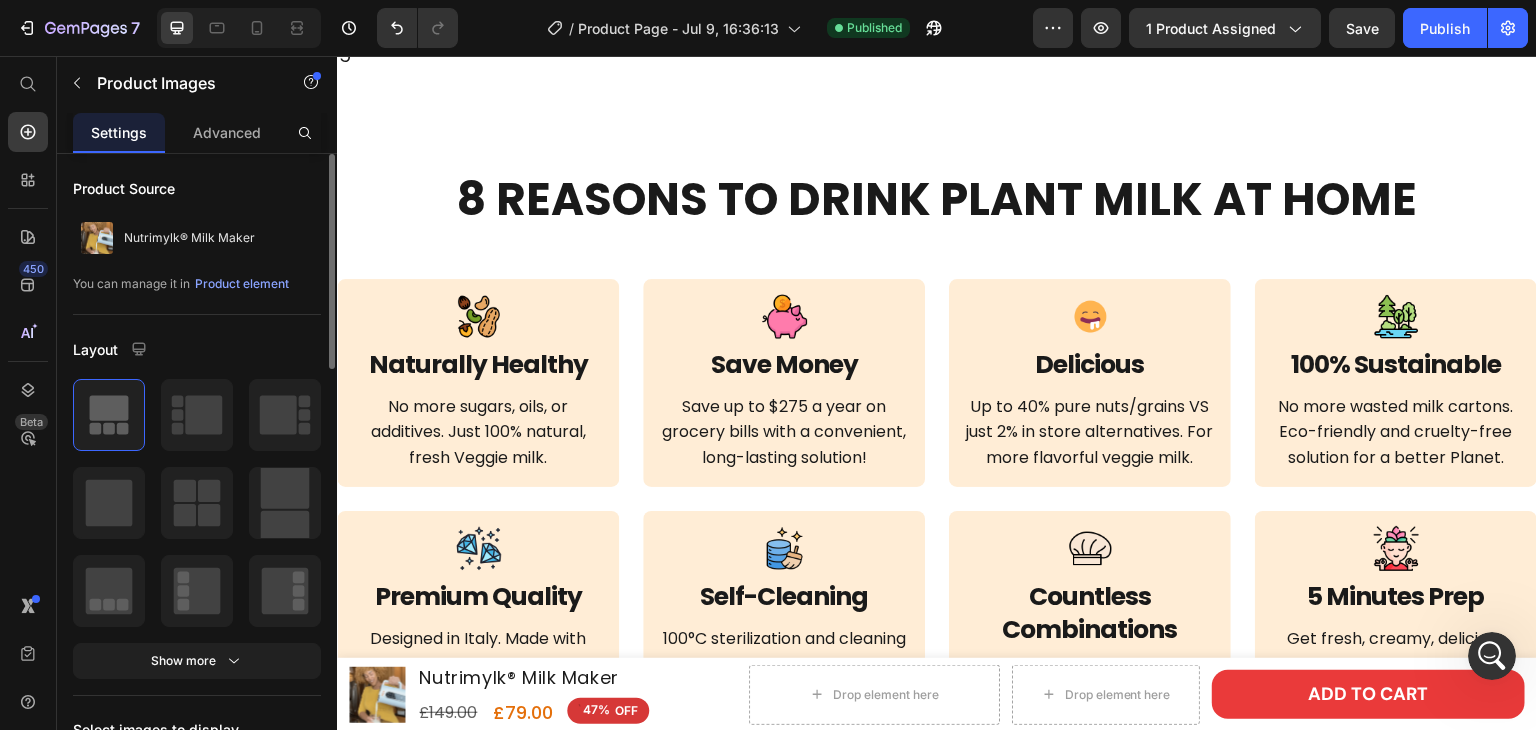 scroll, scrollTop: 5420, scrollLeft: 0, axis: vertical 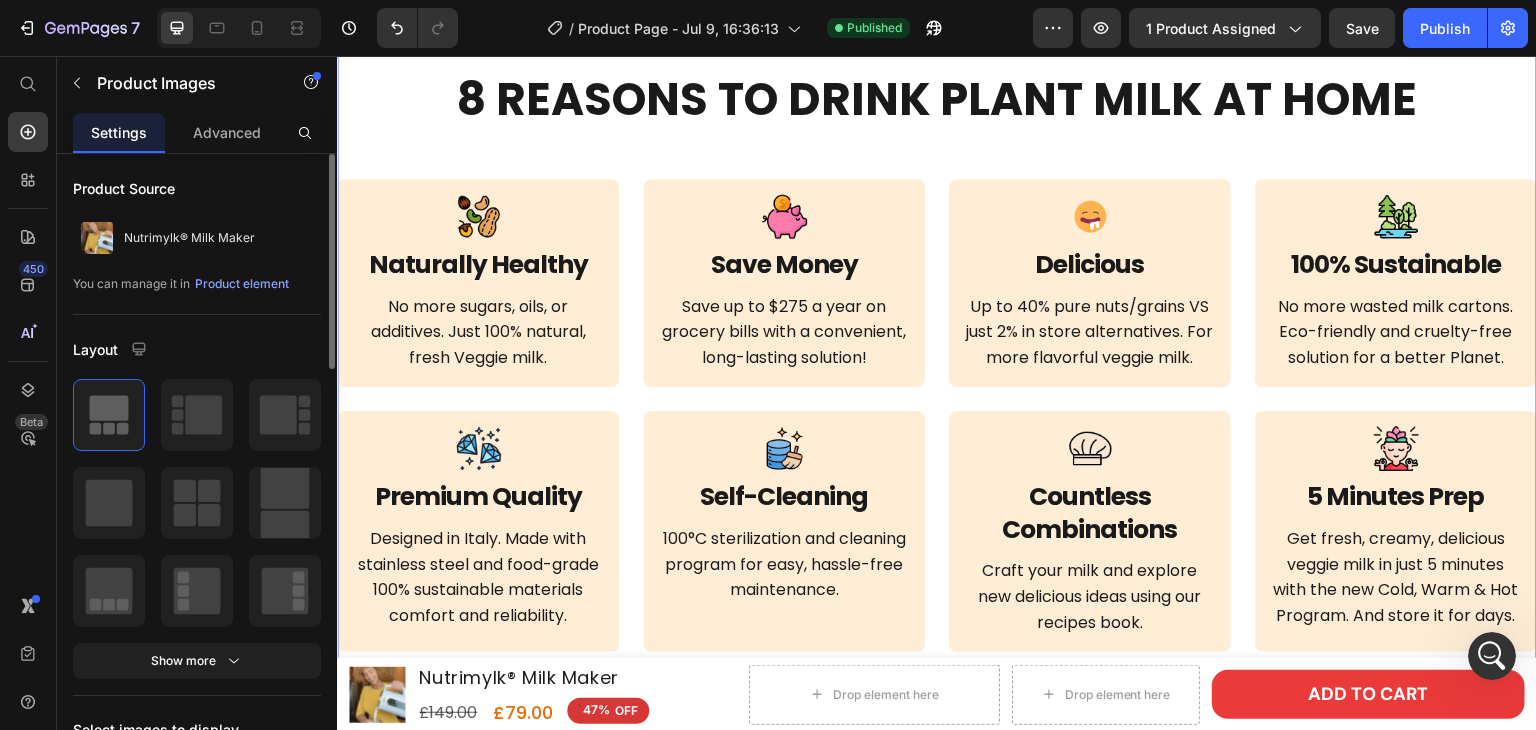 click on "Save up to $[AMOUNT] a year" at bounding box center (937, 363) 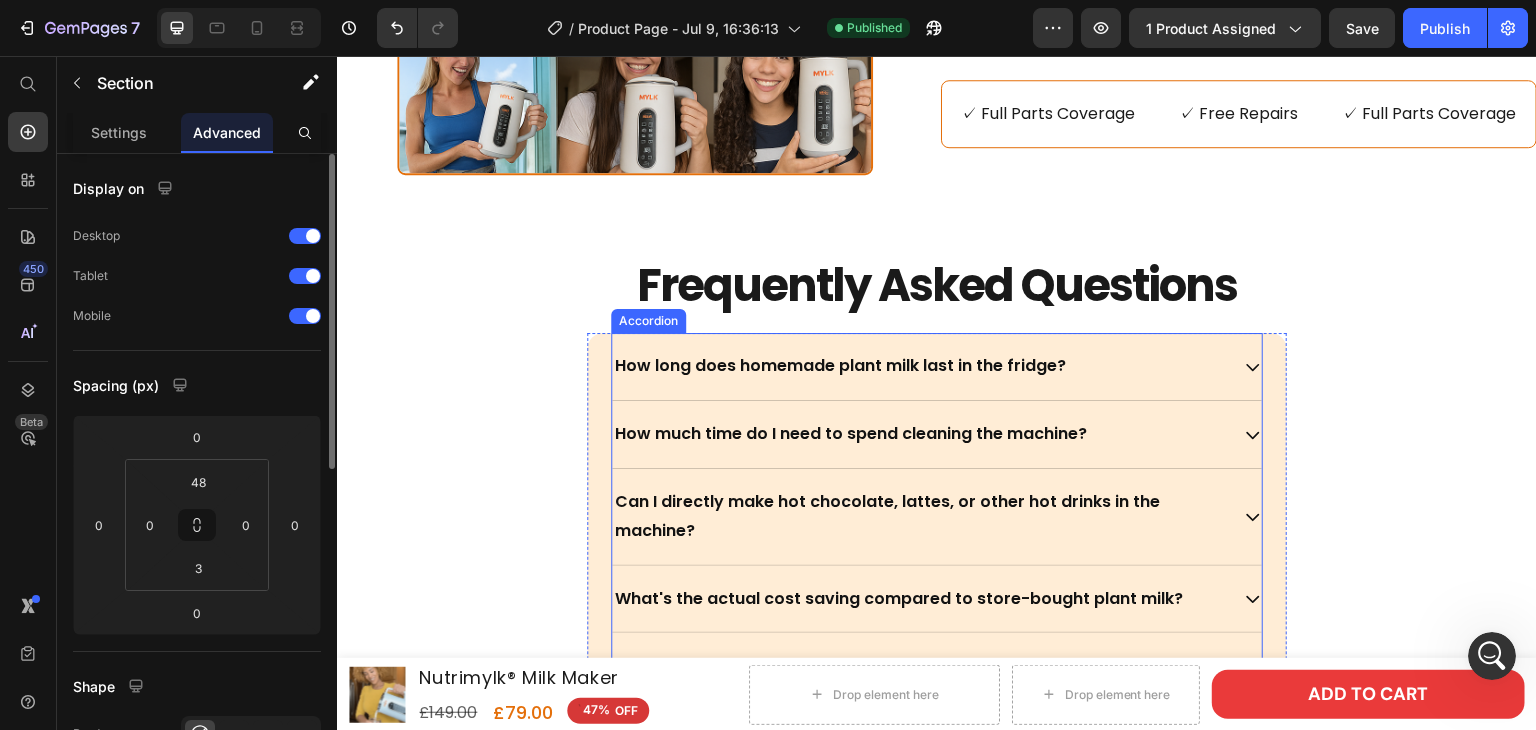 scroll, scrollTop: 7172, scrollLeft: 0, axis: vertical 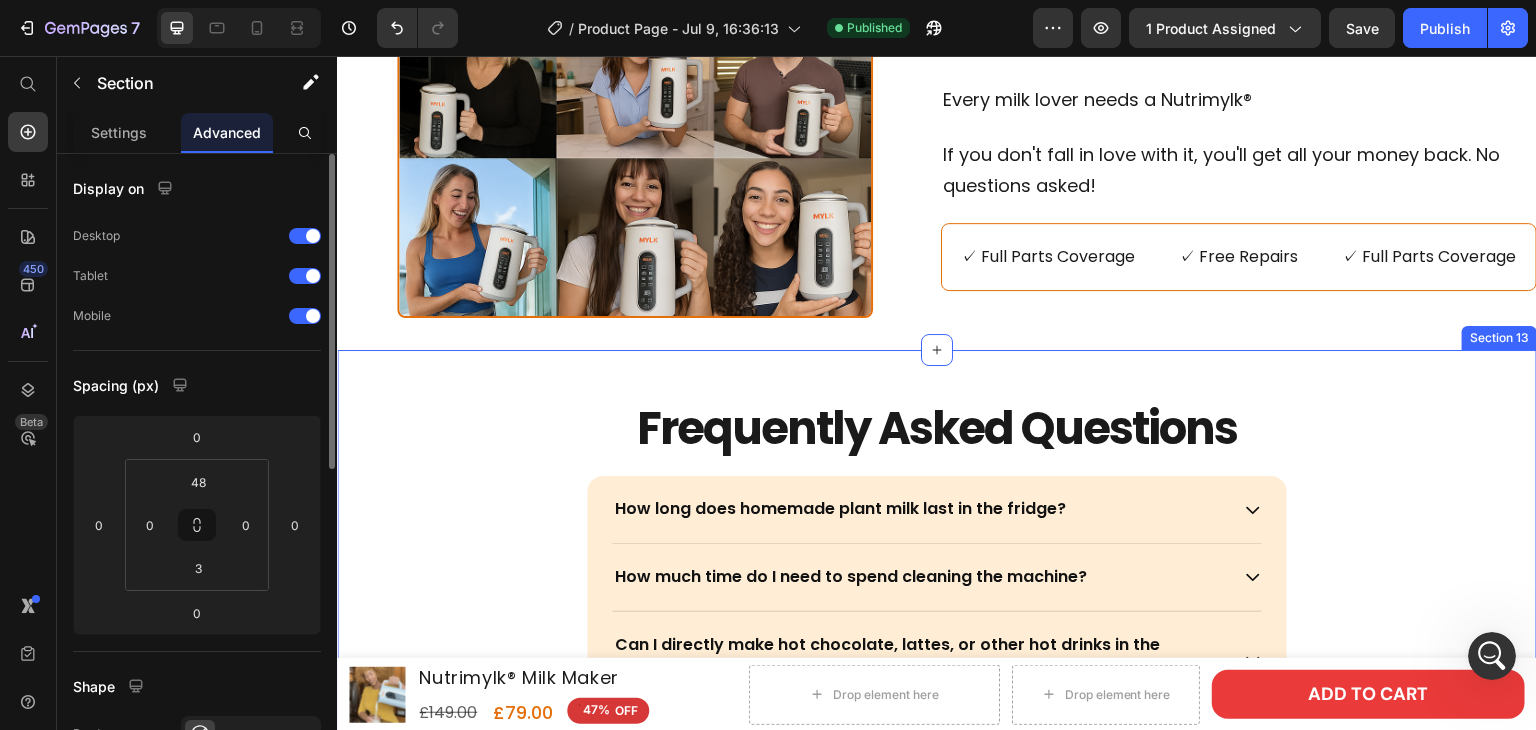 click on "Frequently Asked Questions Heading Row
How long does homemade plant milk last in the fridge?
How much time do I need to spend cleaning the machine?
Can I directly make hot chocolate, lattes, or other hot drinks in the machine?
What's the actual cost saving compared to store-bought plant milk?
Will I get the same consistency as store-bought milk?
What nuts/grains CAN'T I use in the machine? Accordion Row Section 13" at bounding box center (937, 655) 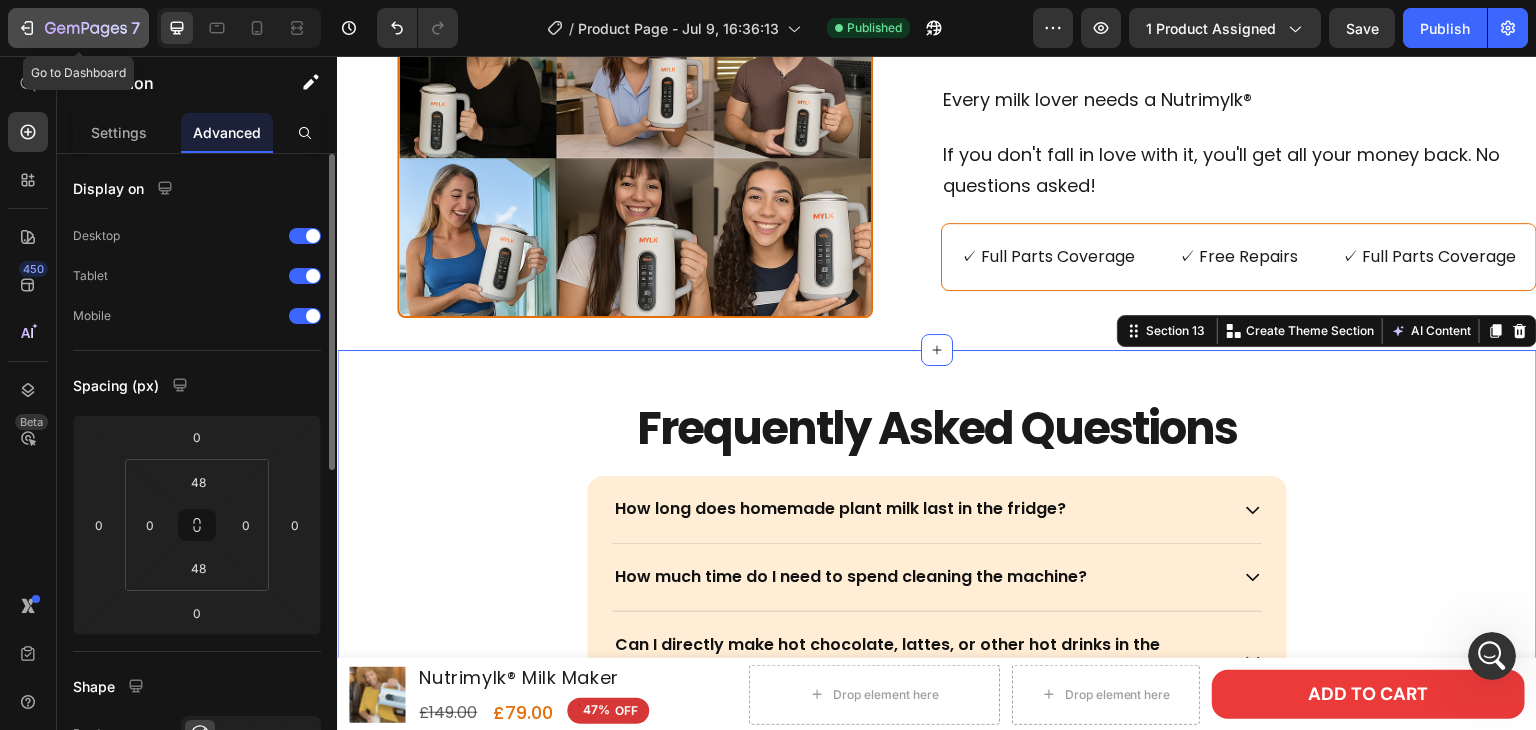 click 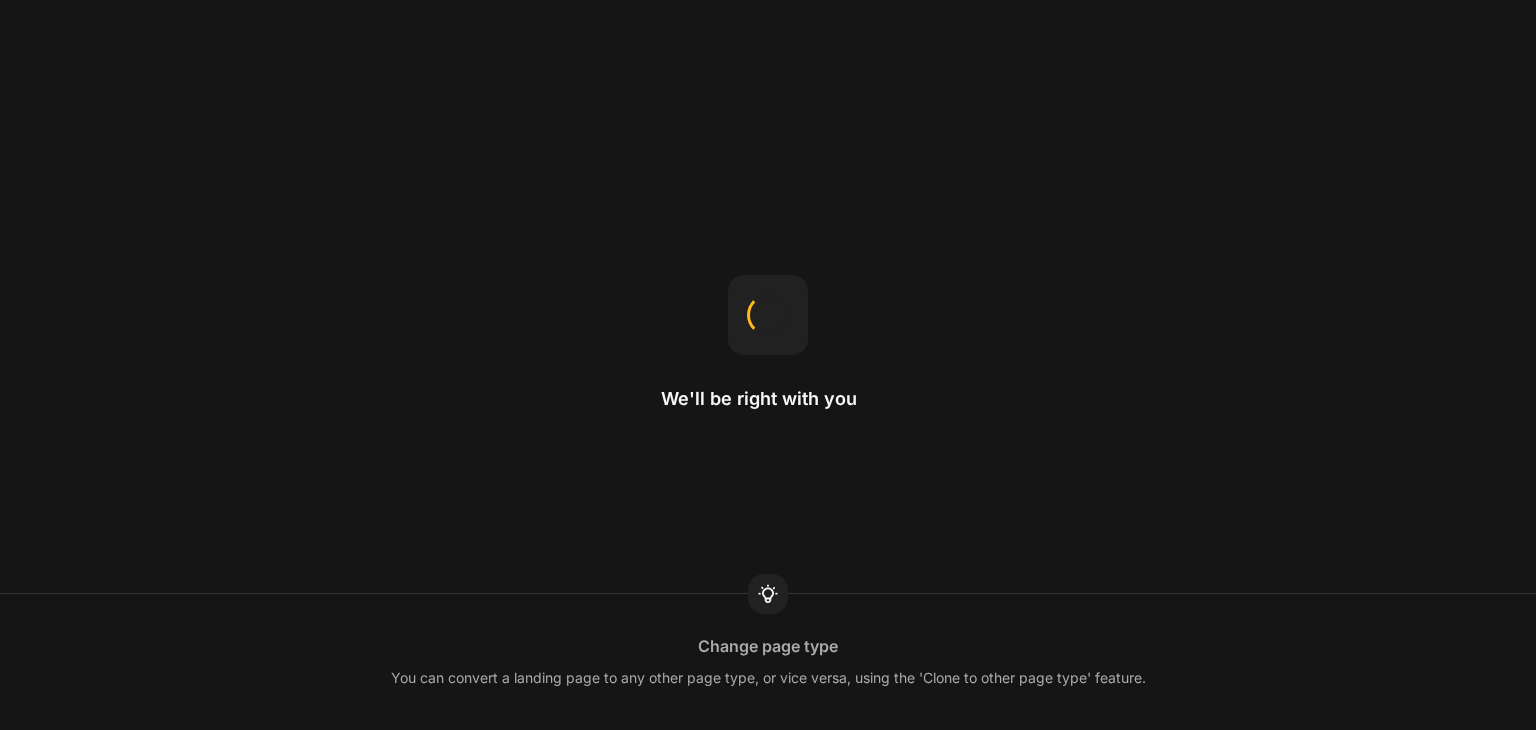 scroll, scrollTop: 0, scrollLeft: 0, axis: both 